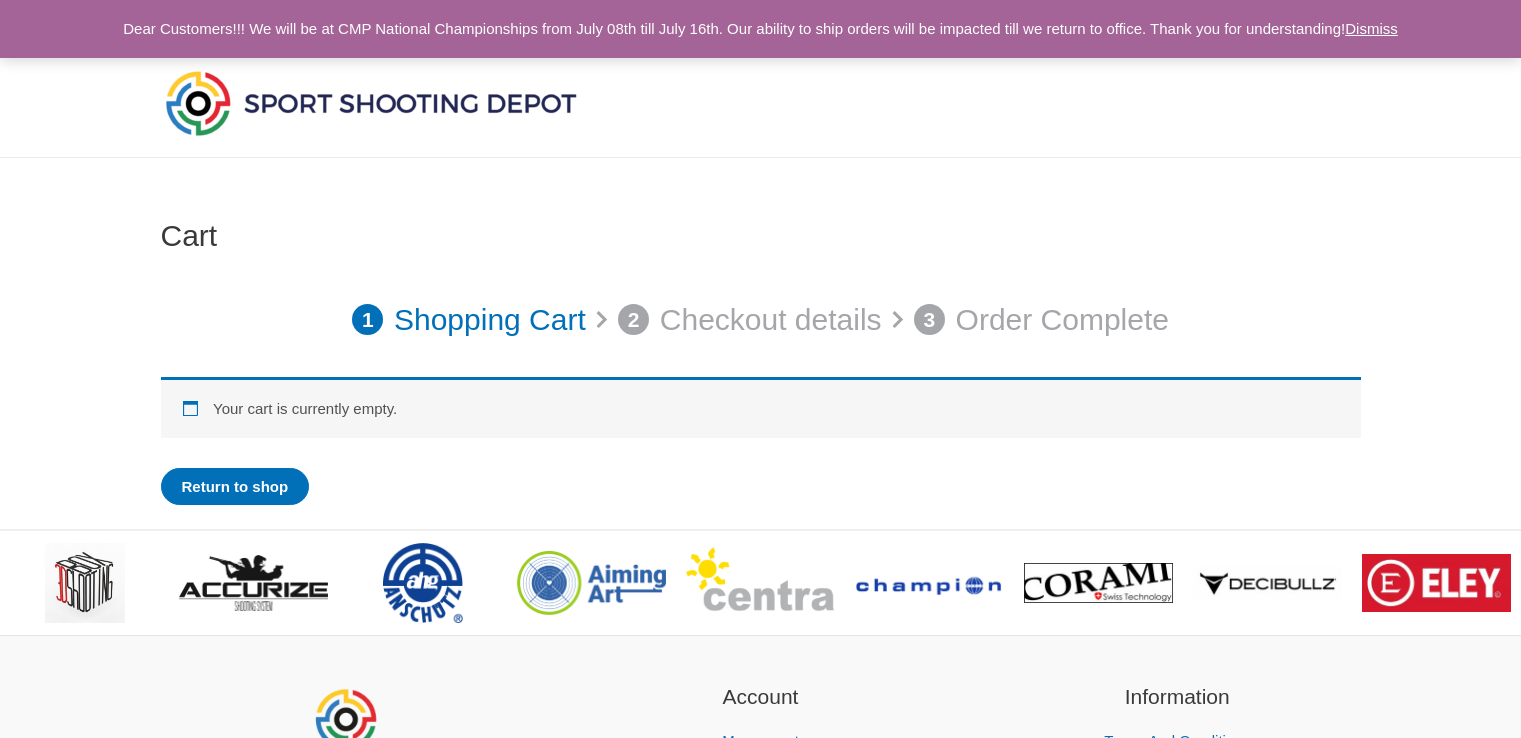 scroll, scrollTop: 0, scrollLeft: 0, axis: both 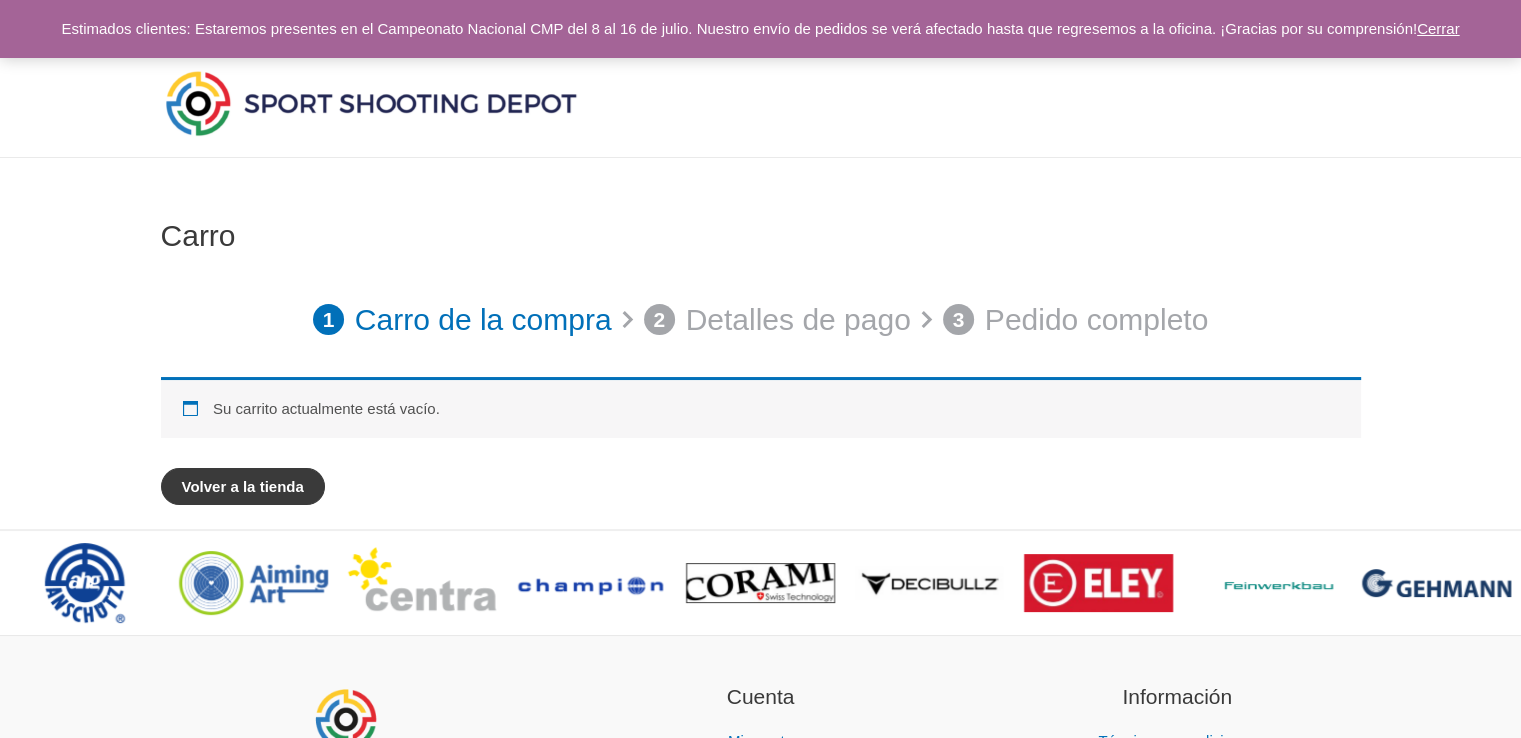 click on "Volver a la tienda" at bounding box center (243, 486) 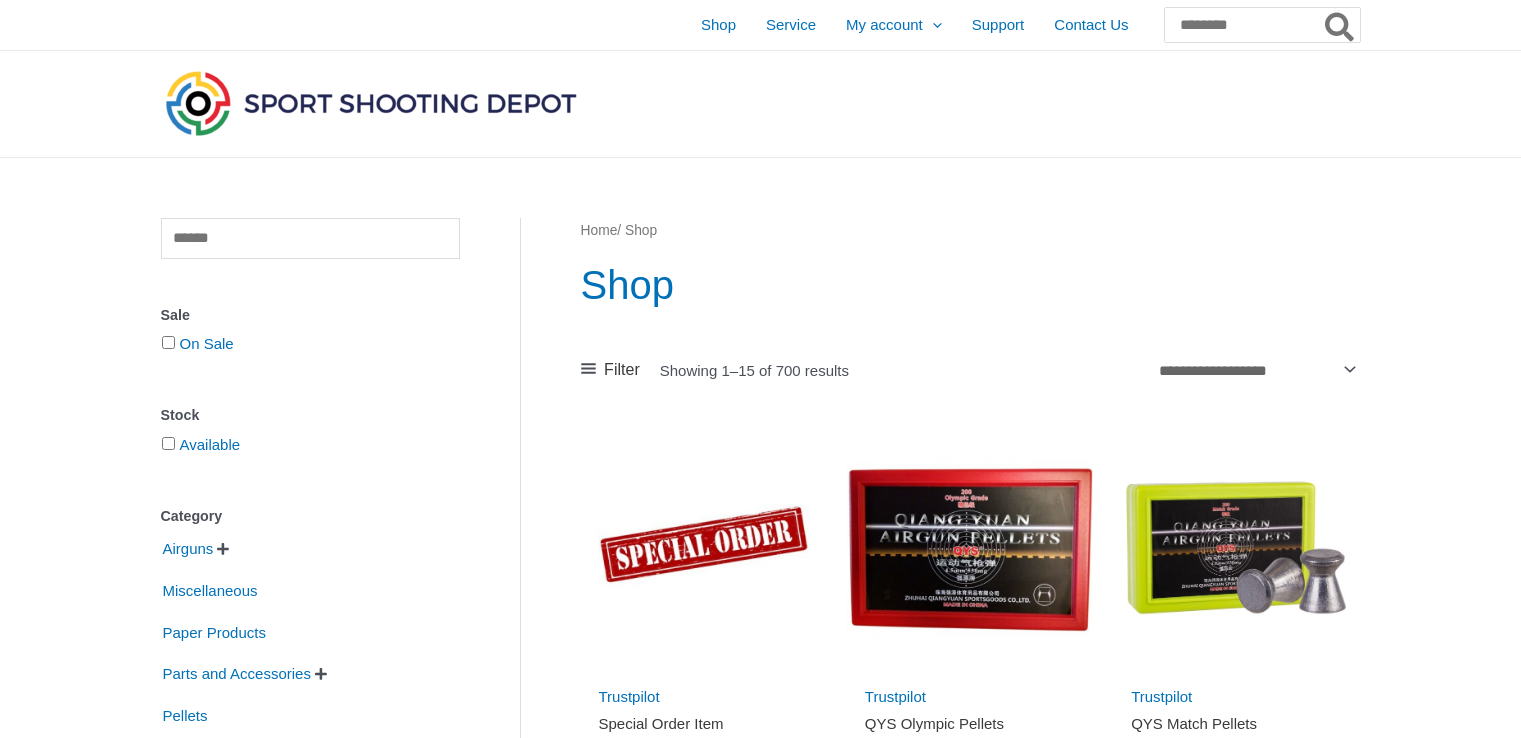 scroll, scrollTop: 0, scrollLeft: 0, axis: both 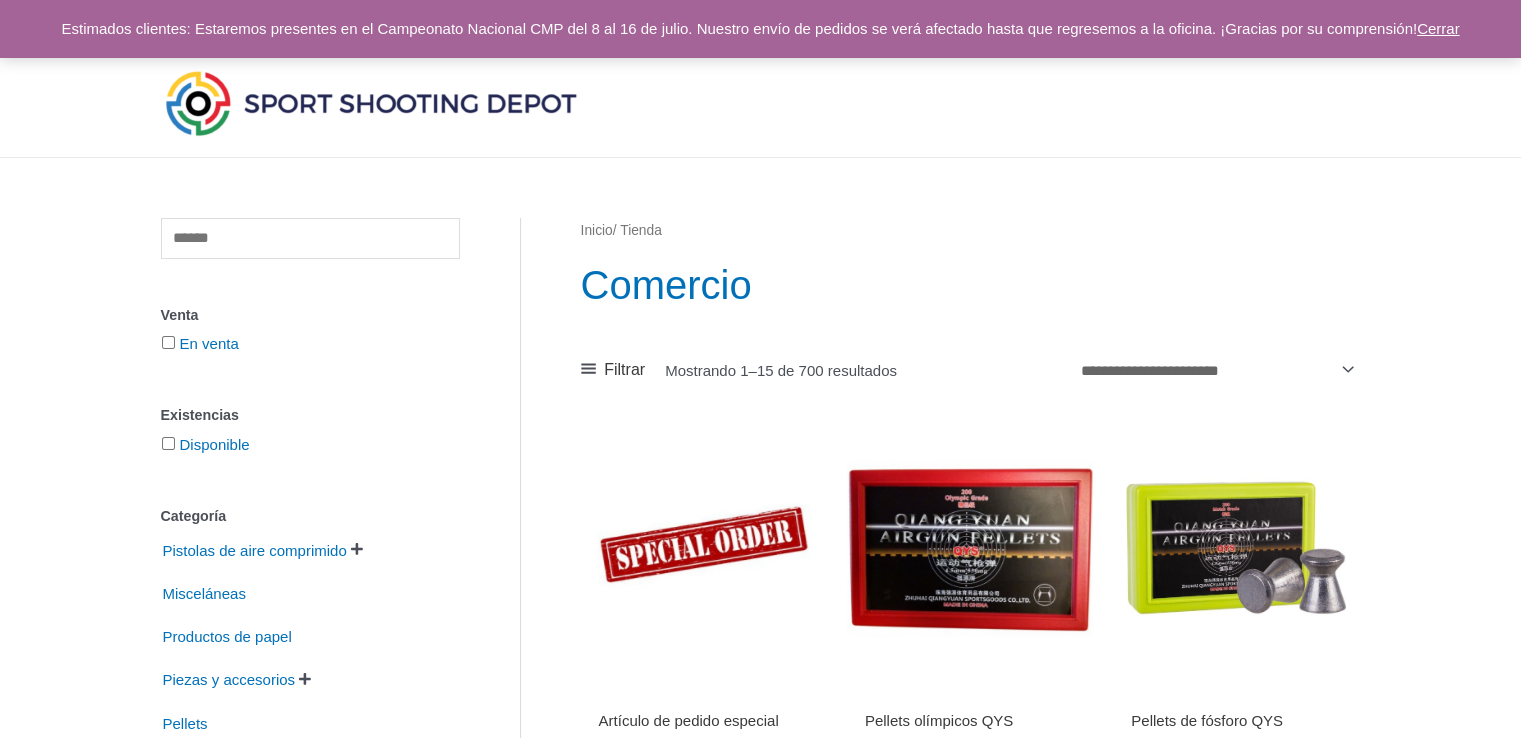 click on "Cerrar" at bounding box center (1438, 28) 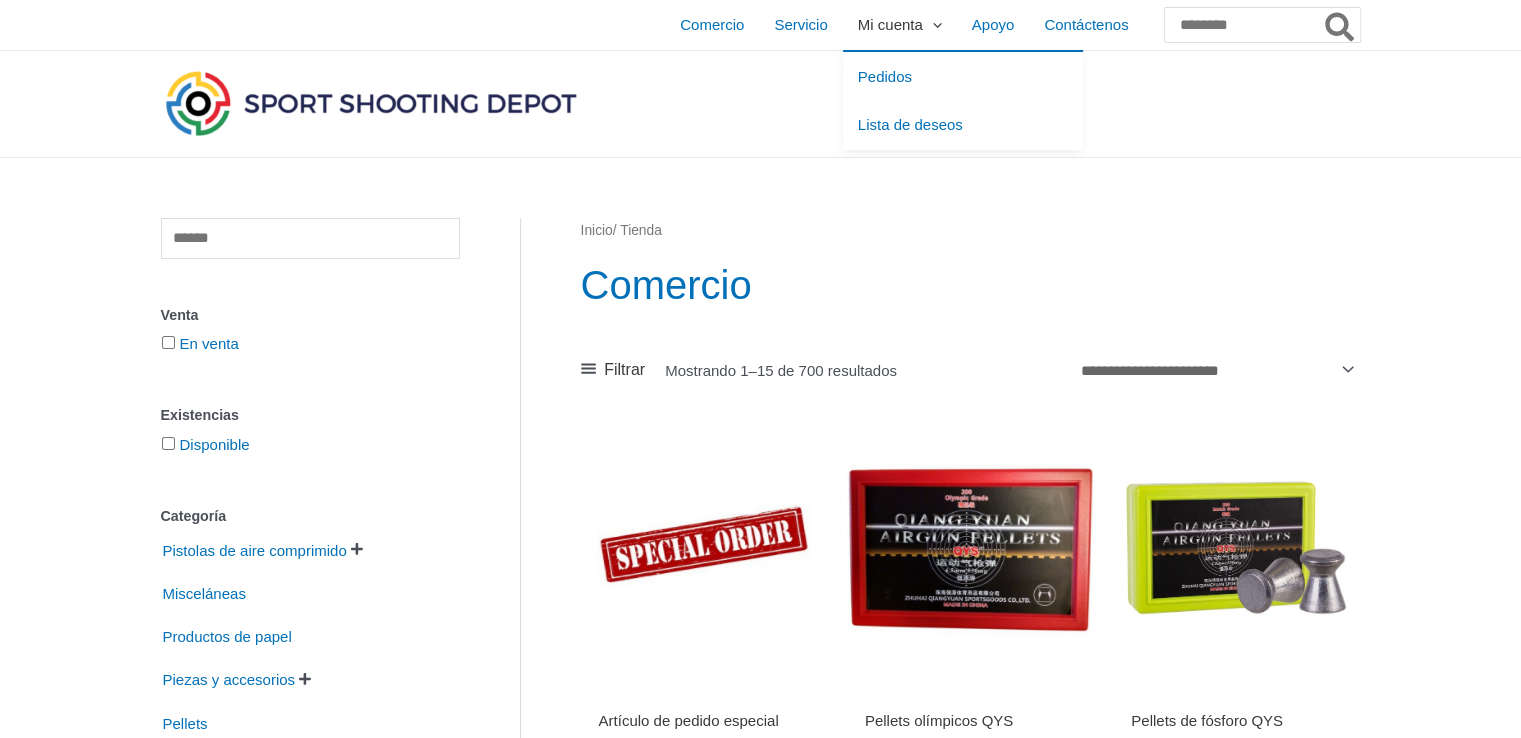 click on "Mi cuenta" at bounding box center (890, 24) 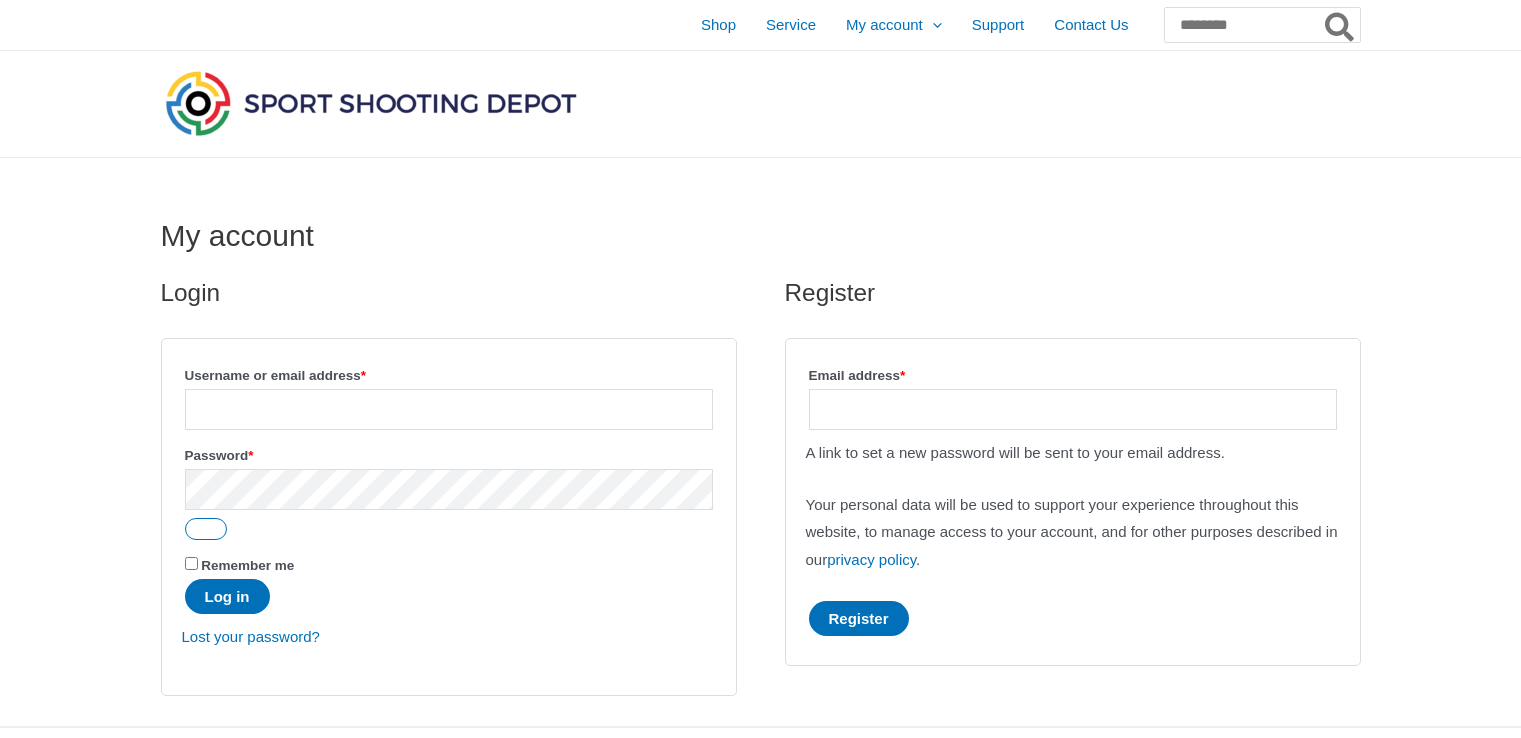 scroll, scrollTop: 0, scrollLeft: 0, axis: both 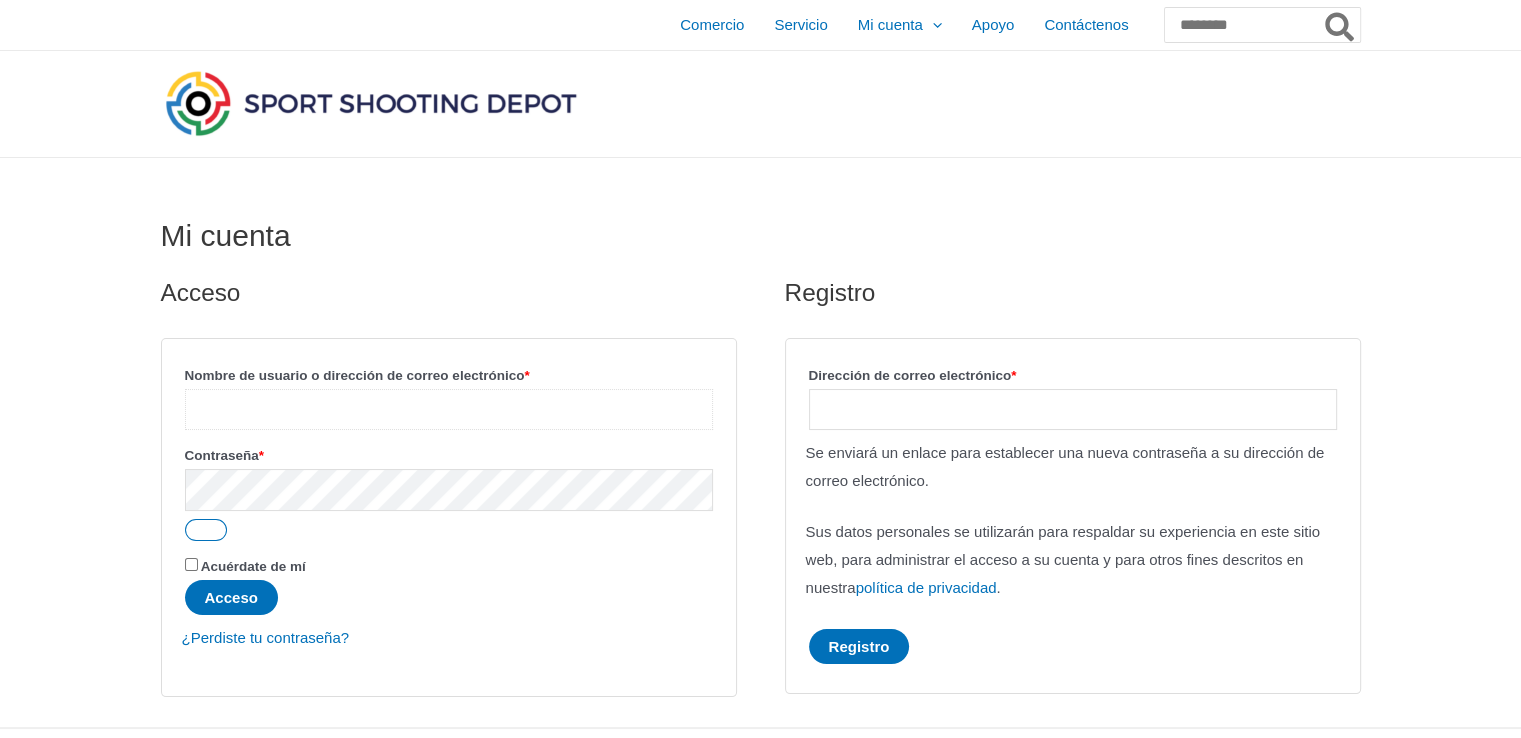 click on "Nombre de usuario o dirección de correo electrónico   * Requerido" at bounding box center [449, 409] 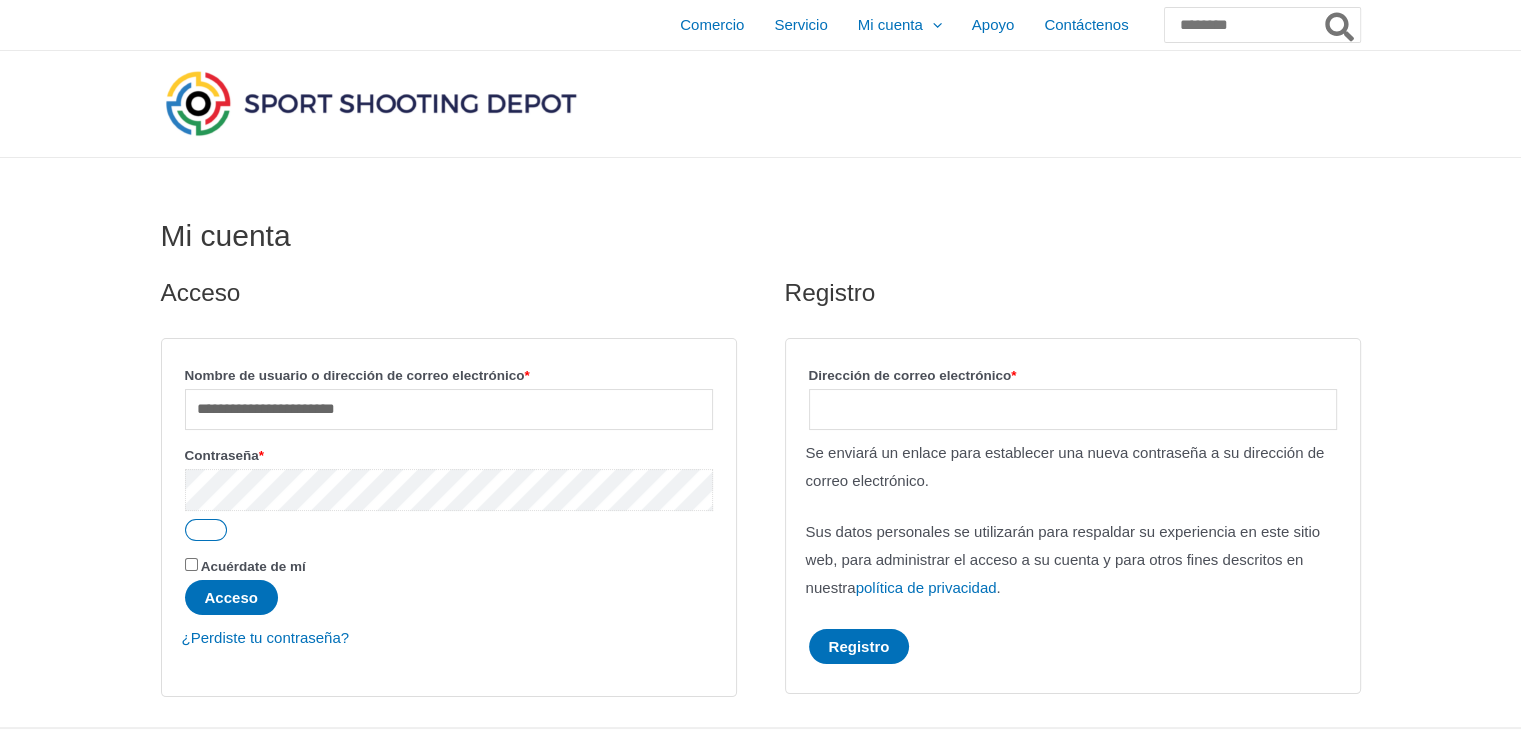 click on "Acceso" at bounding box center [231, 597] 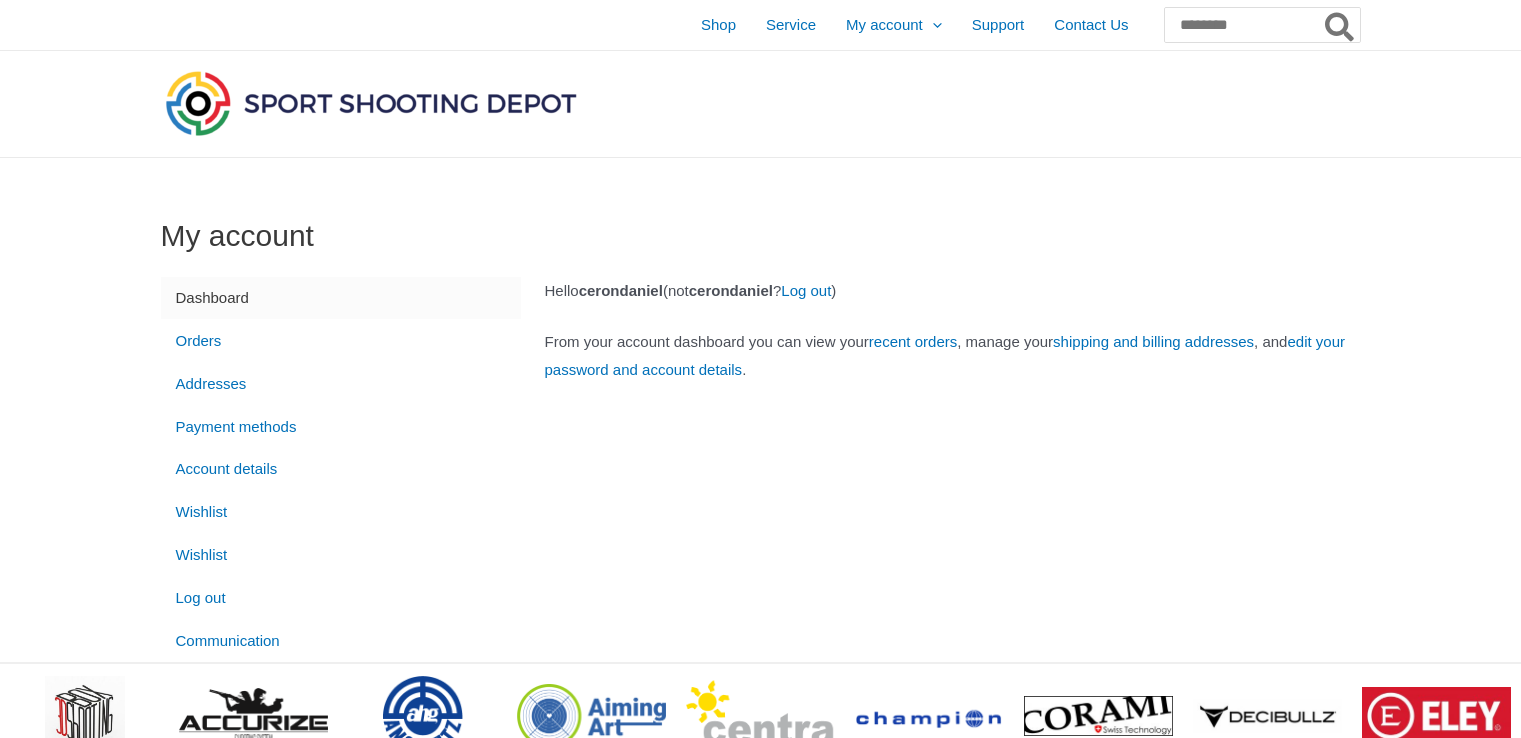 scroll, scrollTop: 0, scrollLeft: 0, axis: both 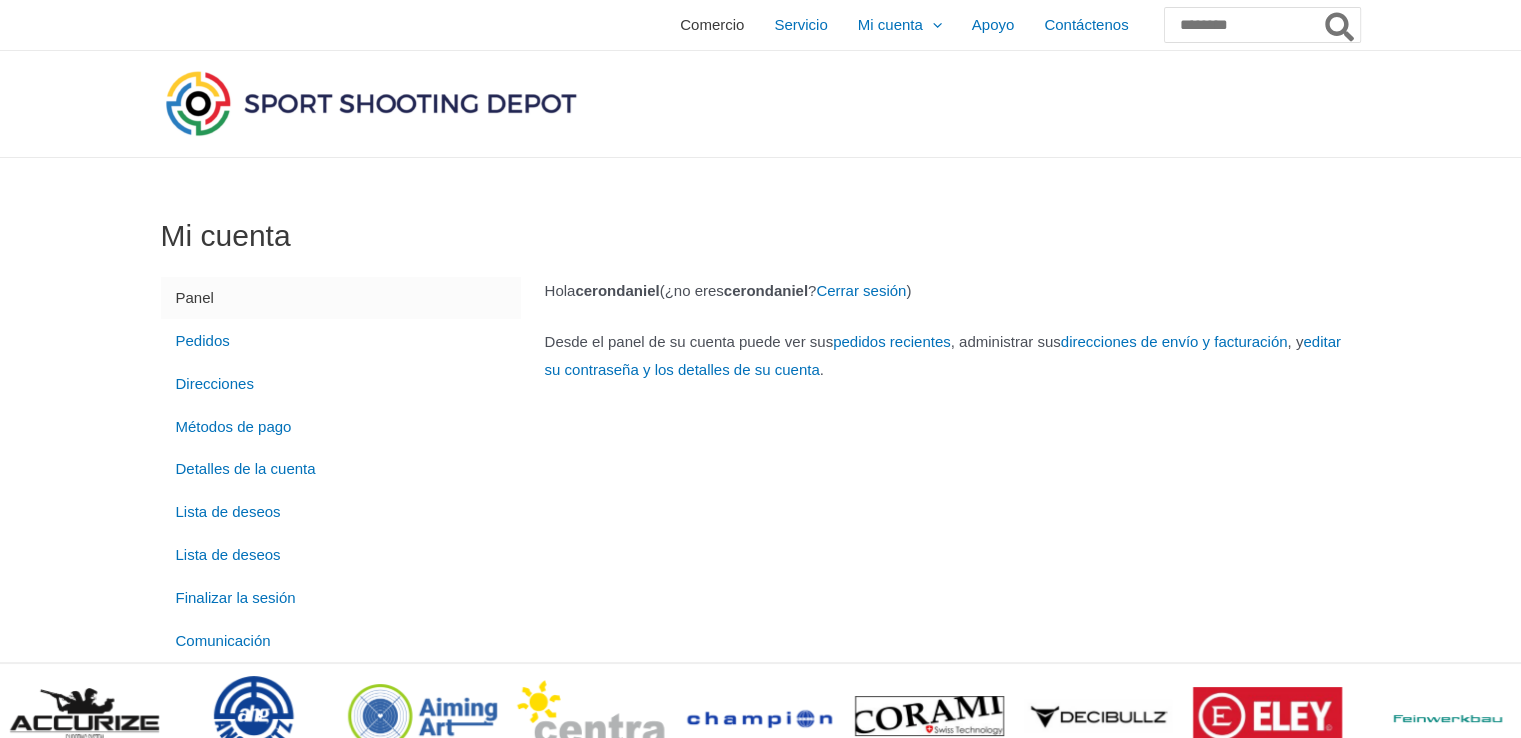 click on "Comercio" at bounding box center (712, 24) 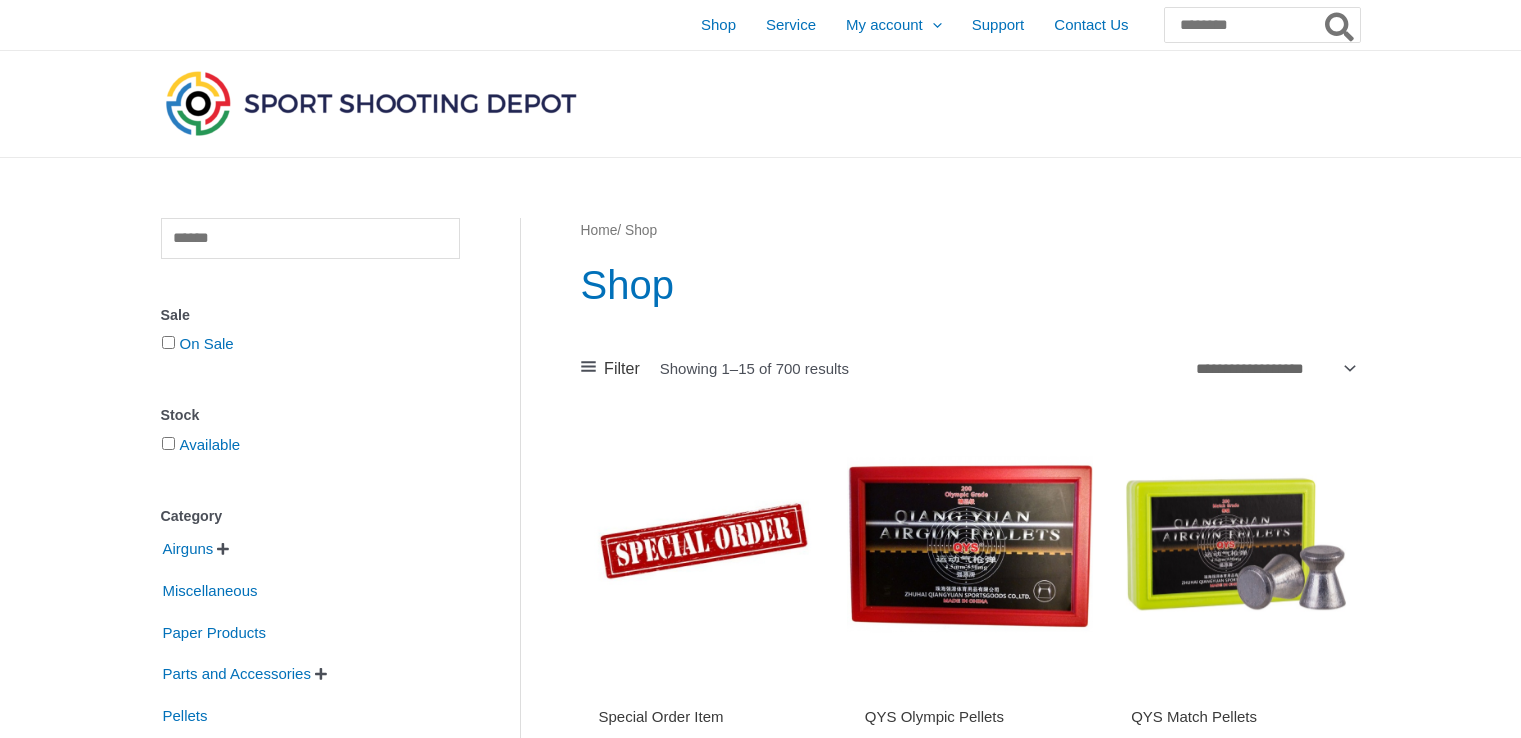 scroll, scrollTop: 0, scrollLeft: 0, axis: both 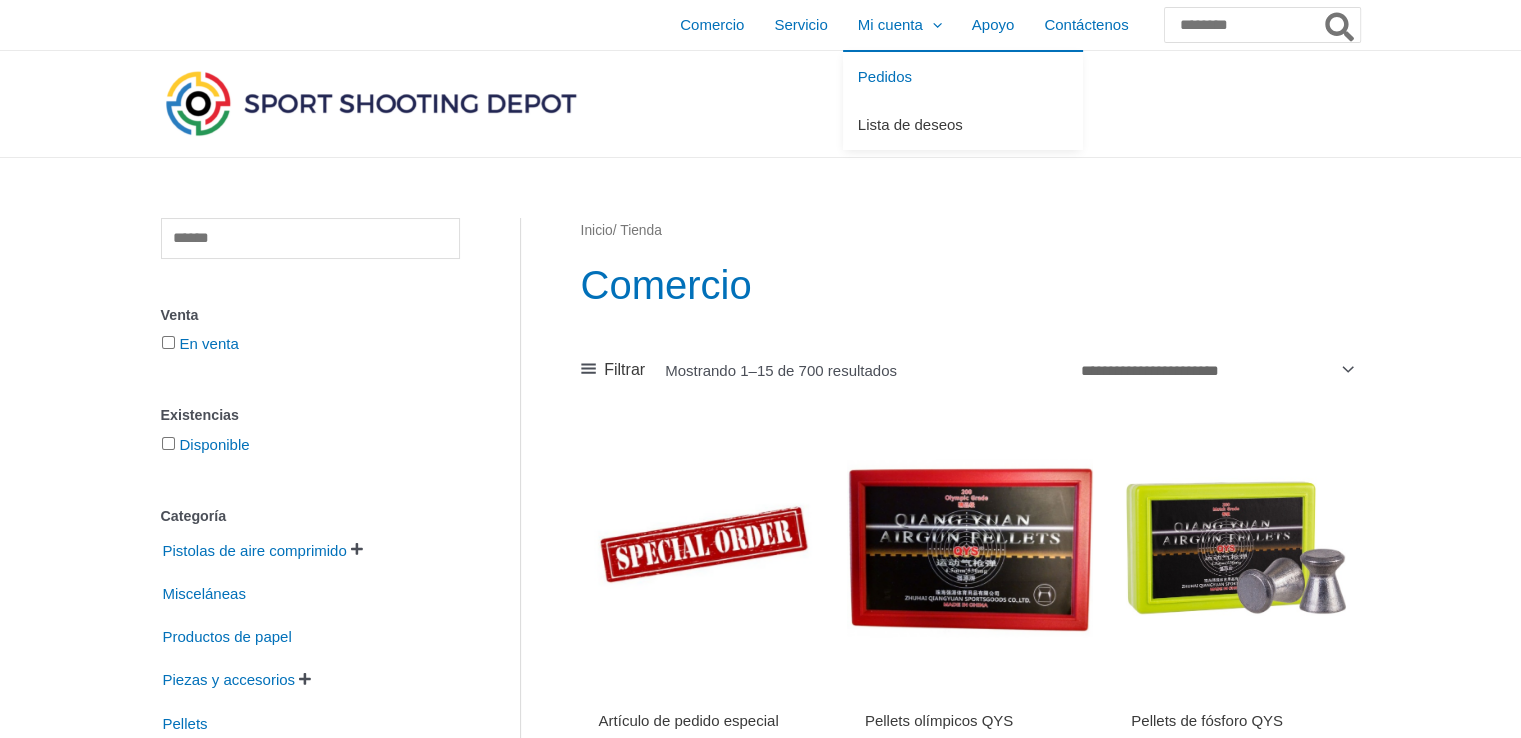 click on "Lista de deseos" at bounding box center (910, 124) 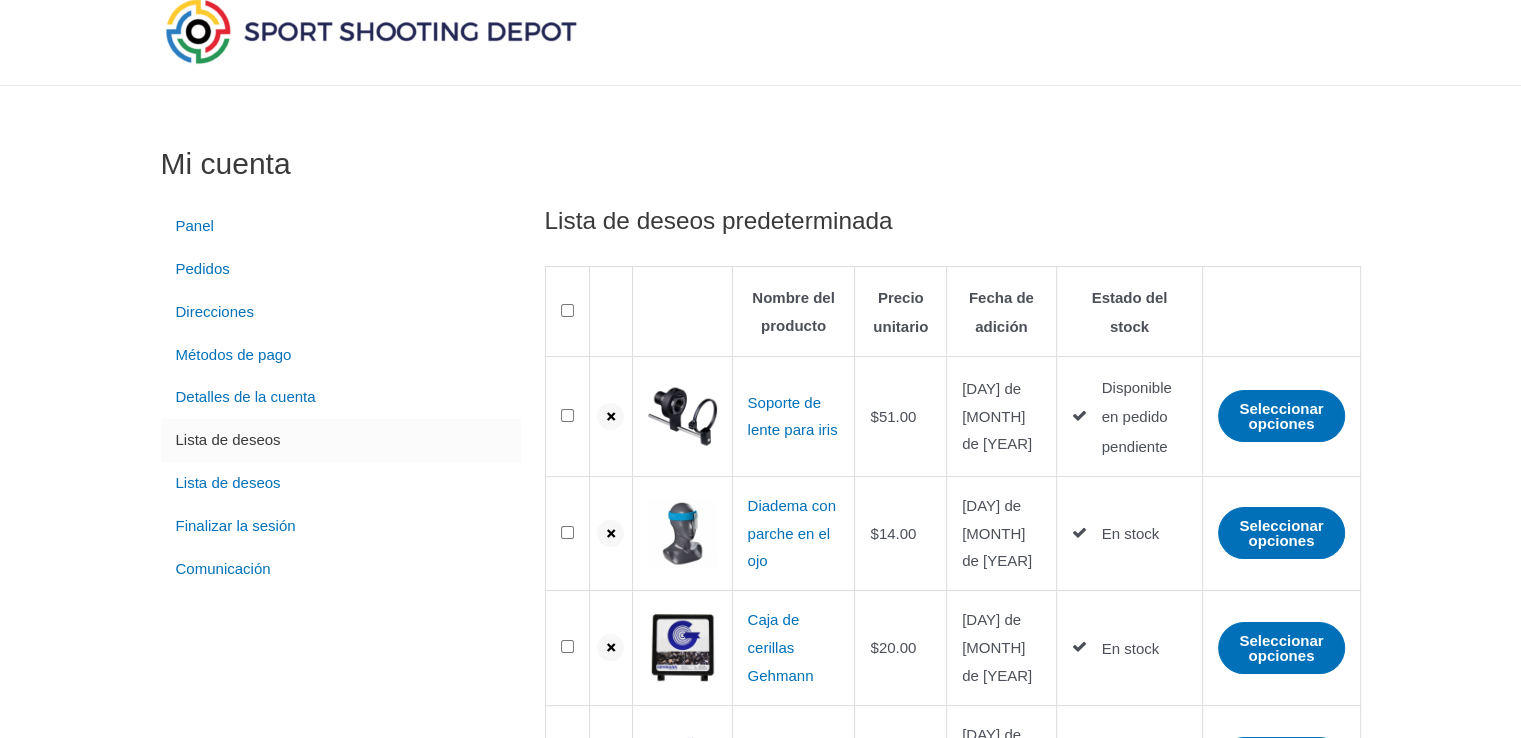 scroll, scrollTop: 0, scrollLeft: 0, axis: both 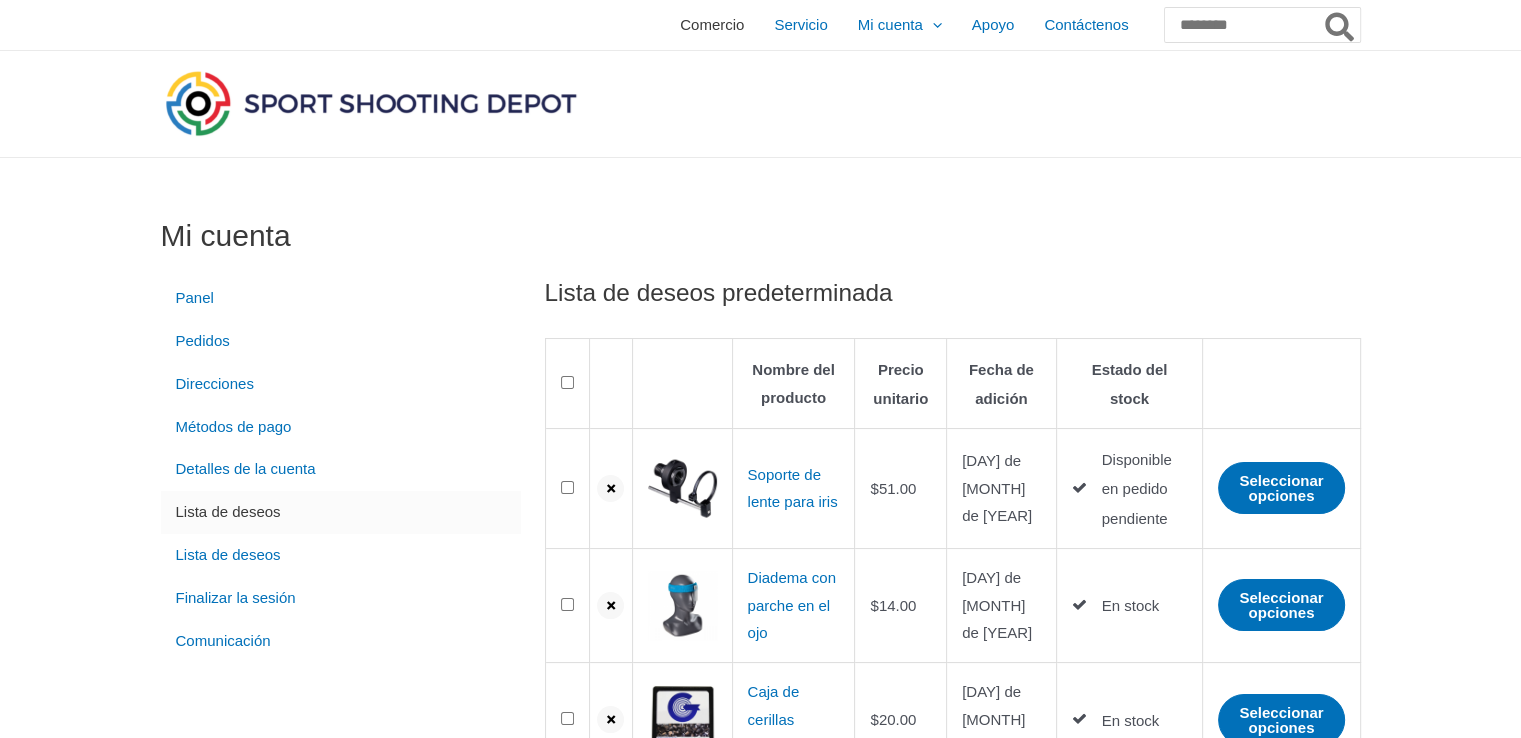 click on "Comercio" at bounding box center (712, 24) 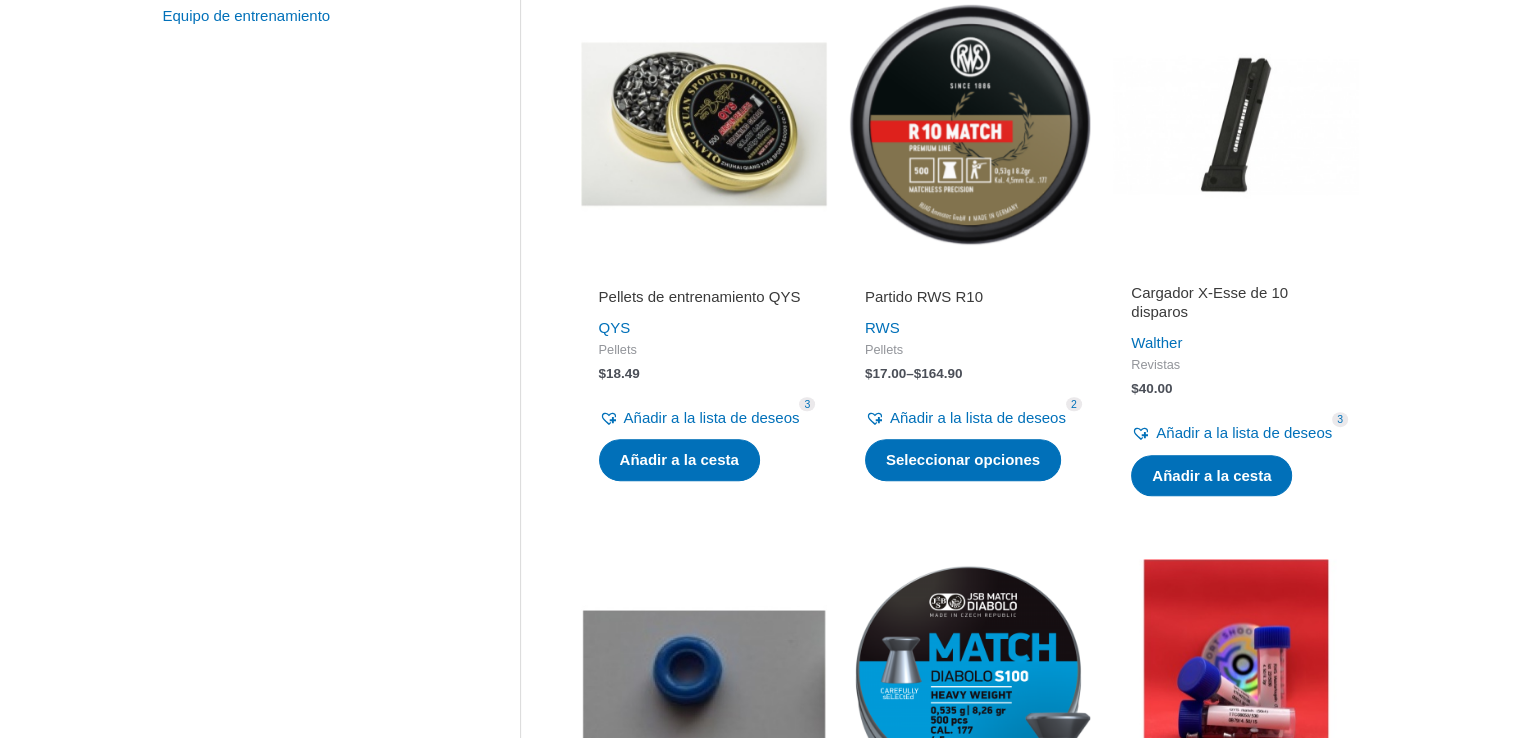 scroll, scrollTop: 1000, scrollLeft: 0, axis: vertical 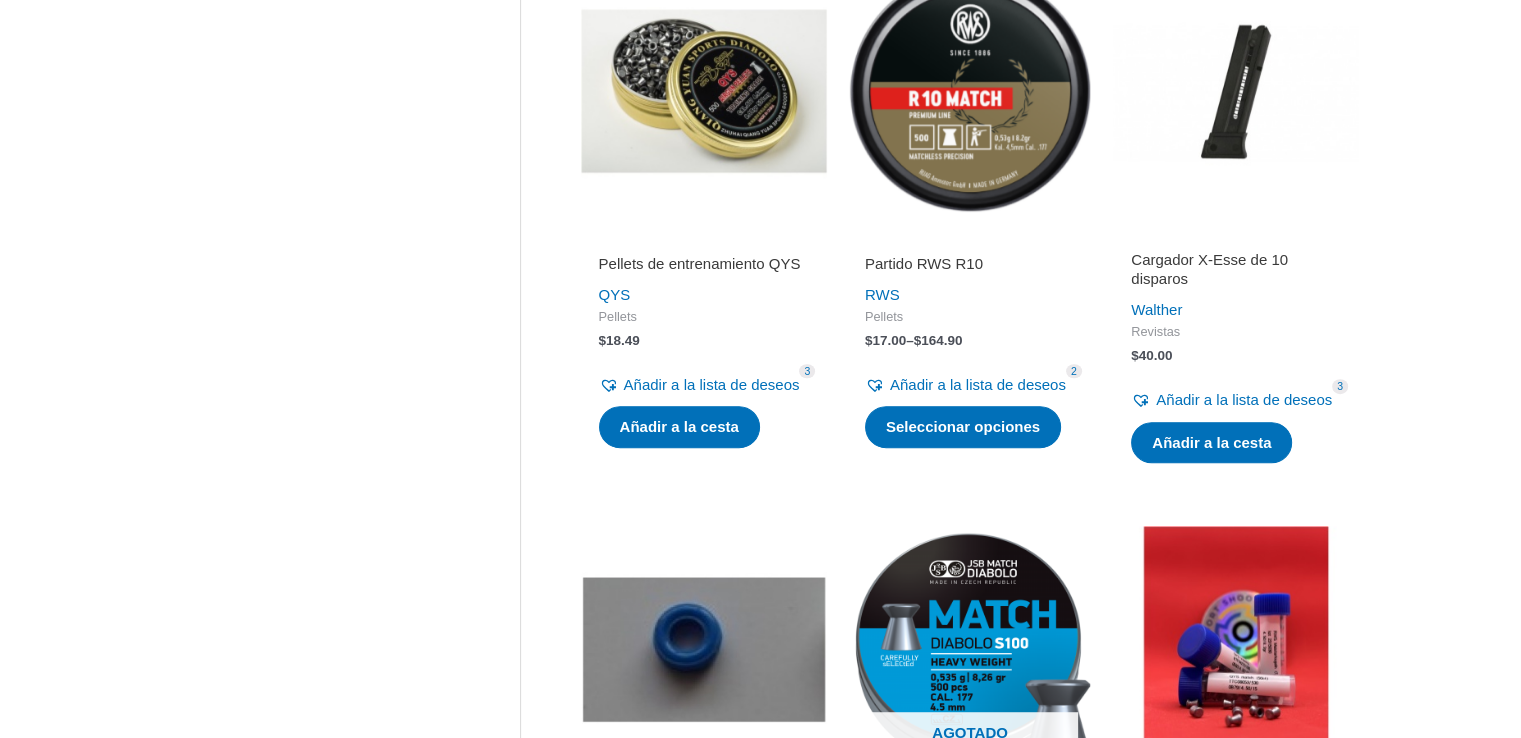 click at bounding box center [704, 91] 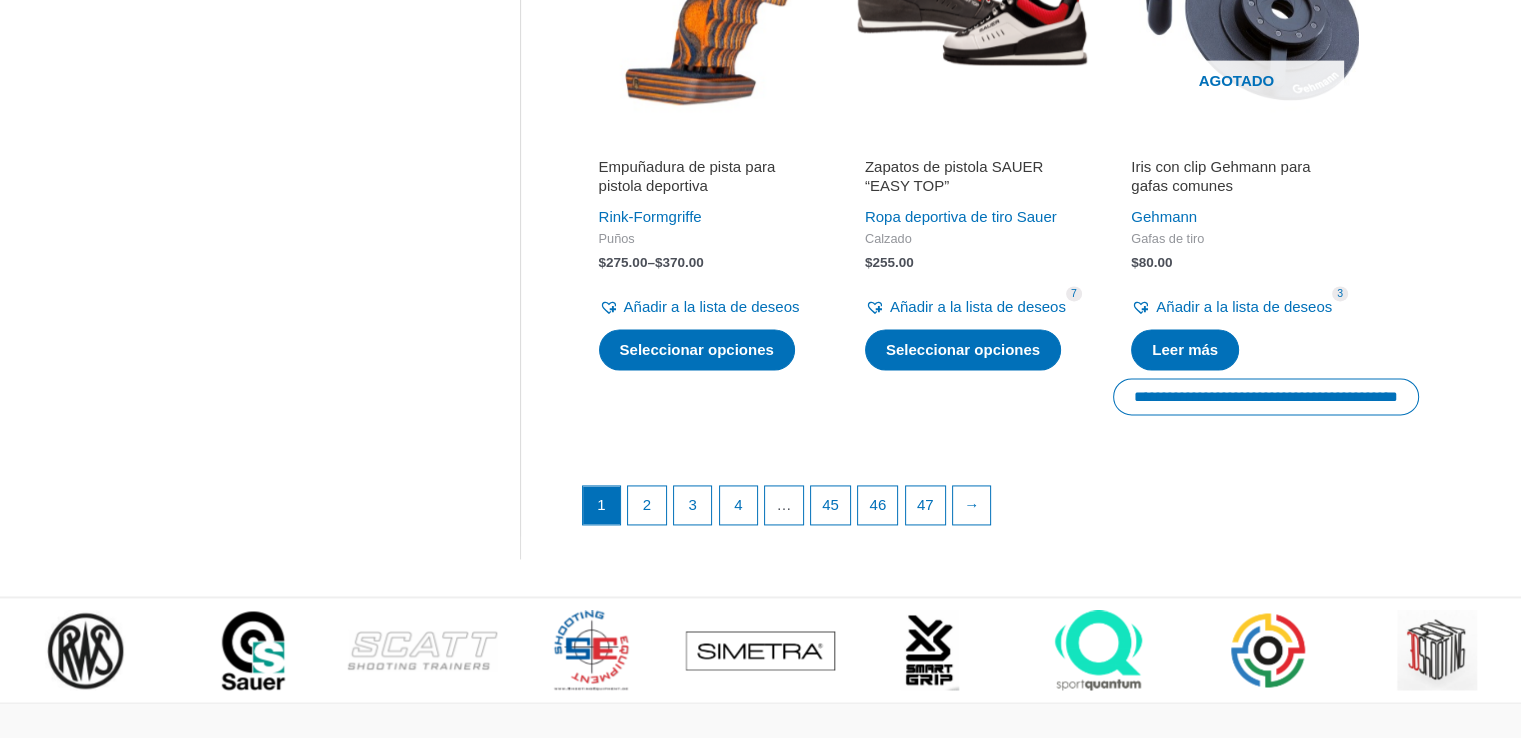 scroll, scrollTop: 2800, scrollLeft: 0, axis: vertical 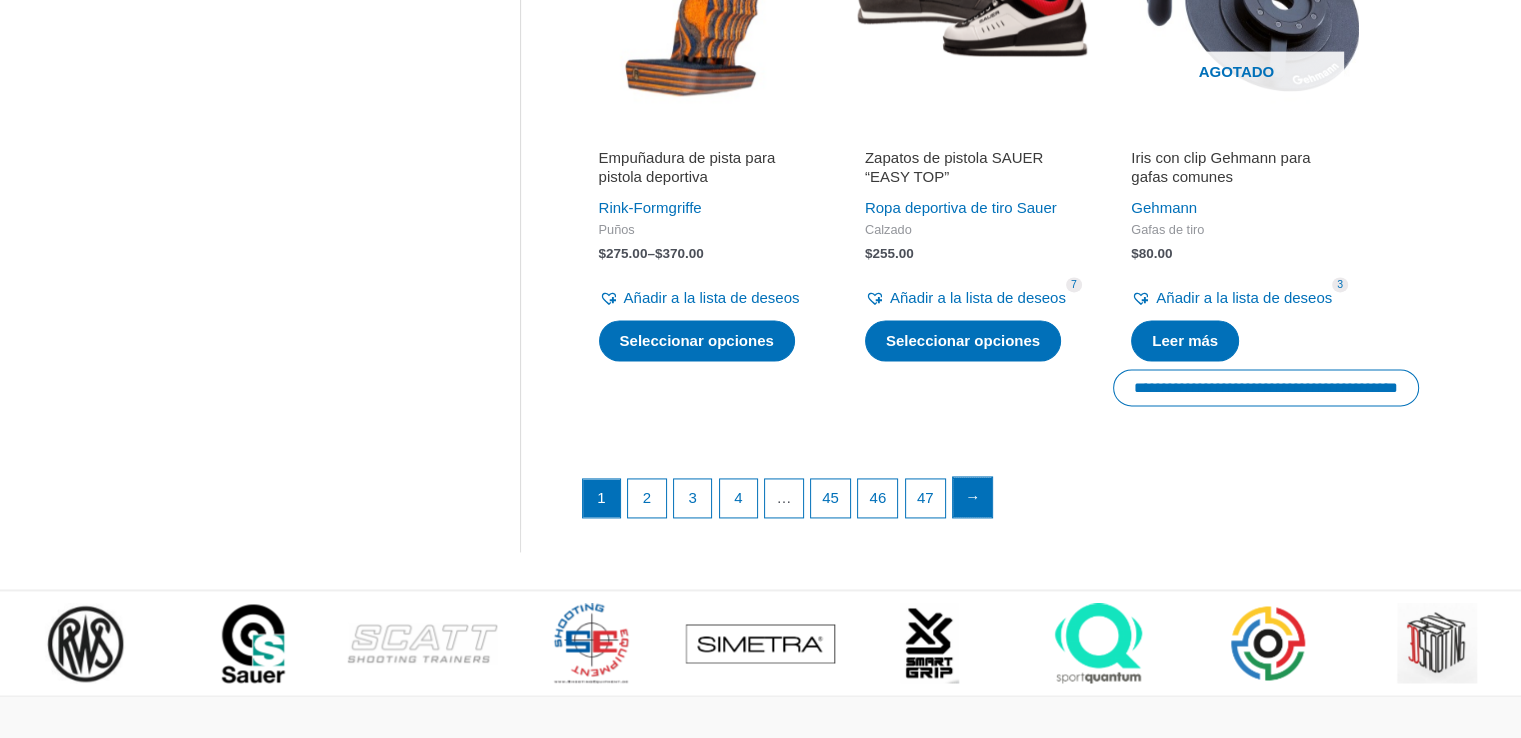 click on "→" at bounding box center [972, 496] 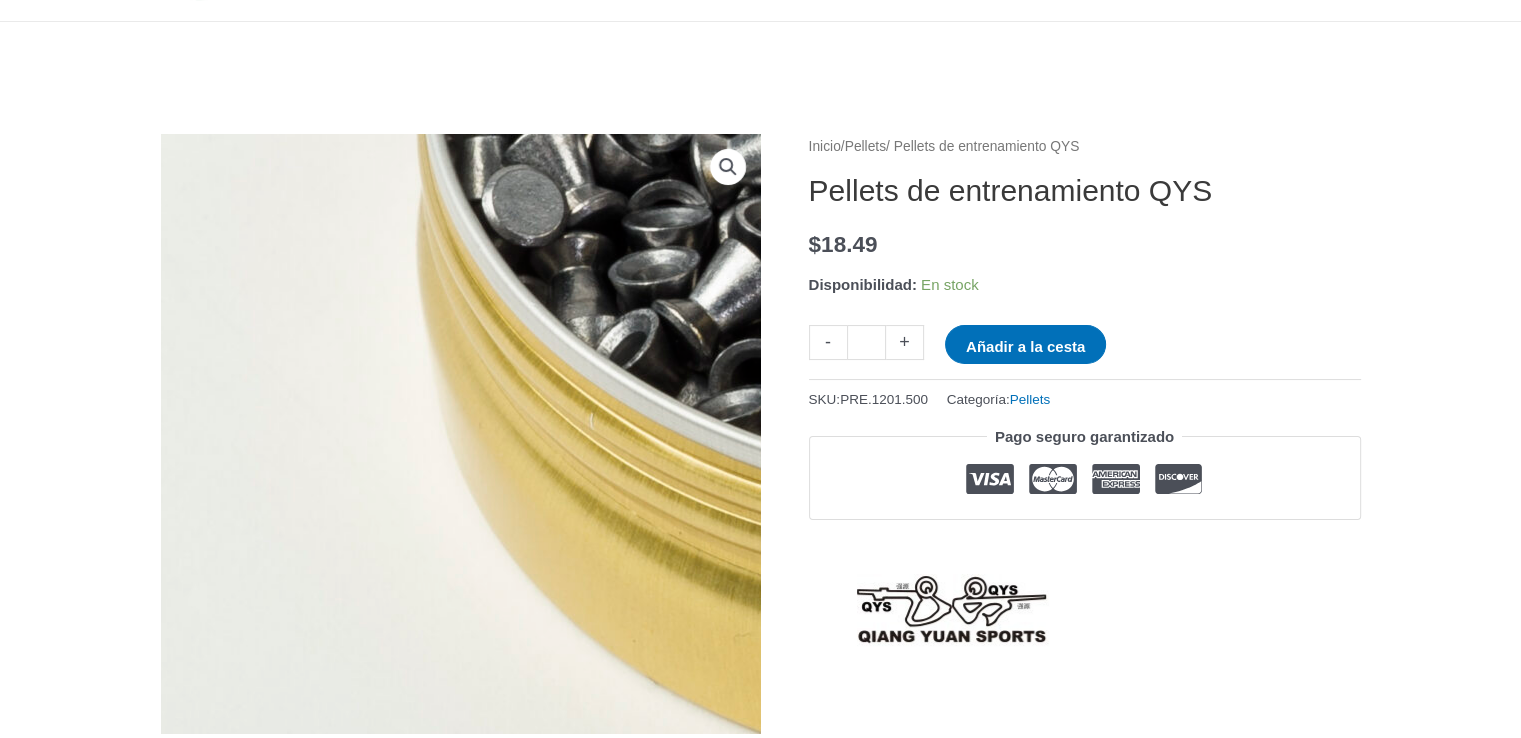 scroll, scrollTop: 200, scrollLeft: 0, axis: vertical 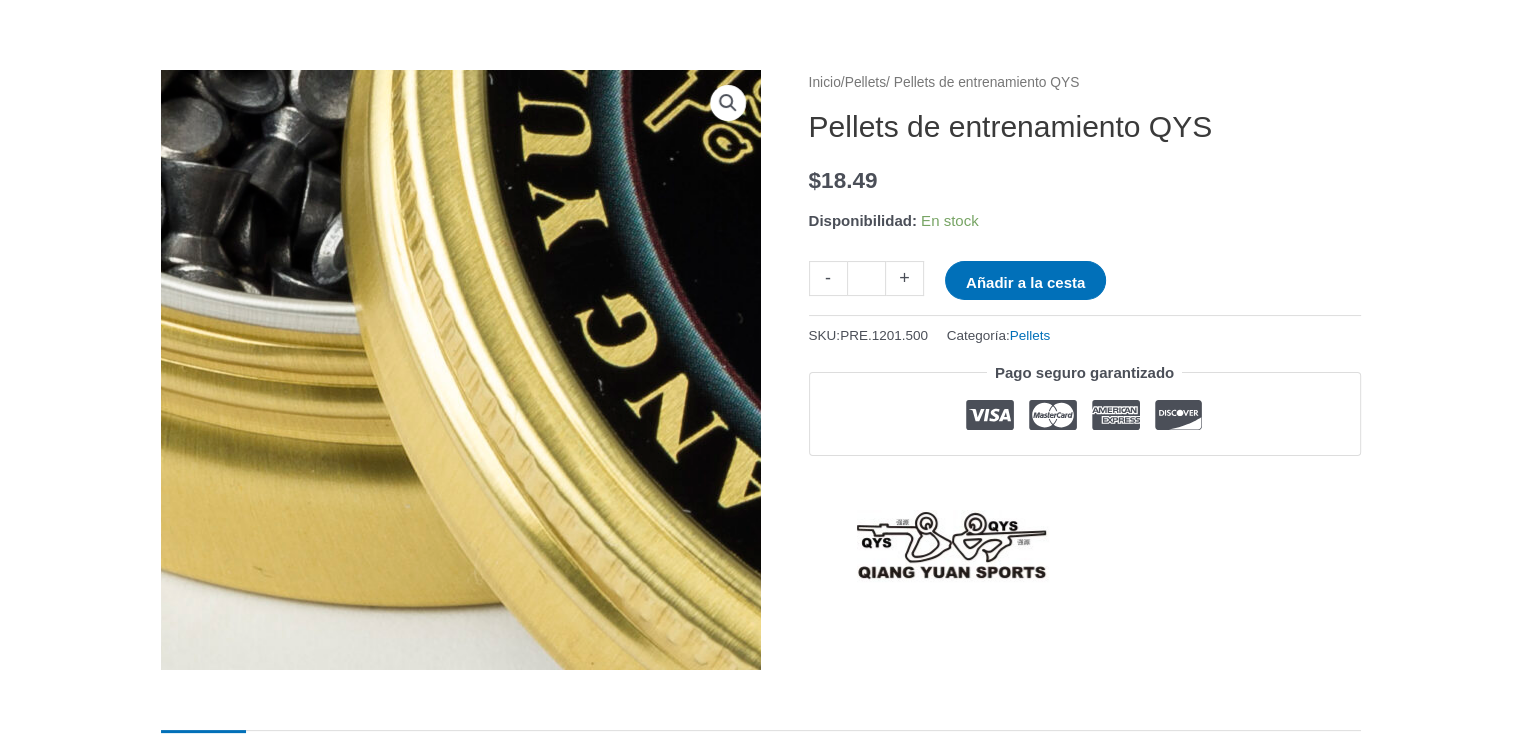 click at bounding box center [746, 210] 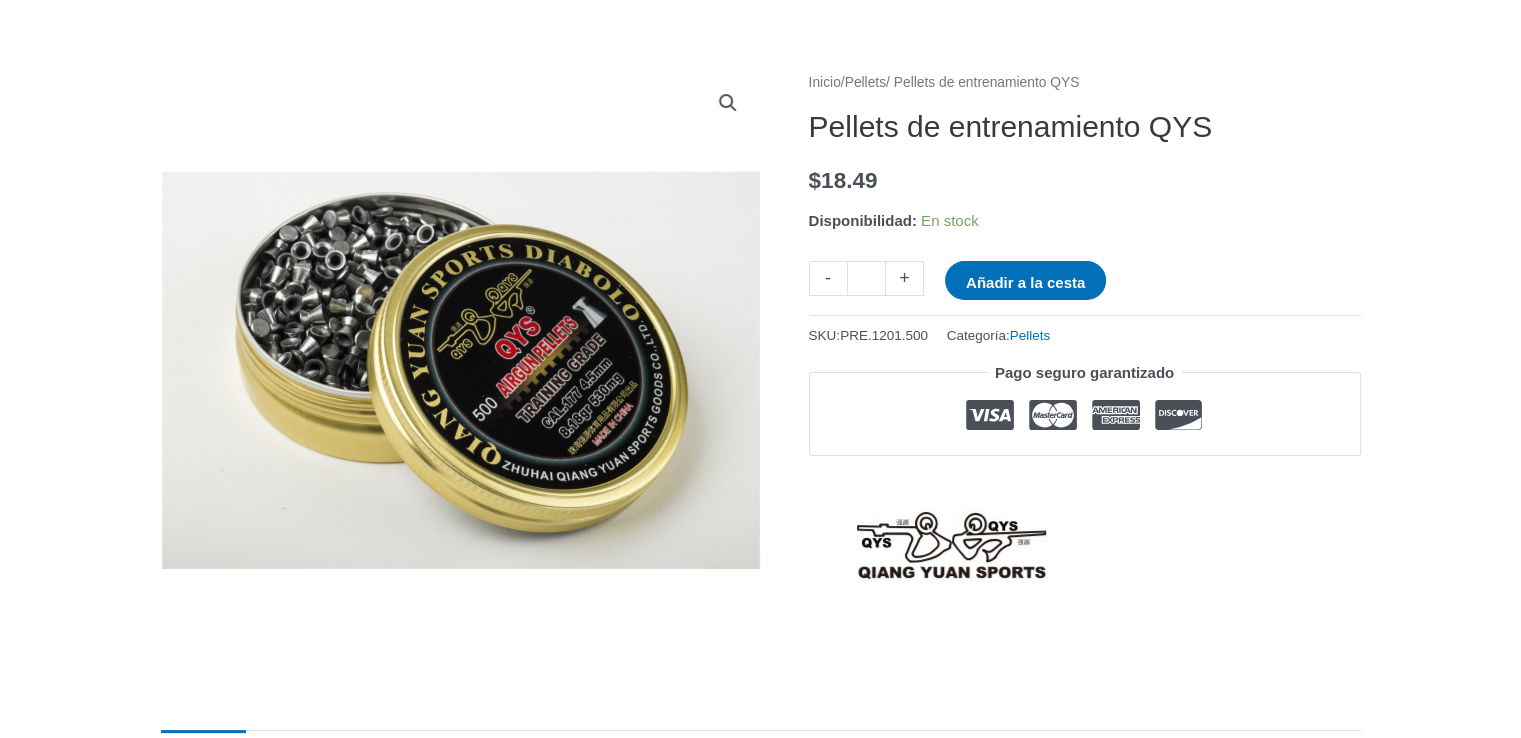 click on "Inicio   /   Pellets   / Pellets de entrenamiento QYS Pellets de entrenamiento QYS $  18.49
Disponibilidad:
En stock
Cantidad negativa -
Cantidad de pellets de entrenamiento QYS
*
Cantidad adicional +
Añadir a la cesta
SKU:  PRE.1201.500
Categoría:  Pellets
Pago seguro garantizado
Descripción
Información adicional
Marca
Información del producto: “QYS Training Pellets”
Disponible a partir del (20/01/2024): 5 lotes diferentes
Kits de prueba de lotes disponibles para ordenar ahora:  Muestreador de prueba de pellets" at bounding box center [760, 1345] 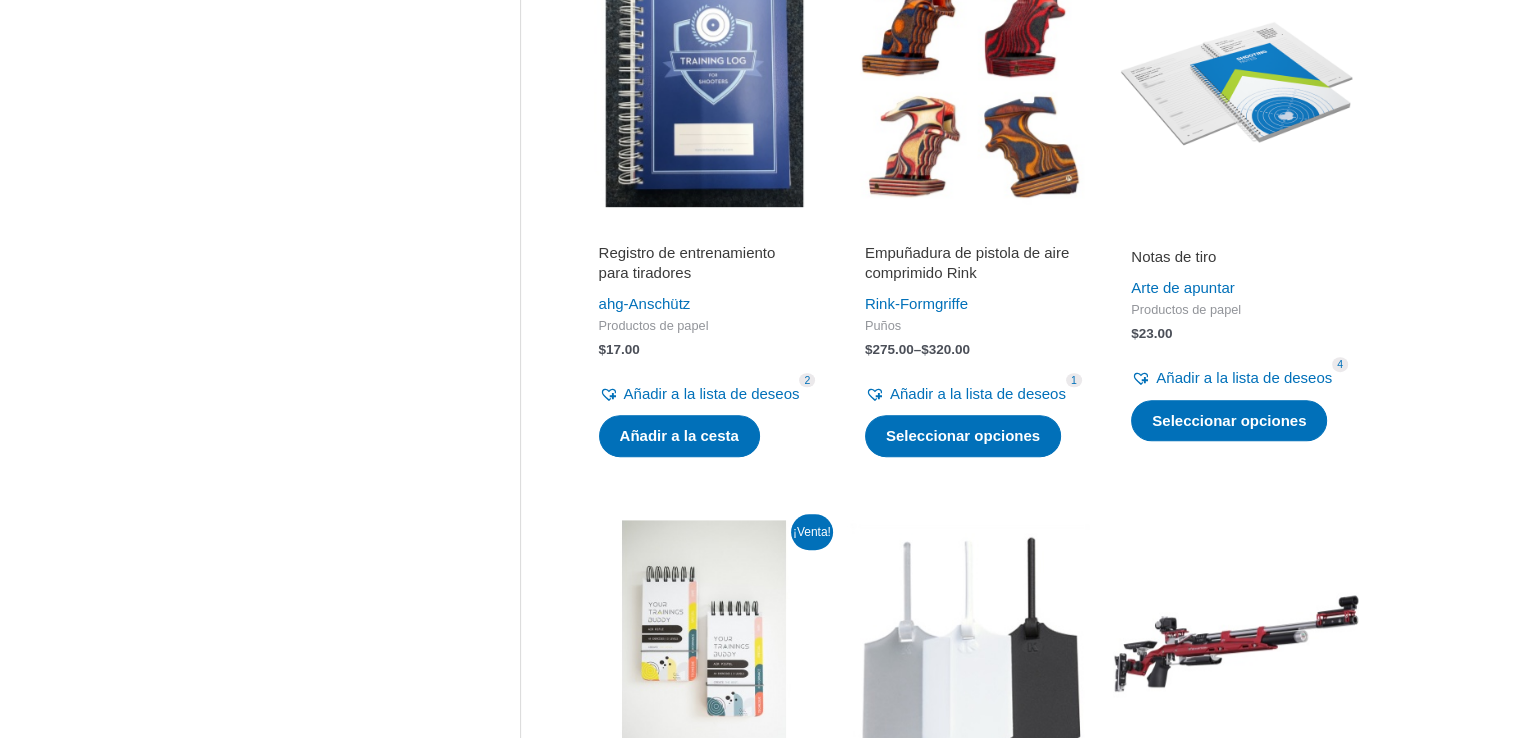 scroll, scrollTop: 900, scrollLeft: 0, axis: vertical 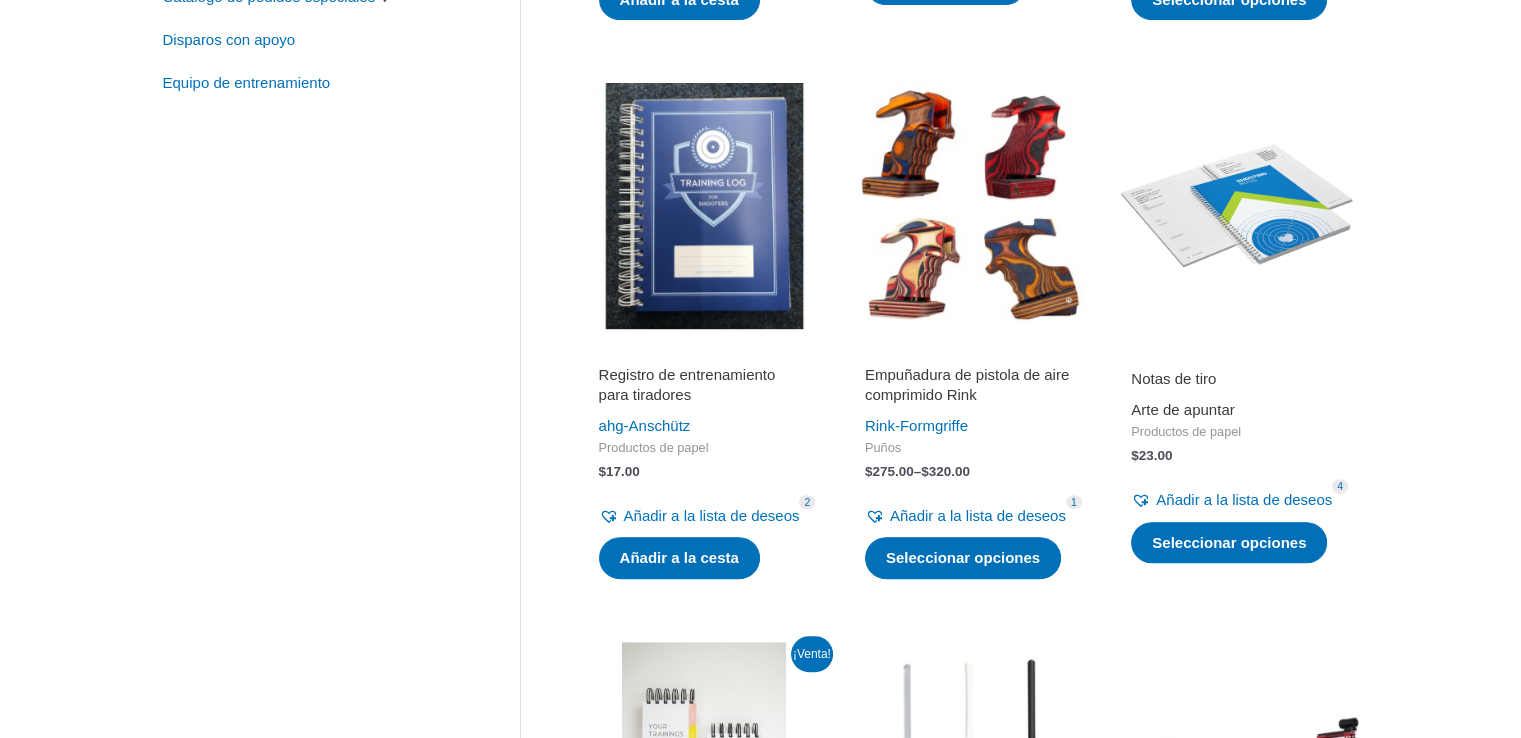 click on "Arte de apuntar" at bounding box center [1182, 409] 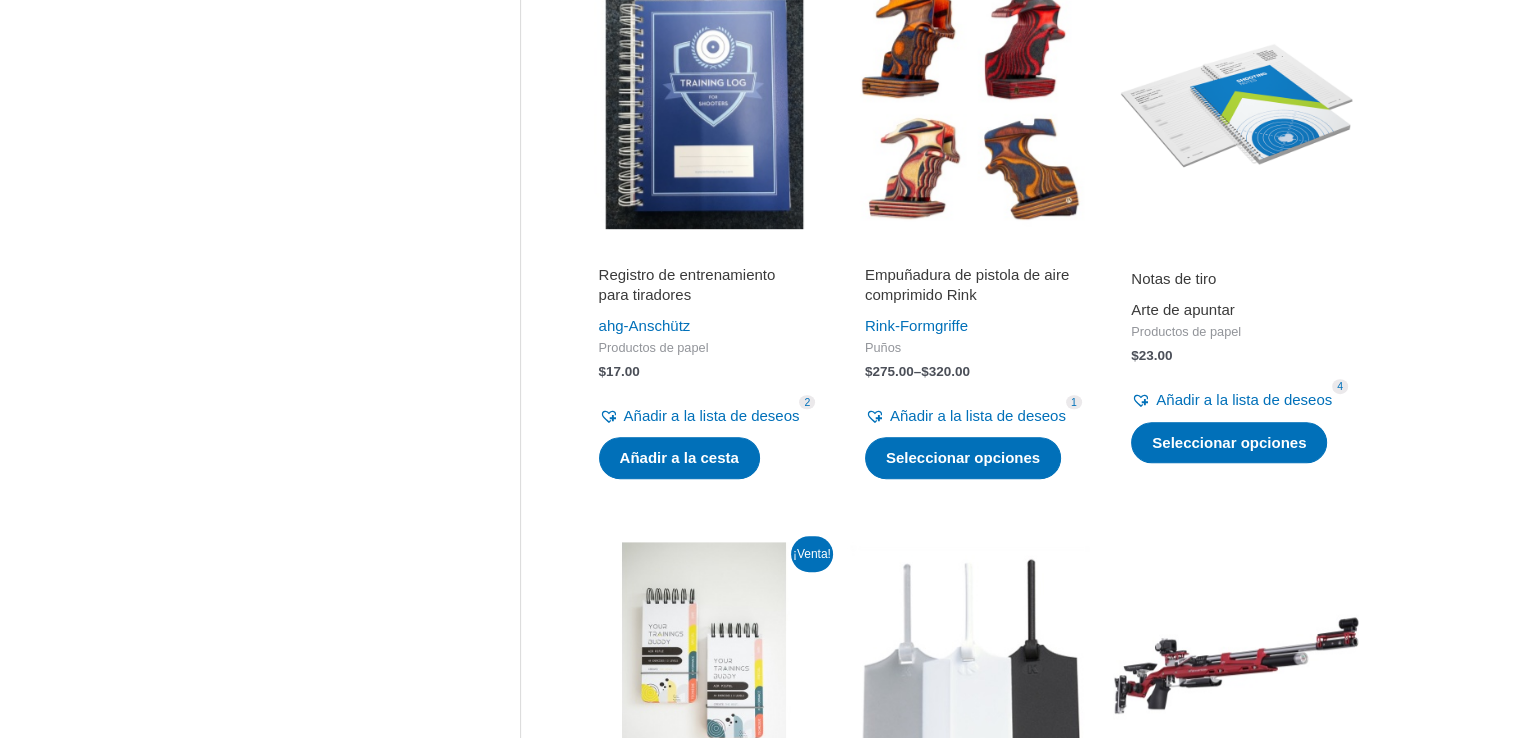 scroll, scrollTop: 1100, scrollLeft: 0, axis: vertical 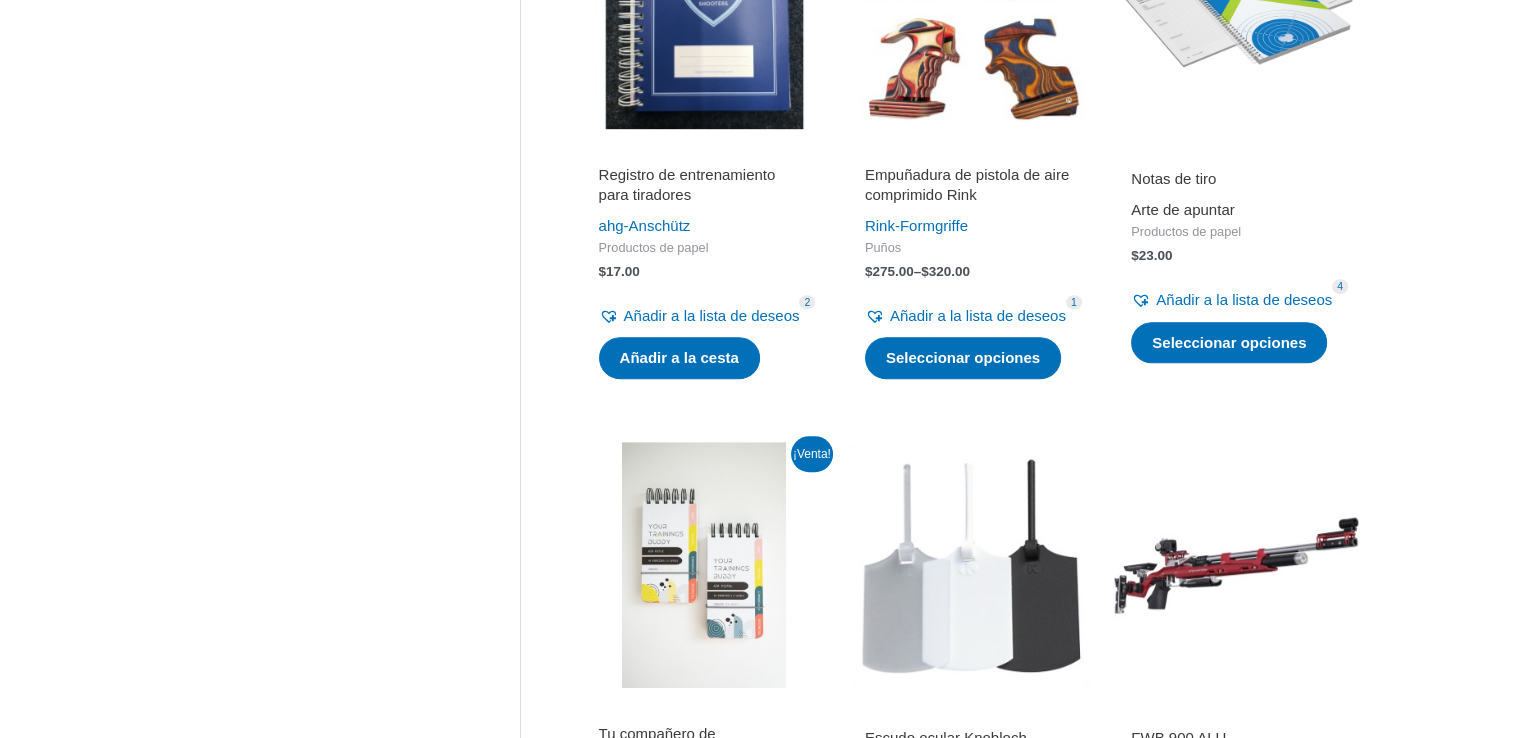 click on "Registro de entrenamiento para tiradores" at bounding box center (687, 184) 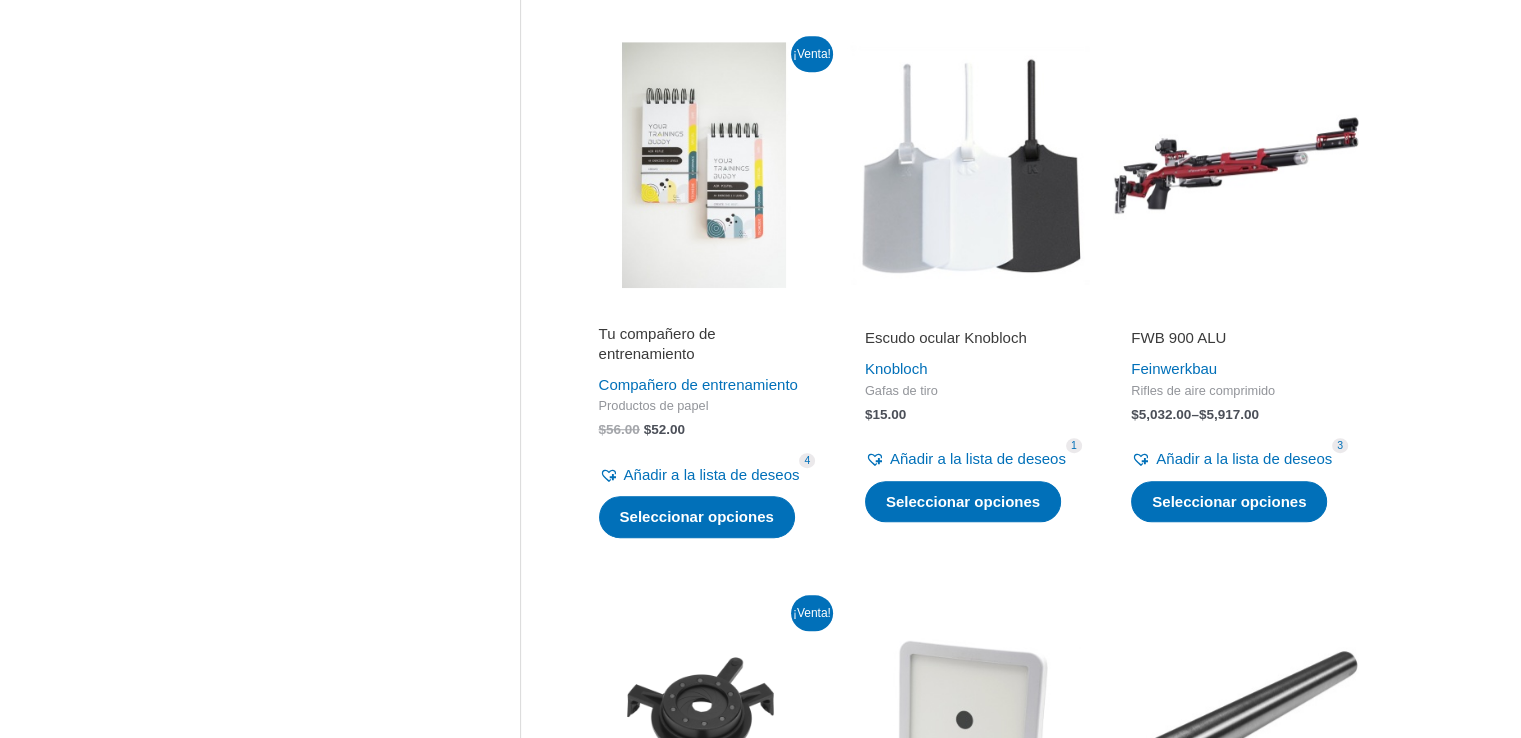 scroll, scrollTop: 1600, scrollLeft: 0, axis: vertical 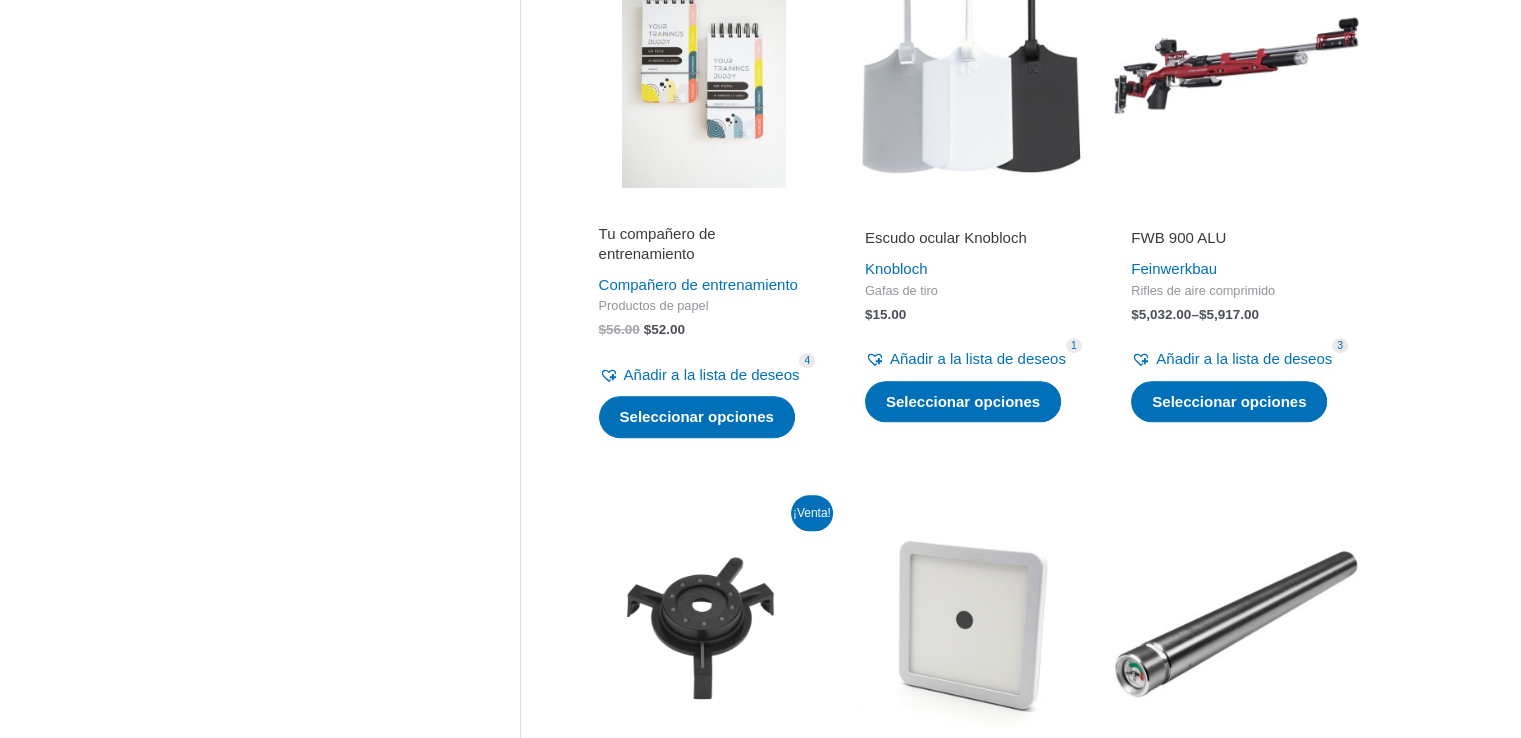 click at bounding box center [704, 65] 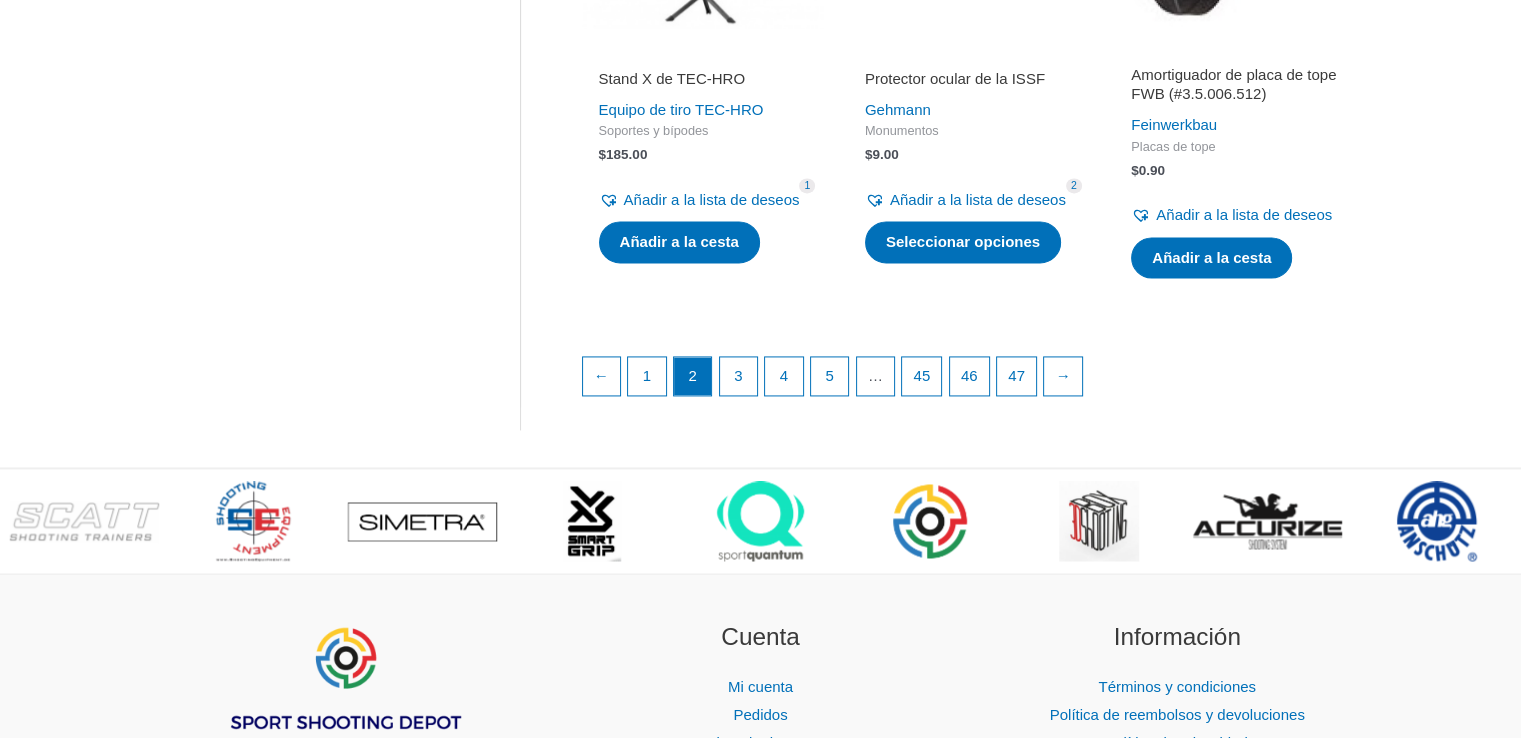 scroll, scrollTop: 3000, scrollLeft: 0, axis: vertical 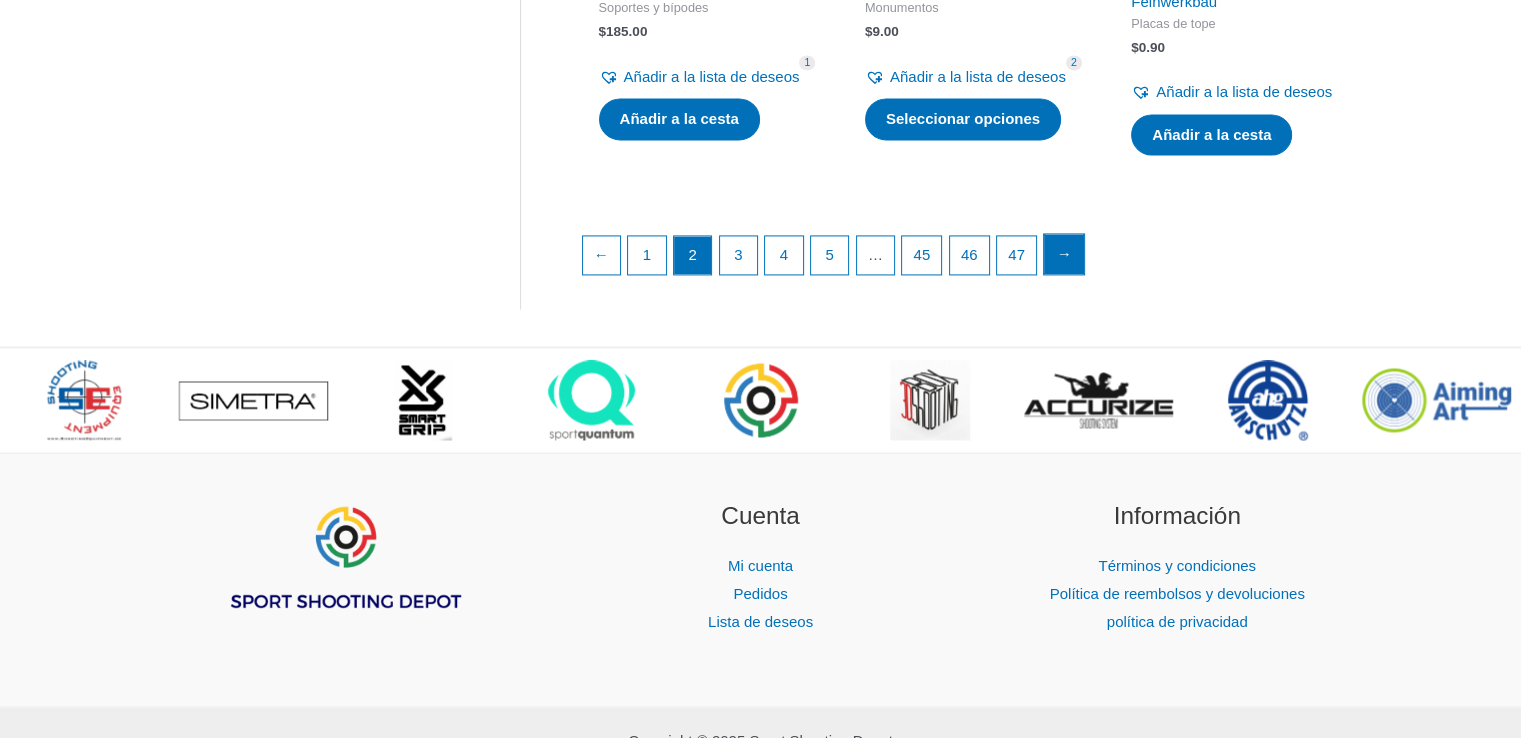 click on "→" at bounding box center (1064, 254) 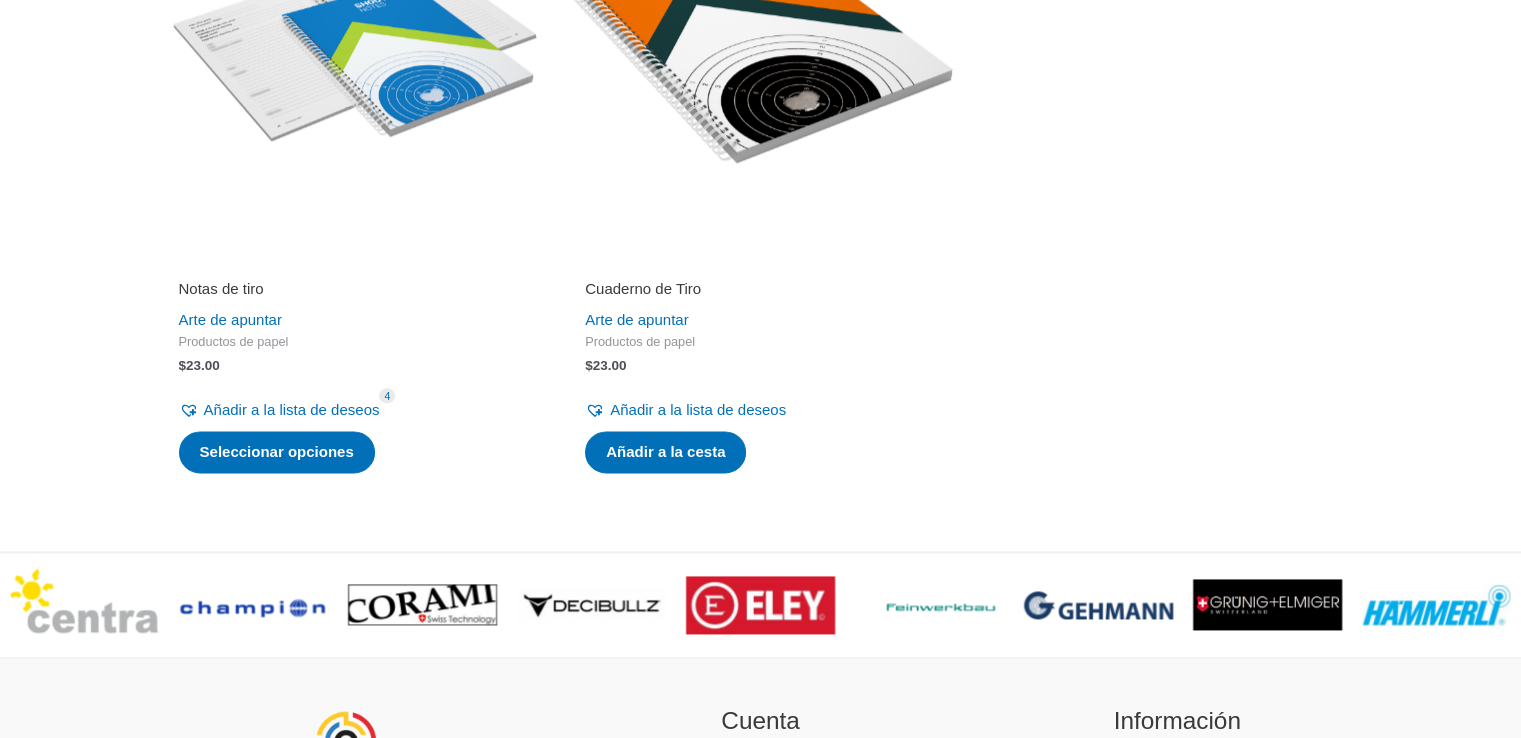 scroll, scrollTop: 2500, scrollLeft: 0, axis: vertical 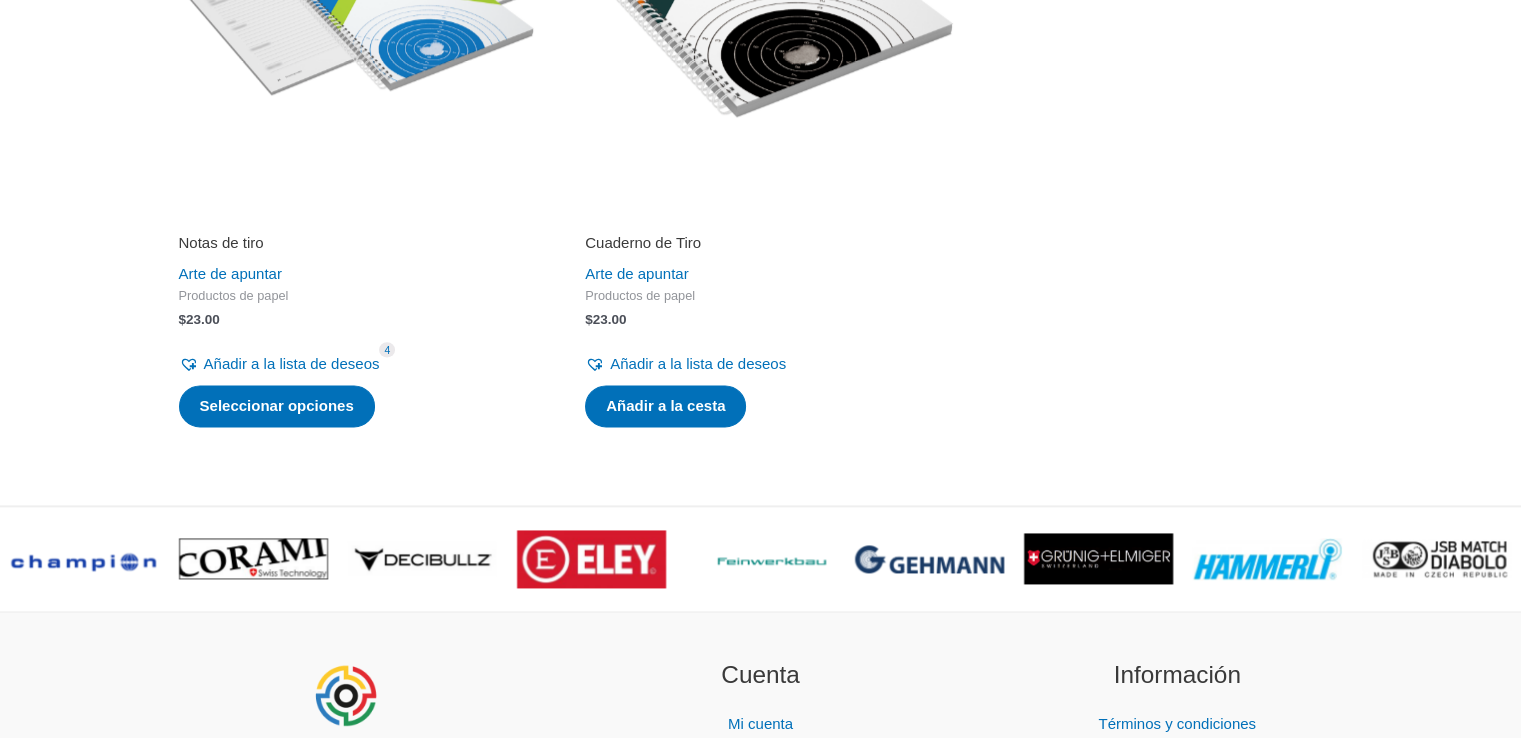 click at bounding box center [354, -1] 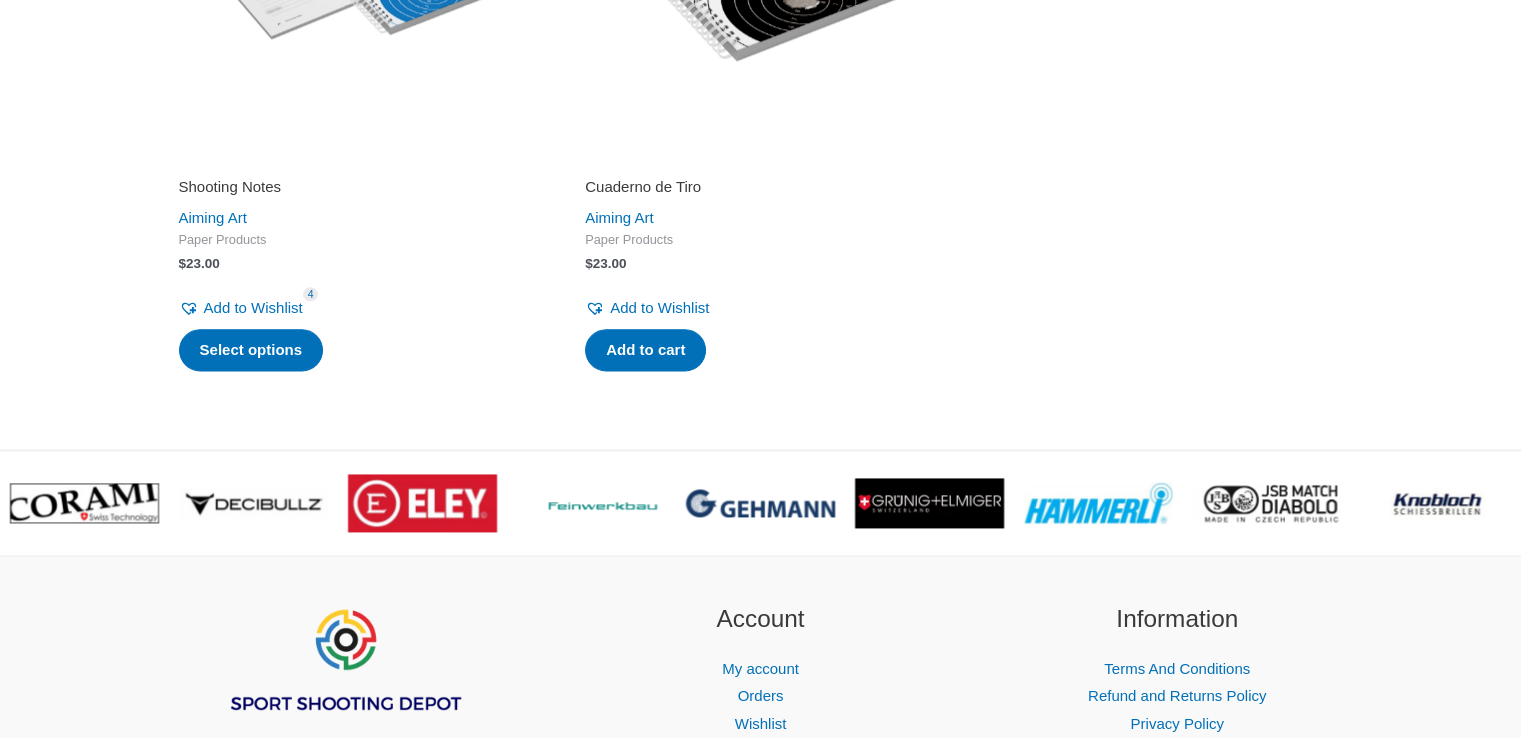 scroll, scrollTop: 2500, scrollLeft: 0, axis: vertical 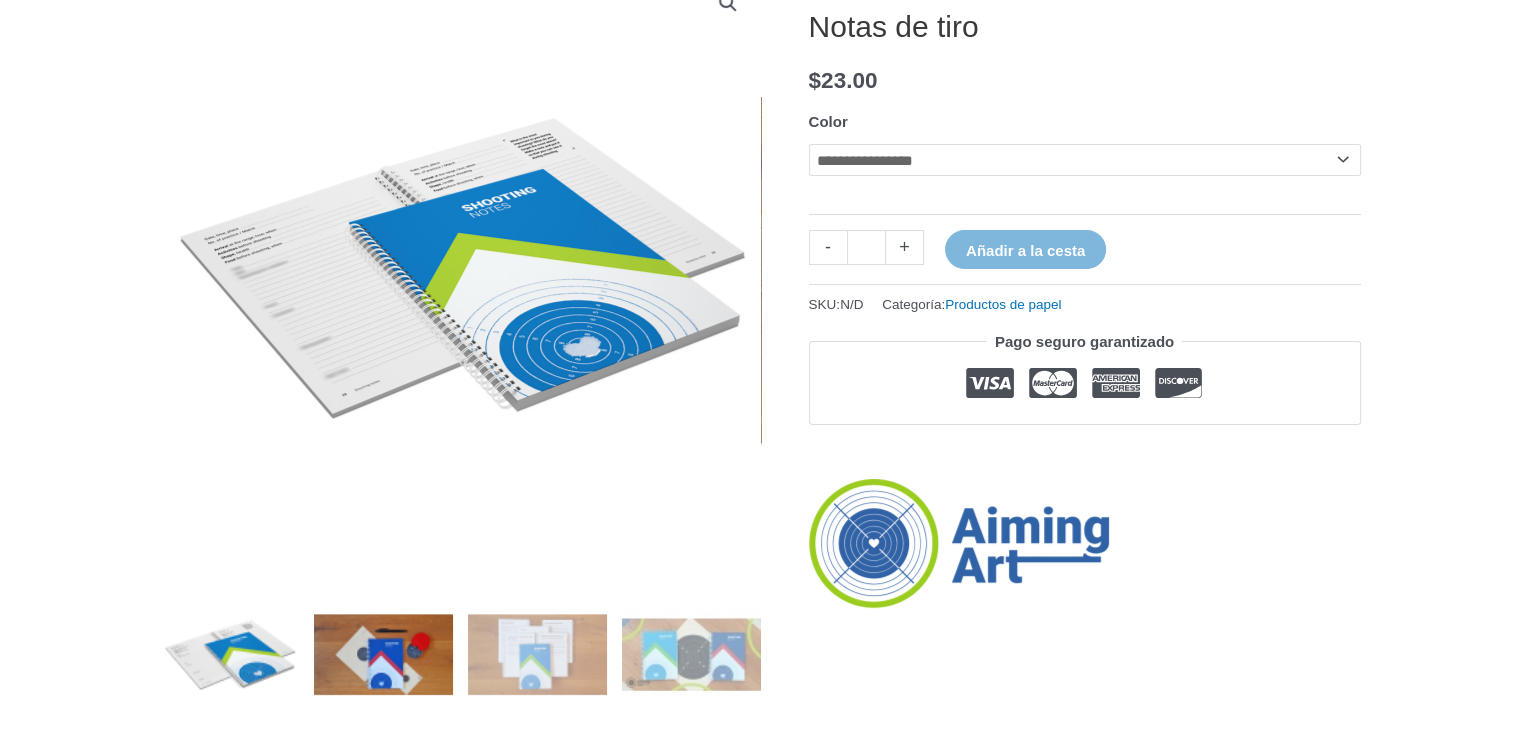 click at bounding box center [383, 654] 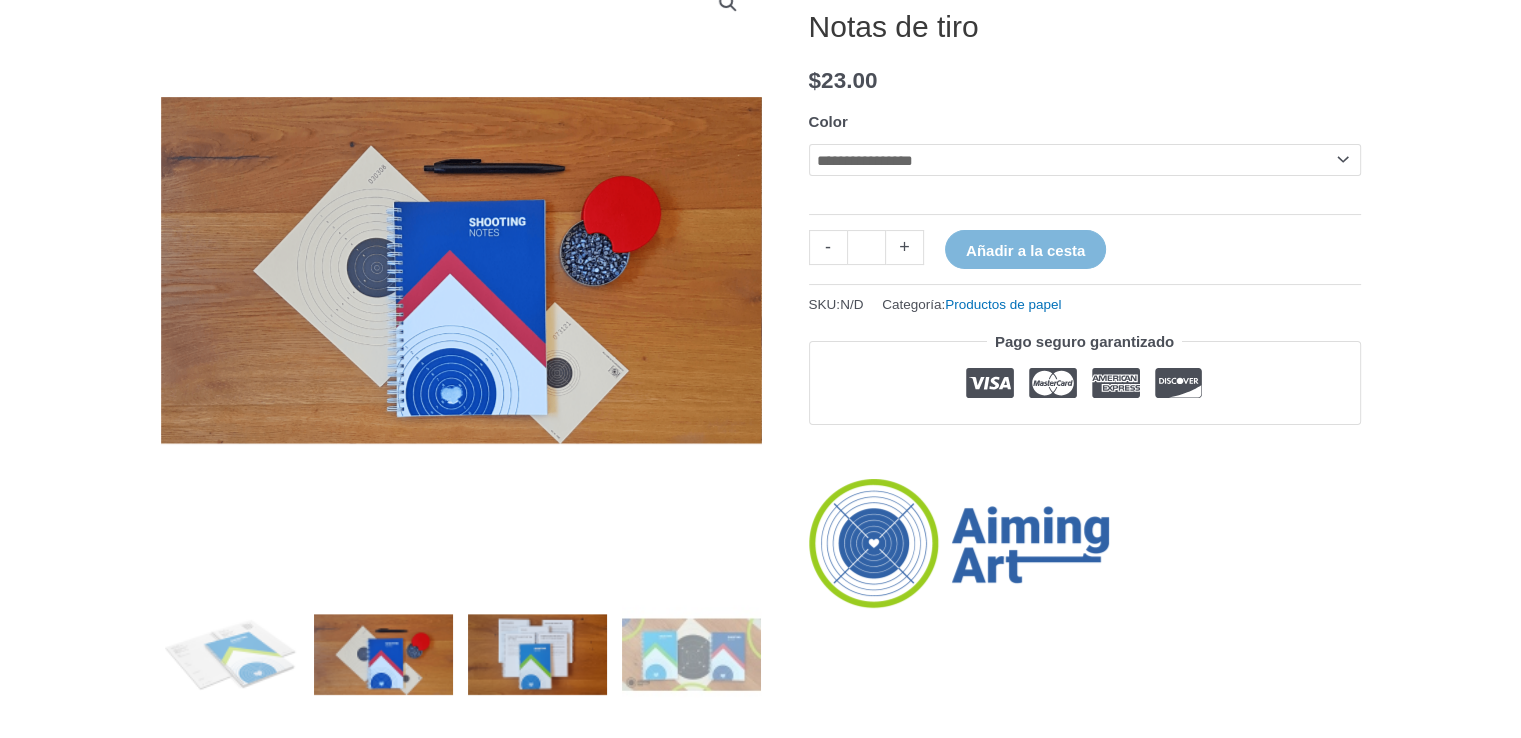 click at bounding box center [537, 654] 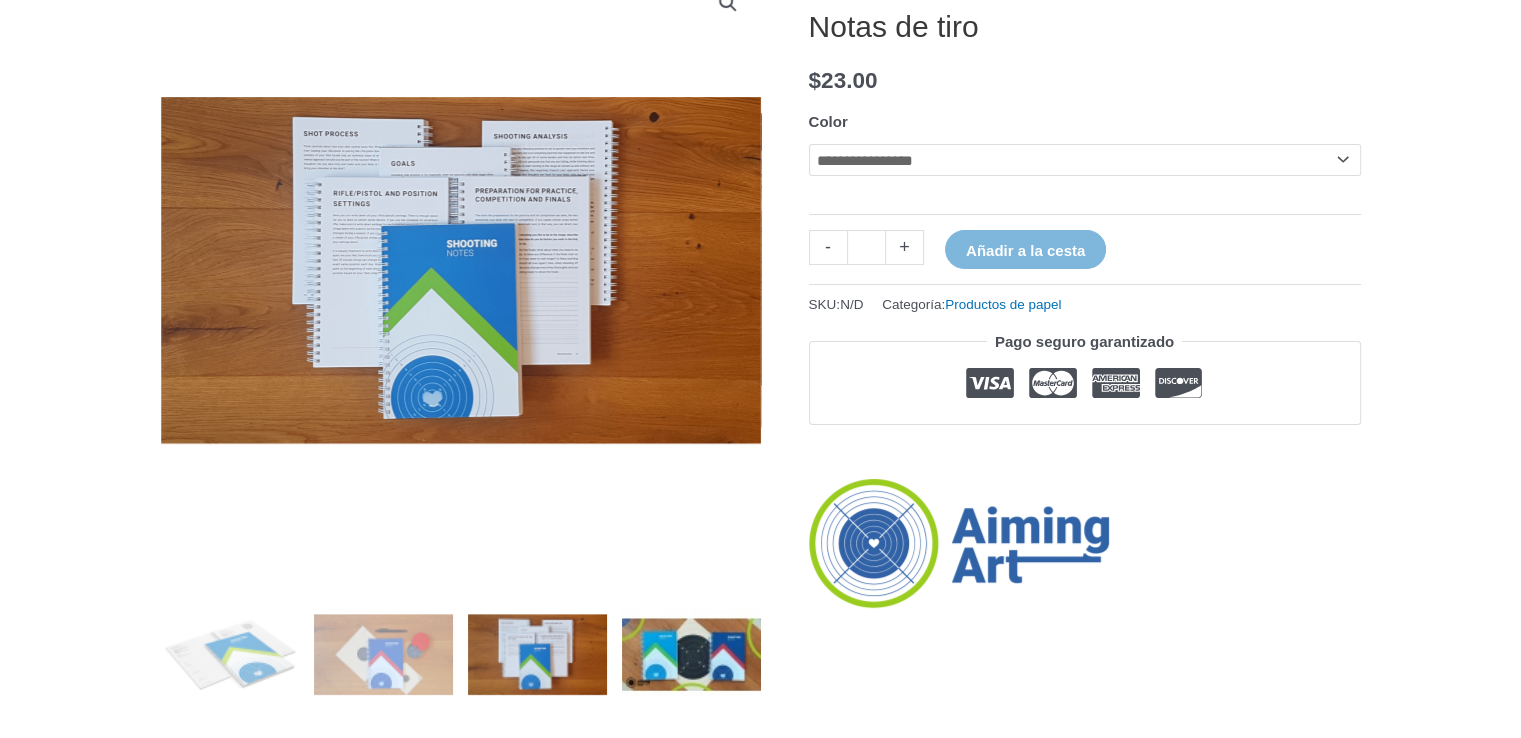 click at bounding box center [691, 654] 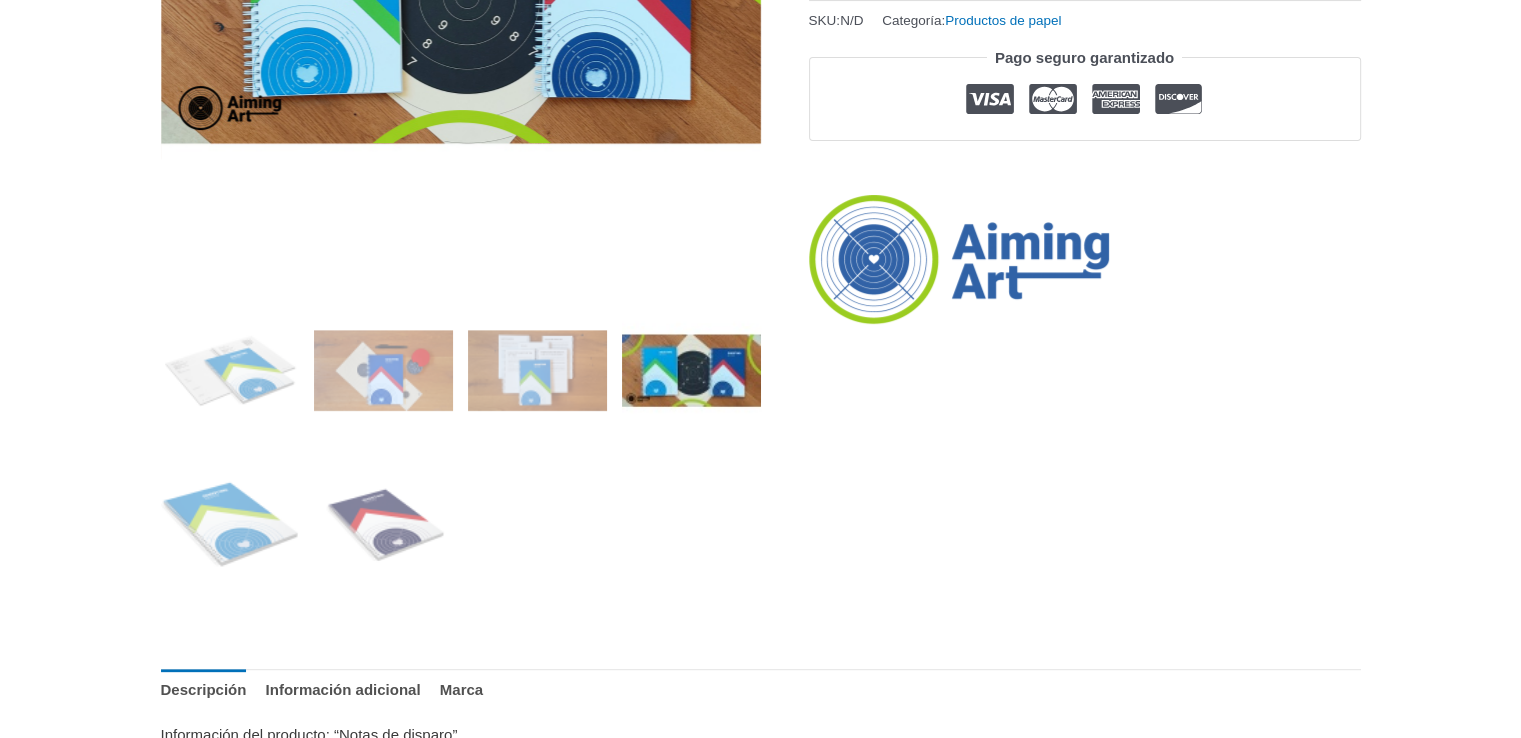 scroll, scrollTop: 600, scrollLeft: 0, axis: vertical 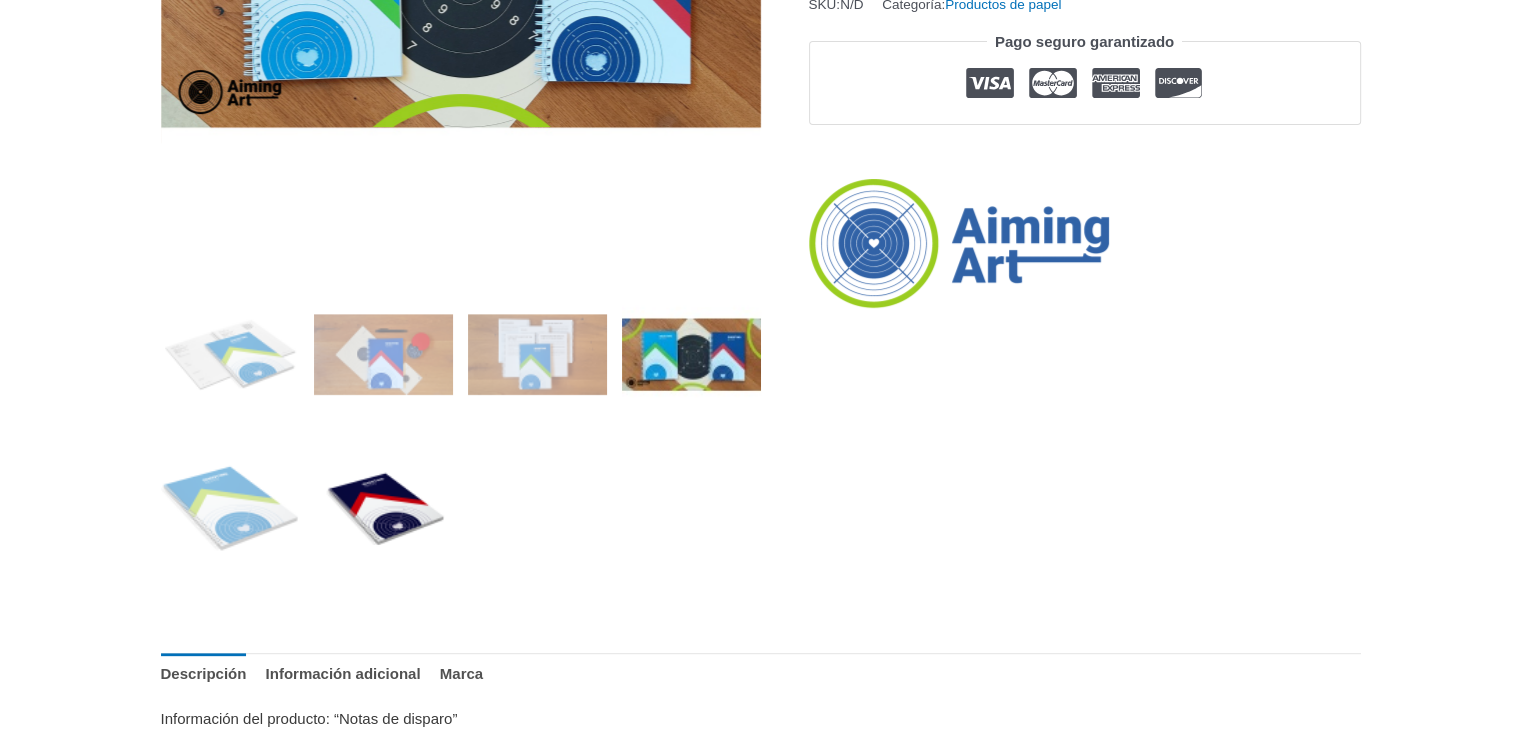 click at bounding box center (383, 508) 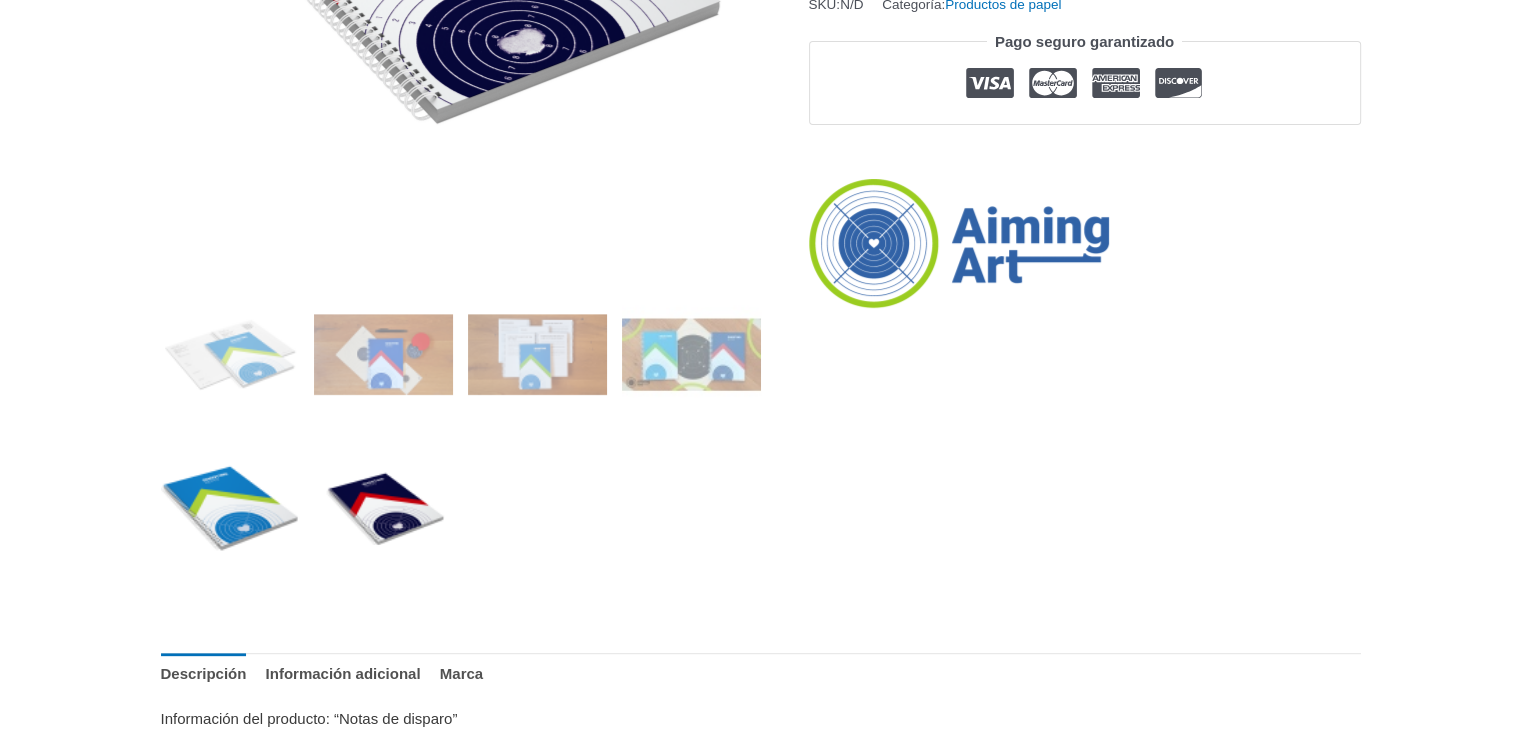 click at bounding box center [230, 508] 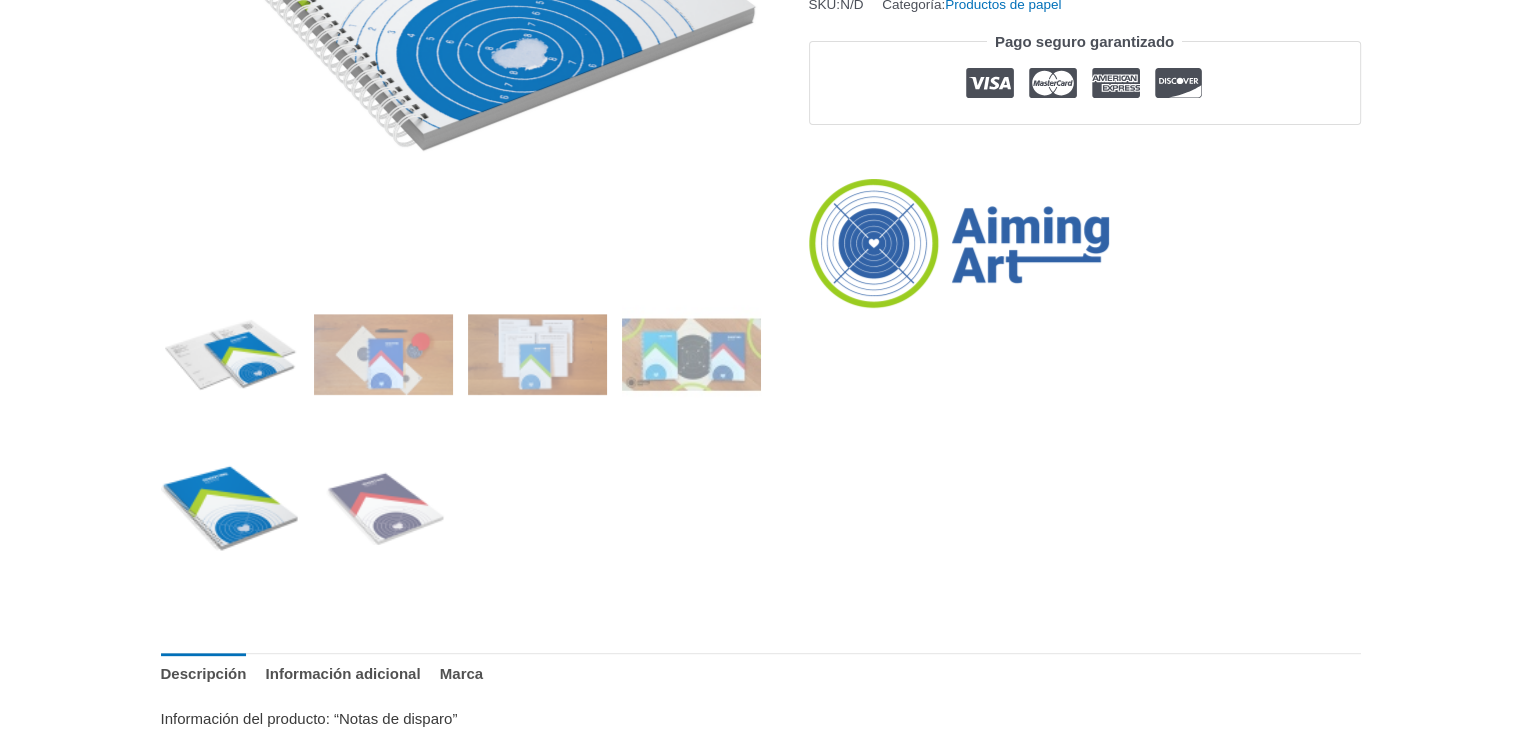 click at bounding box center (230, 354) 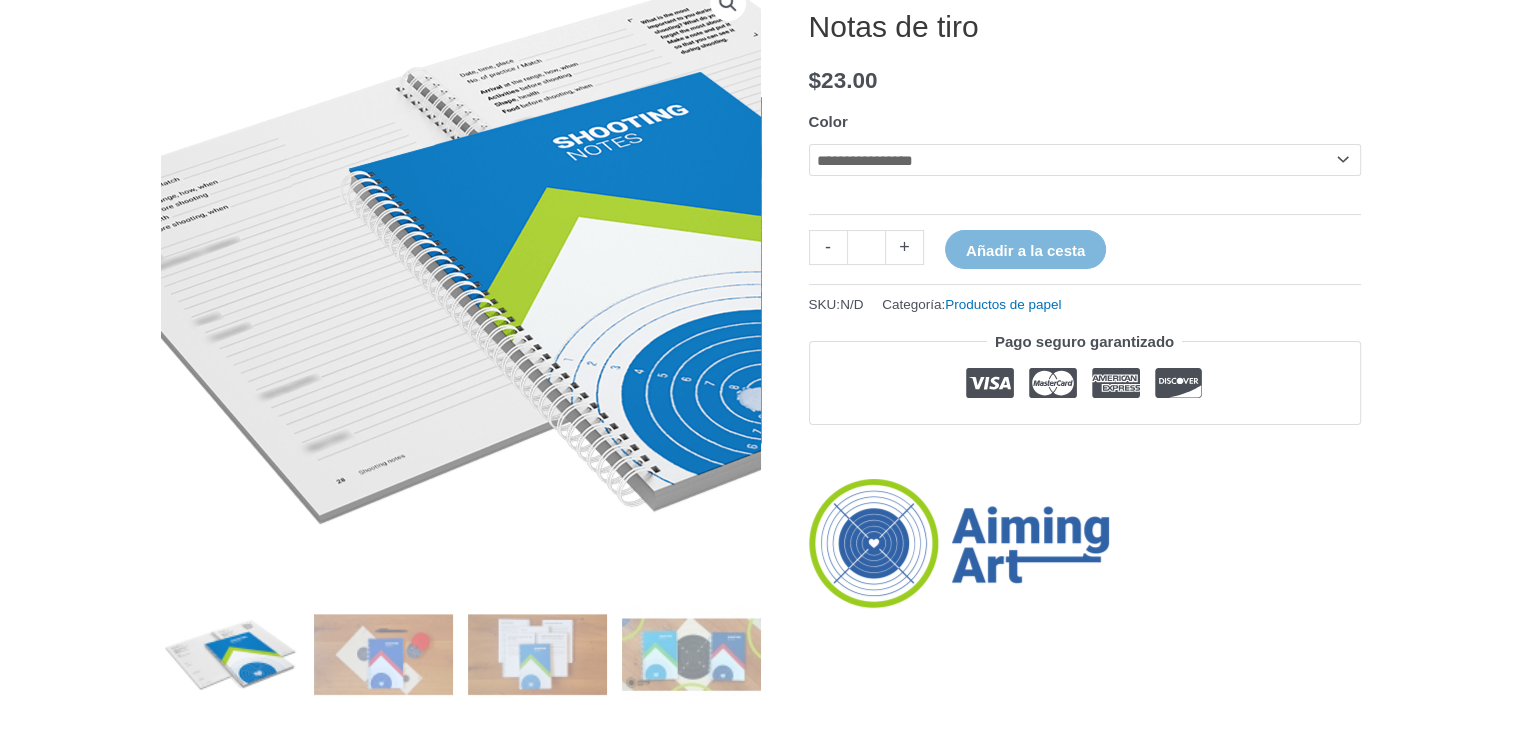 scroll, scrollTop: 300, scrollLeft: 0, axis: vertical 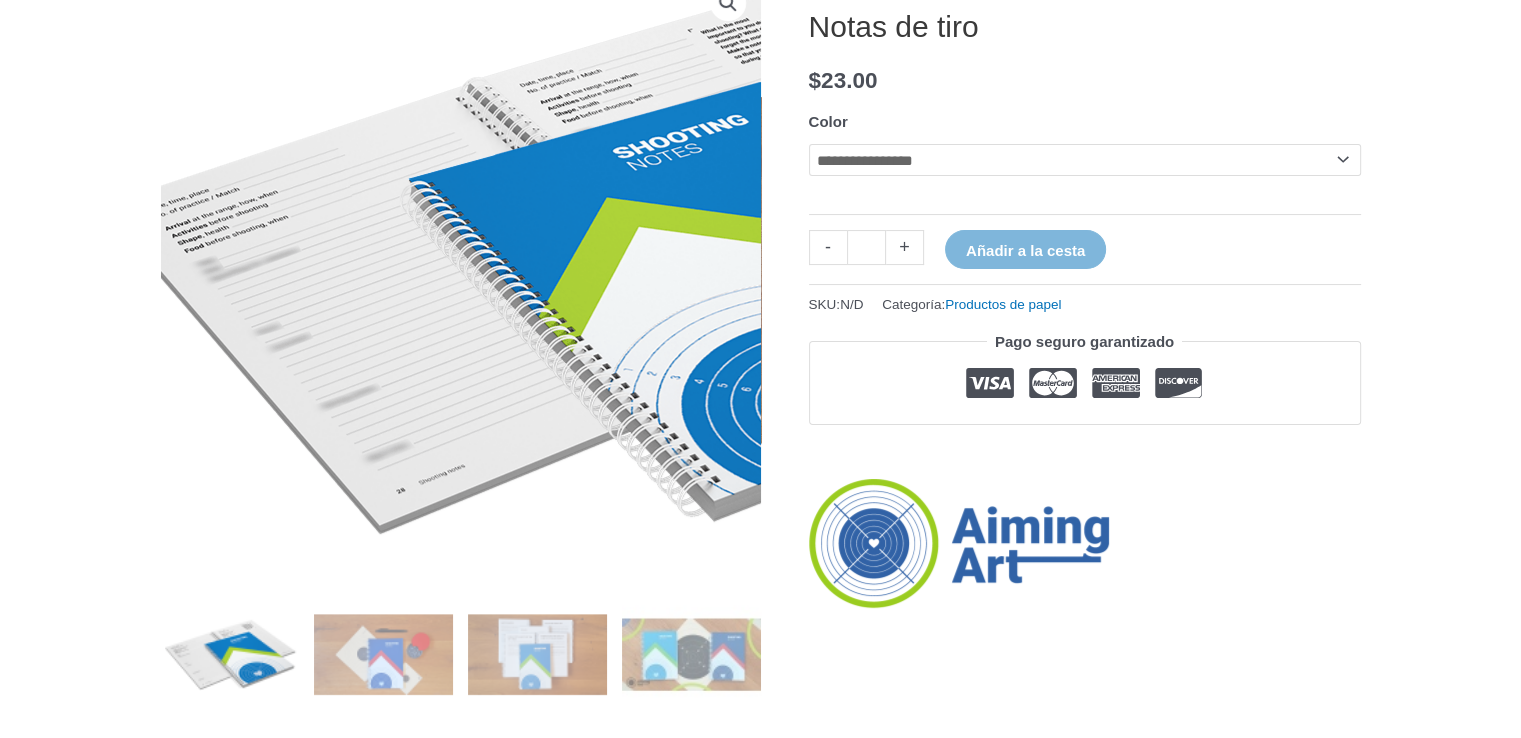 click at bounding box center (612, 265) 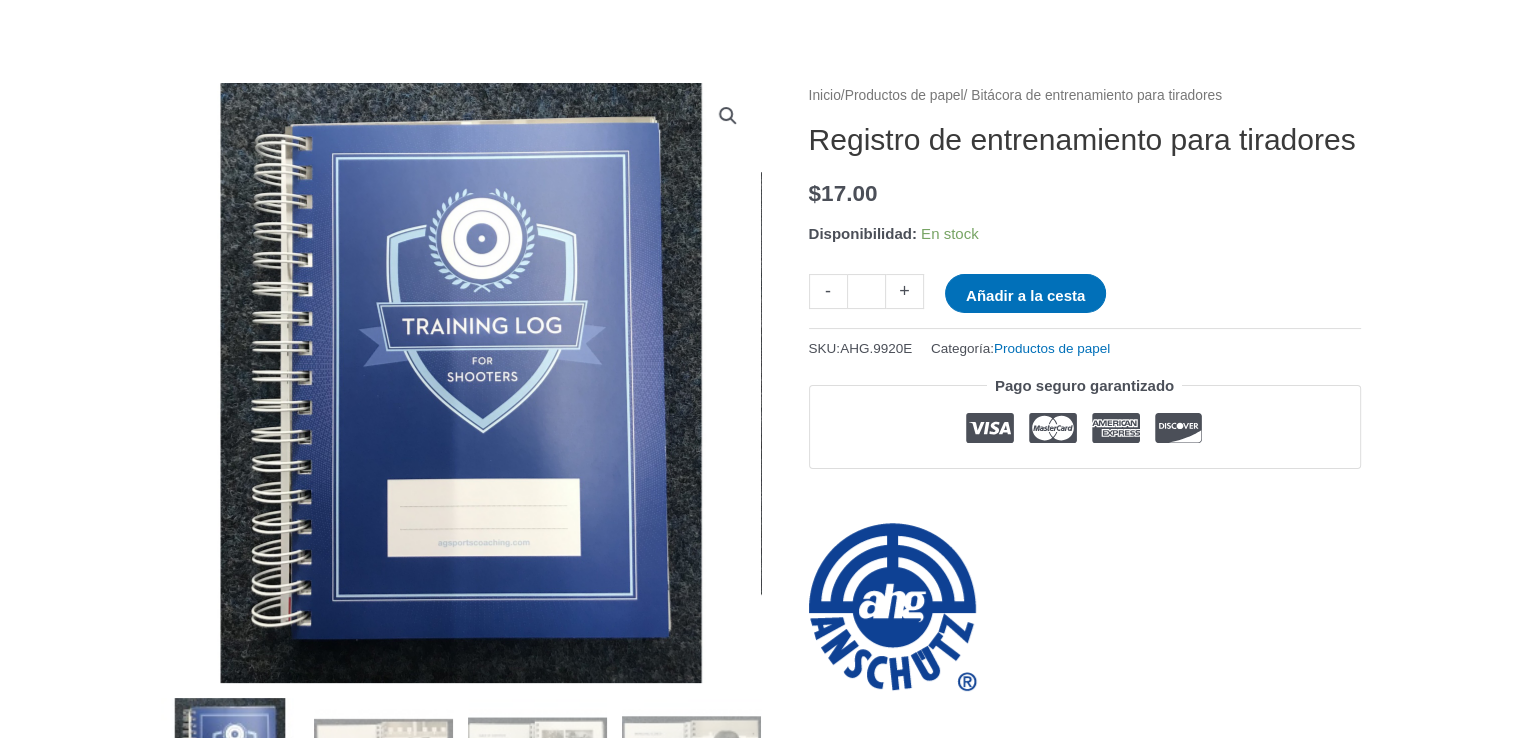 scroll, scrollTop: 200, scrollLeft: 0, axis: vertical 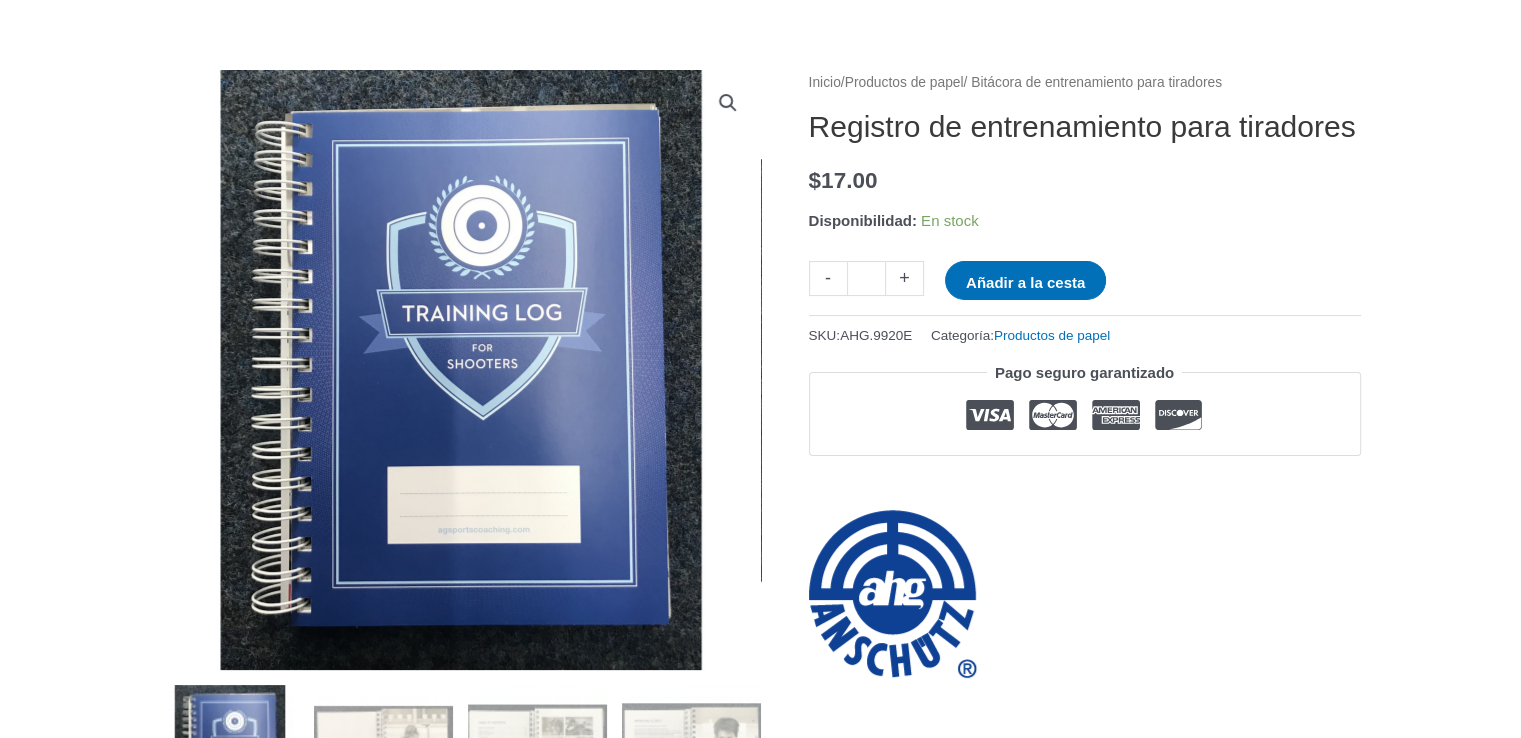 click at bounding box center [461, 370] 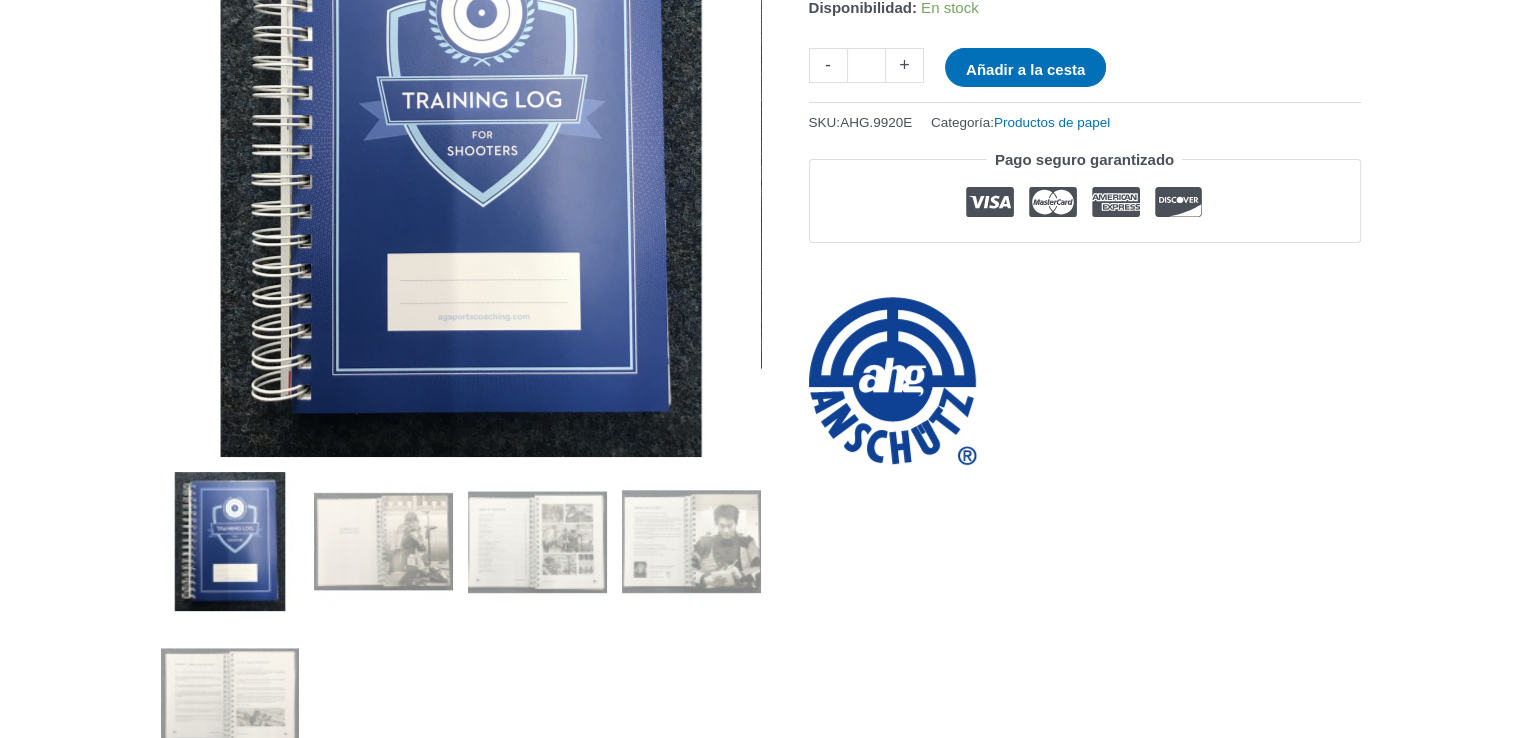 scroll, scrollTop: 500, scrollLeft: 0, axis: vertical 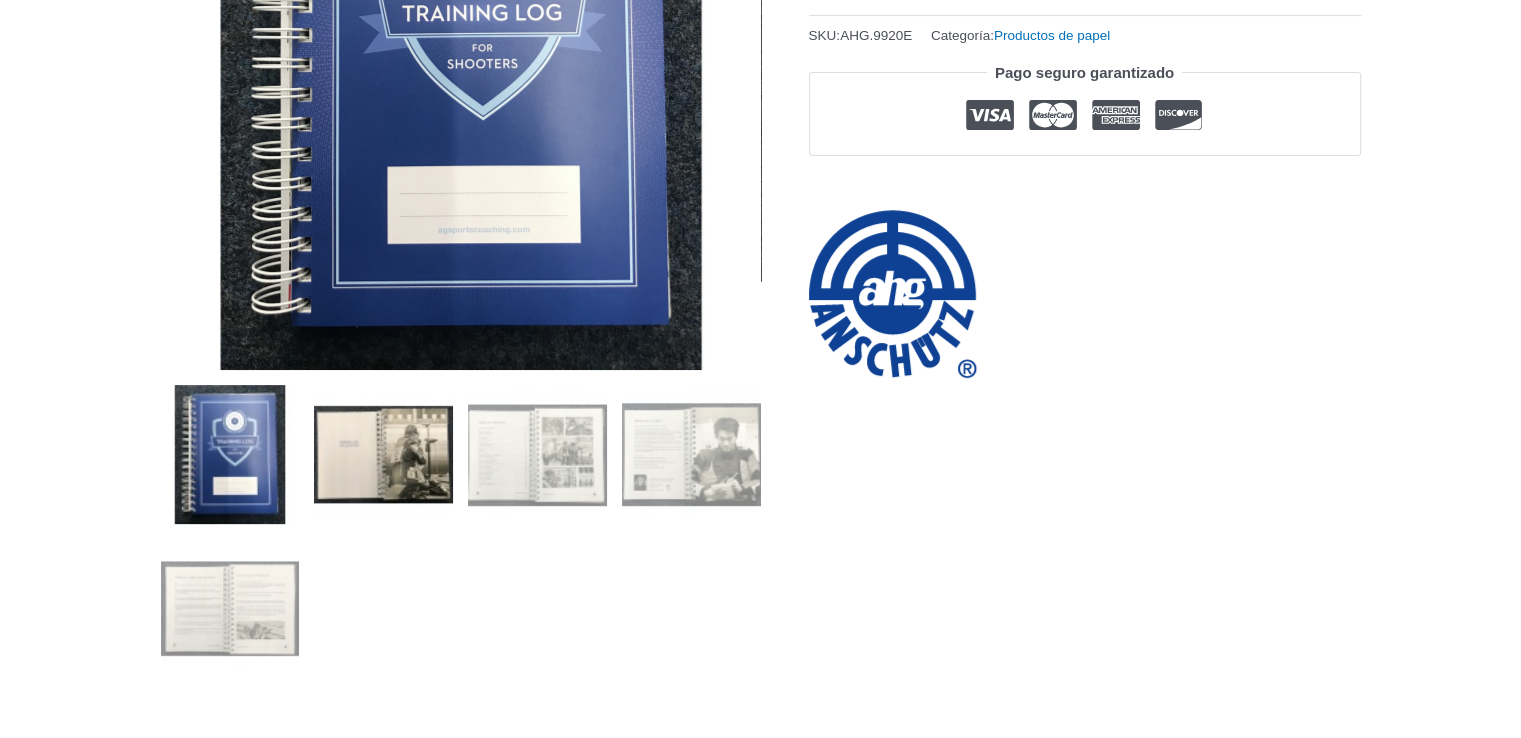 click at bounding box center (383, 454) 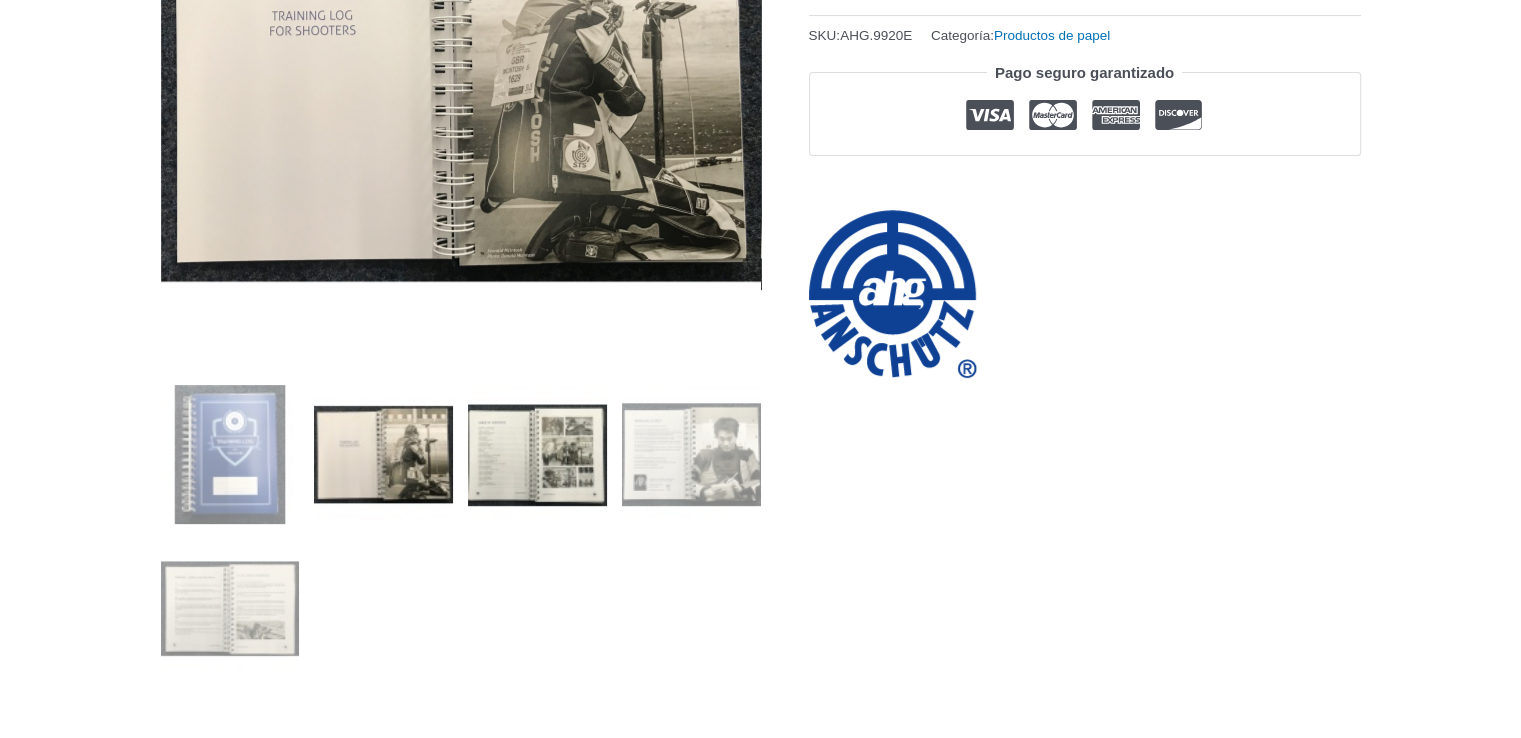 click at bounding box center [537, 454] 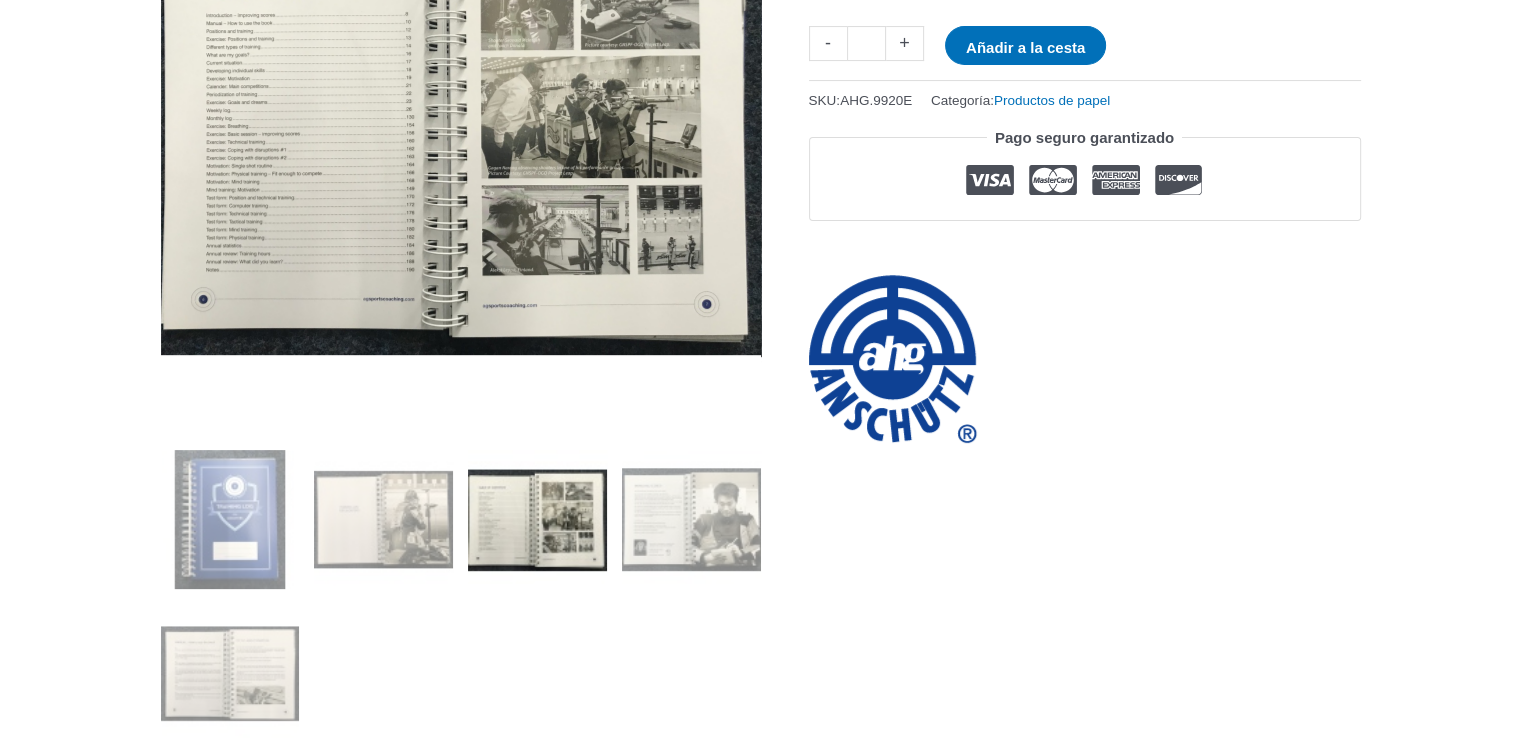 scroll, scrollTop: 400, scrollLeft: 0, axis: vertical 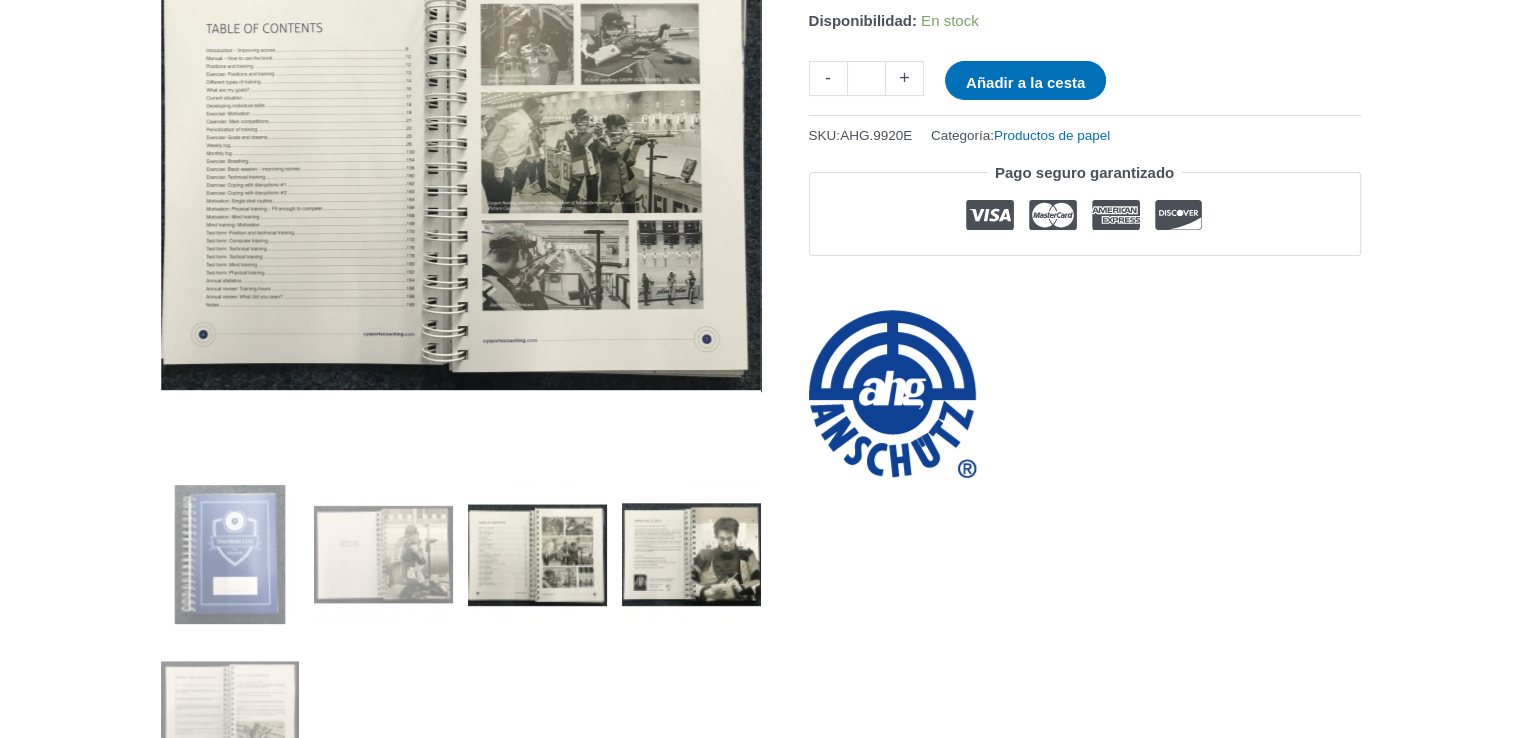 click at bounding box center (691, 554) 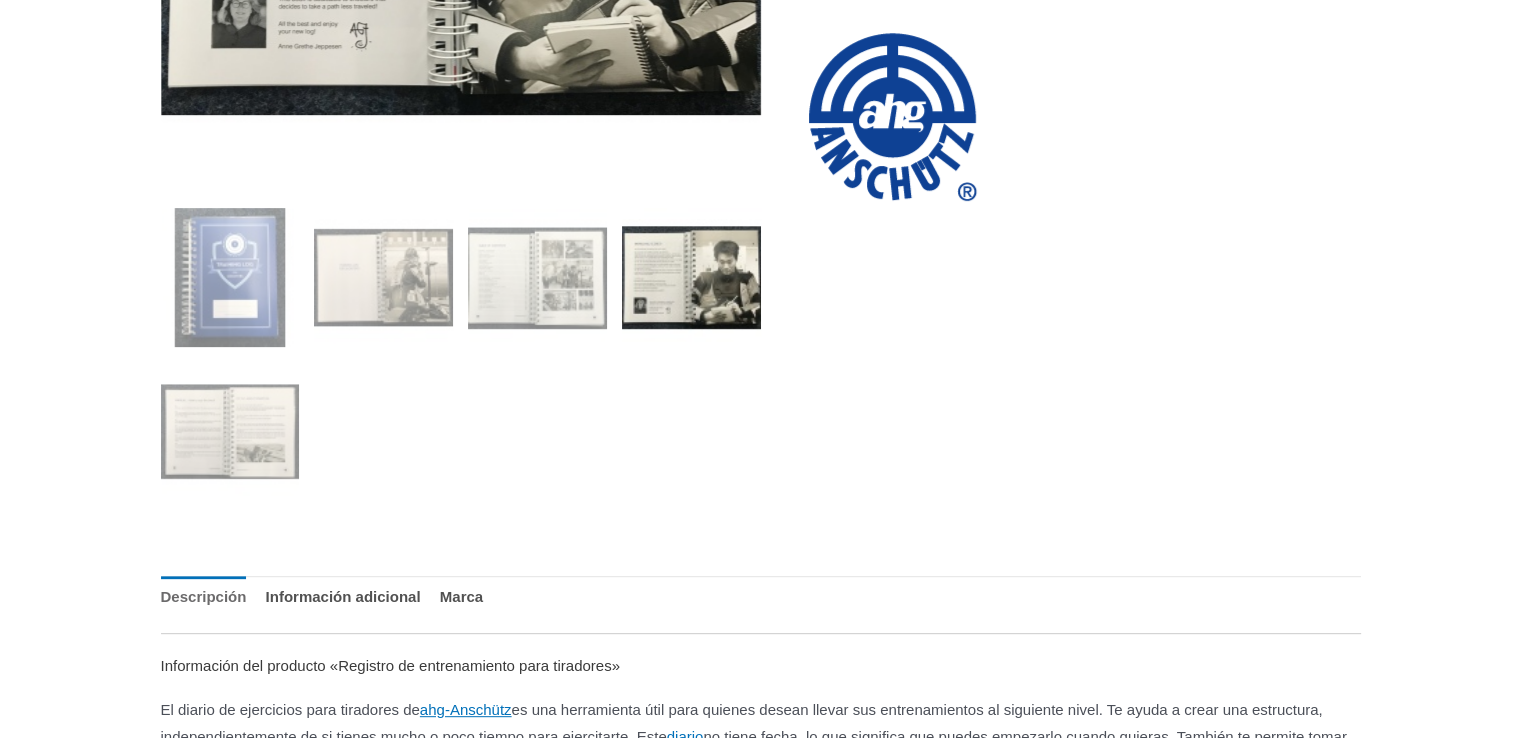 scroll, scrollTop: 800, scrollLeft: 0, axis: vertical 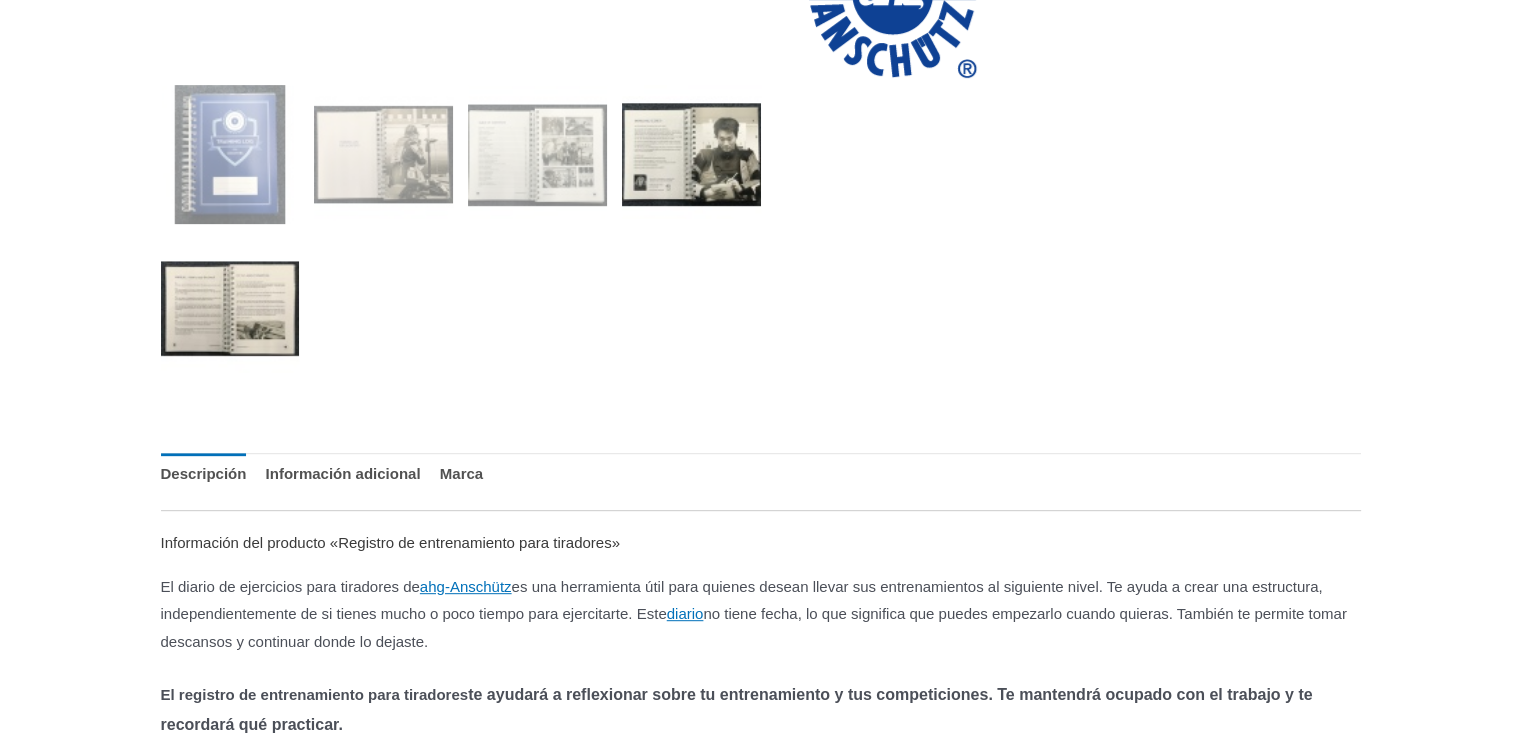 click at bounding box center (230, 308) 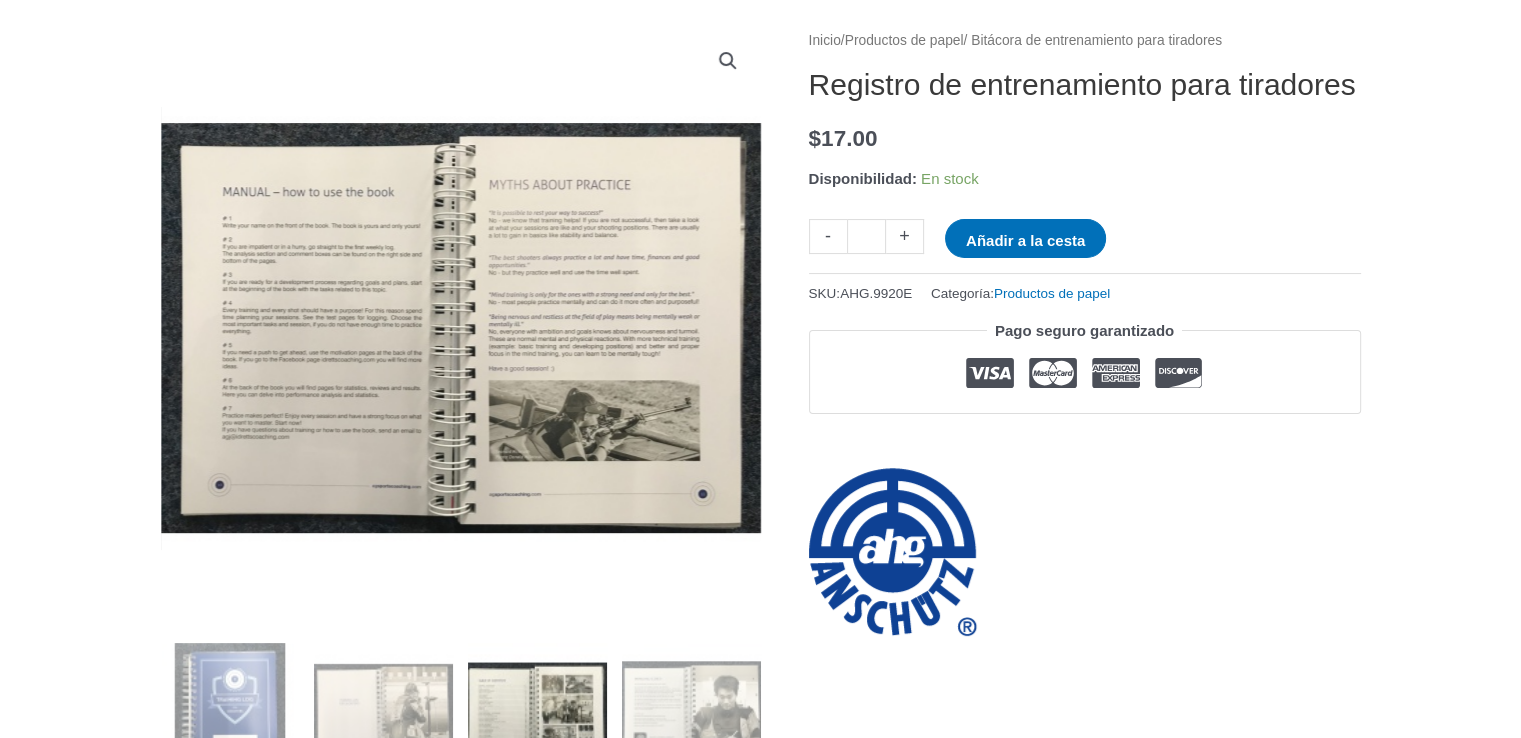scroll, scrollTop: 200, scrollLeft: 0, axis: vertical 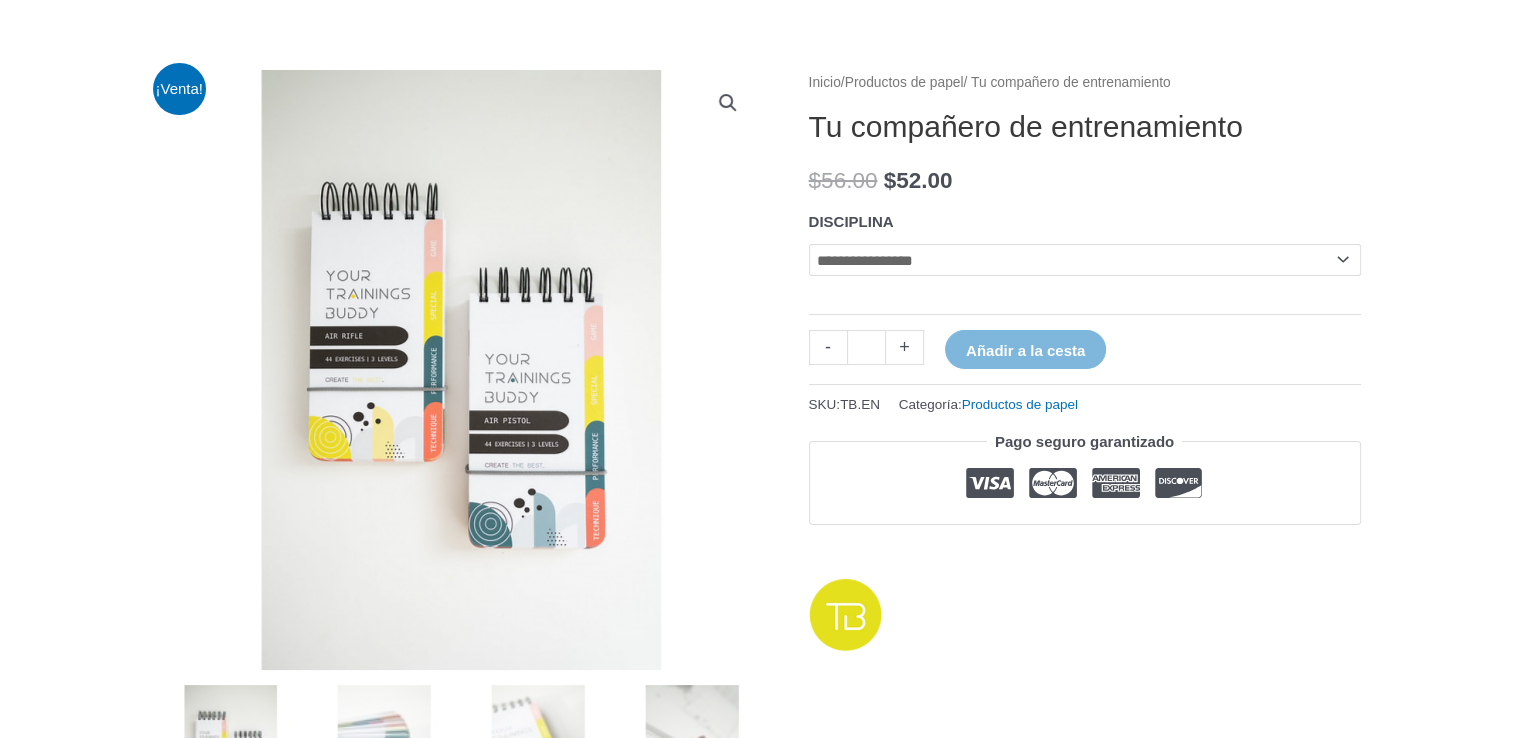 click at bounding box center [461, 370] 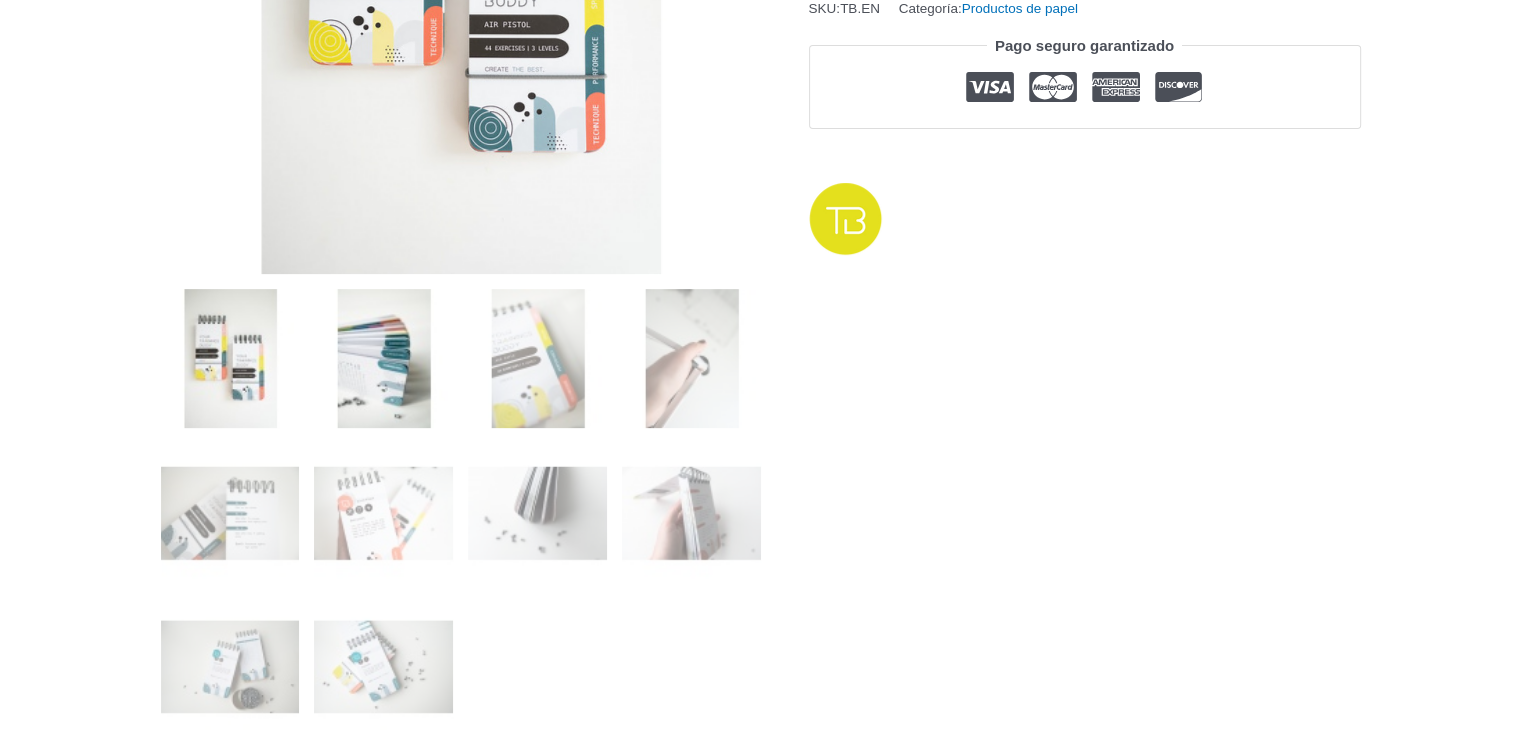 scroll, scrollTop: 600, scrollLeft: 0, axis: vertical 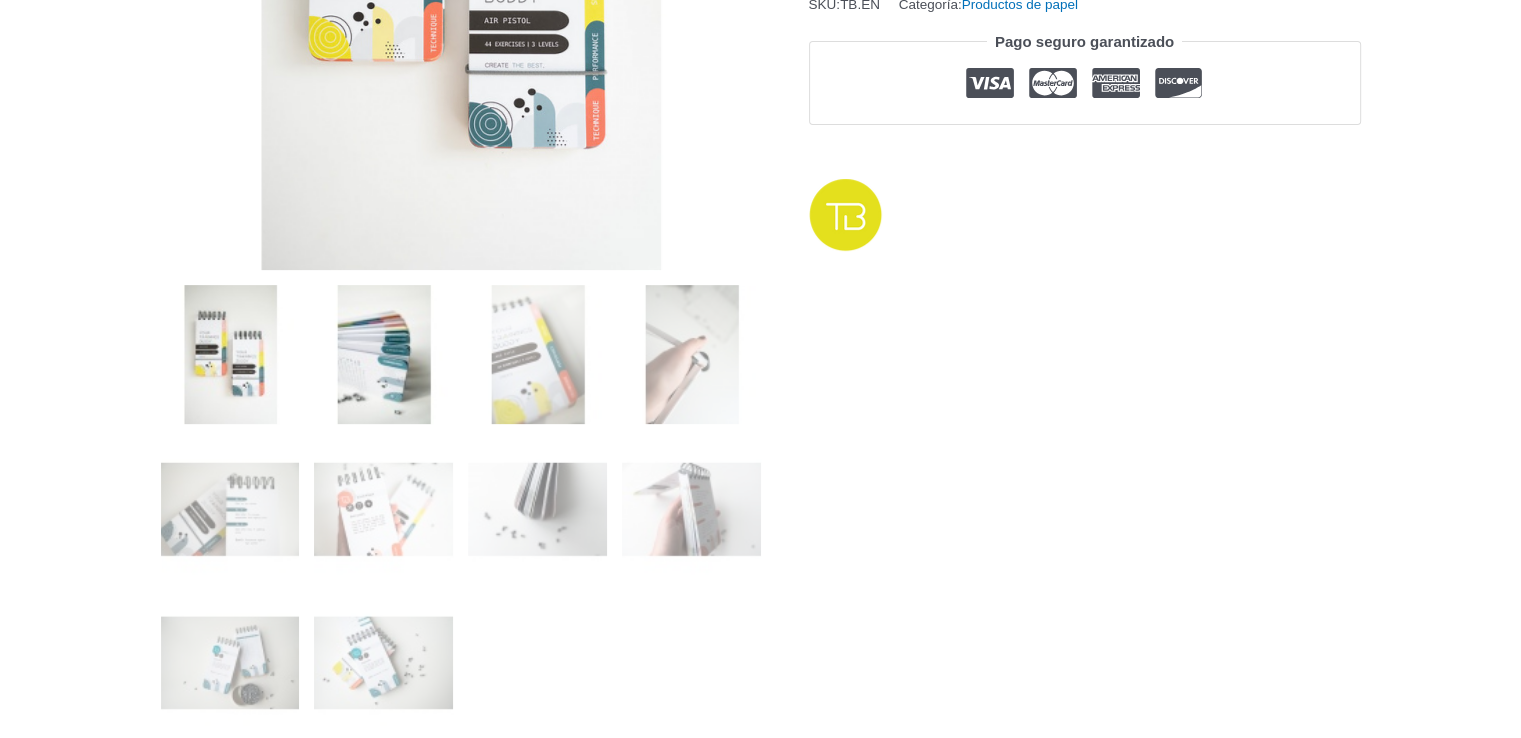 click at bounding box center [383, 354] 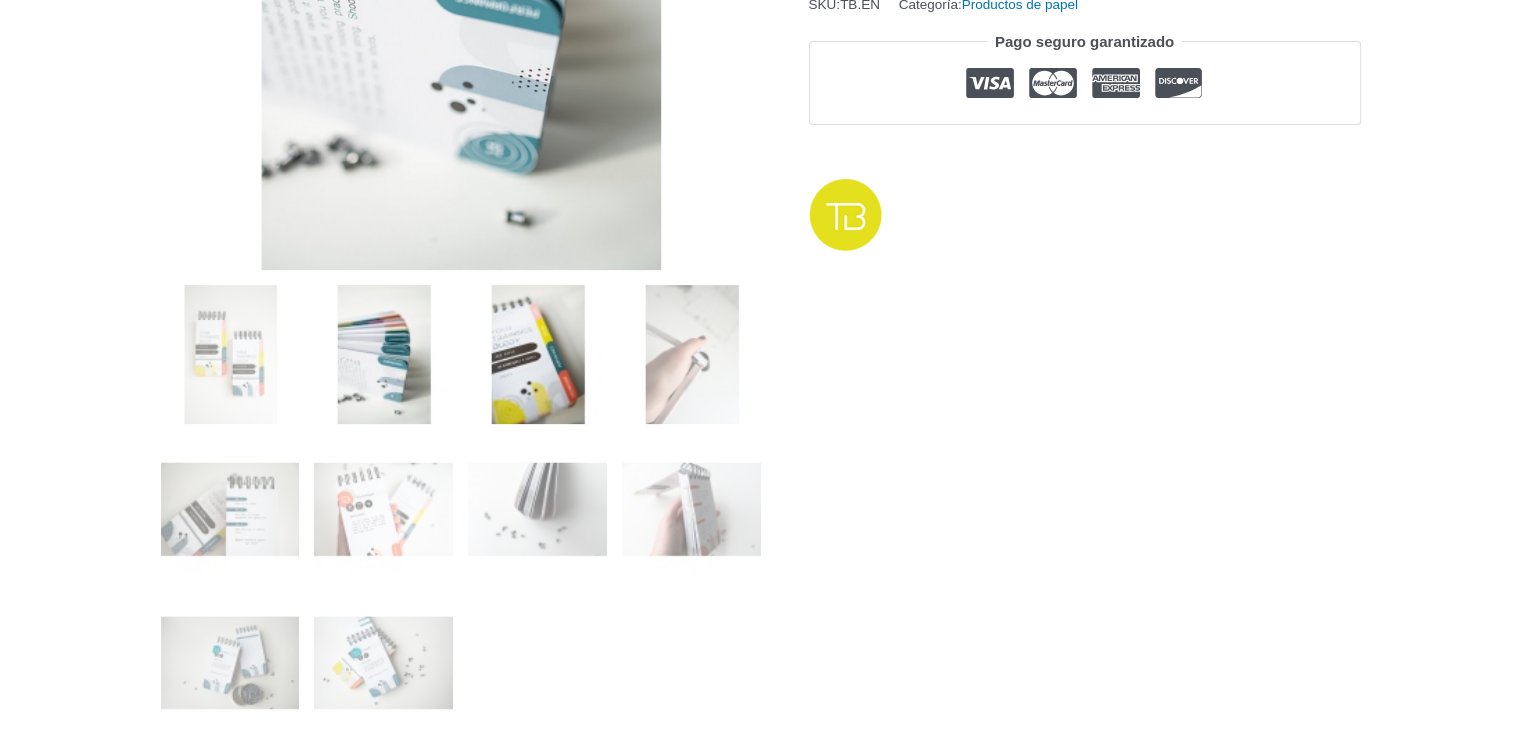 click at bounding box center [537, 354] 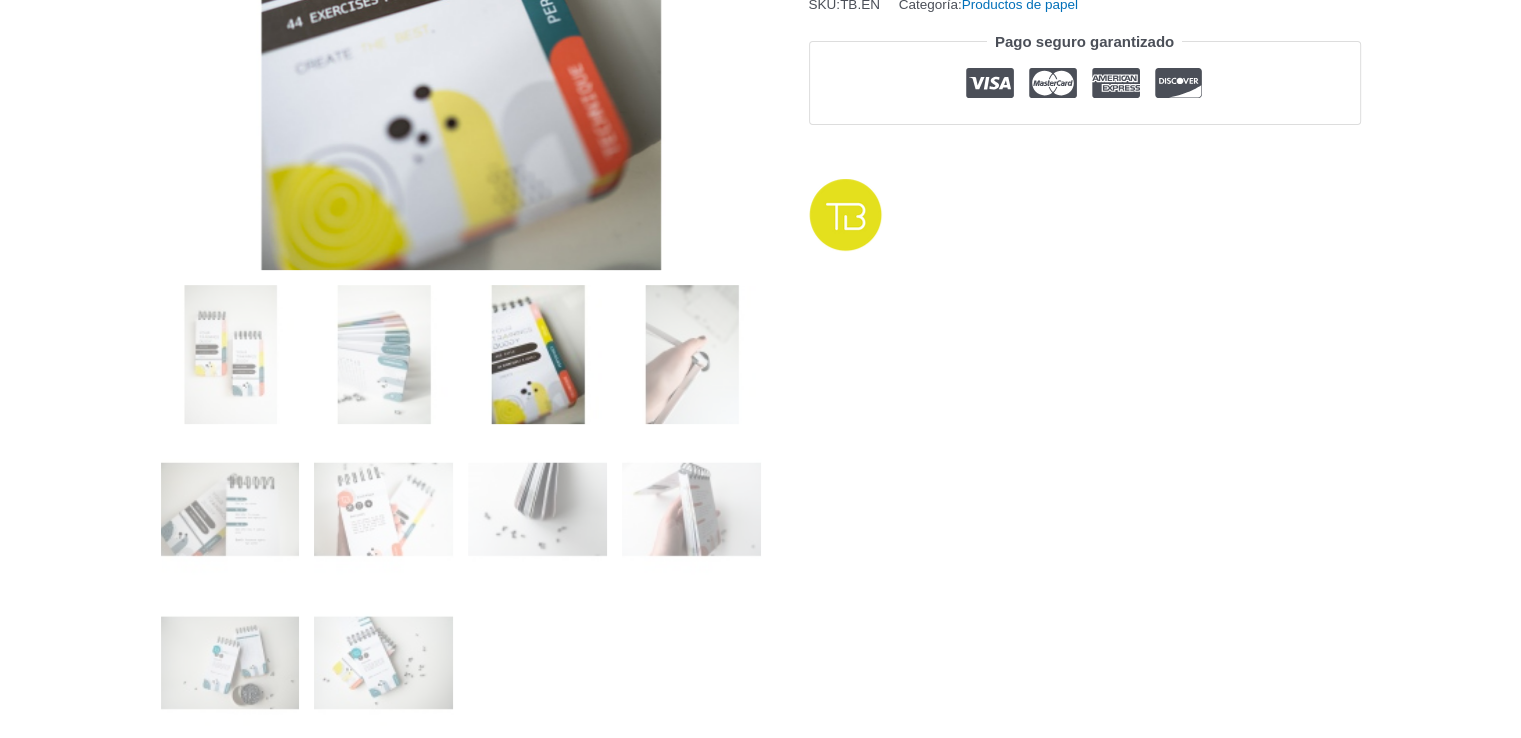 scroll, scrollTop: 500, scrollLeft: 0, axis: vertical 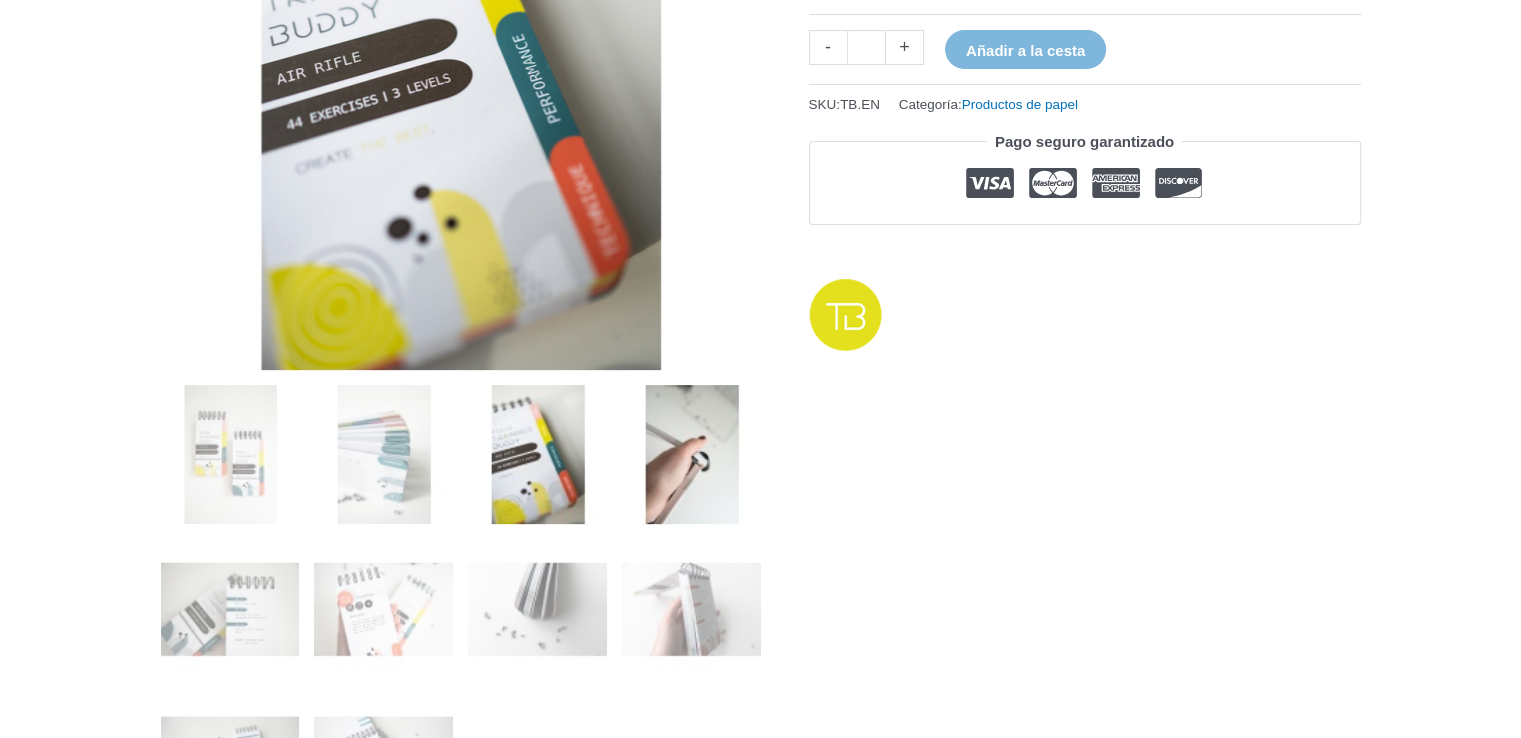 click at bounding box center (691, 454) 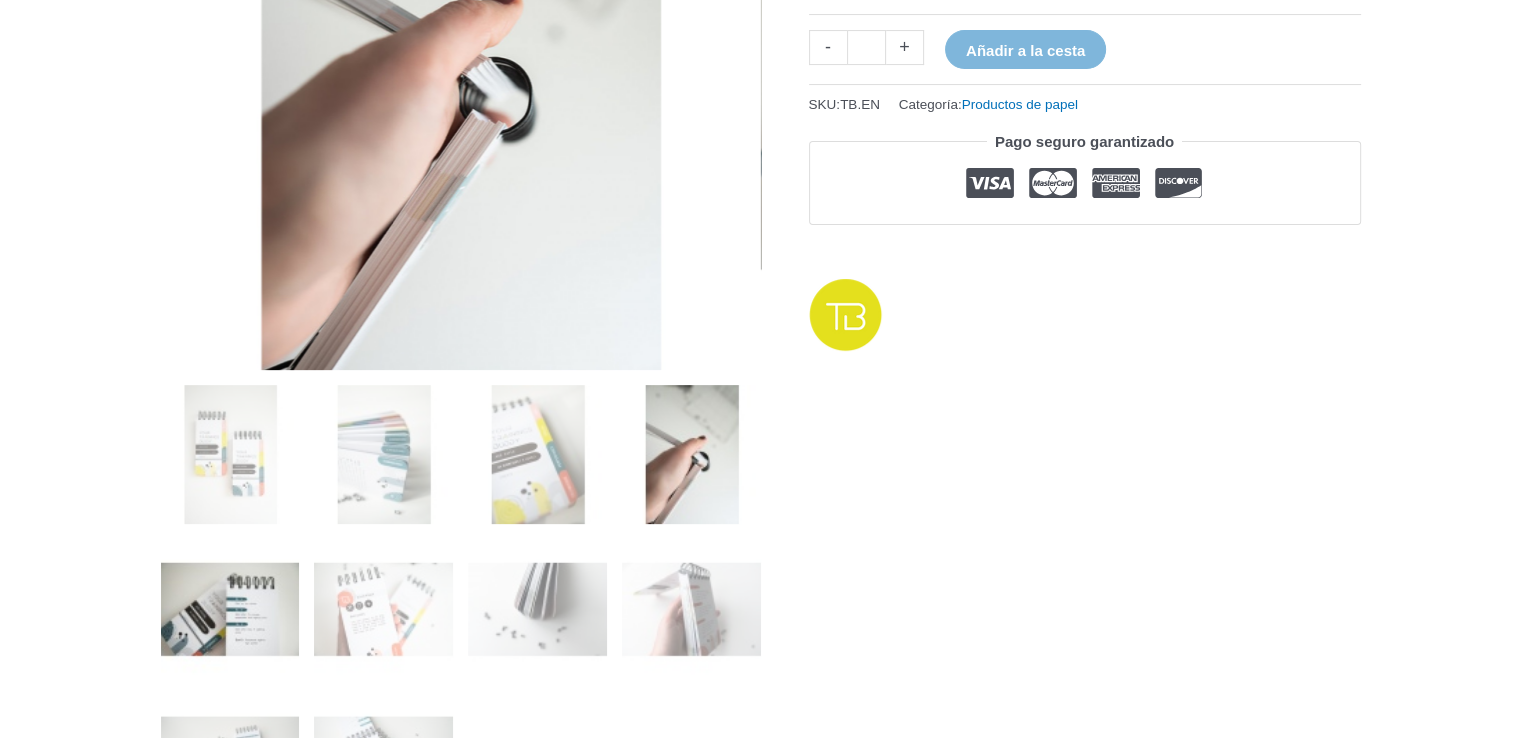 click at bounding box center [230, 608] 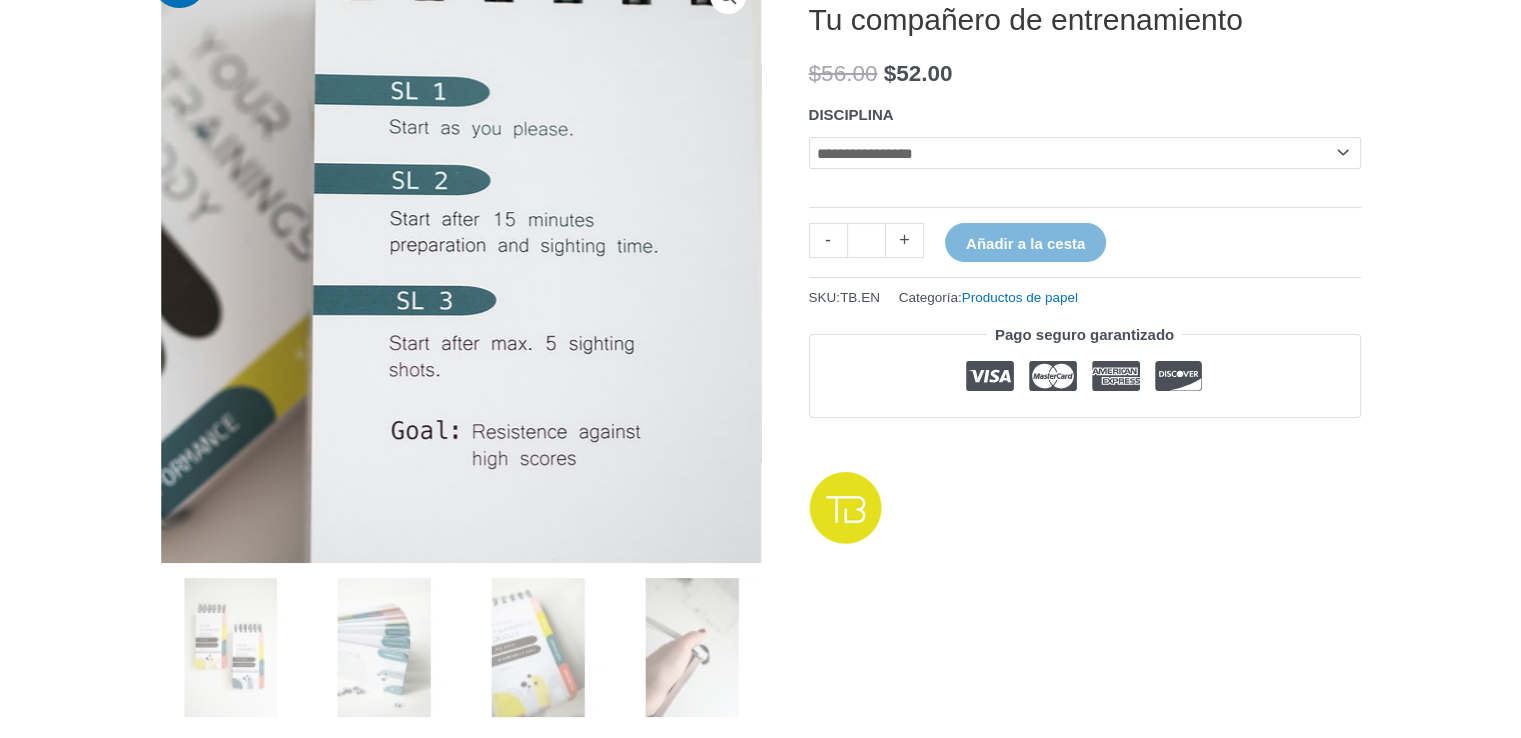 scroll, scrollTop: 300, scrollLeft: 0, axis: vertical 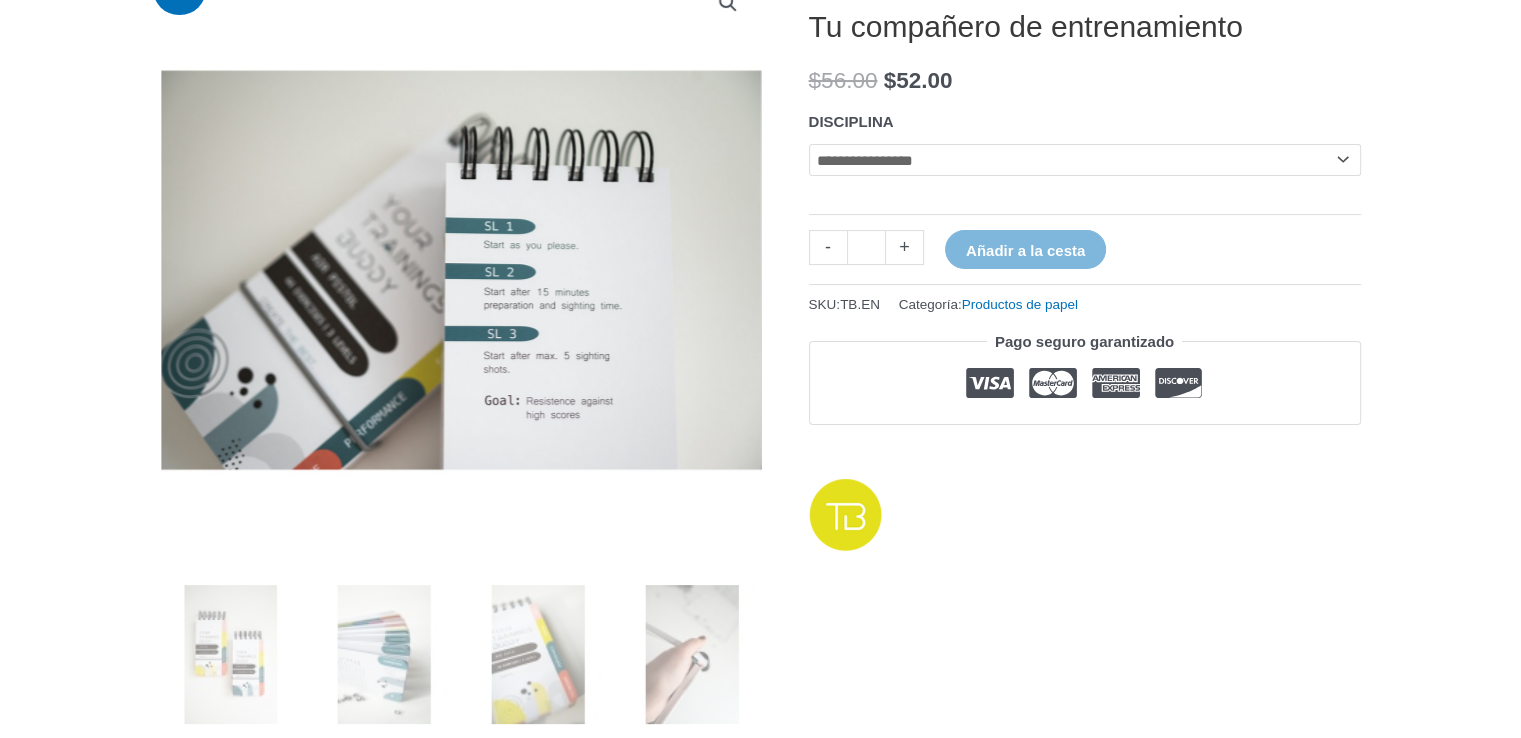 click on "**********" 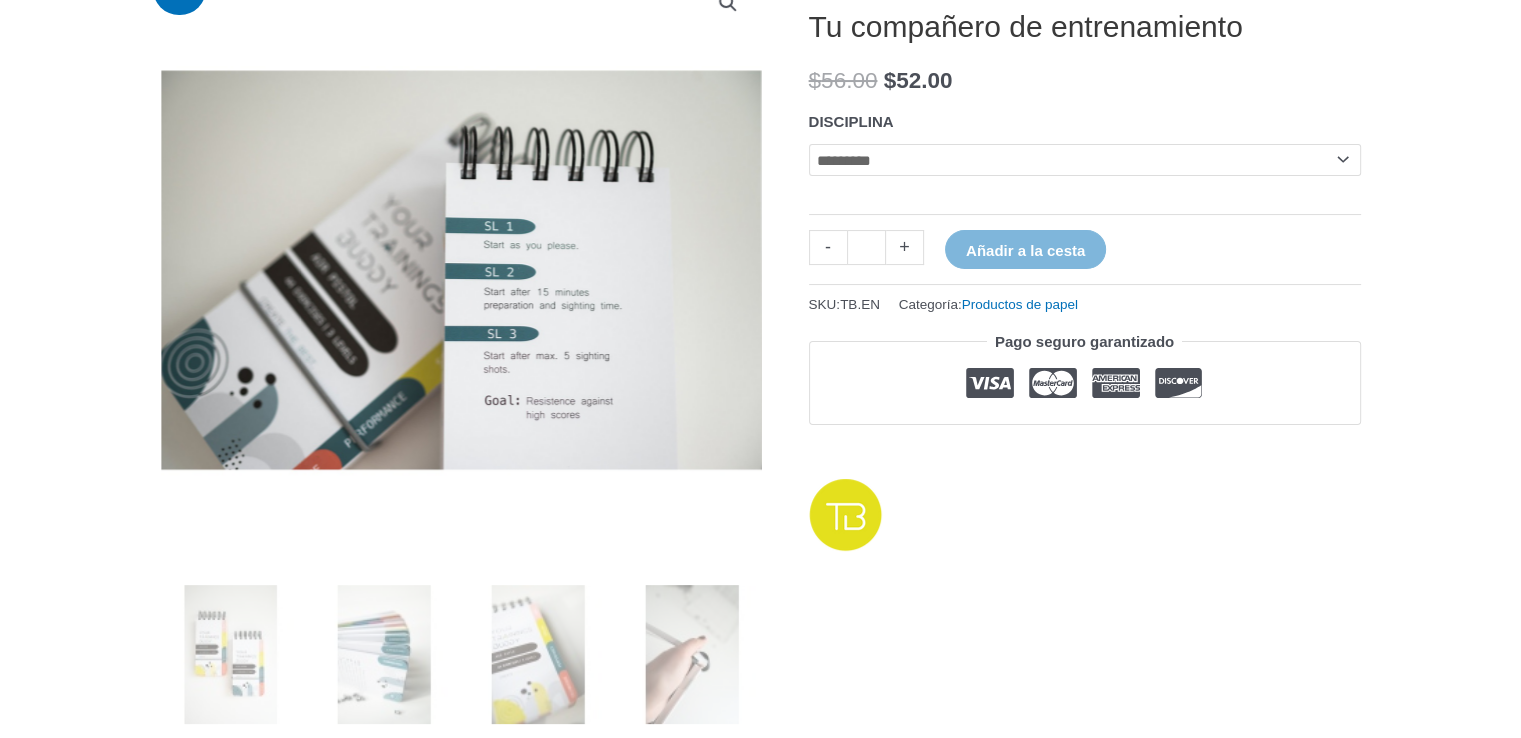 click on "**********" 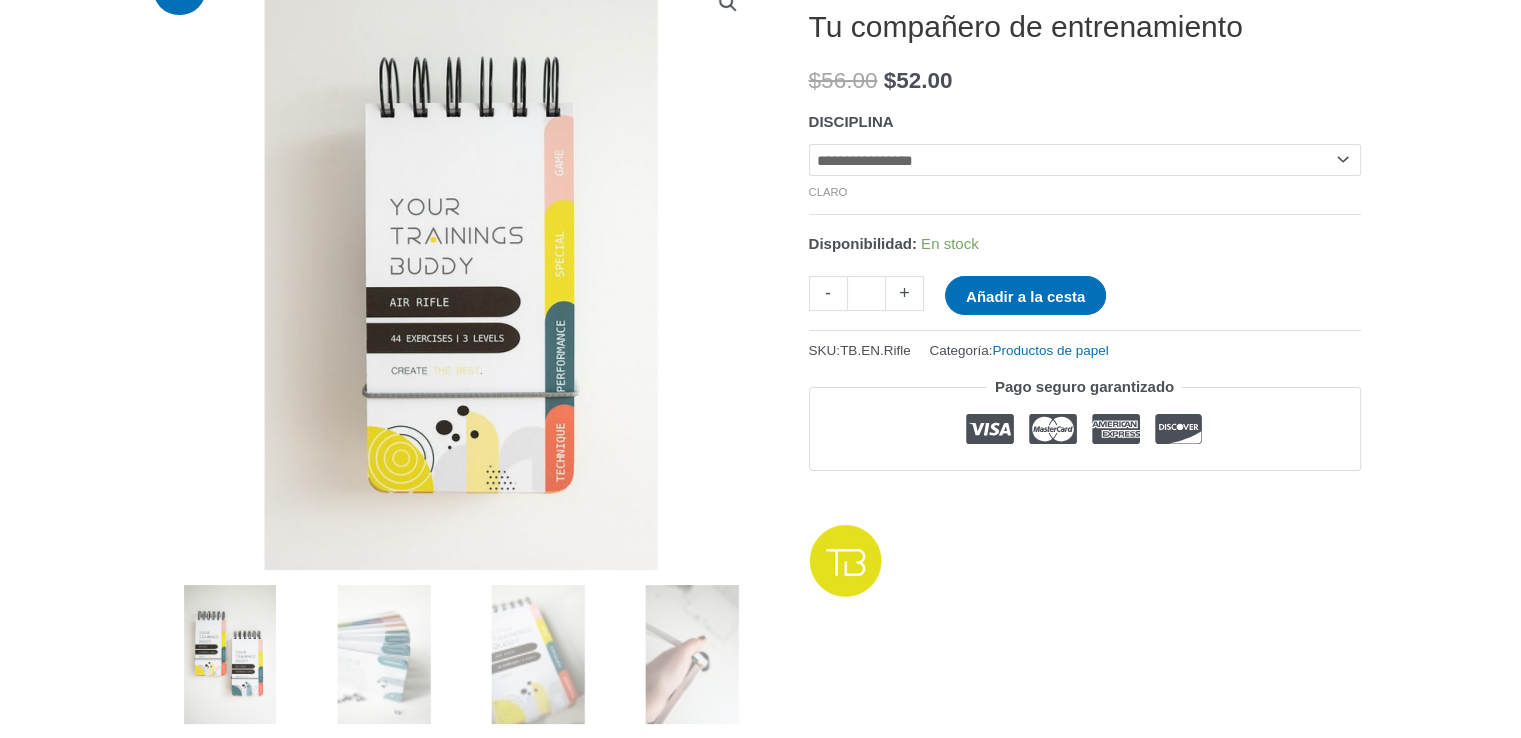 click on "**********" 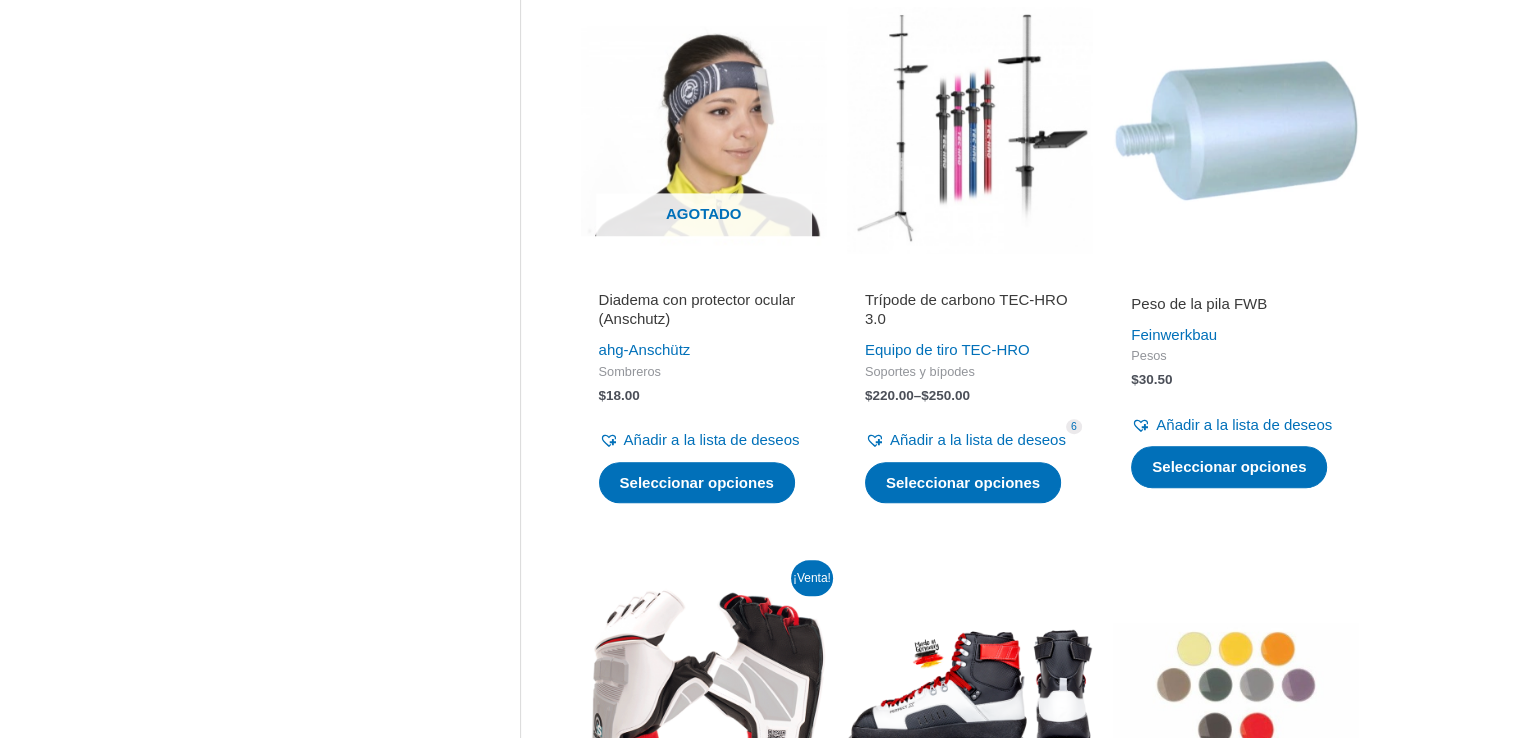 scroll, scrollTop: 1500, scrollLeft: 0, axis: vertical 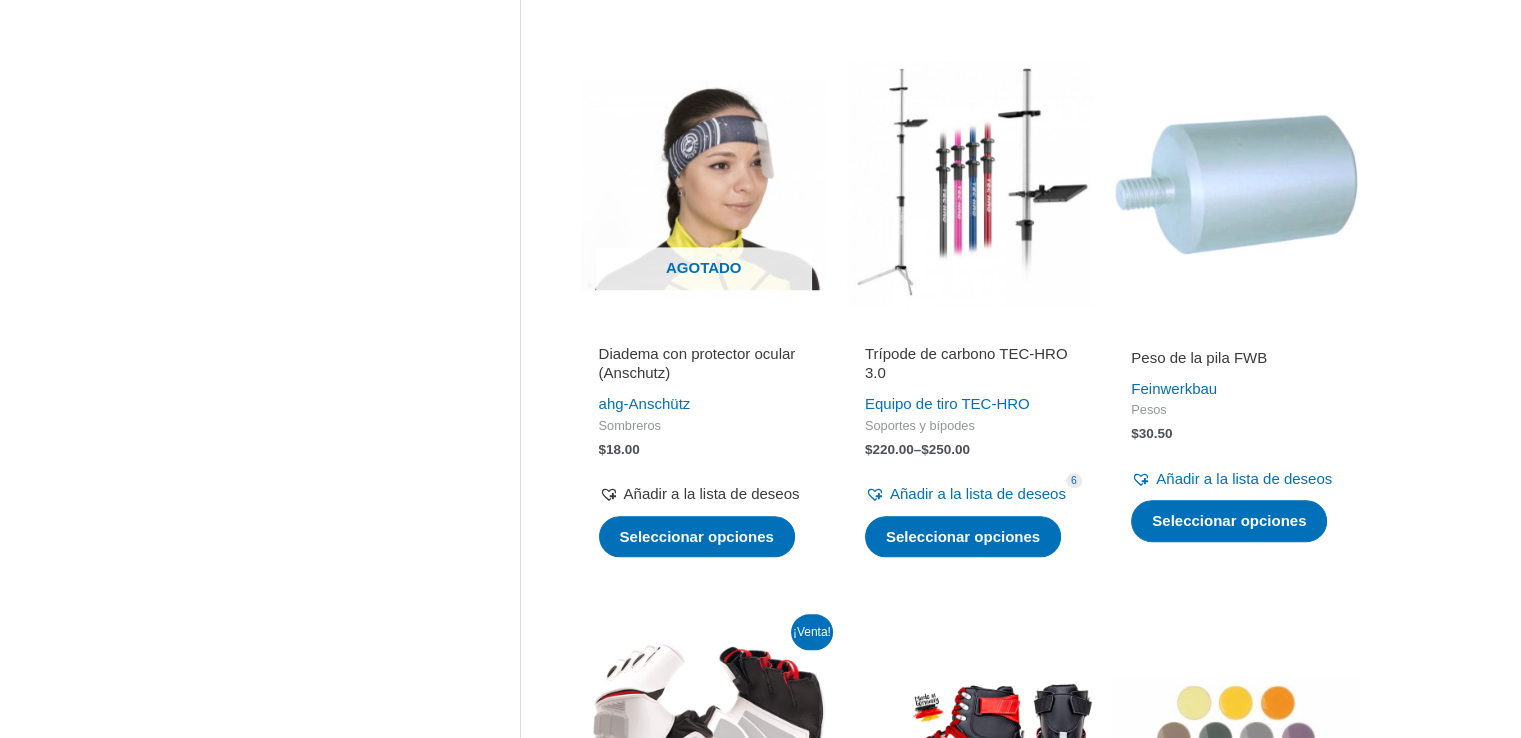 click on "Añadir a la lista de deseos" at bounding box center (712, 493) 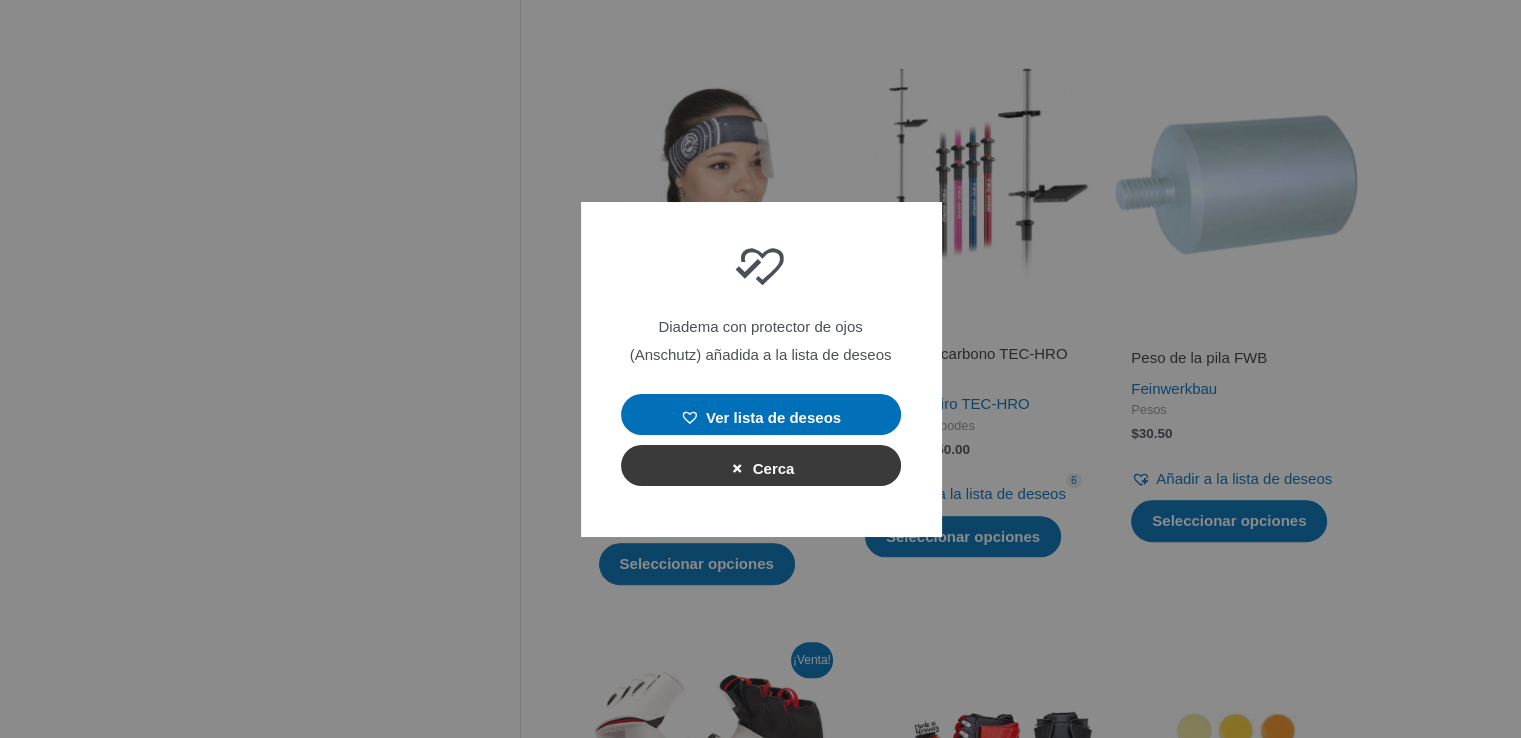click on "Cerca" at bounding box center [761, 465] 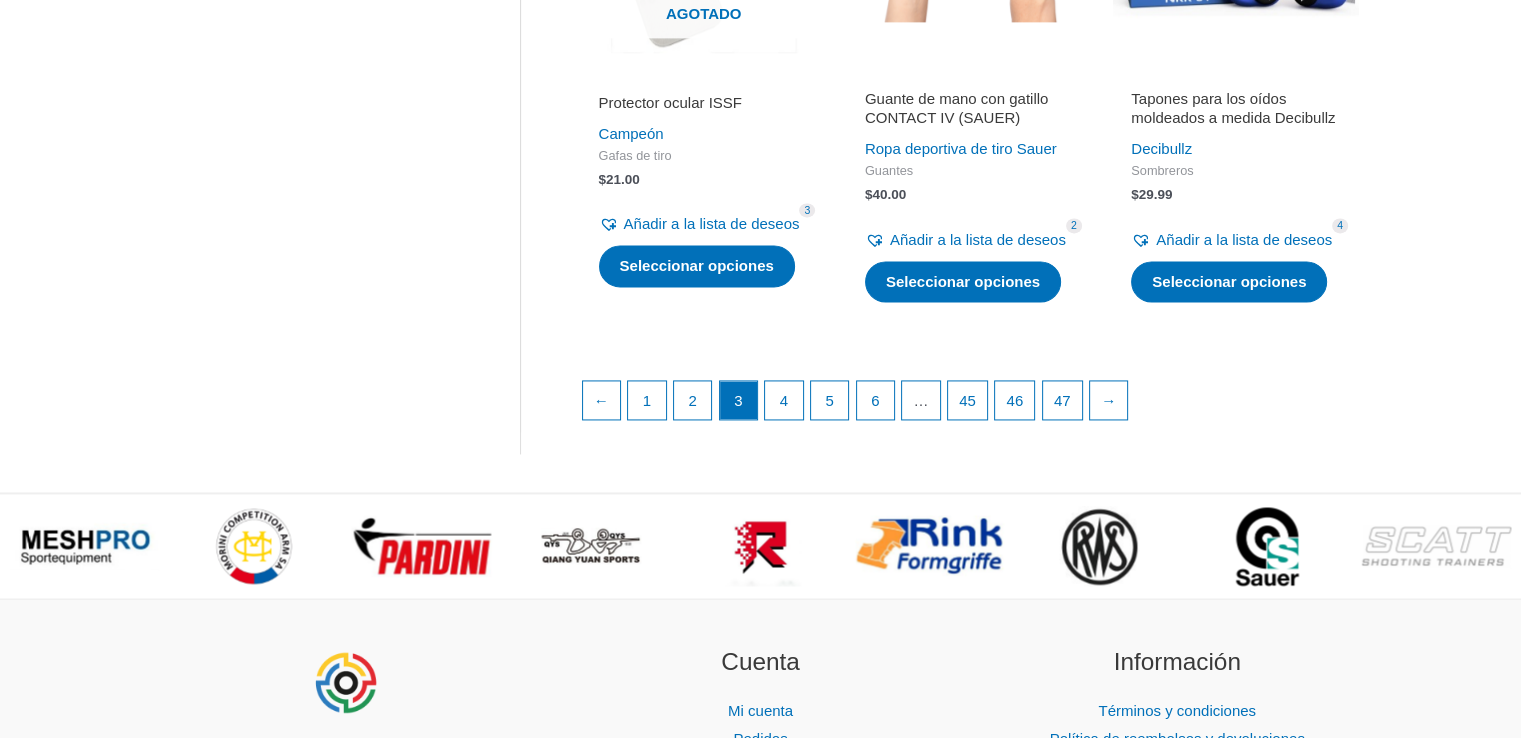 scroll, scrollTop: 3000, scrollLeft: 0, axis: vertical 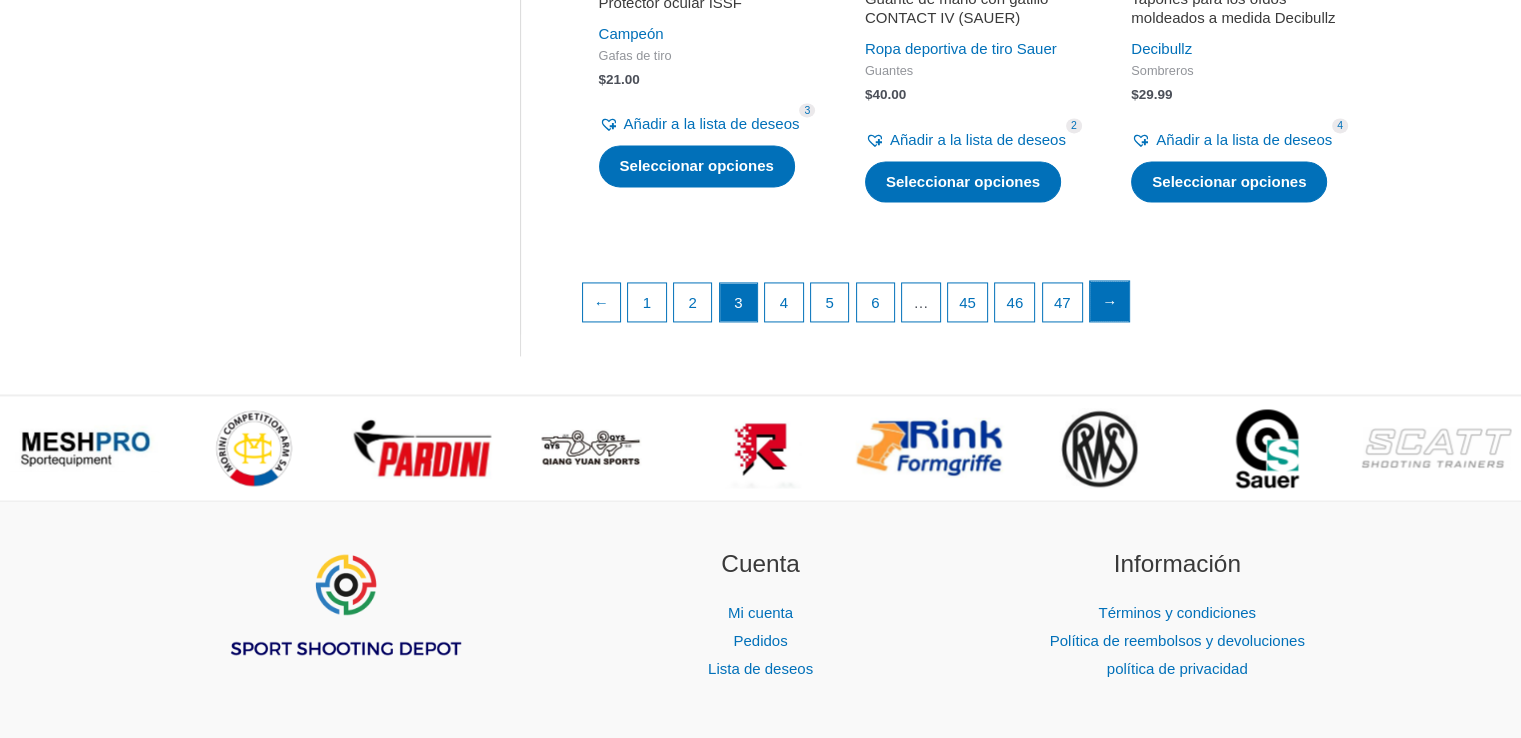 click on "→" at bounding box center (1109, 301) 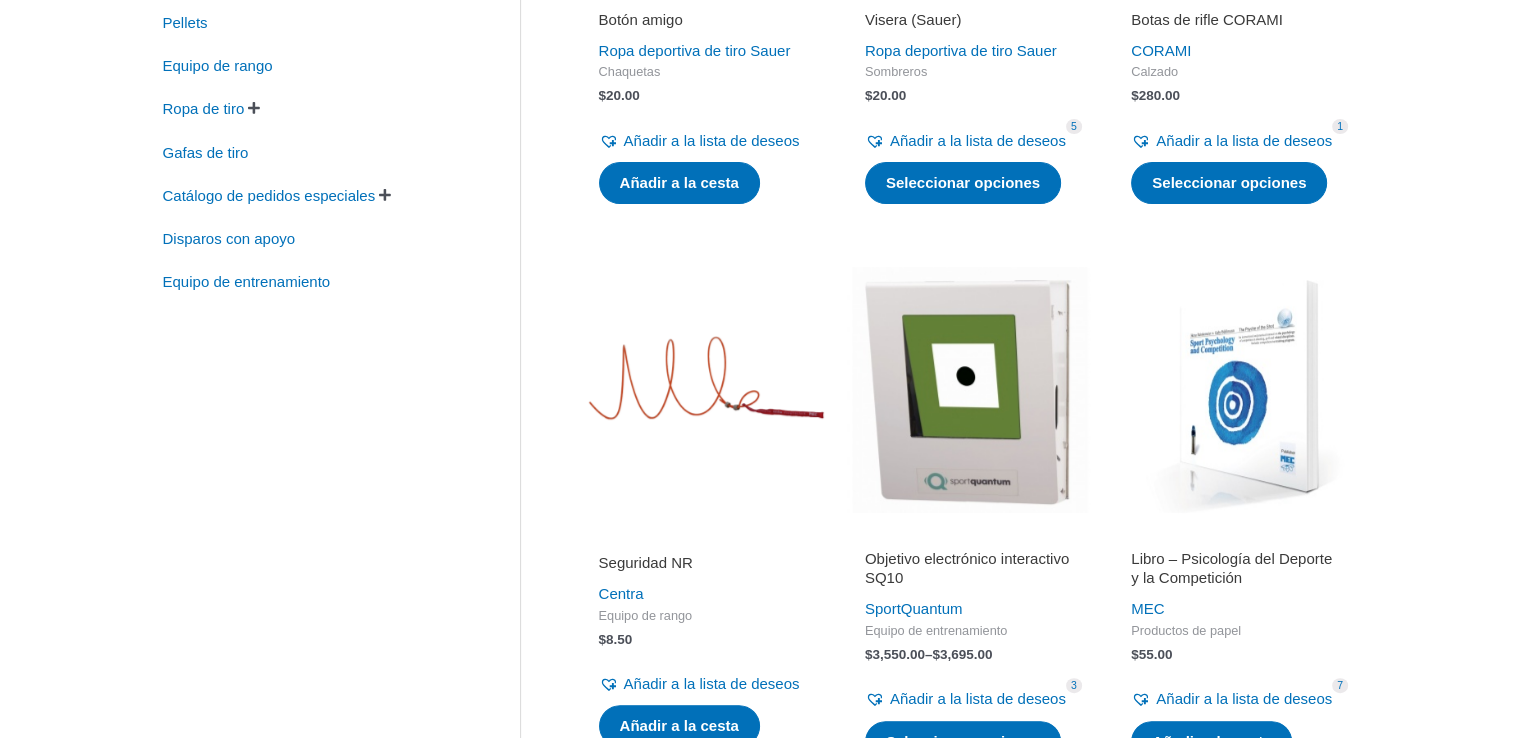 scroll, scrollTop: 700, scrollLeft: 0, axis: vertical 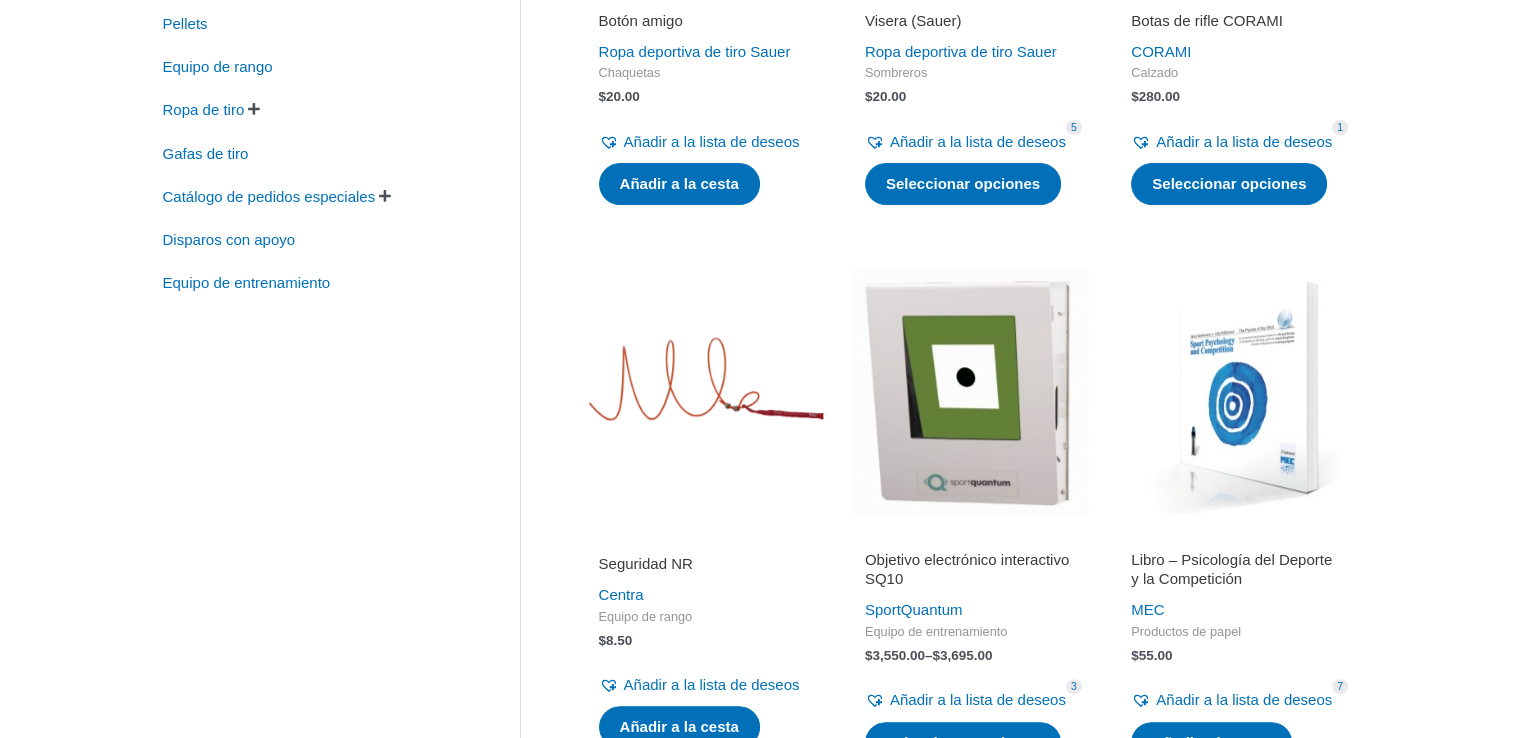 click at bounding box center (704, 391) 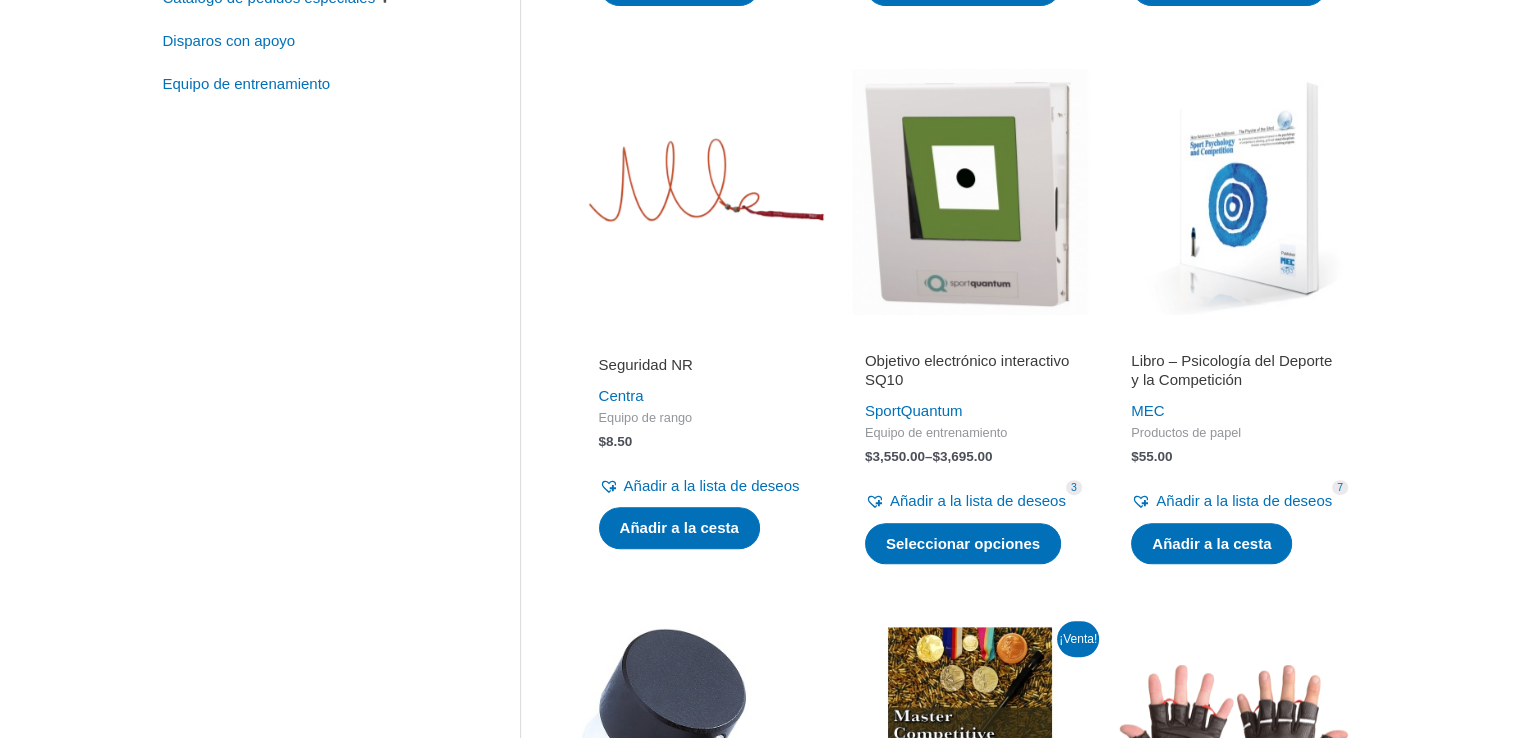 scroll, scrollTop: 900, scrollLeft: 0, axis: vertical 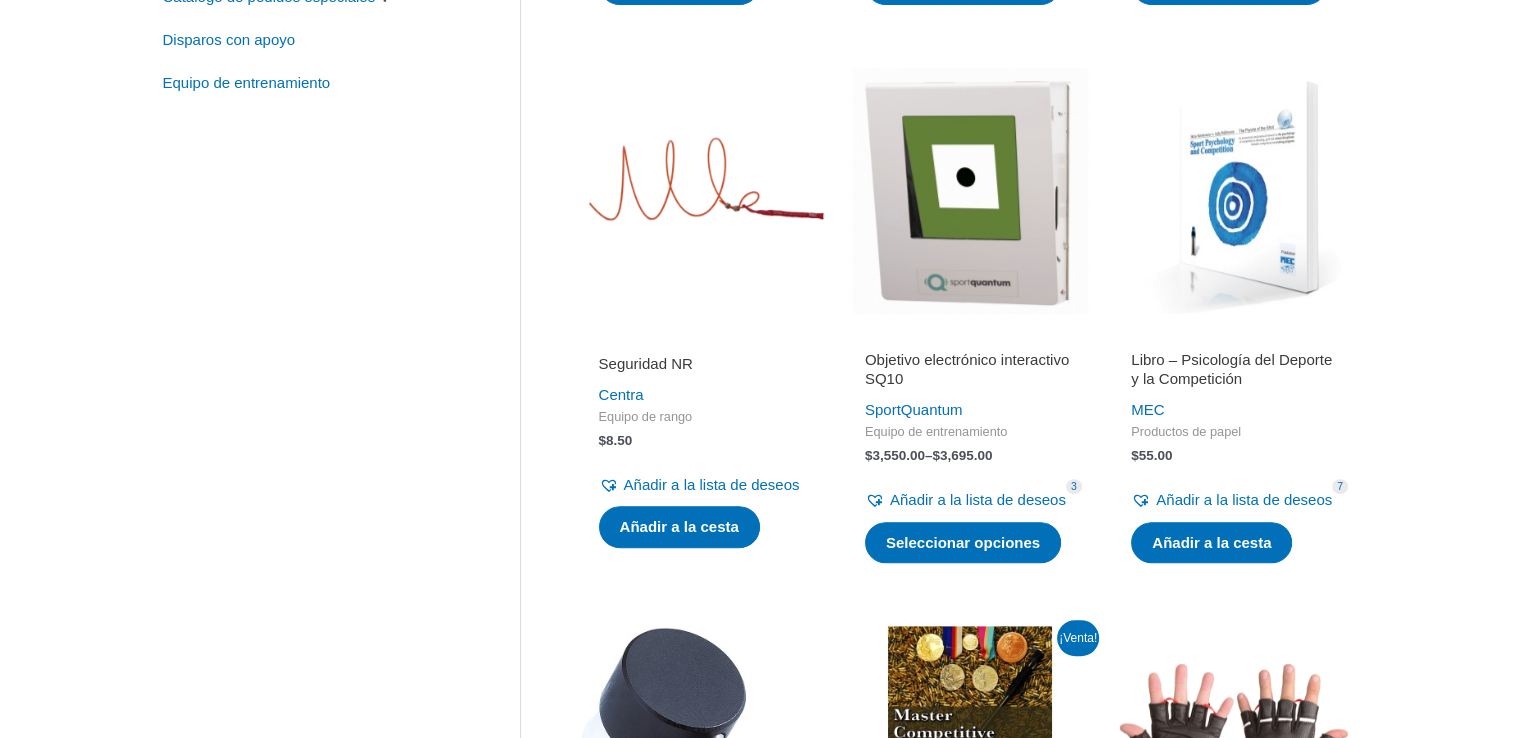 click at bounding box center (1236, 191) 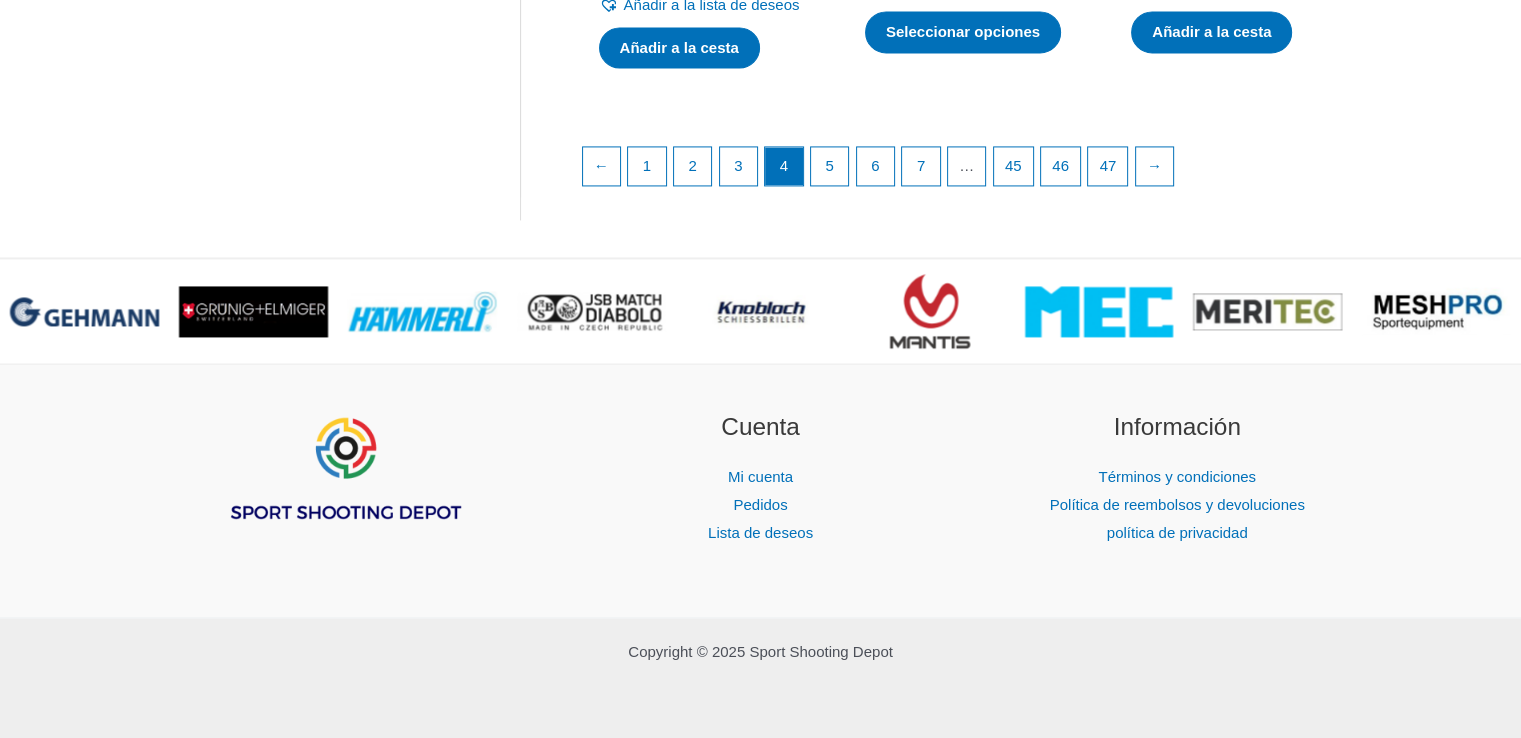 scroll, scrollTop: 3100, scrollLeft: 0, axis: vertical 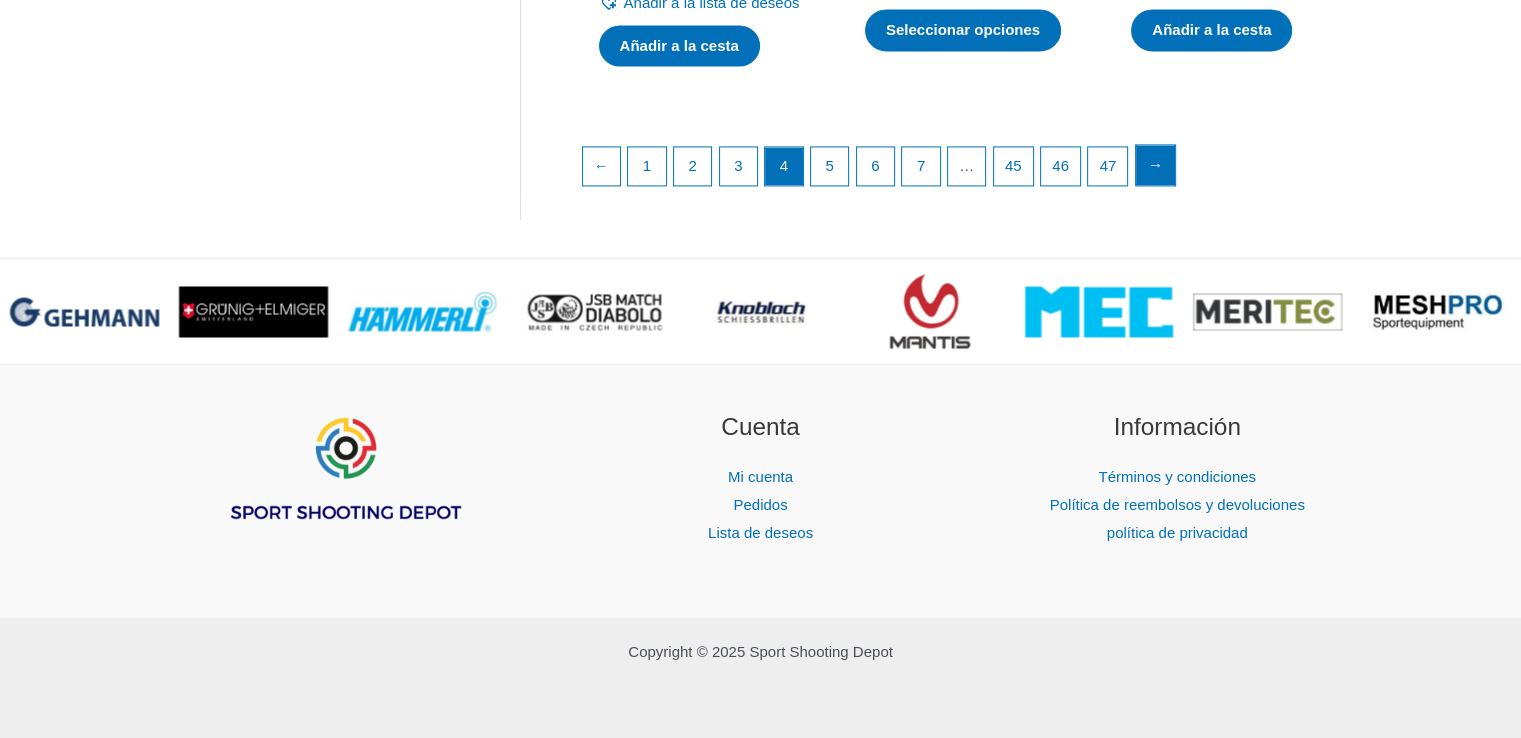 click on "→" at bounding box center [1156, 165] 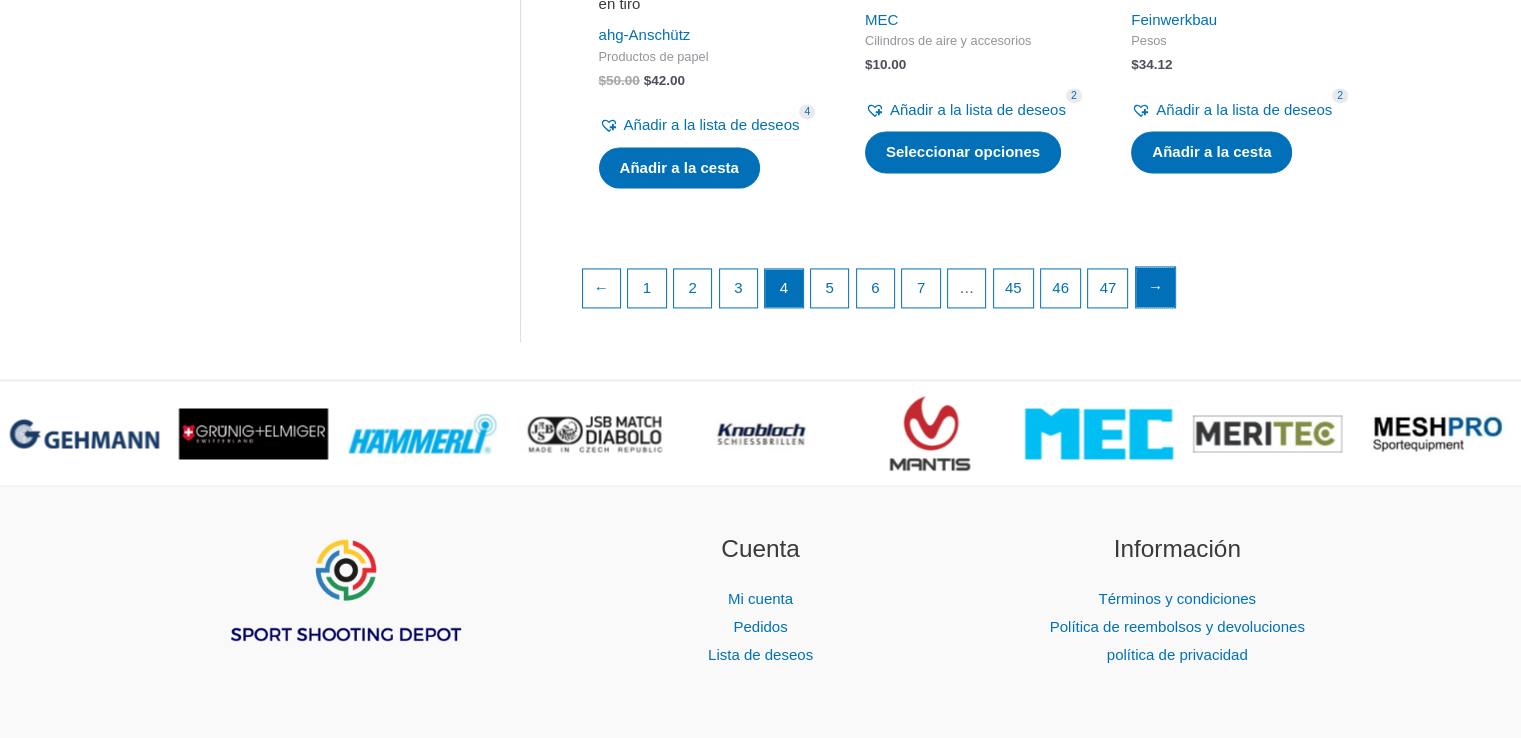 scroll, scrollTop: 2900, scrollLeft: 0, axis: vertical 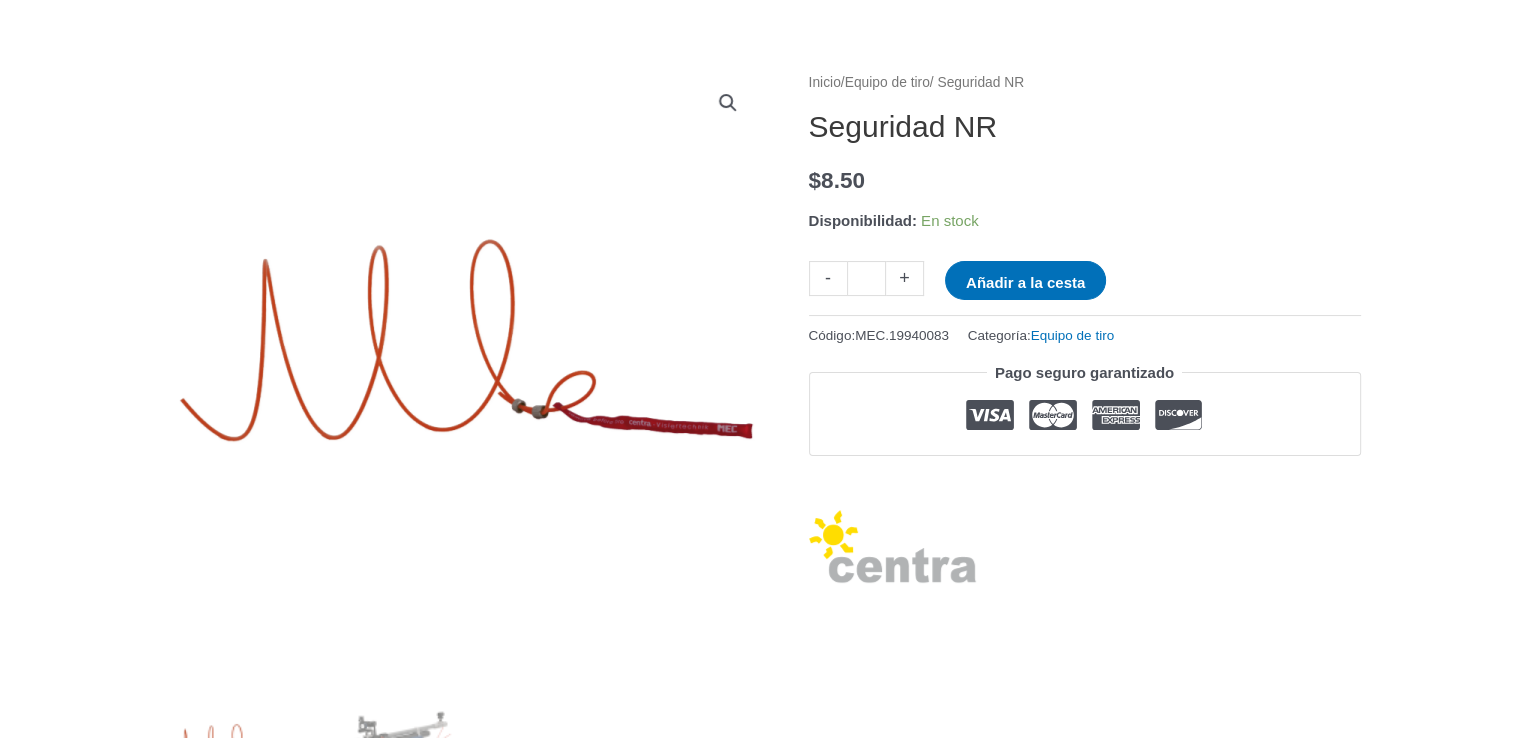 click at bounding box center [436, 353] 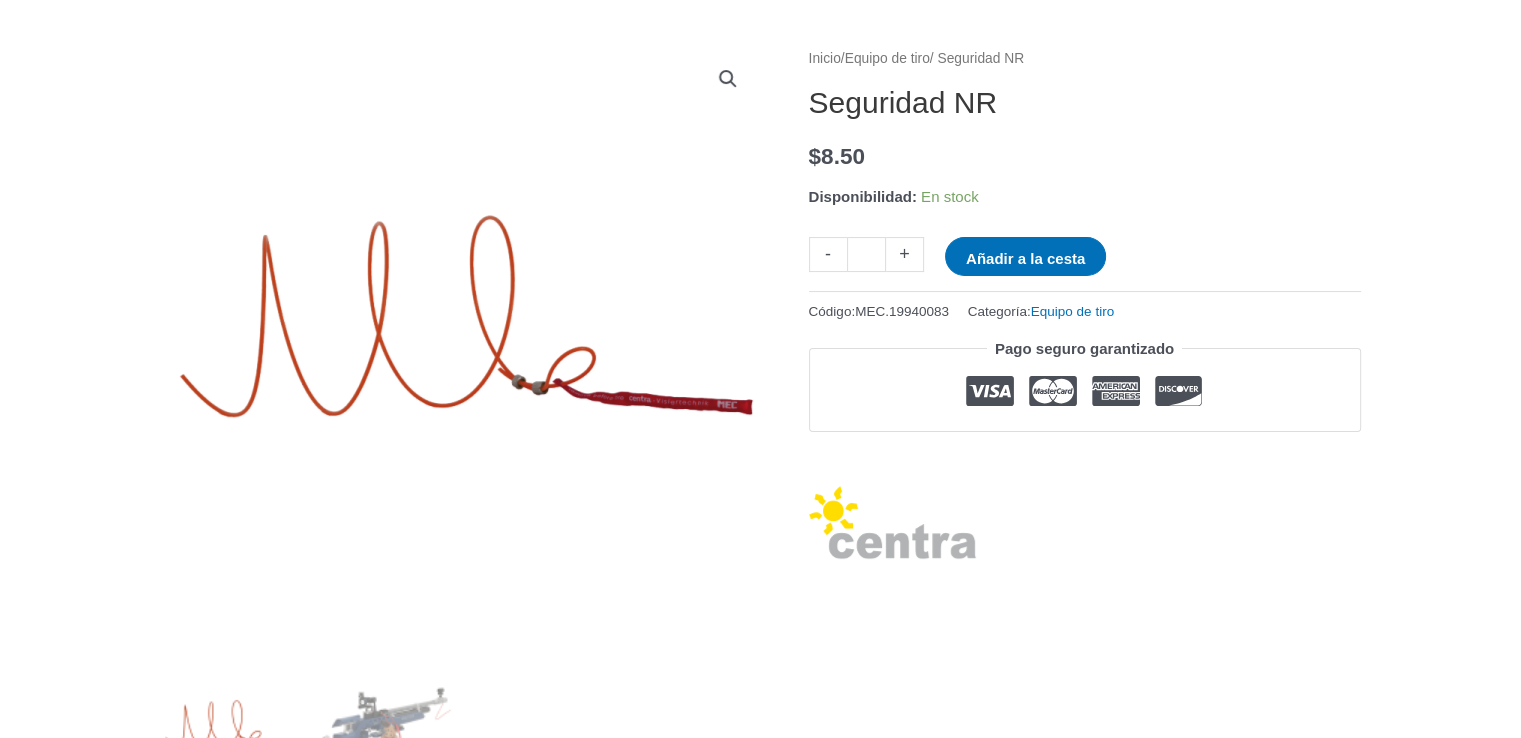 scroll, scrollTop: 400, scrollLeft: 0, axis: vertical 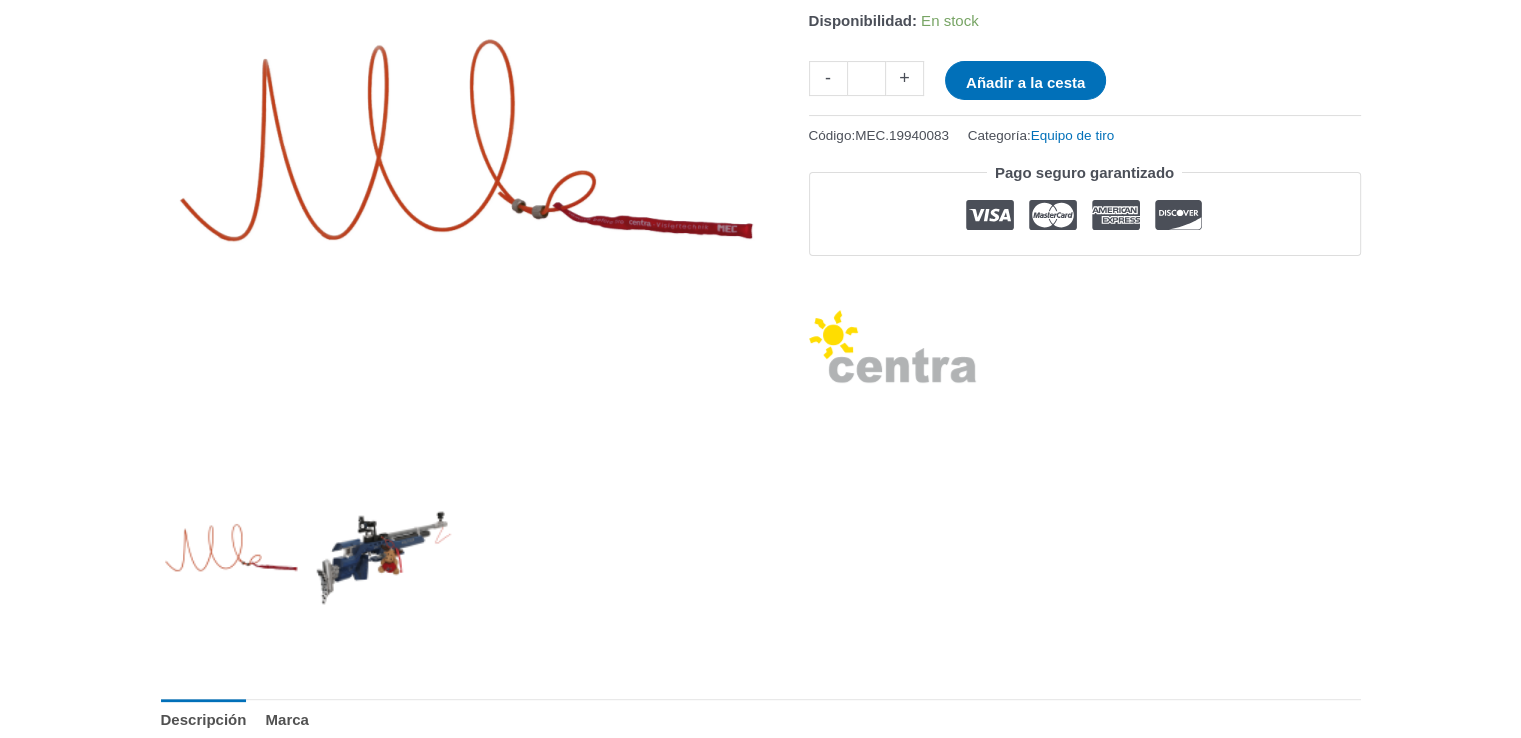 click at bounding box center [383, 554] 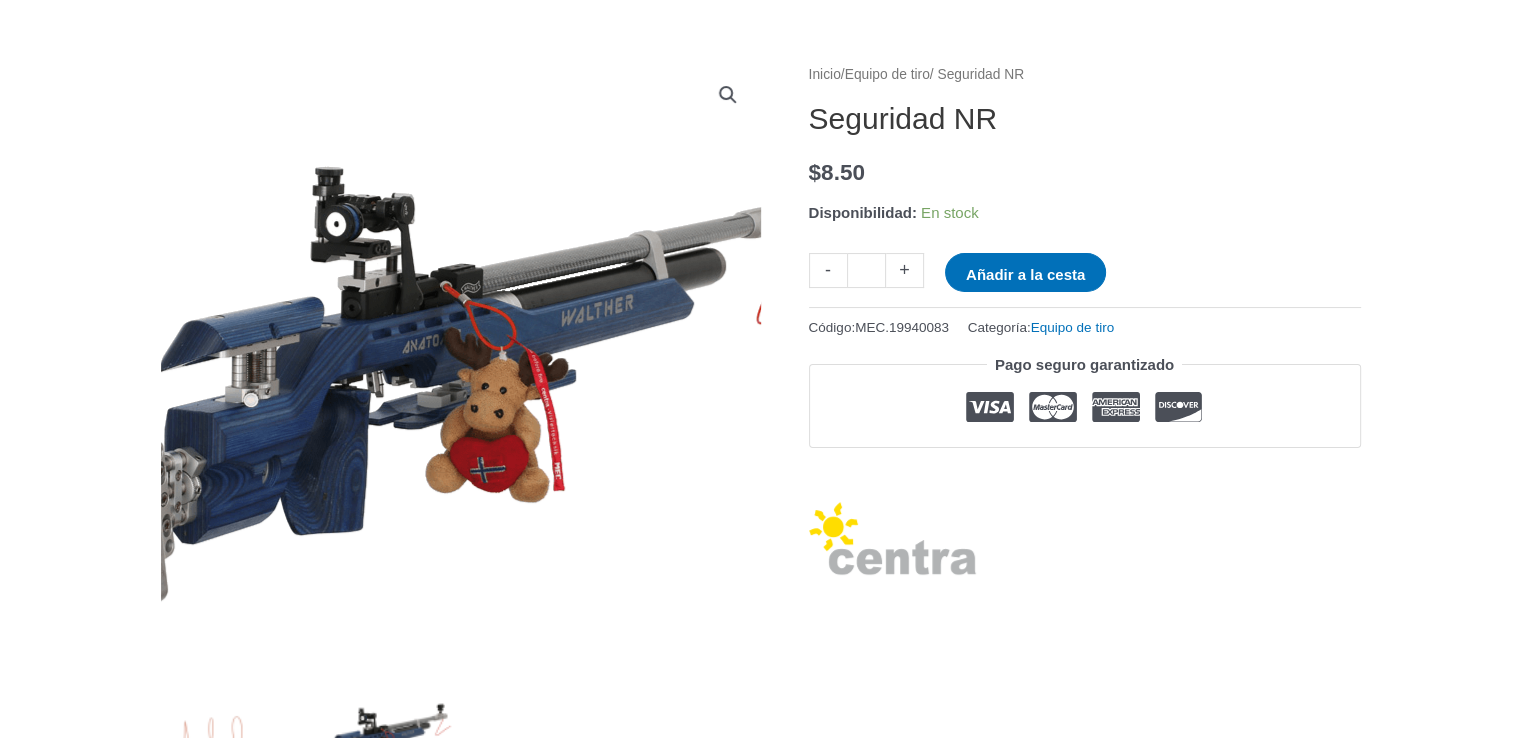 scroll, scrollTop: 100, scrollLeft: 0, axis: vertical 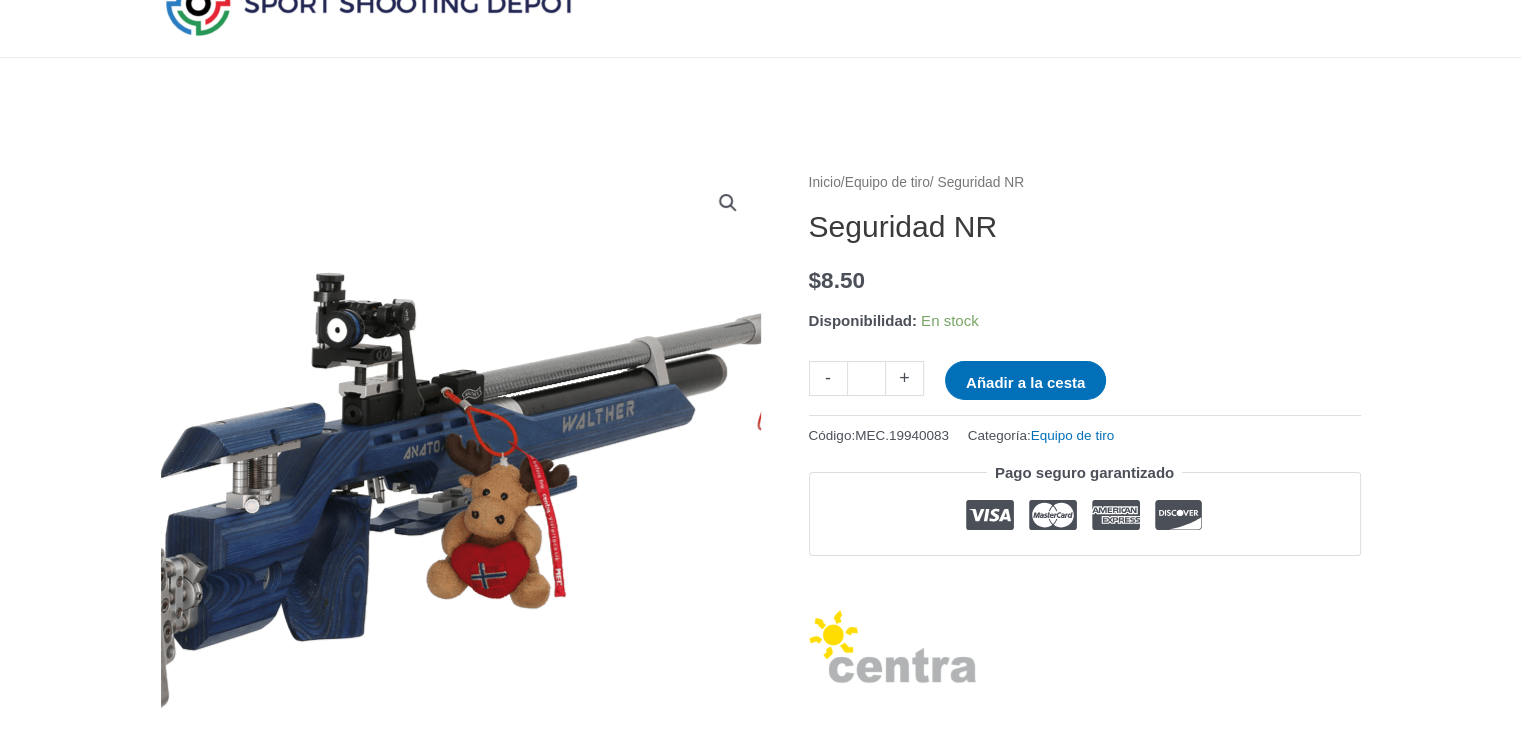 click at bounding box center [458, 494] 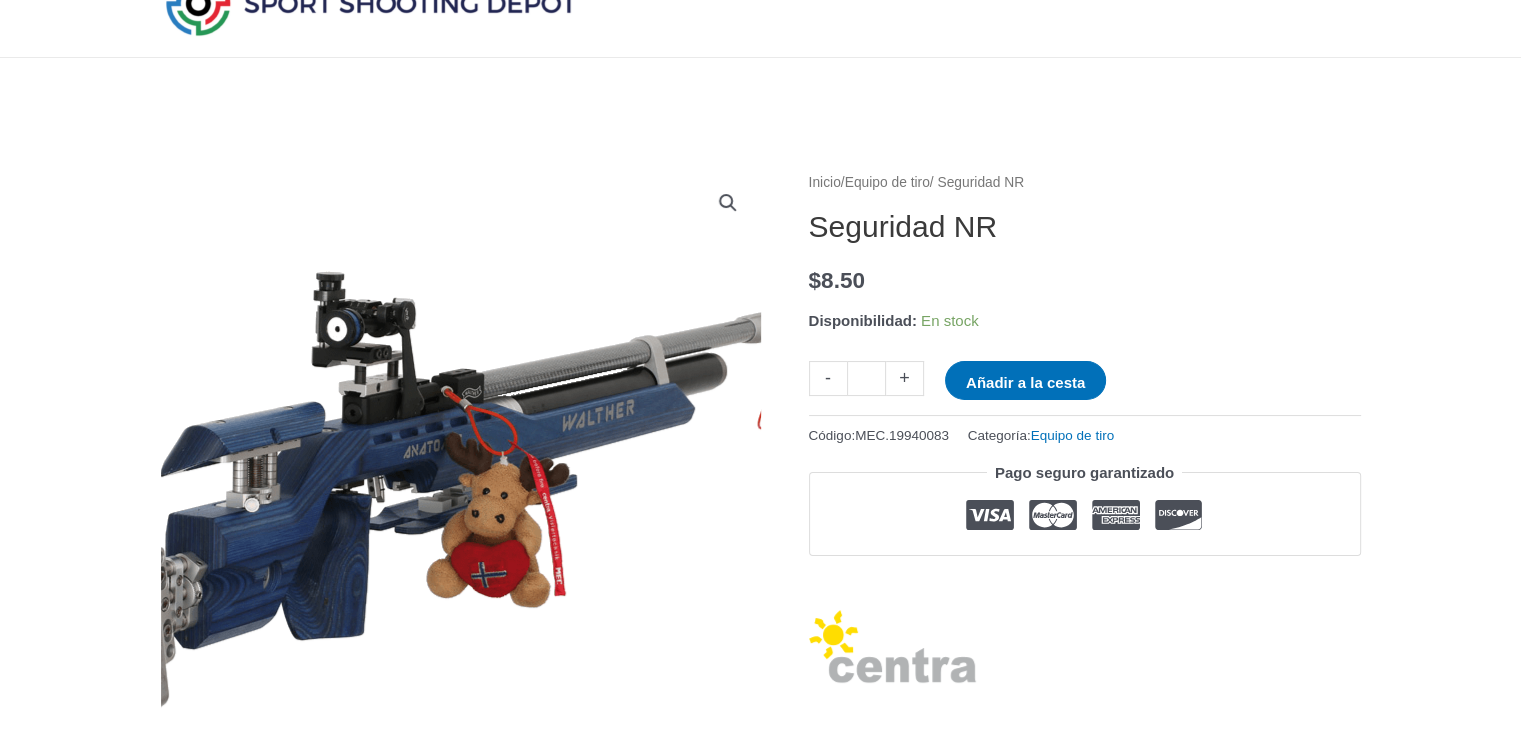 click at bounding box center [458, 493] 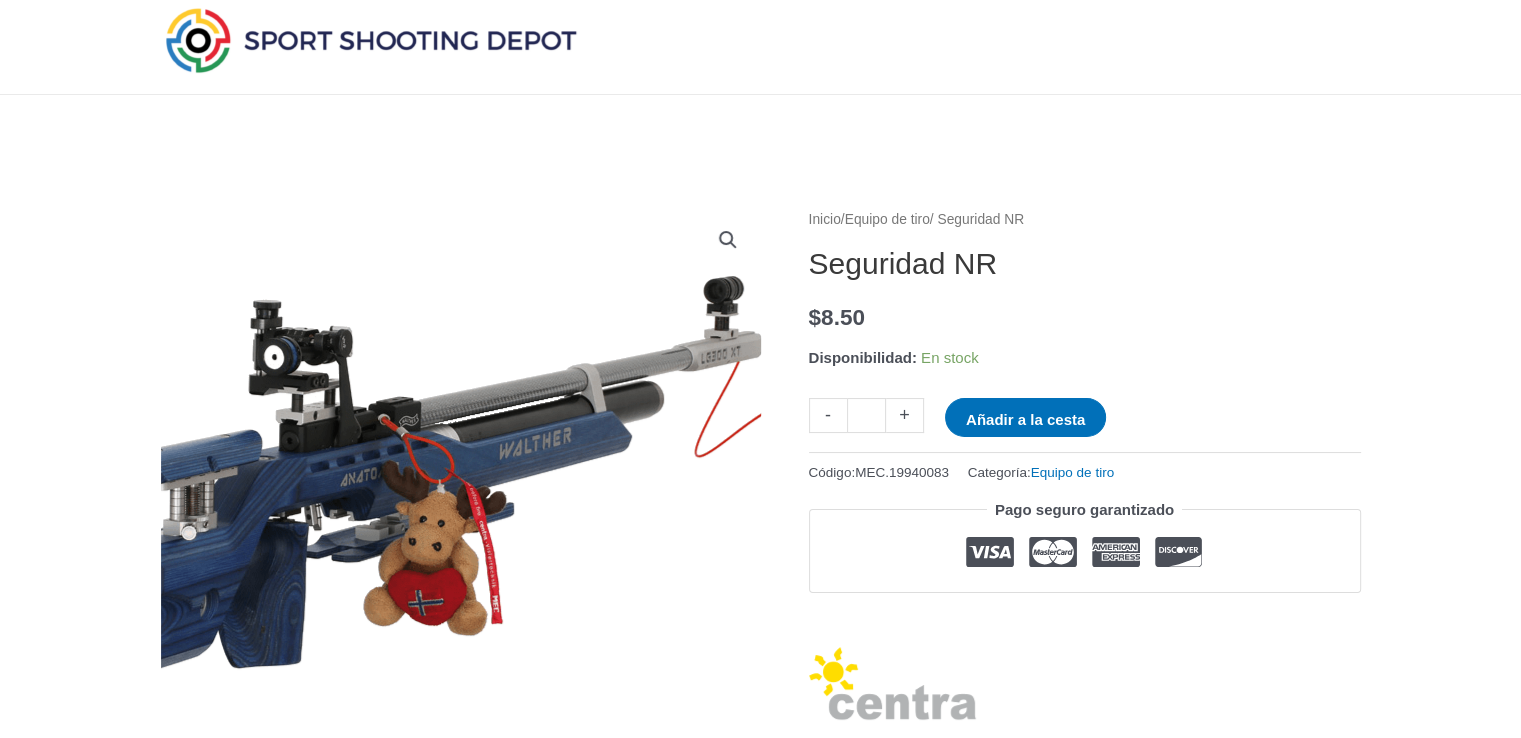 scroll, scrollTop: 0, scrollLeft: 0, axis: both 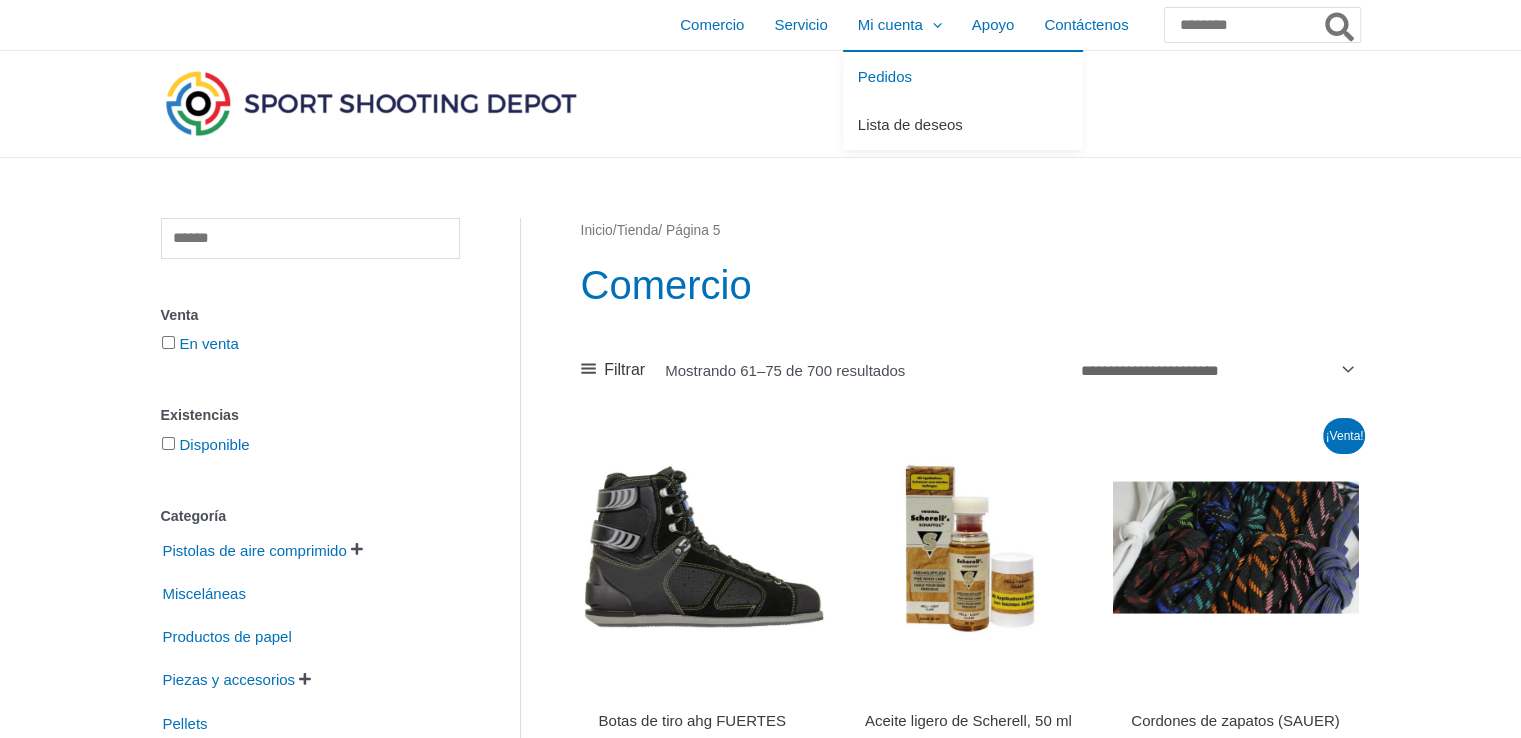 click on "Lista de deseos" at bounding box center (910, 124) 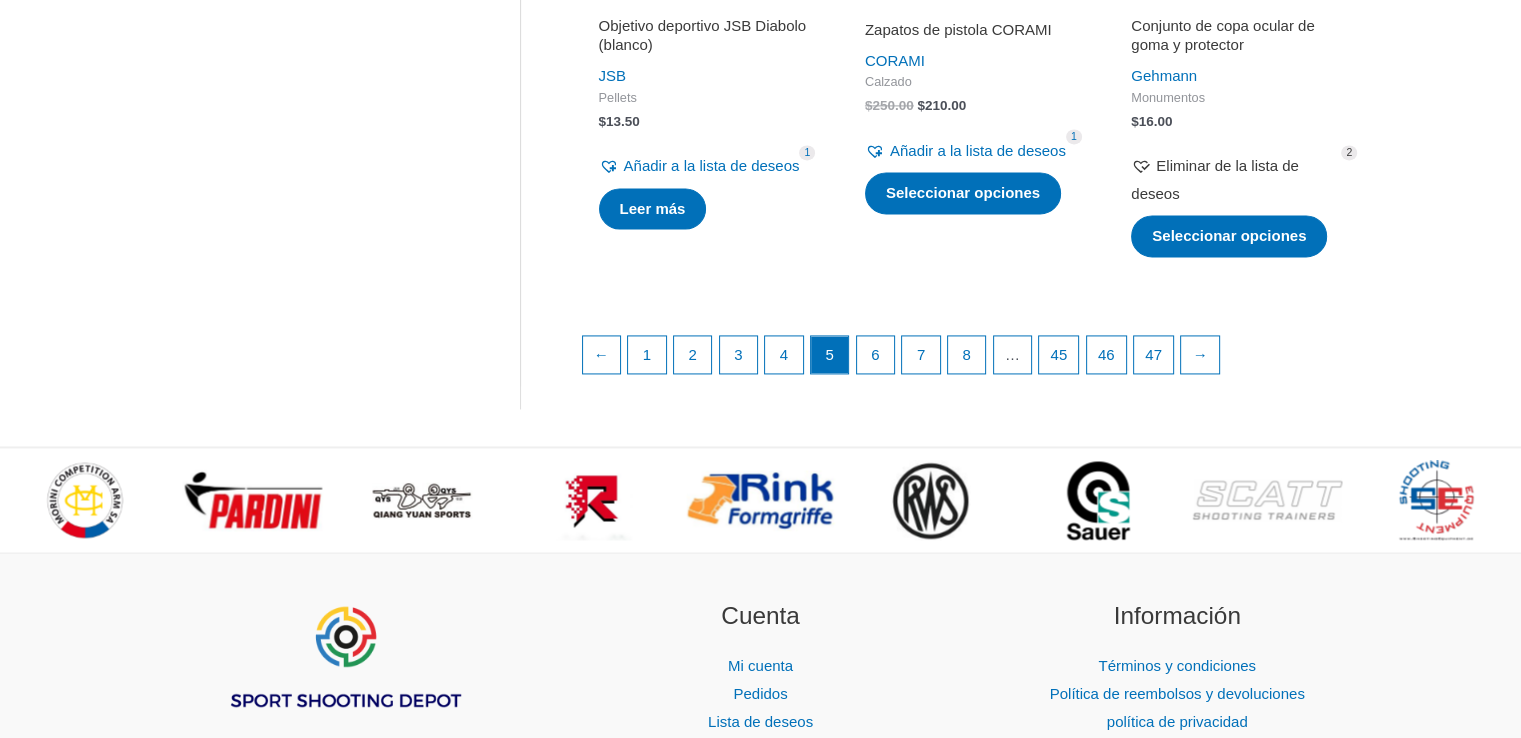 scroll, scrollTop: 3000, scrollLeft: 0, axis: vertical 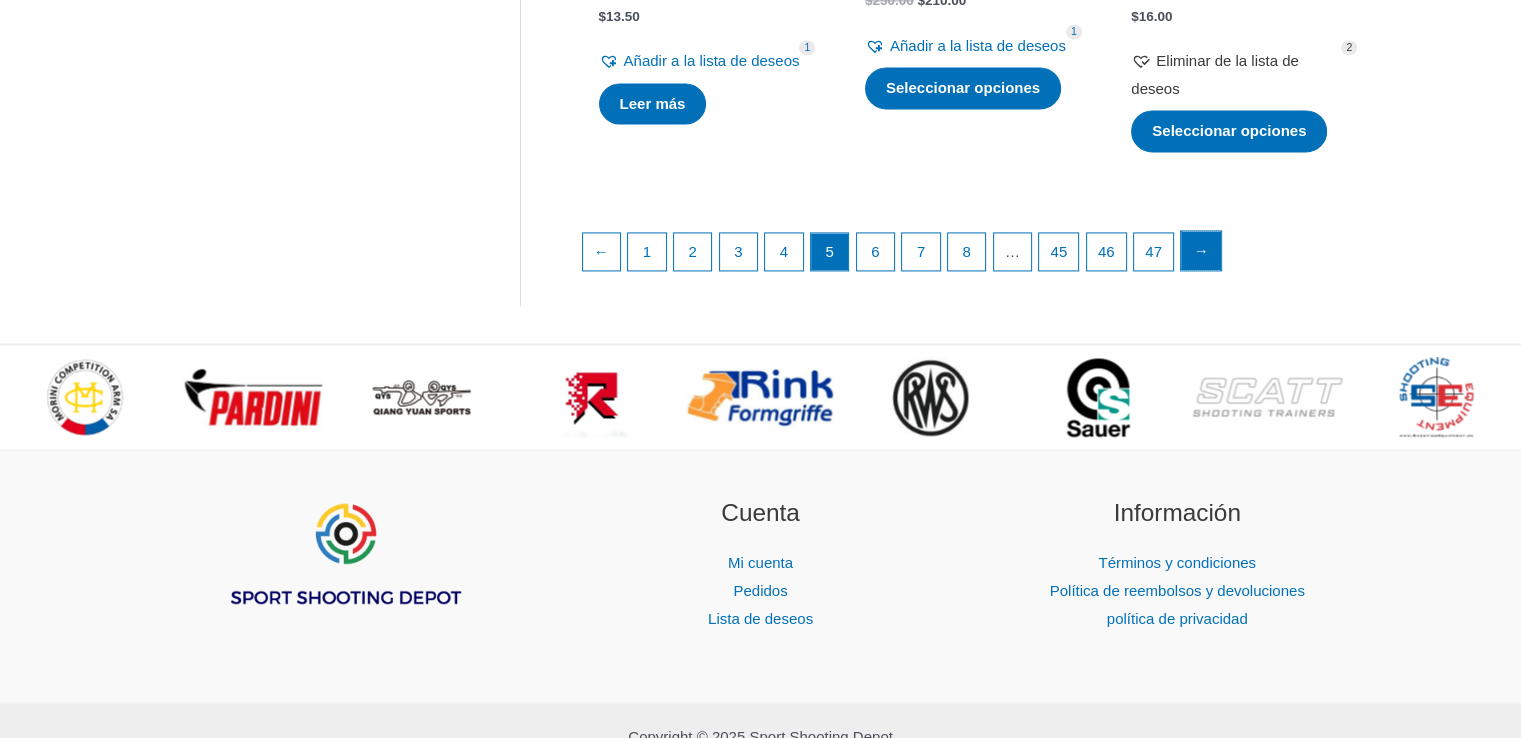 click on "→" at bounding box center [1201, 251] 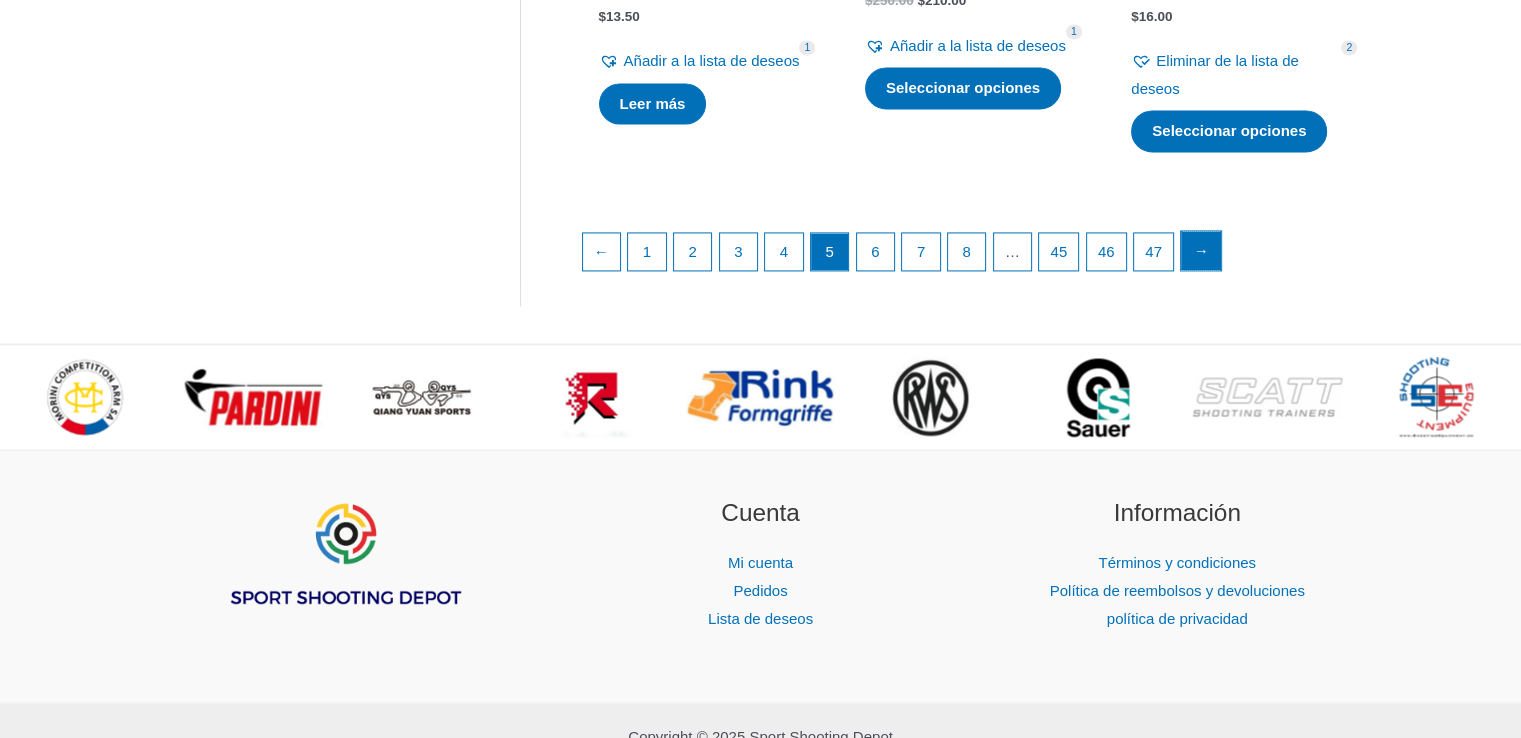 scroll, scrollTop: 2900, scrollLeft: 0, axis: vertical 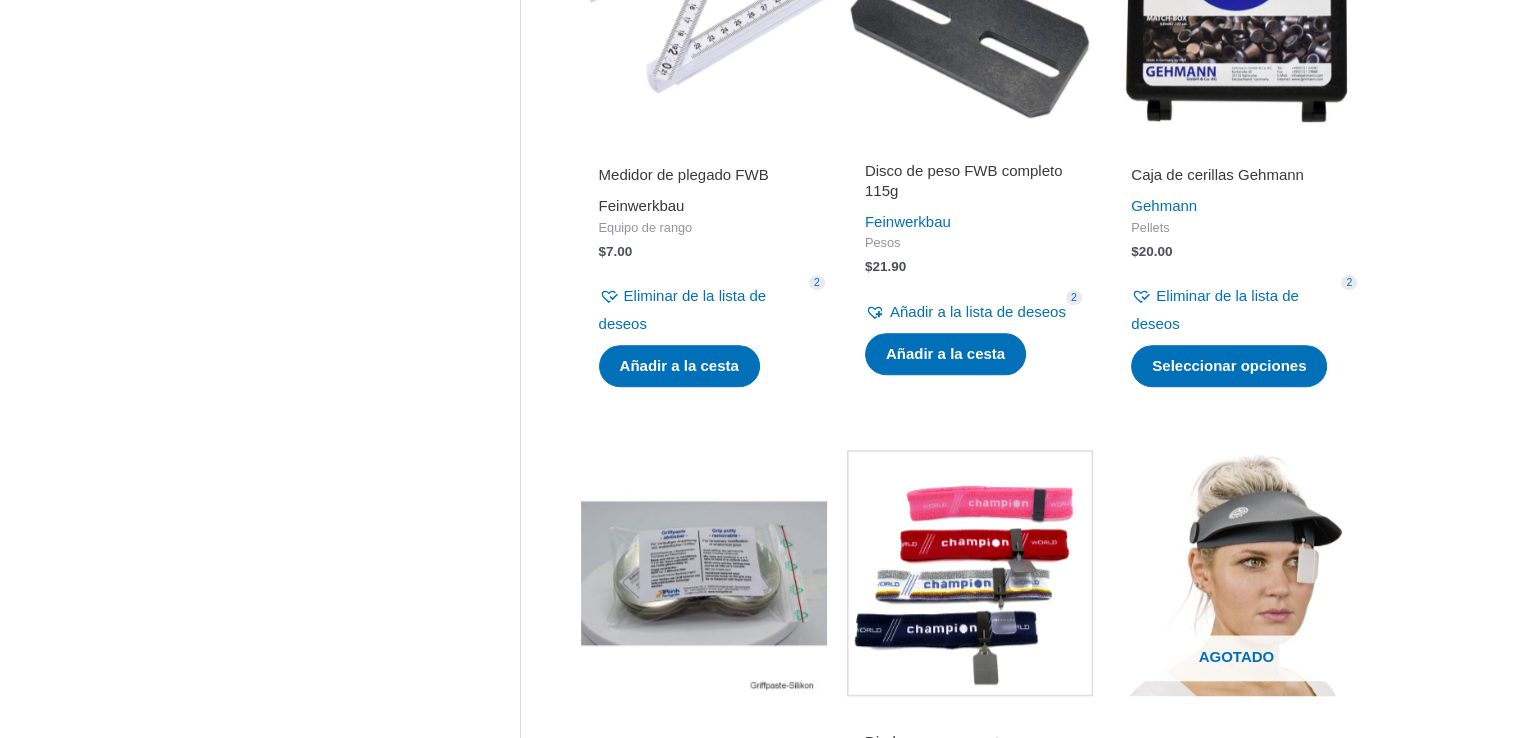 click on "Feinwerkbau" at bounding box center [642, 205] 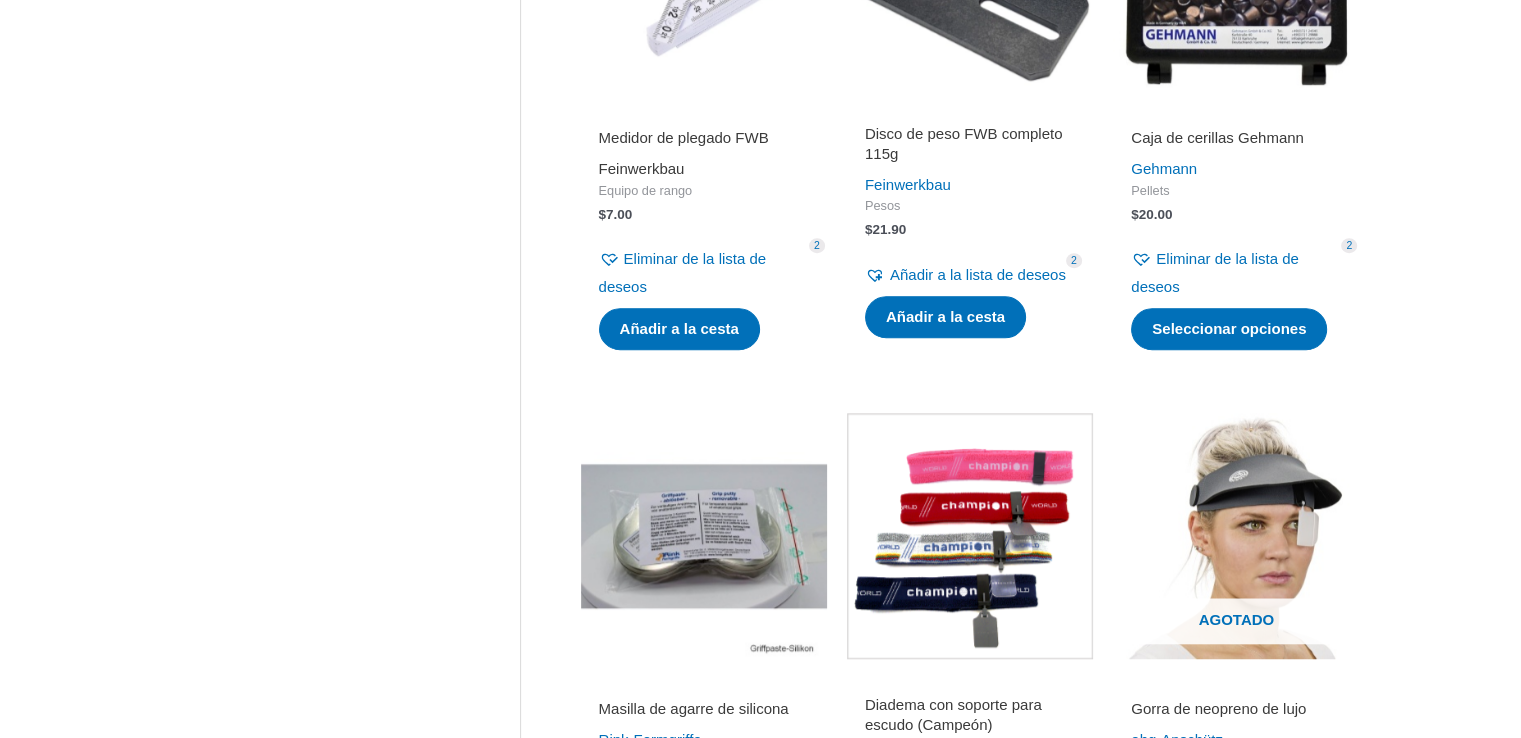 click on "Medidor de plegado FWB" at bounding box center [684, 137] 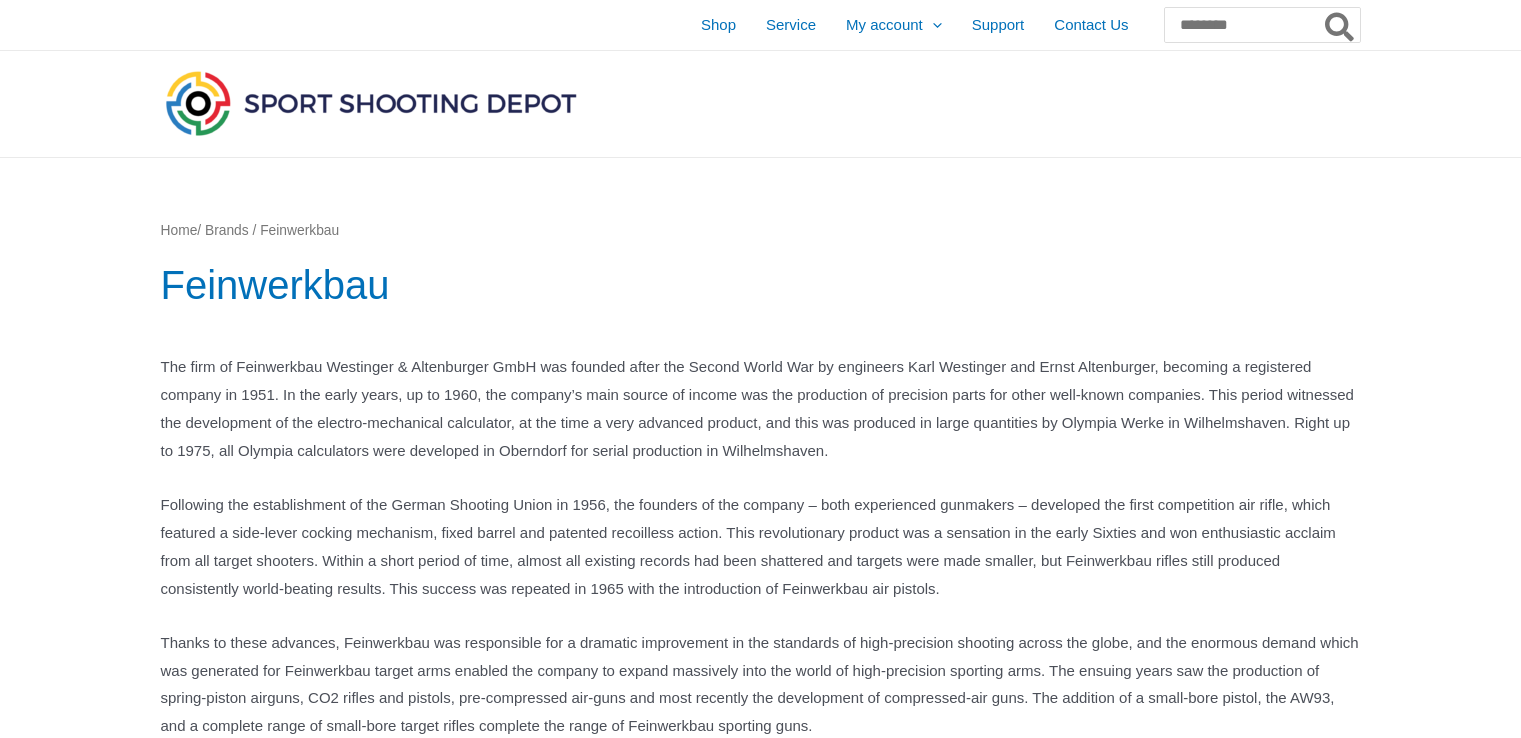 scroll, scrollTop: 0, scrollLeft: 0, axis: both 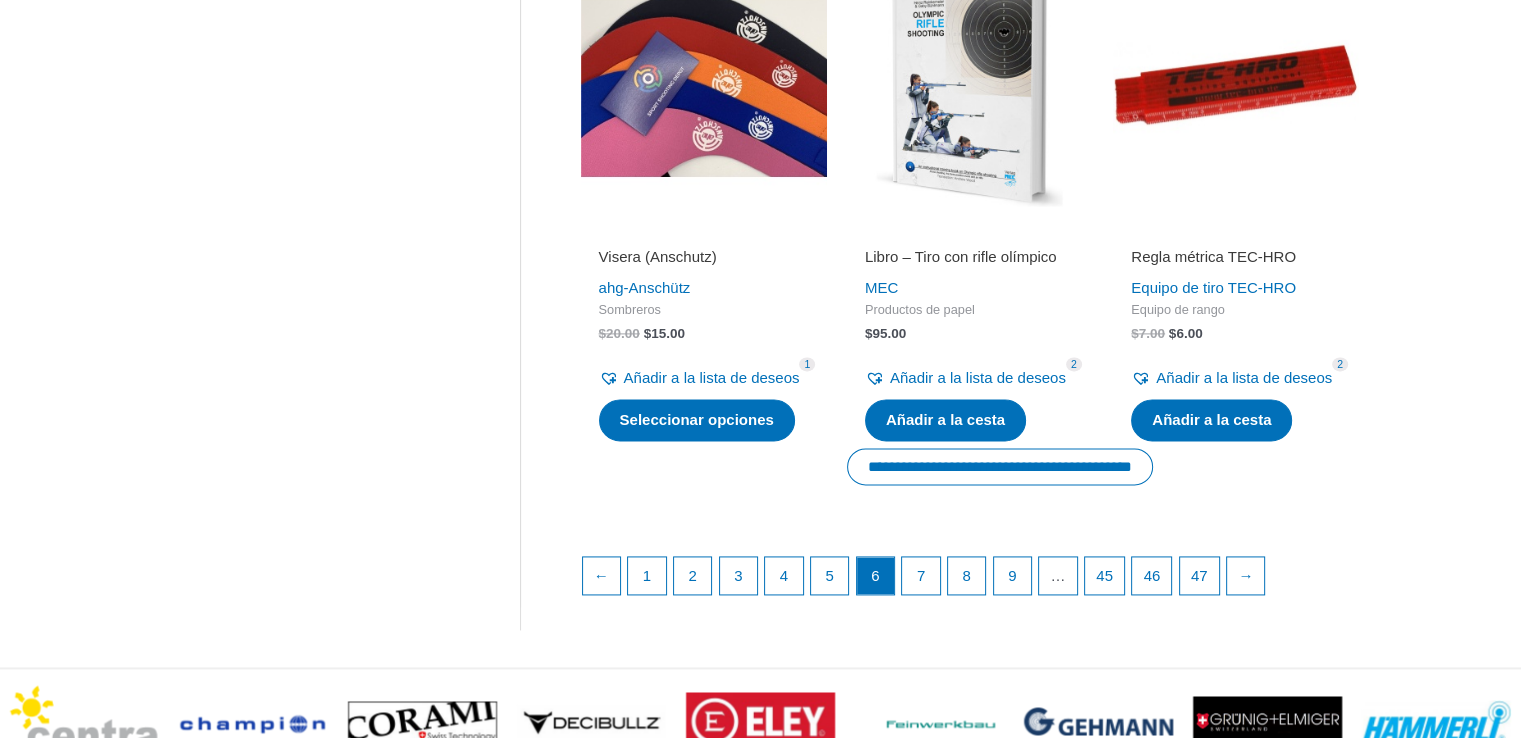 click at bounding box center [1236, 84] 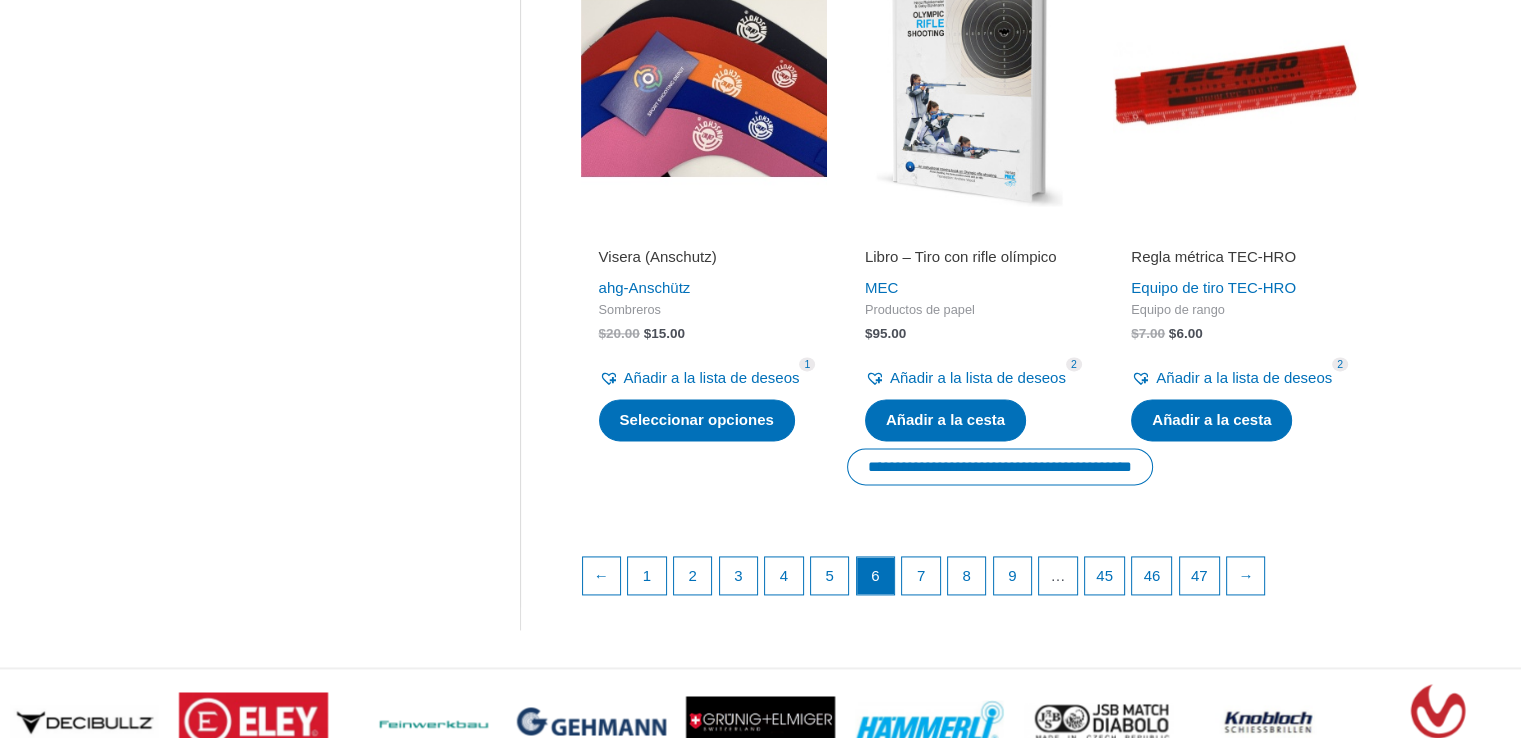 scroll, scrollTop: 2800, scrollLeft: 0, axis: vertical 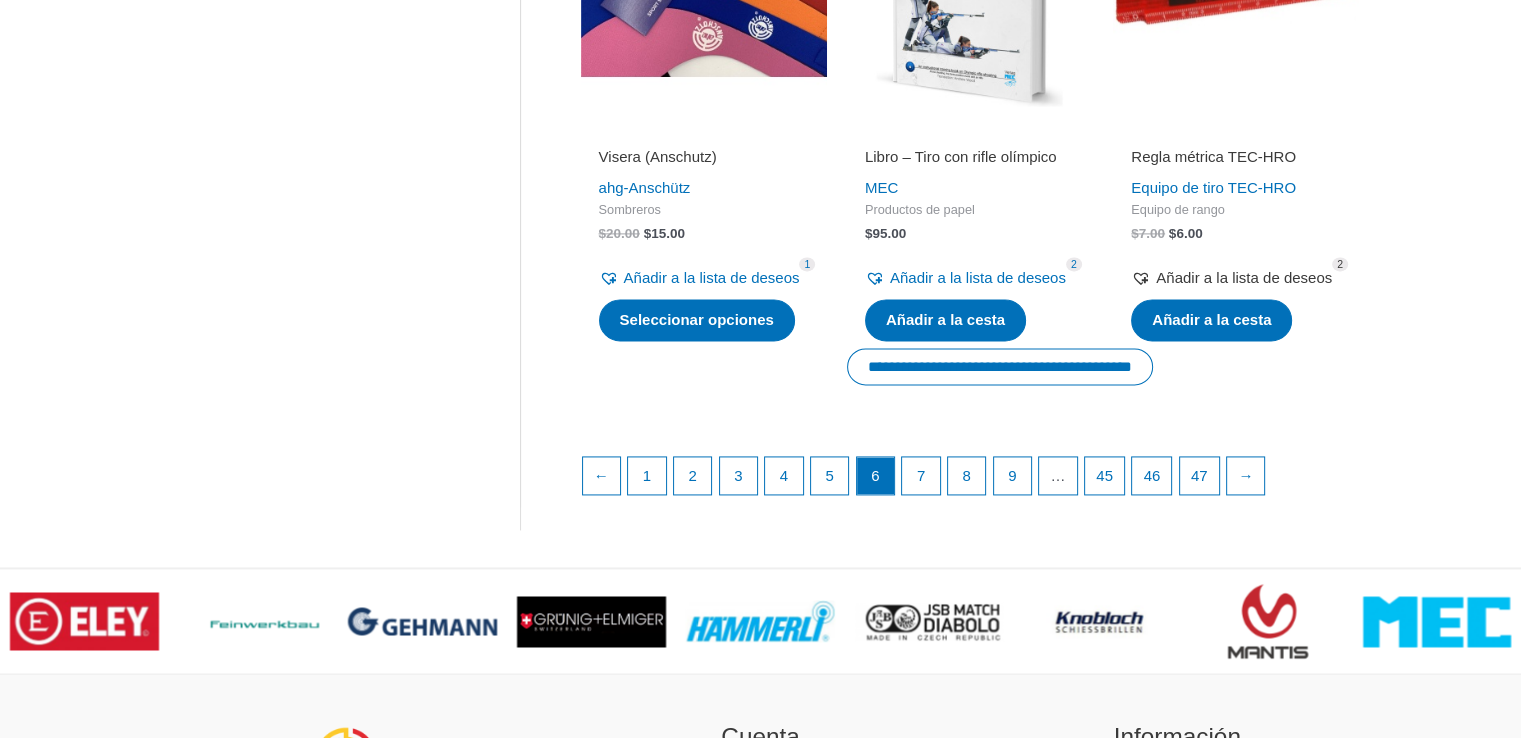 click on "Añadir a la lista de deseos" at bounding box center [1244, 277] 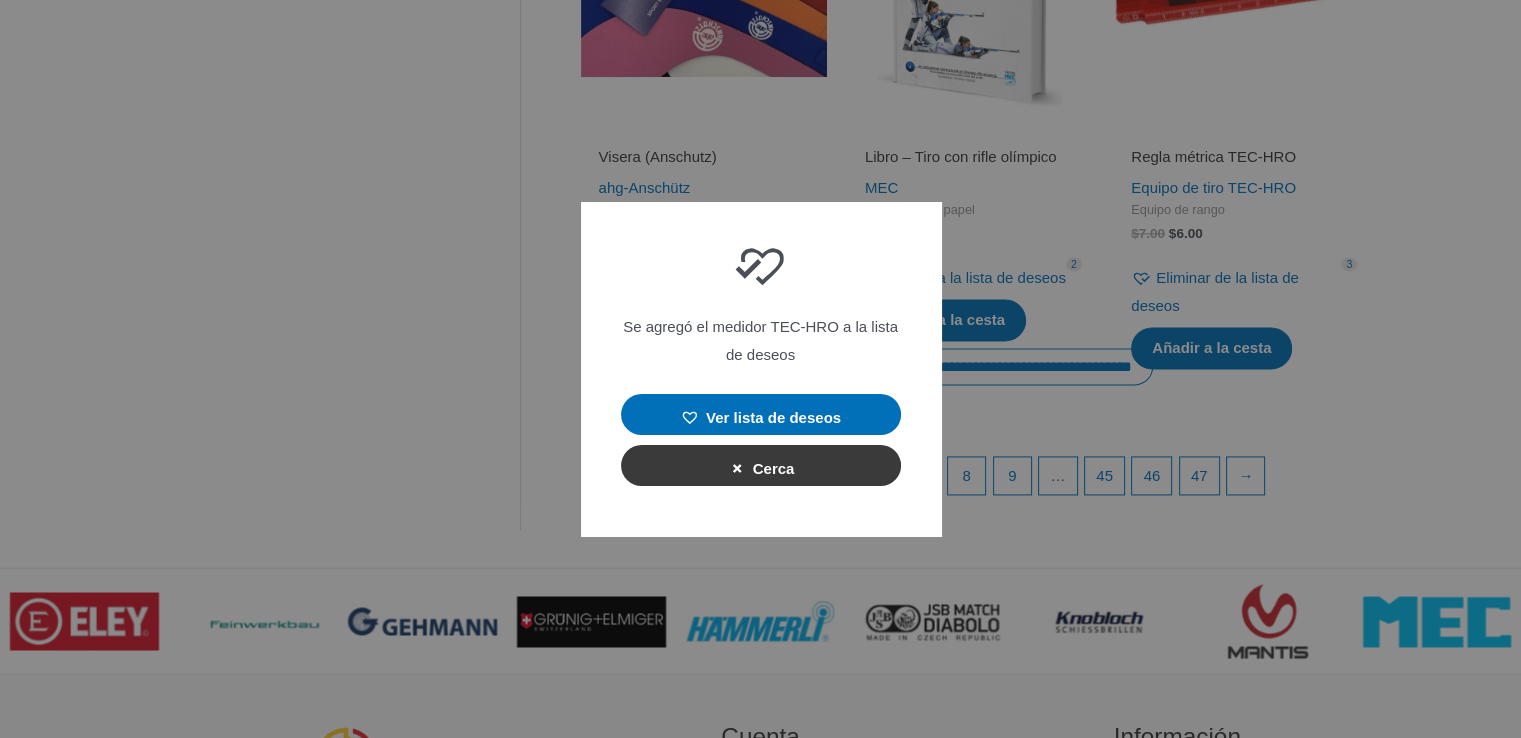 click on "Cerca" at bounding box center (761, 465) 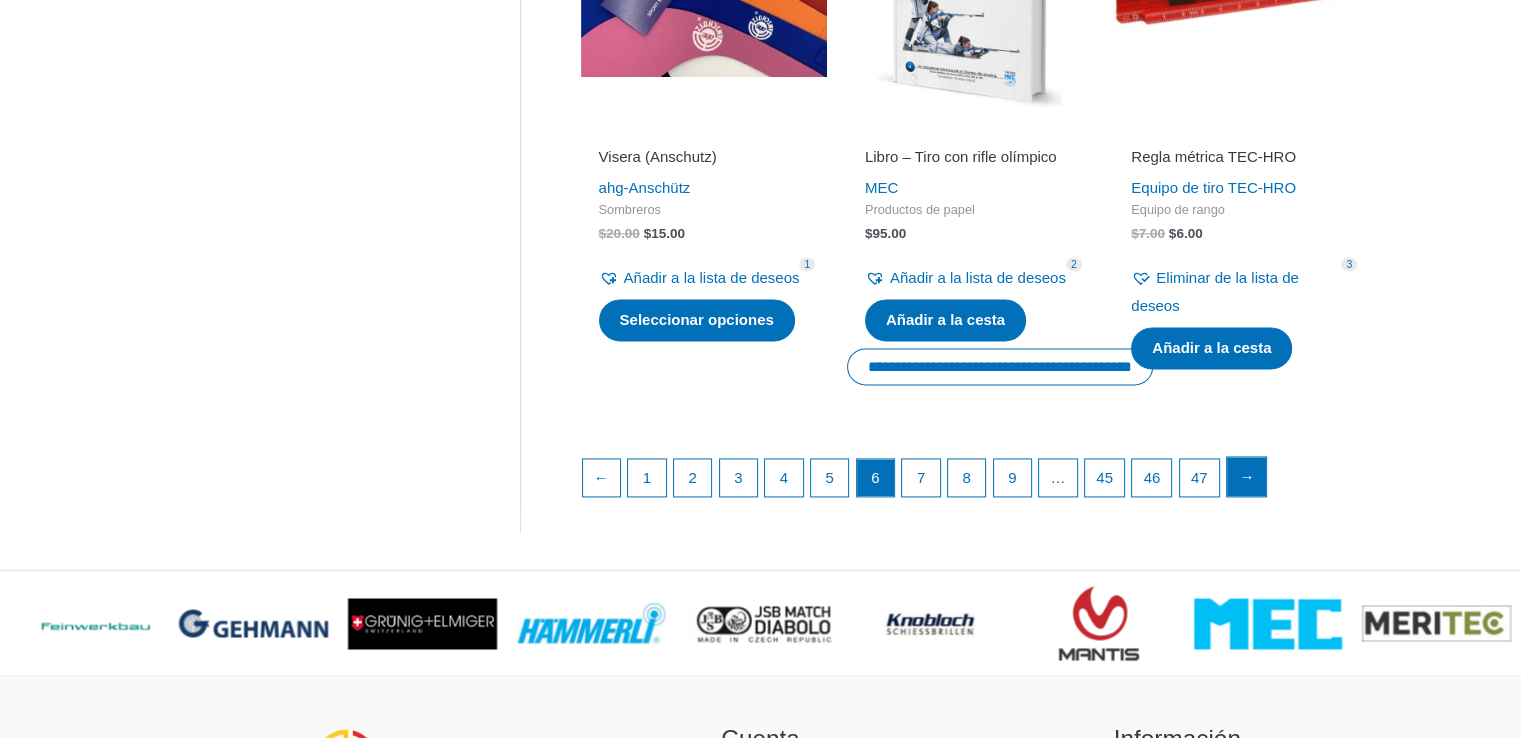 click on "→" at bounding box center (1247, 477) 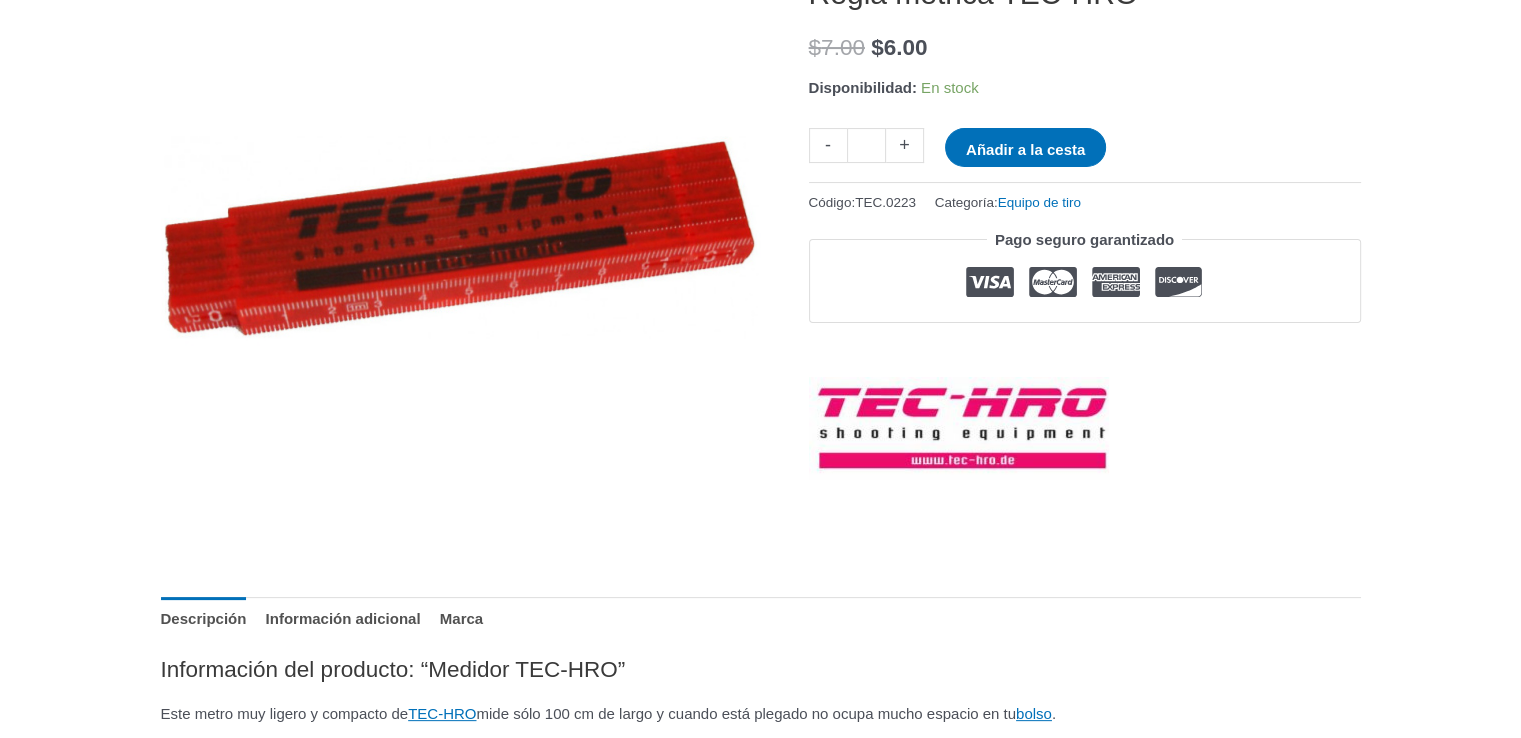 scroll, scrollTop: 300, scrollLeft: 0, axis: vertical 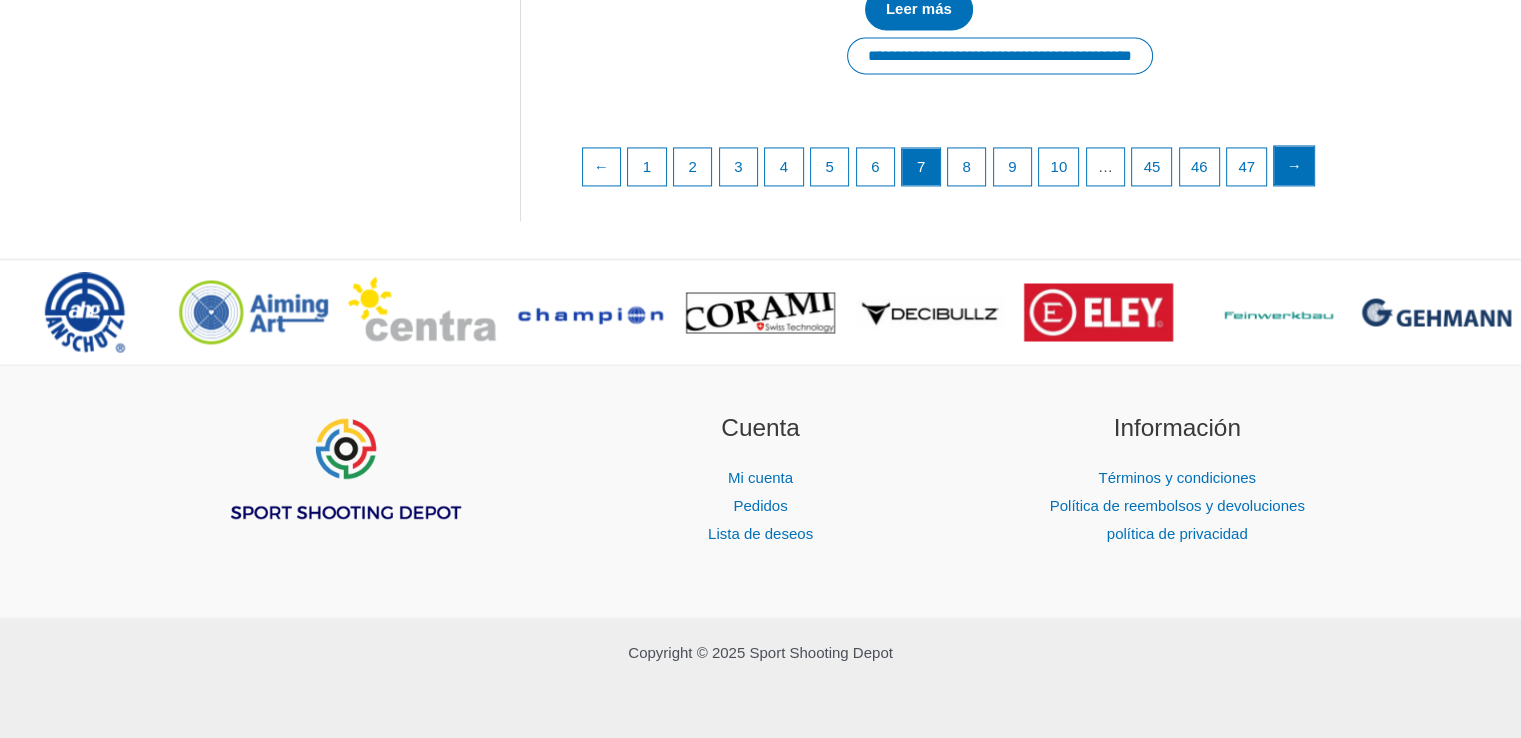 click on "→" at bounding box center (1294, 165) 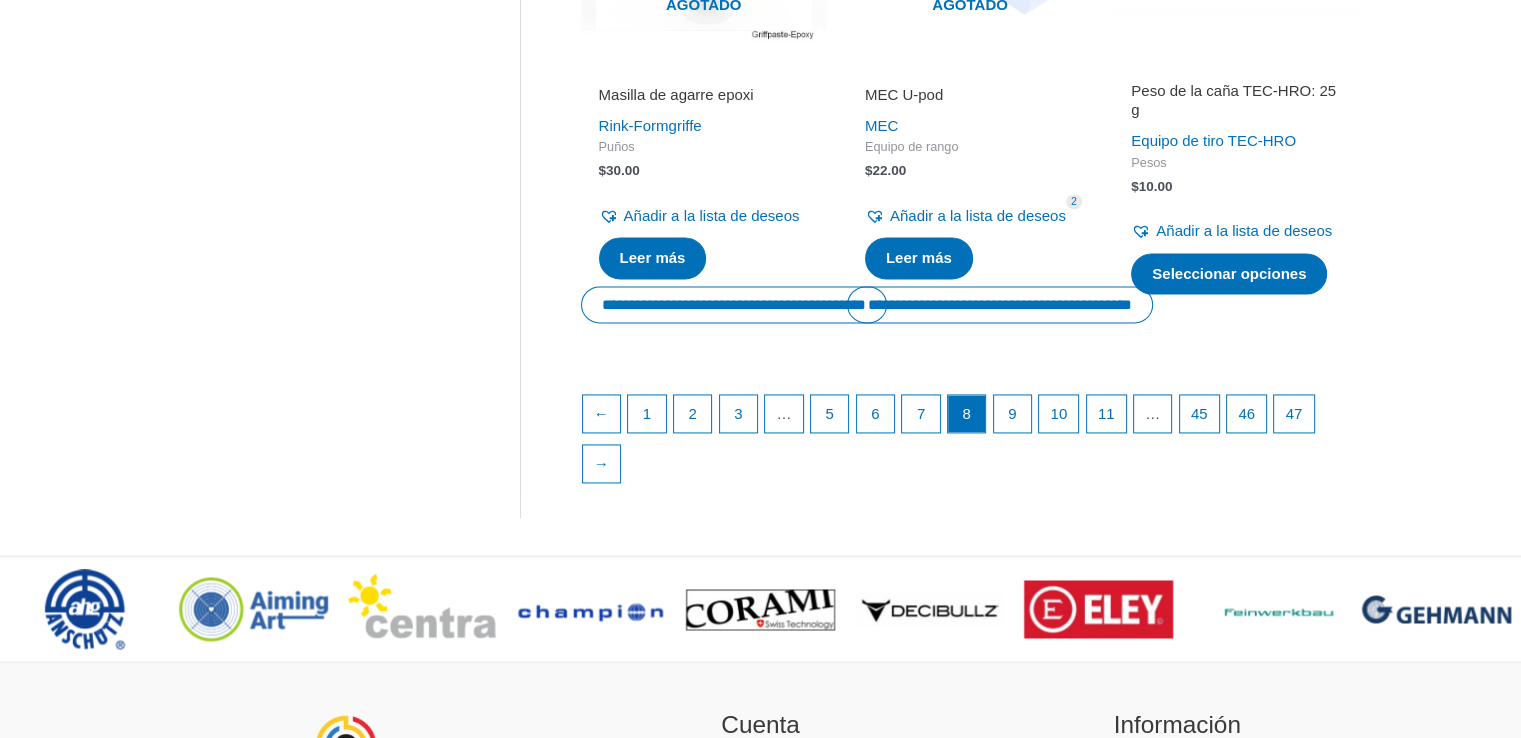 scroll, scrollTop: 2900, scrollLeft: 0, axis: vertical 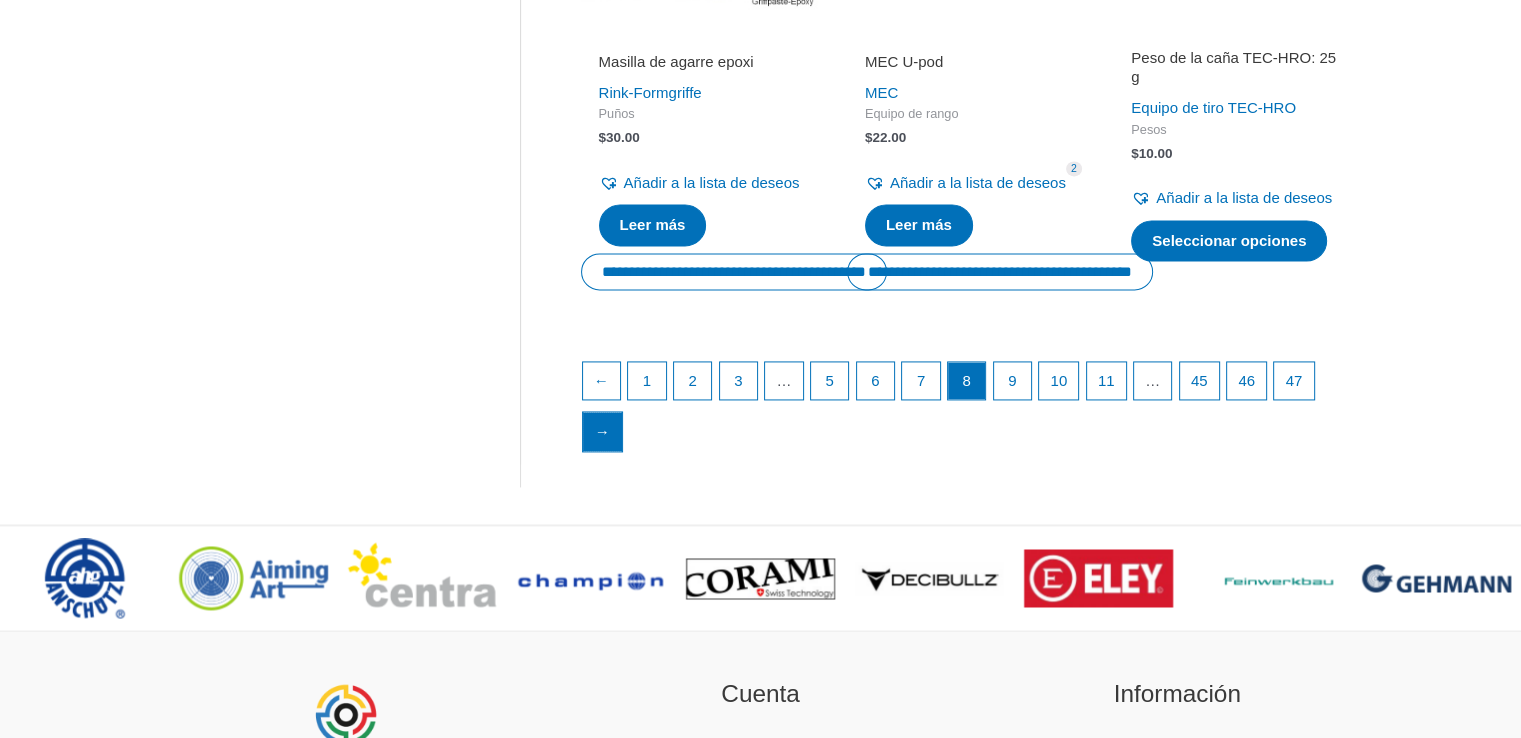 click on "→" at bounding box center [603, 432] 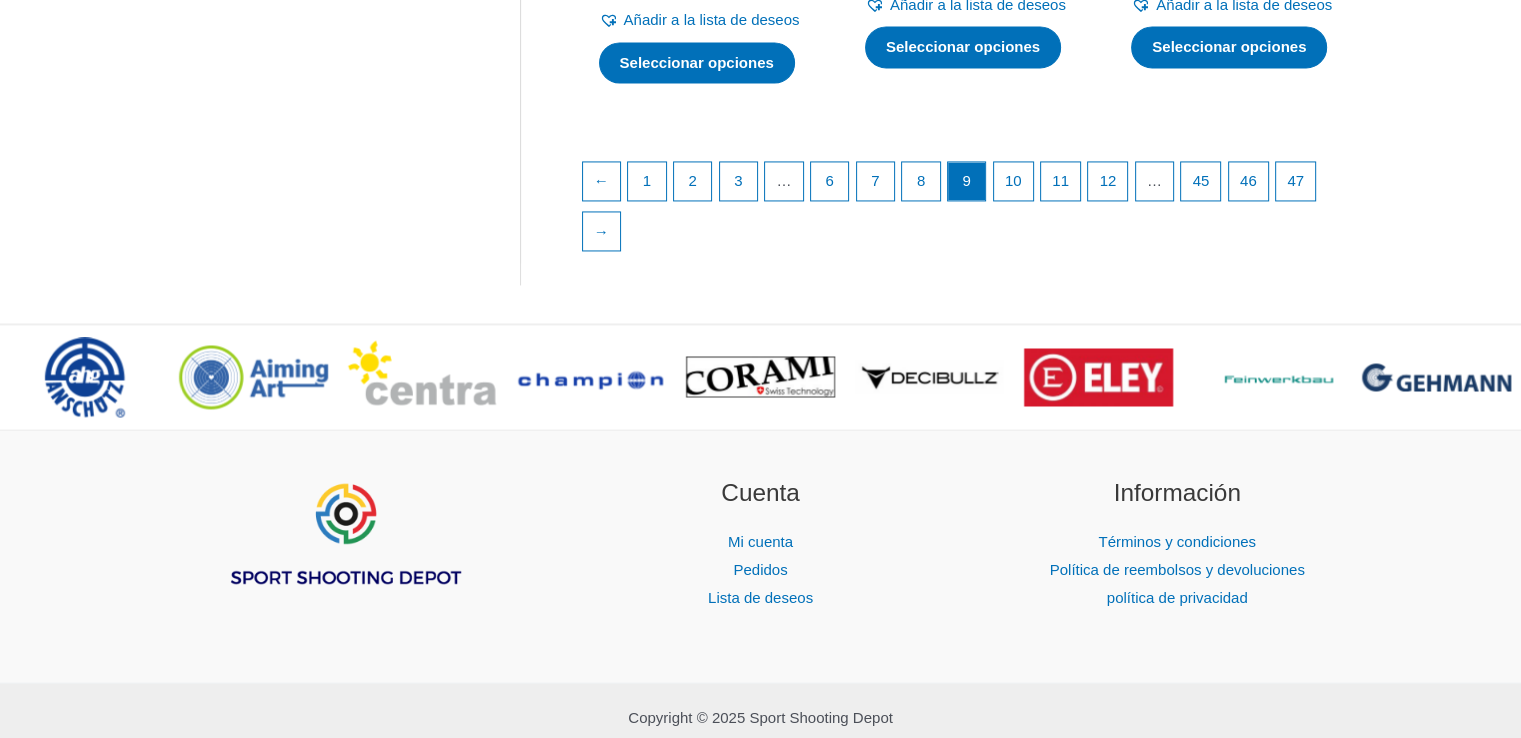 scroll, scrollTop: 3200, scrollLeft: 0, axis: vertical 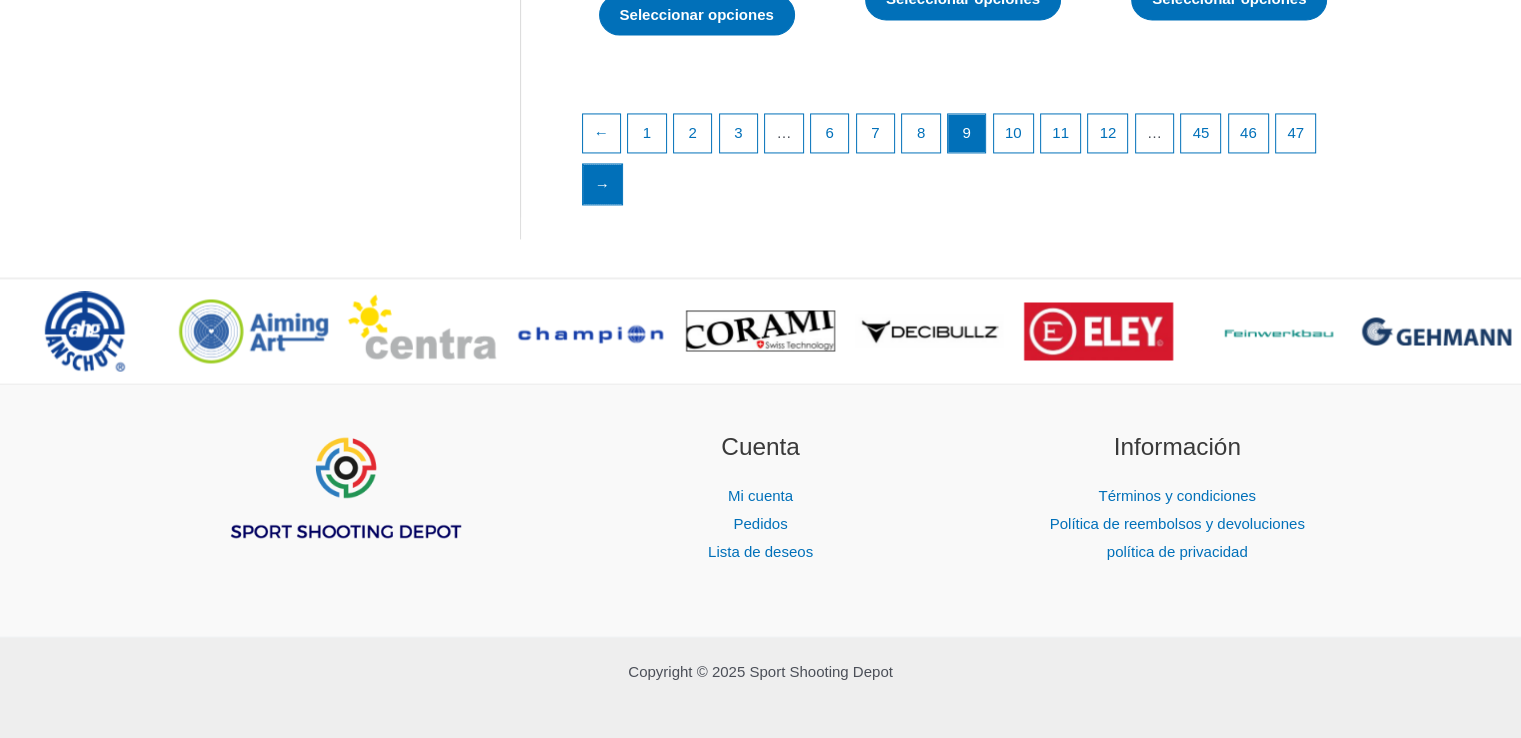 click on "→" at bounding box center [602, 184] 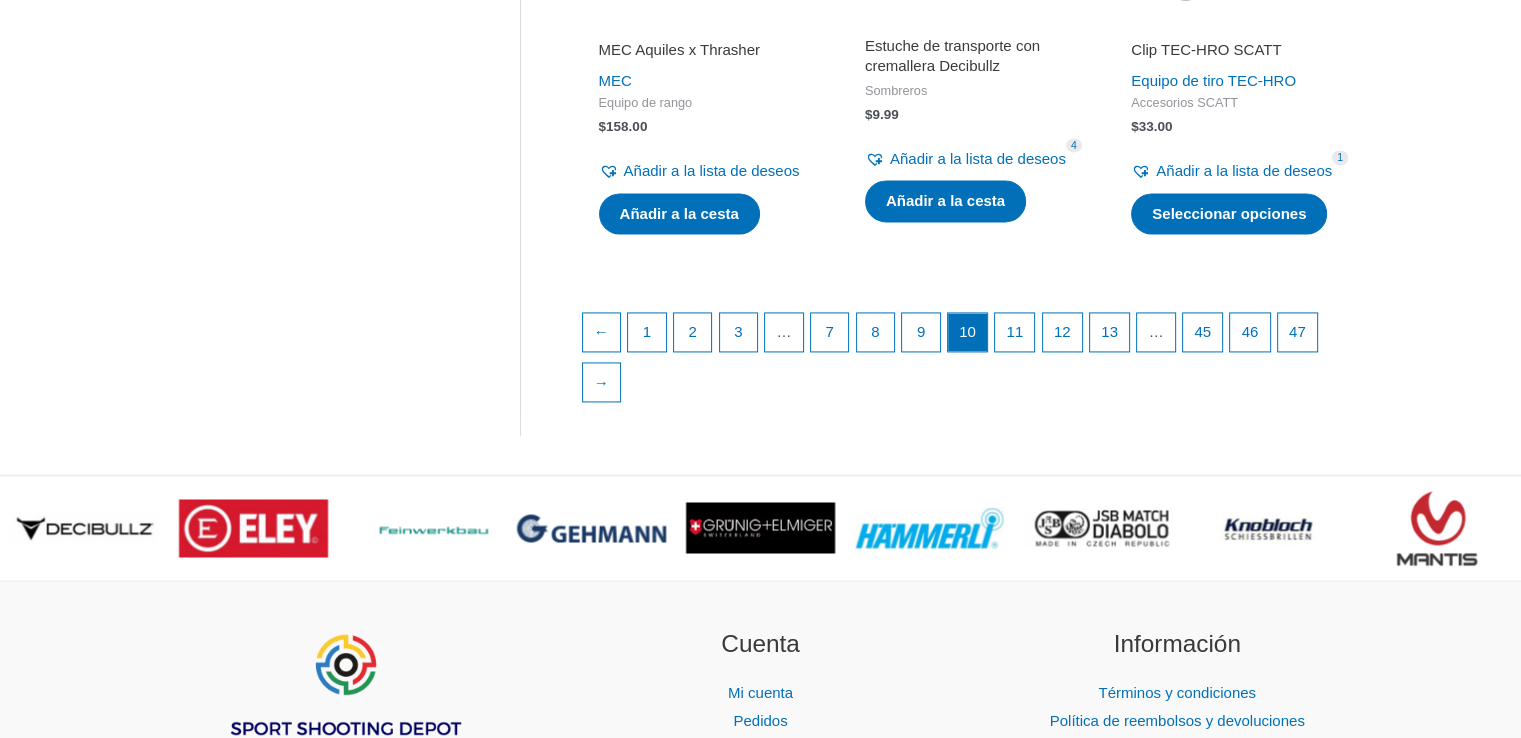 scroll, scrollTop: 3000, scrollLeft: 0, axis: vertical 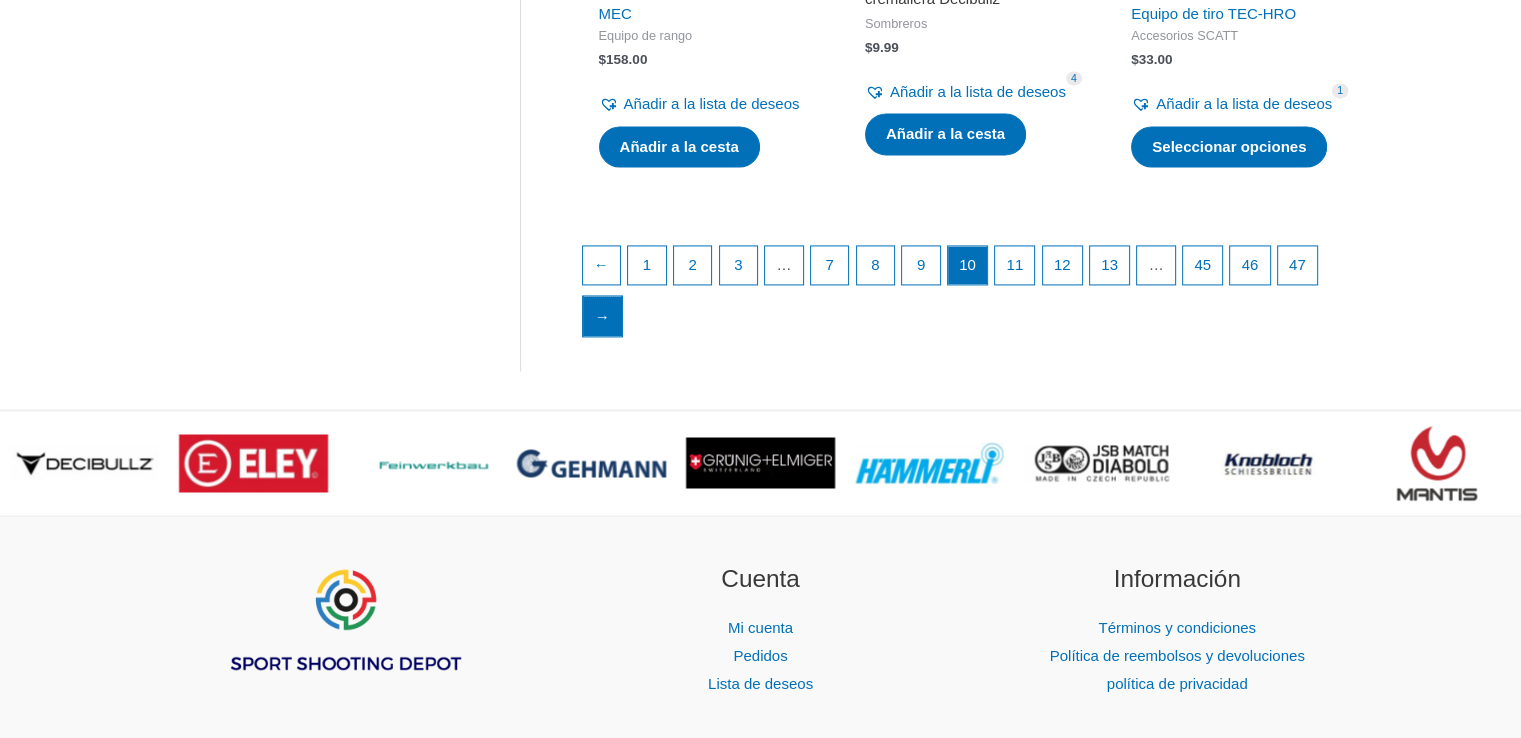 click on "→" at bounding box center (603, 316) 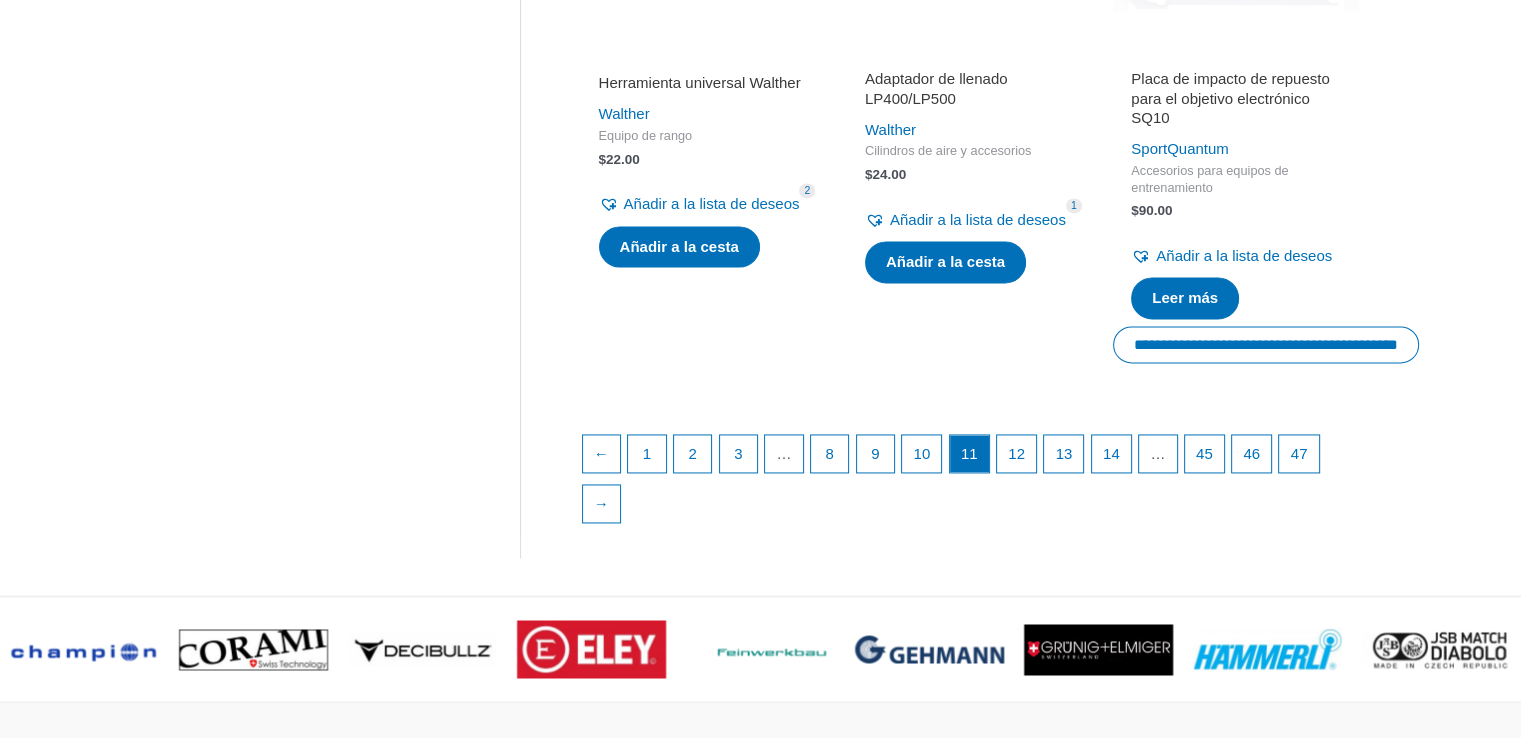 scroll, scrollTop: 3000, scrollLeft: 0, axis: vertical 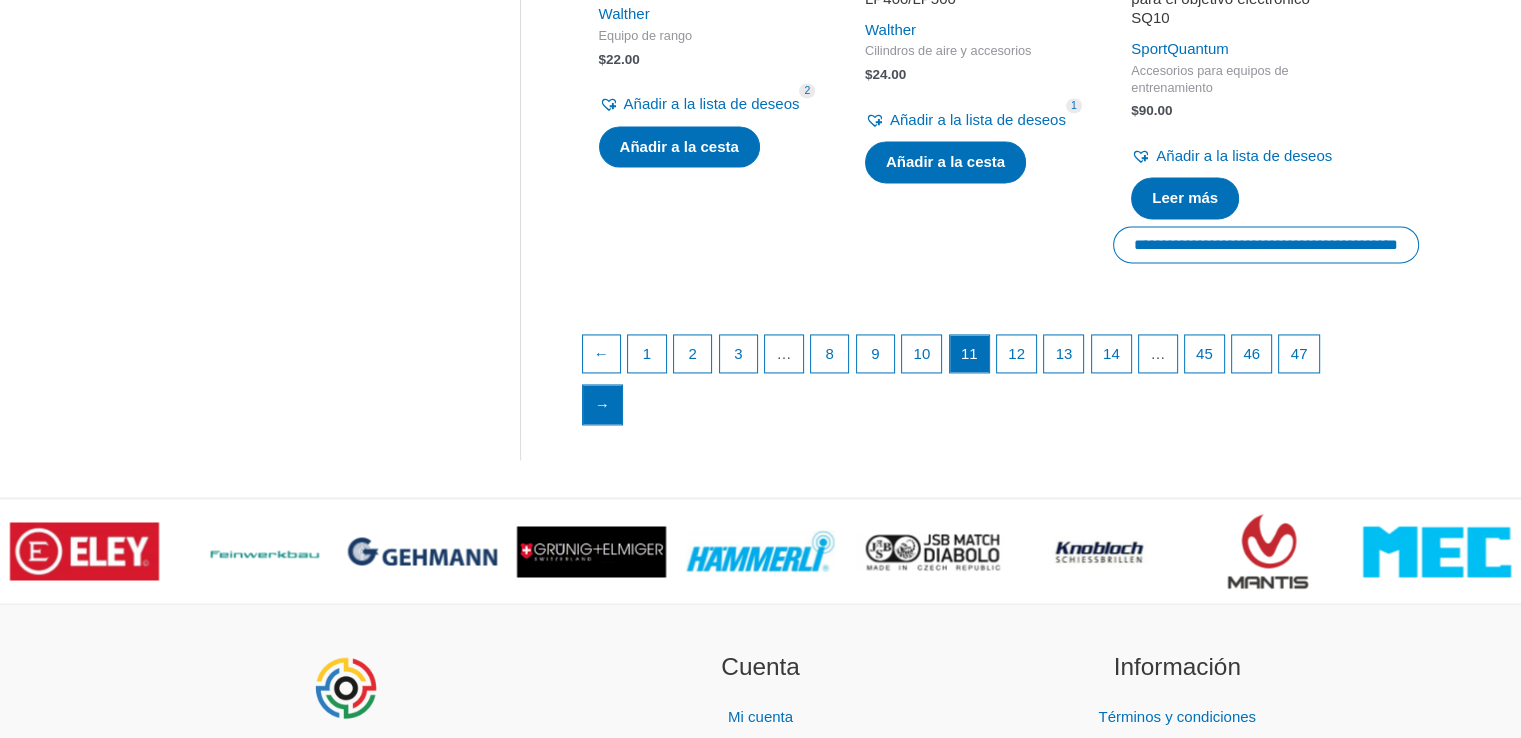 click on "→" at bounding box center [603, 405] 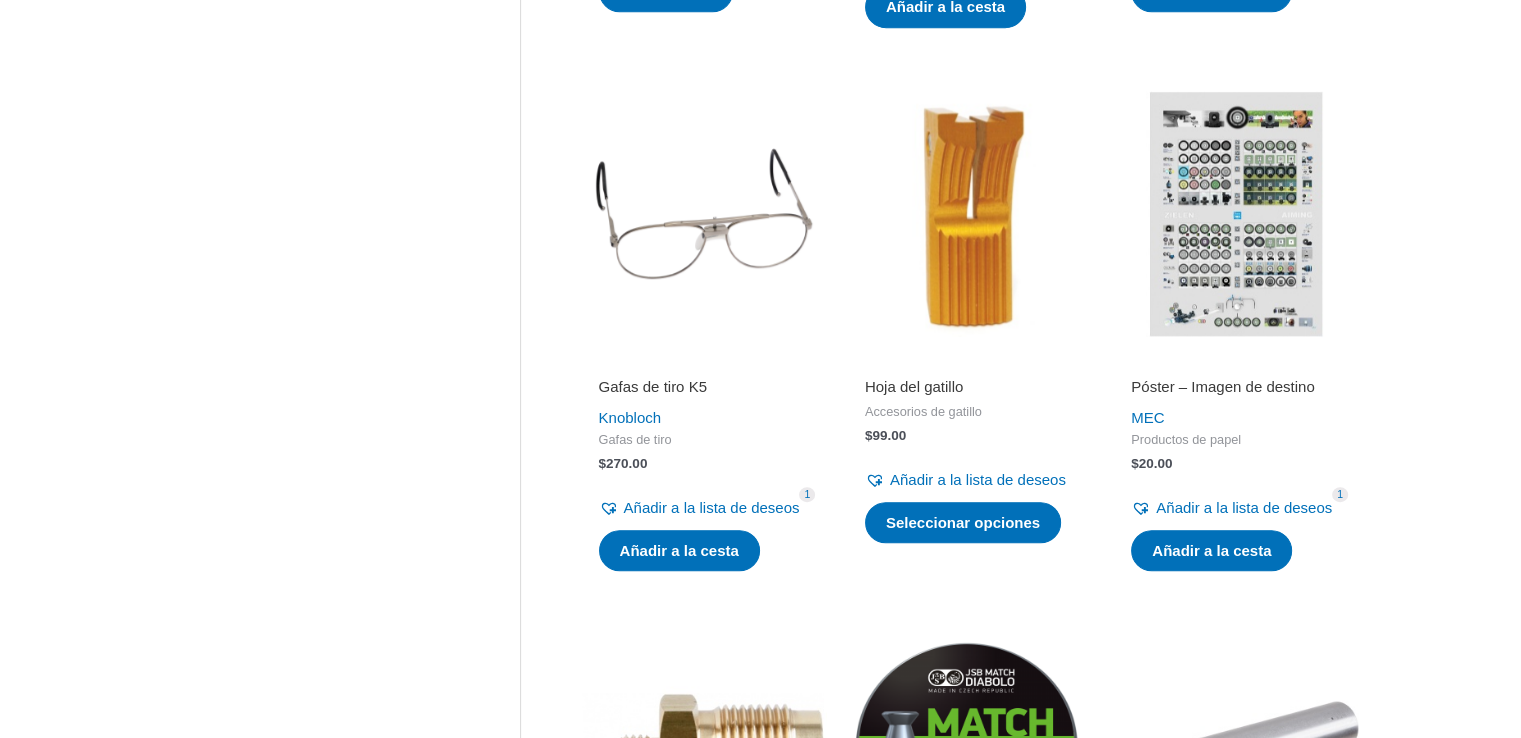 scroll, scrollTop: 1500, scrollLeft: 0, axis: vertical 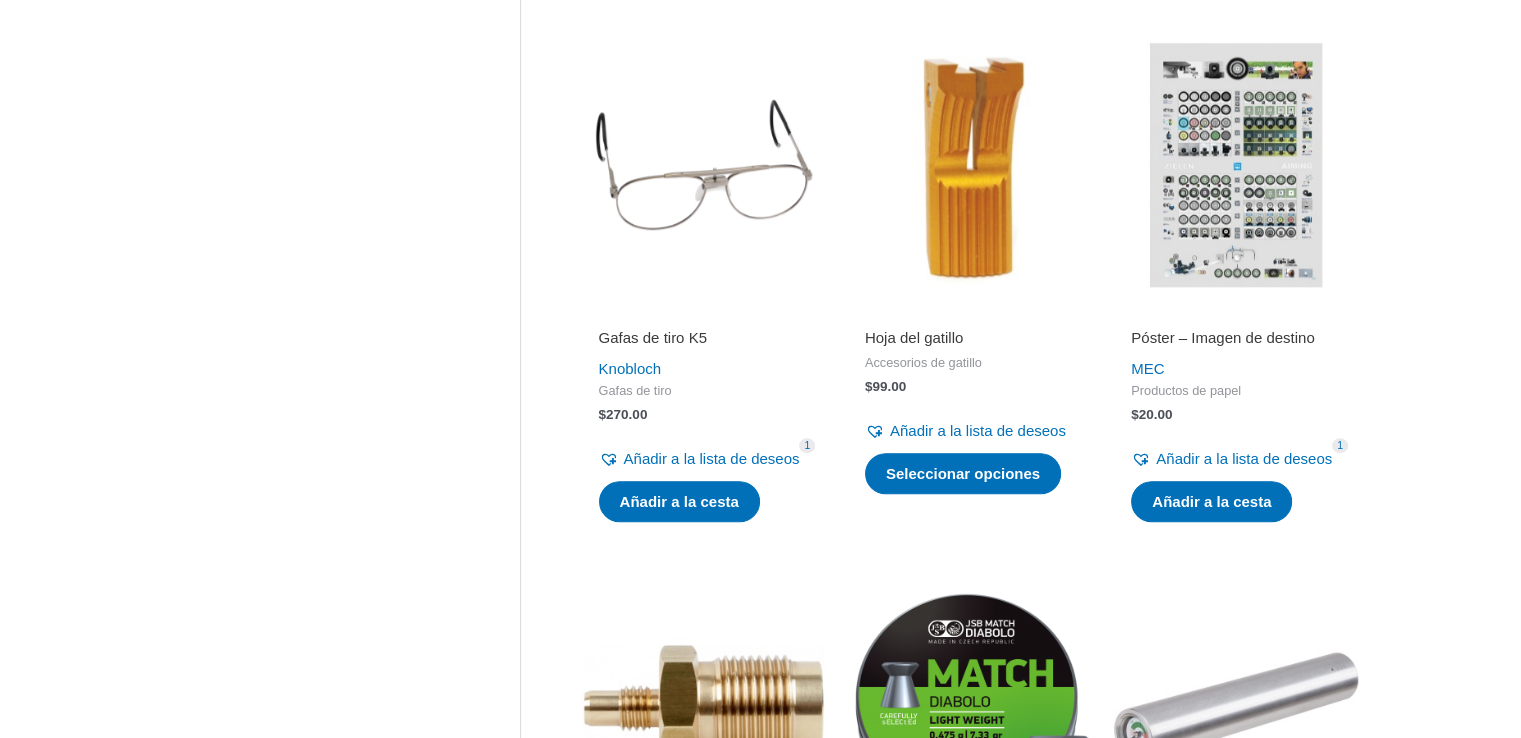 click on "Gafas de tiro K5" at bounding box center [653, 337] 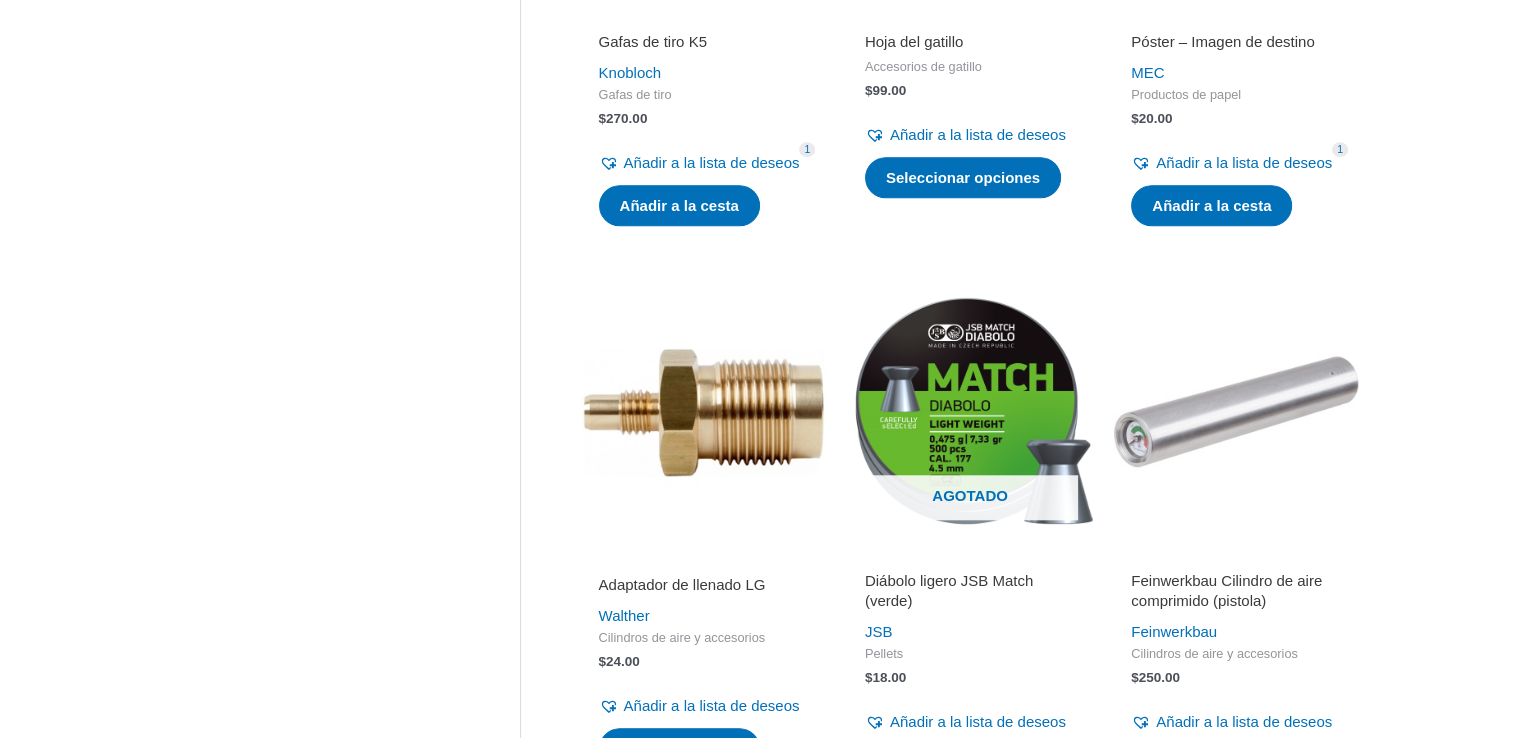 scroll, scrollTop: 1800, scrollLeft: 0, axis: vertical 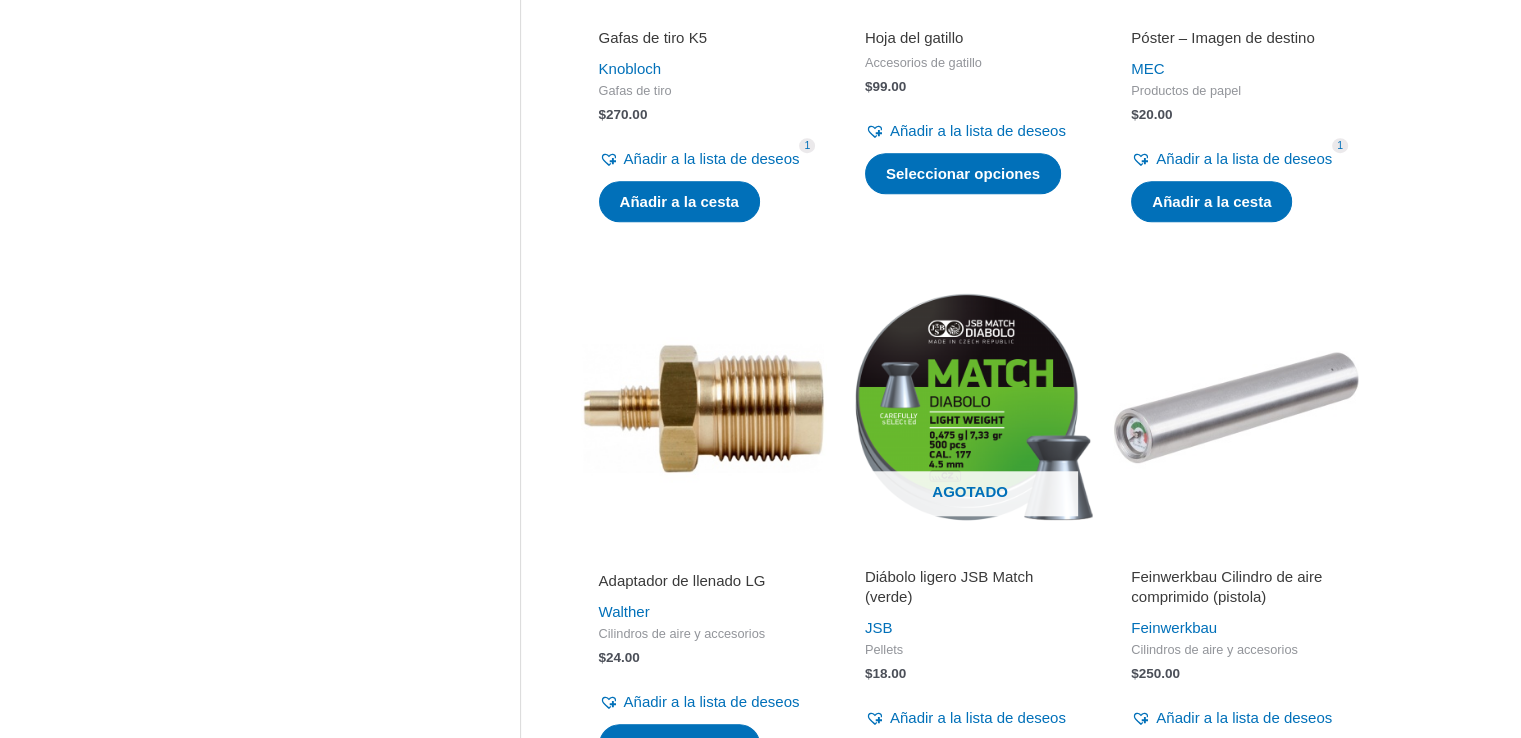 click on "Claro Venta En venta Existencias Disponible Categoría Pistolas de aire comprimido   Pistolas de aire comprimido
Rifles de aire comprimido
Misceláneas
Productos de papel
Piezas y accesorios   Cilindros de aire y accesorios
Placas de tope
Puños
Revistas
Otras piezas/accesorios
Accesorios SCATT
Monumentos
Soportes y bípodes
Cepo
Accesorios para equipos de entrenamiento
Accesorios de gatillo
Pesos
Pellets
Equipo de rango
Ropa de tiro   Capa base
Calzado
Guantes
Sombreros
Chaquetas
Pantalones
Cinturones y correas de tiro
chalecos
Gafas de tiro
Catálogo de pedidos especiales   Pedido especial: cilindros de aire y accesorios
Pedido especial: empuñaduras
Pedido especial: Revistas
Pedido especial: Otros accesorios
Pedido especial: miras
Pedido especial: miras y accesorios para miras
Pedido especial: Accesorios para disparadores
Pedido especial: pesas
Accesorios de serie
Disparos con apoyo" at bounding box center [760, -33] 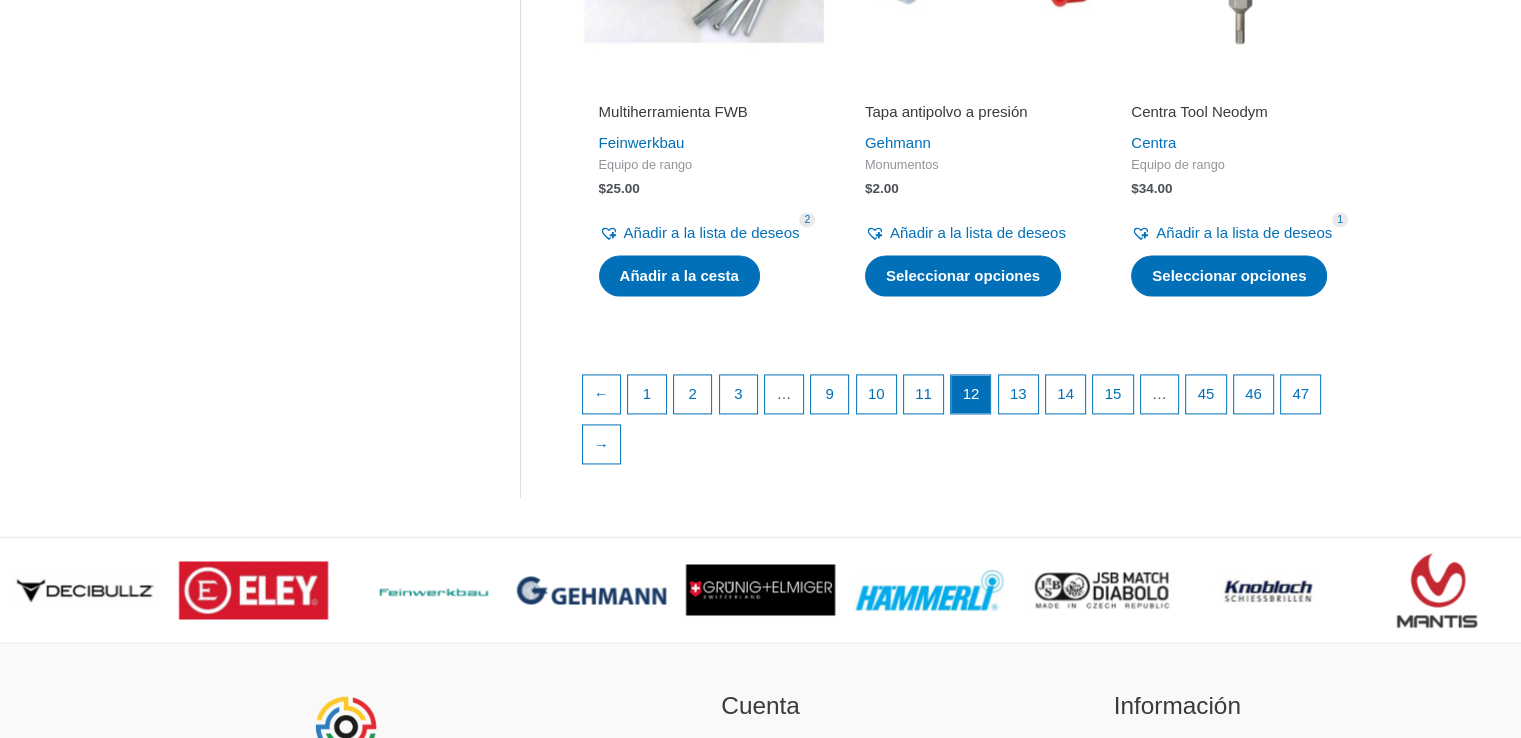 scroll, scrollTop: 2900, scrollLeft: 0, axis: vertical 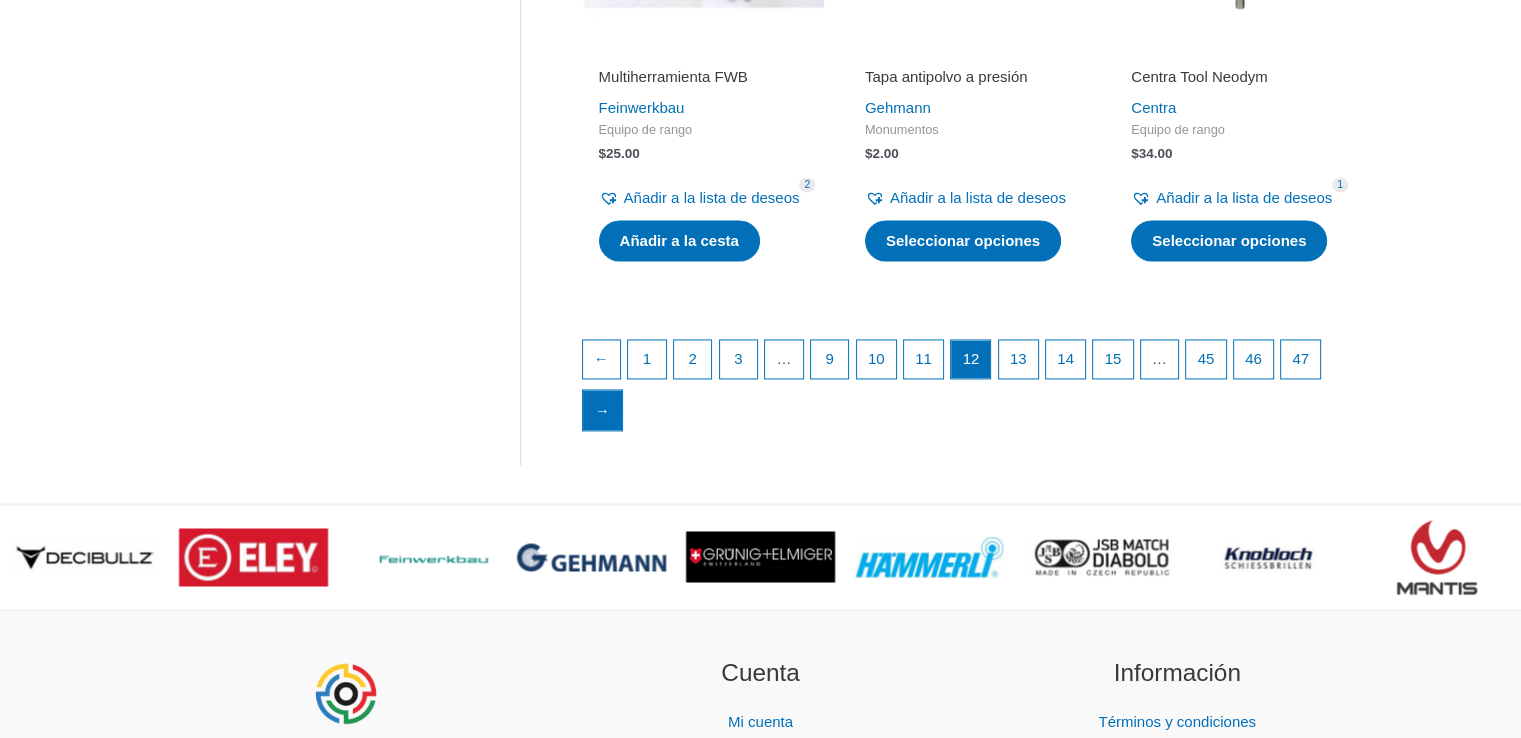 click on "→" at bounding box center (603, 410) 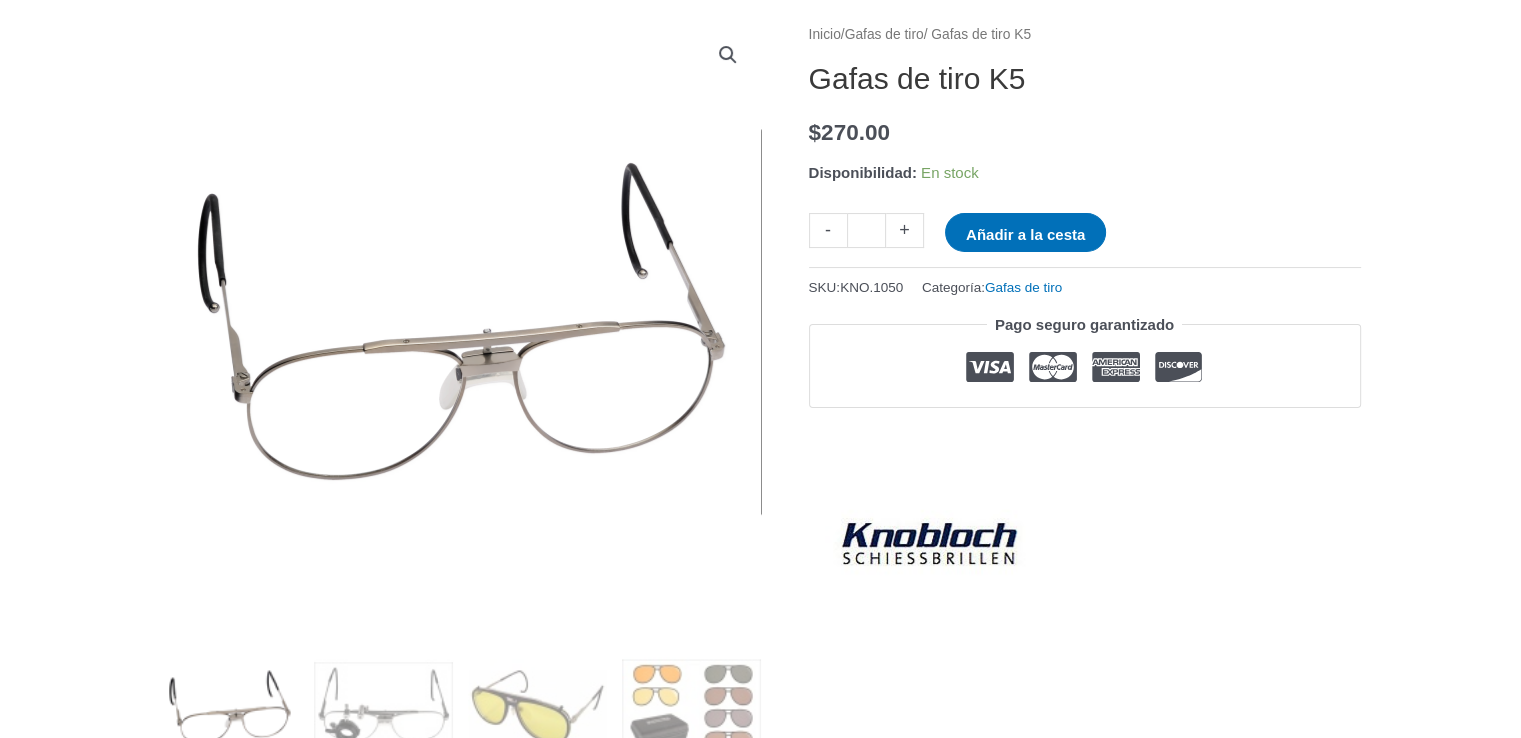 scroll, scrollTop: 300, scrollLeft: 0, axis: vertical 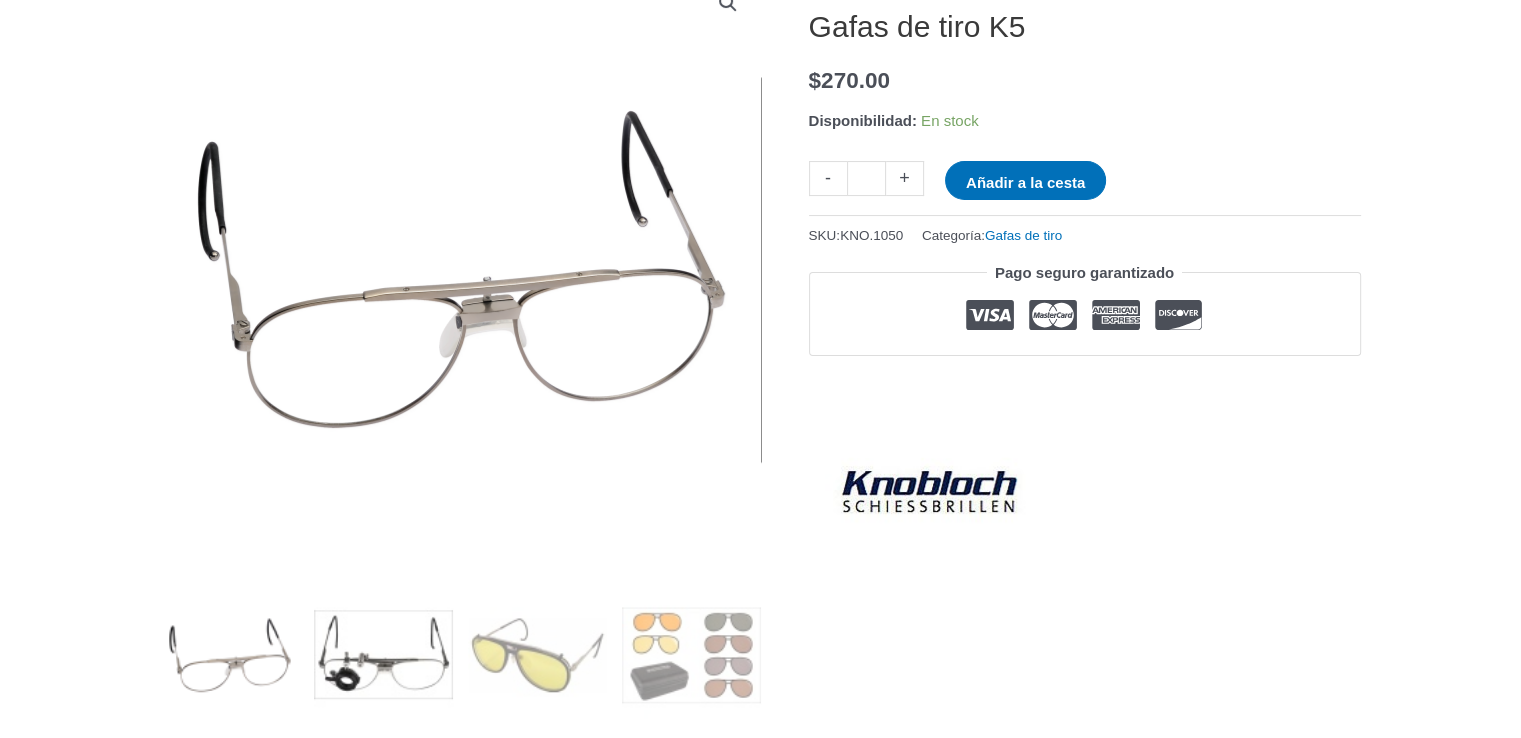 click at bounding box center (383, 654) 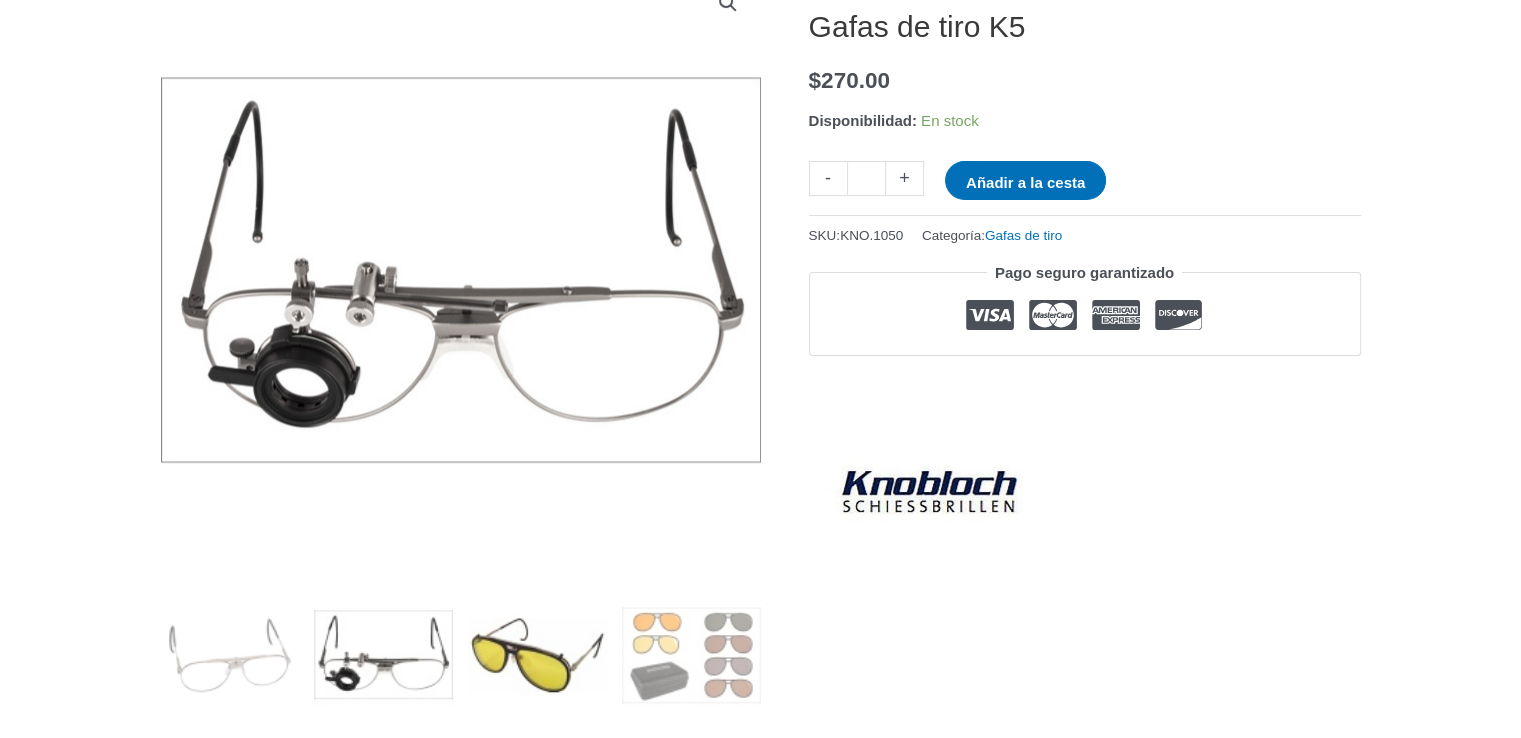 click at bounding box center (537, 654) 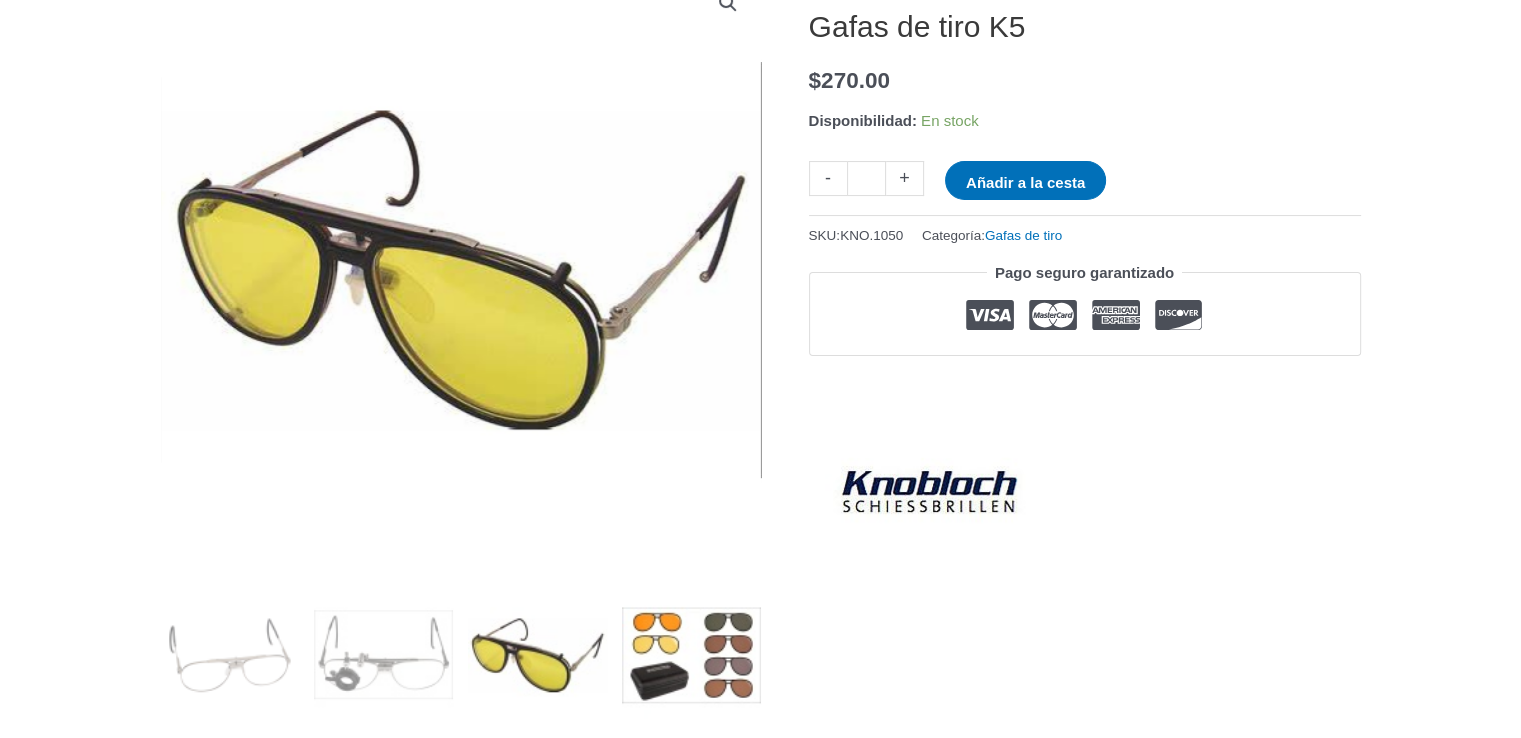 click at bounding box center [691, 654] 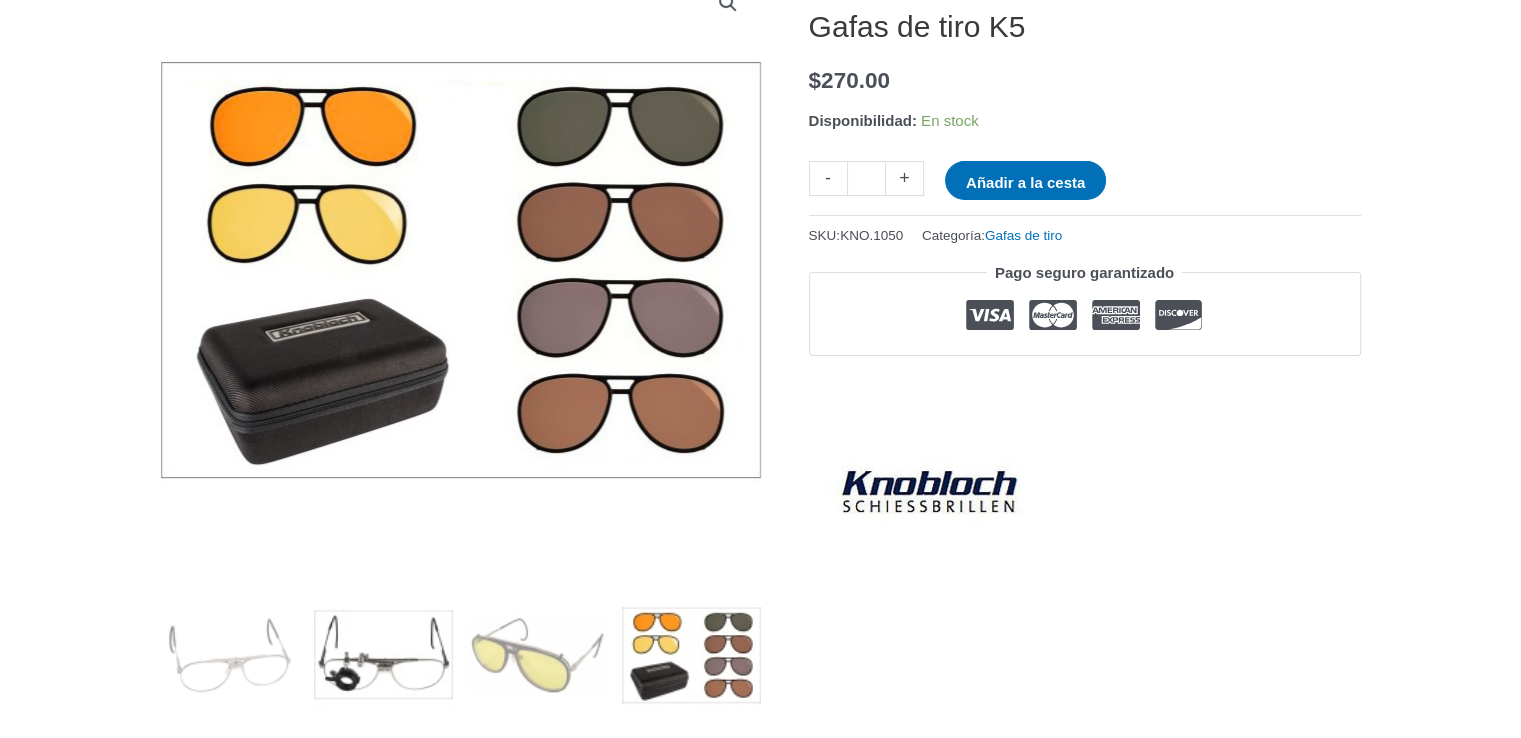 click at bounding box center [383, 654] 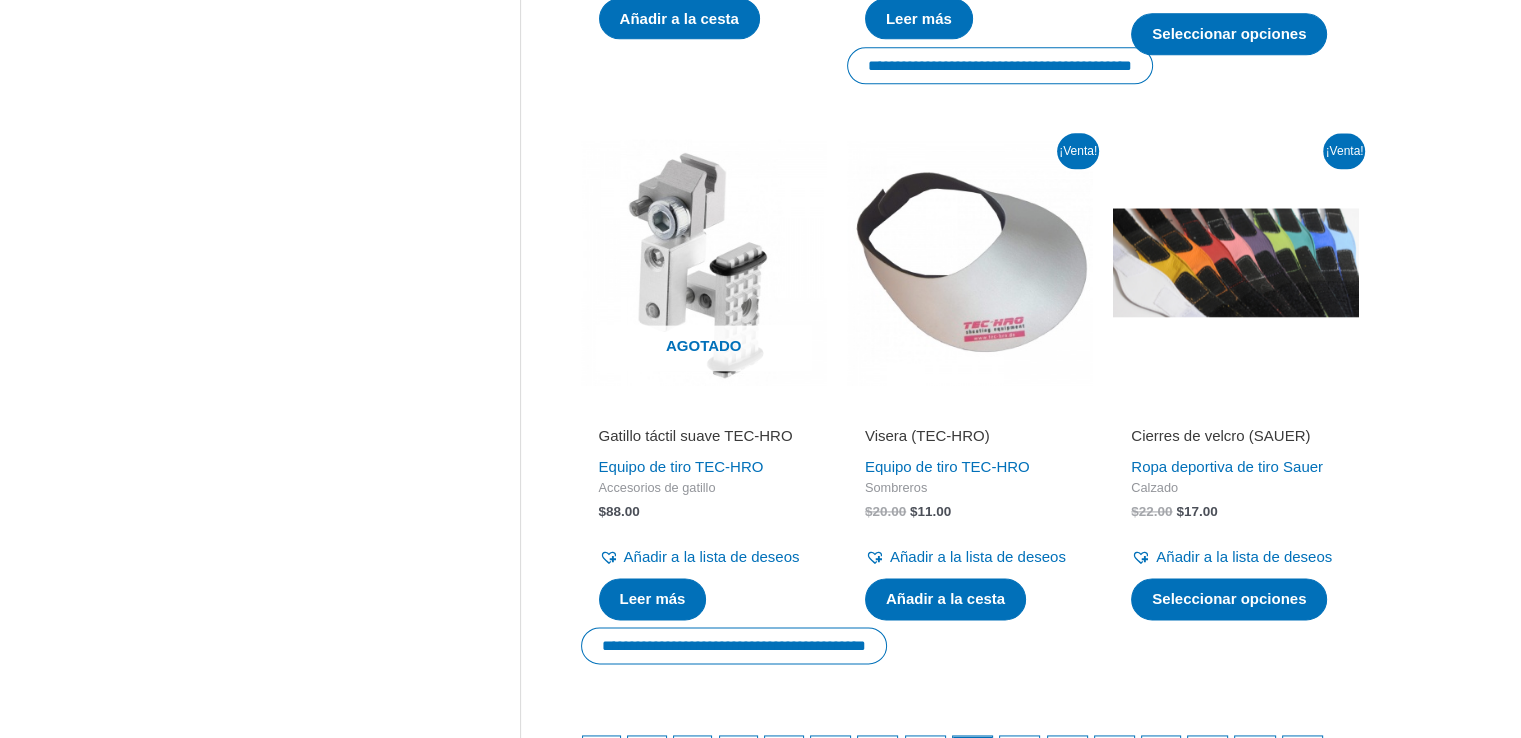 scroll, scrollTop: 2700, scrollLeft: 0, axis: vertical 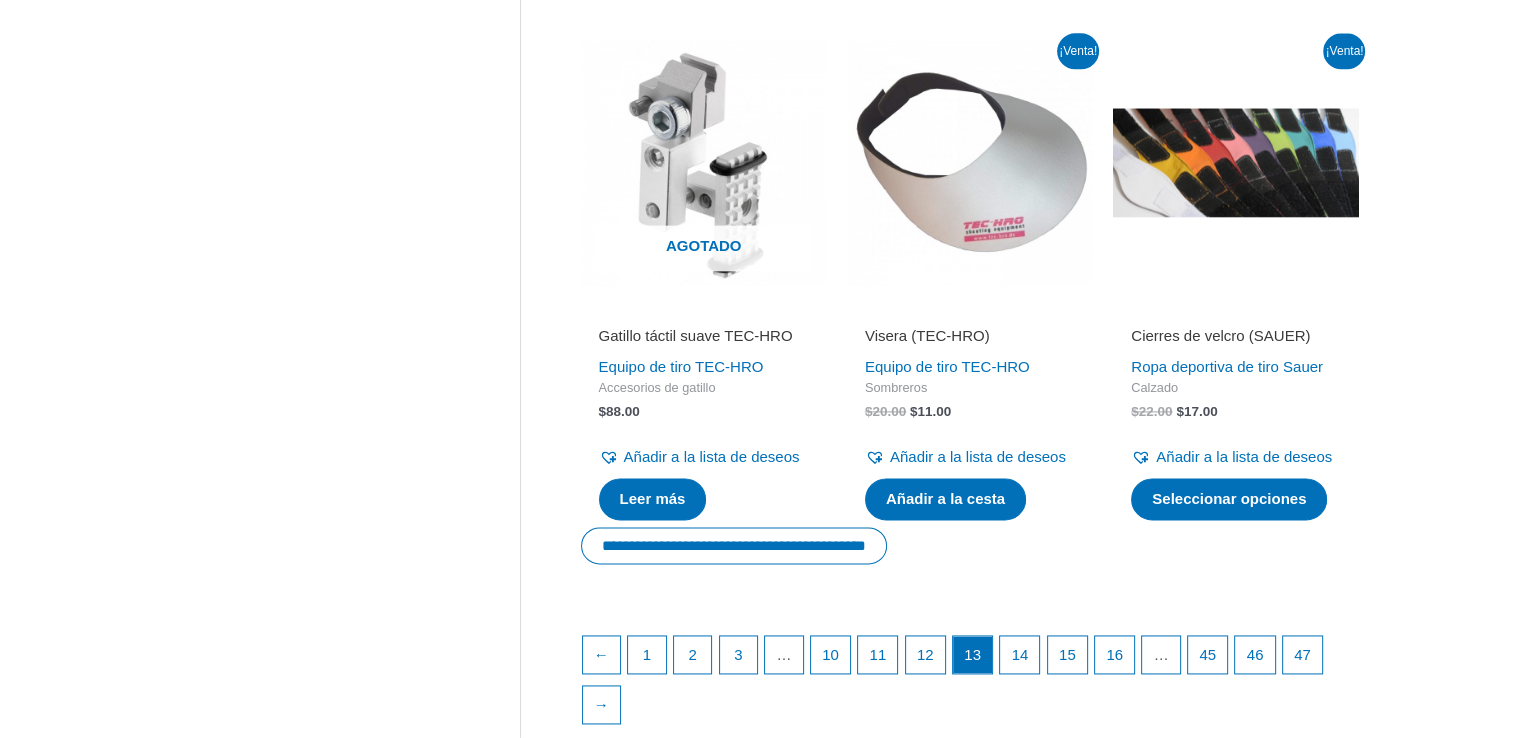 click at bounding box center (1236, 162) 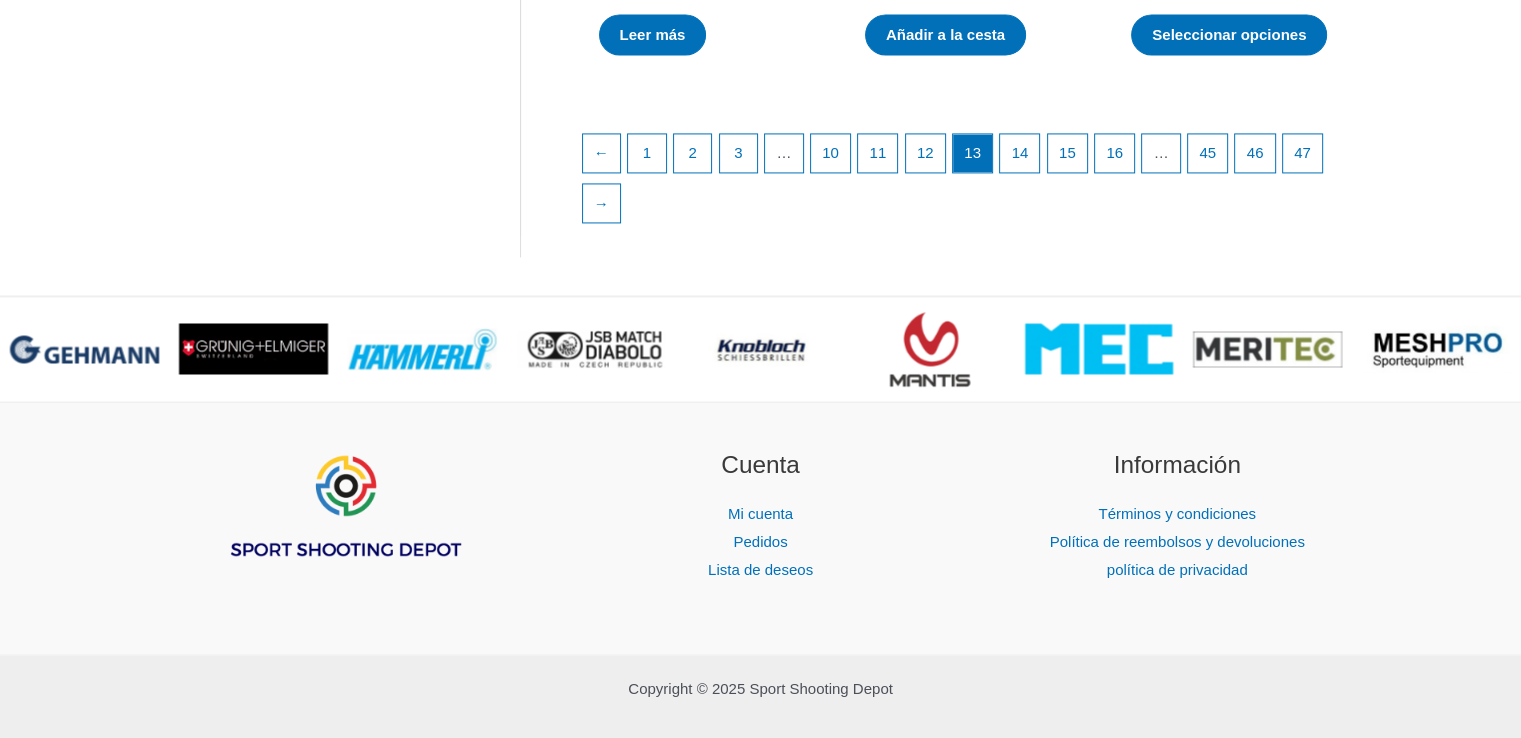 scroll, scrollTop: 3100, scrollLeft: 0, axis: vertical 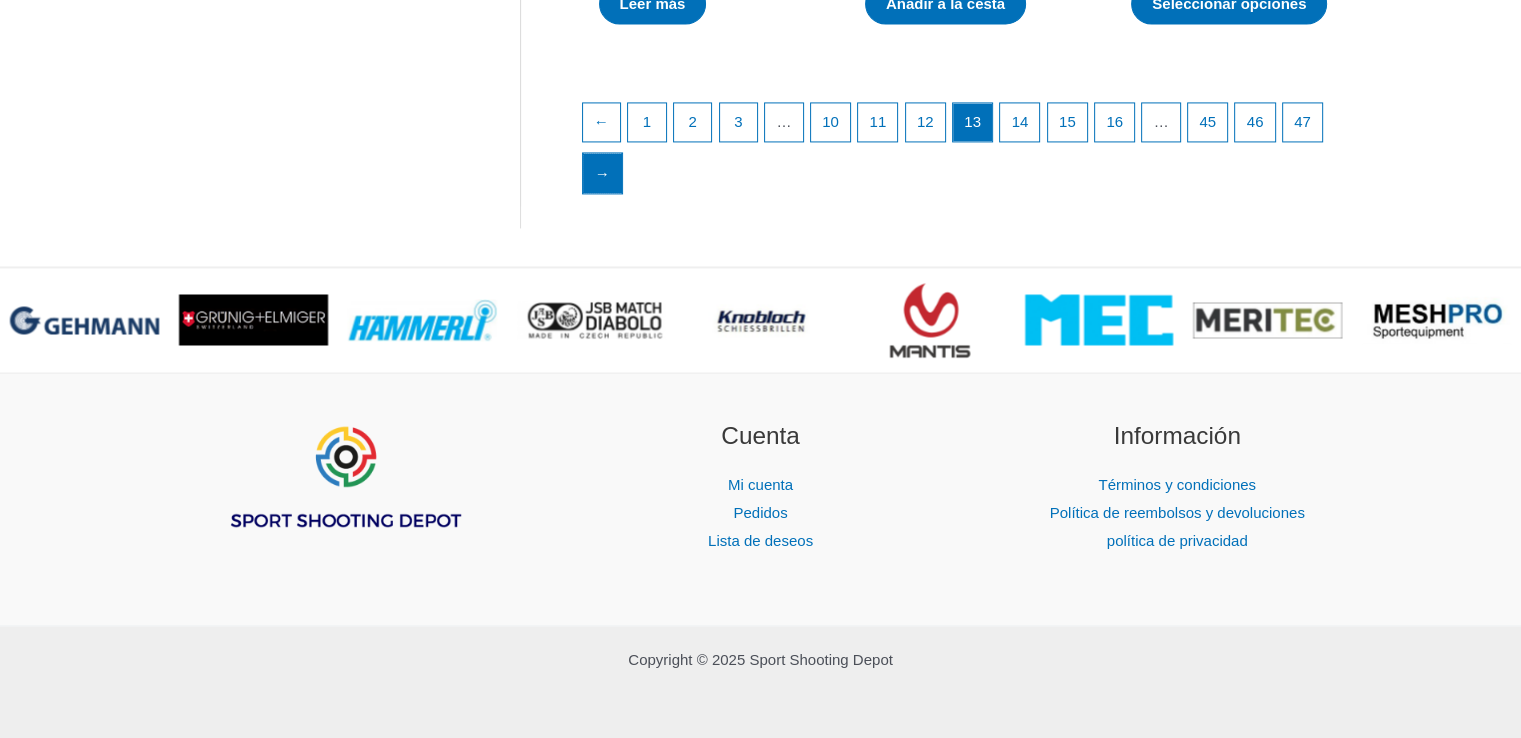 click on "→" at bounding box center [603, 173] 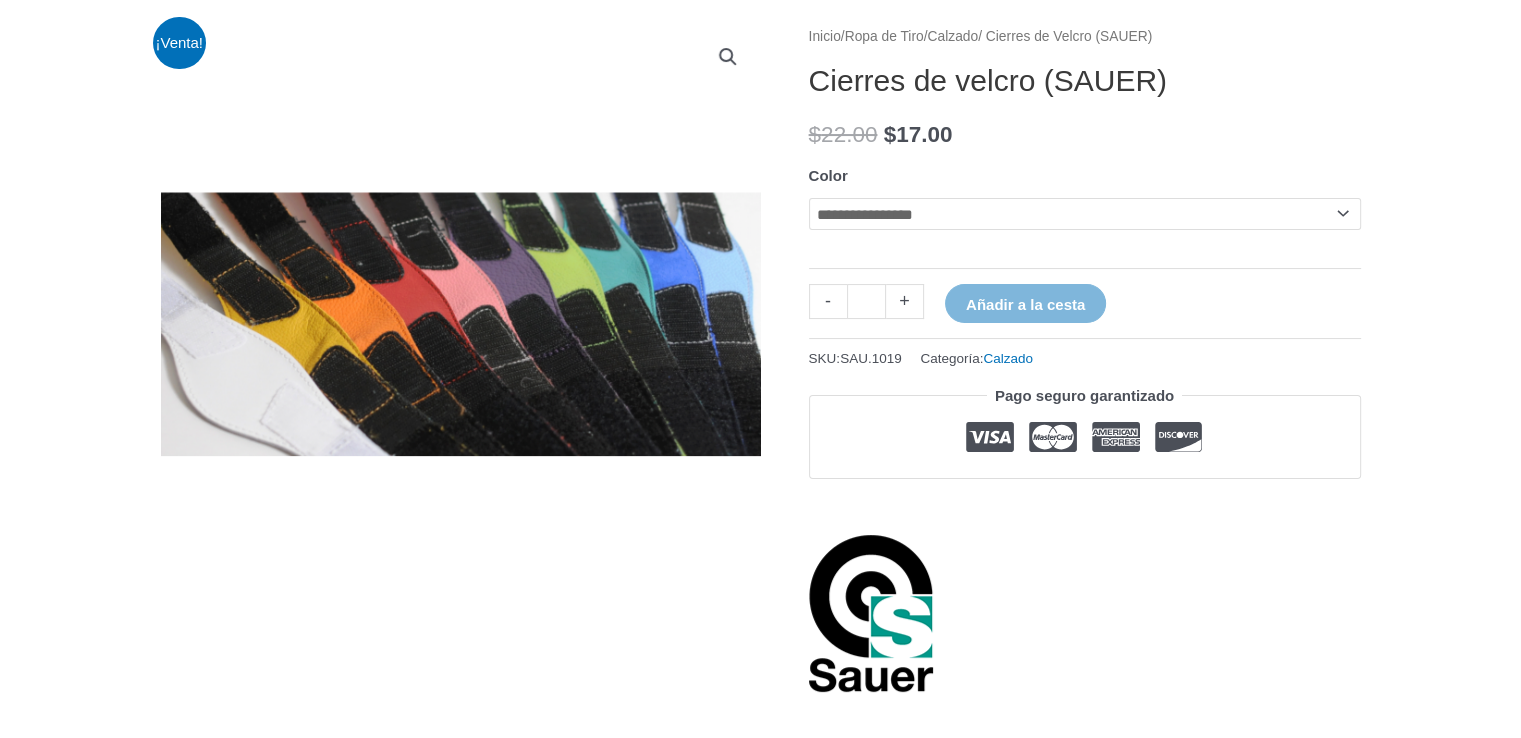 scroll, scrollTop: 200, scrollLeft: 0, axis: vertical 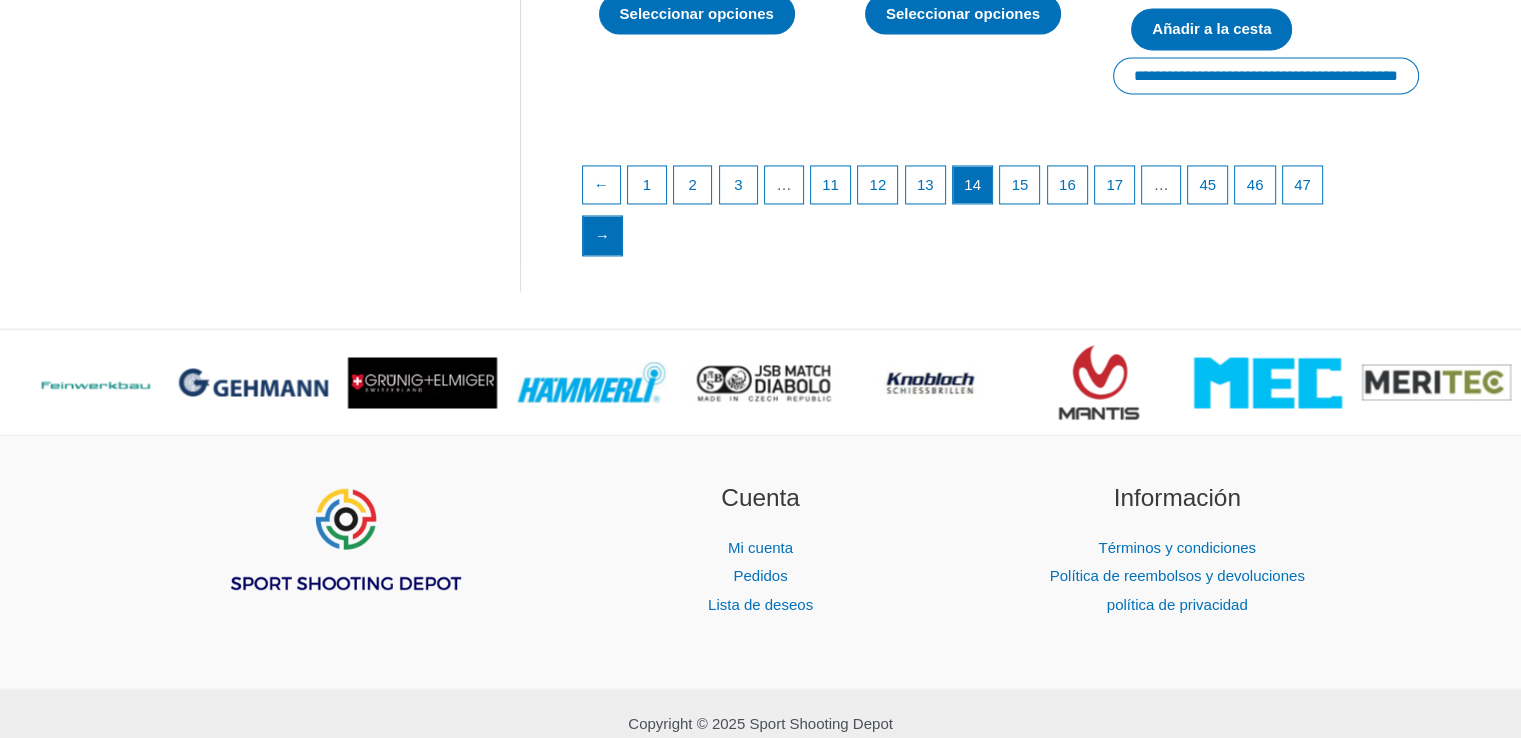 click on "→" at bounding box center (602, 235) 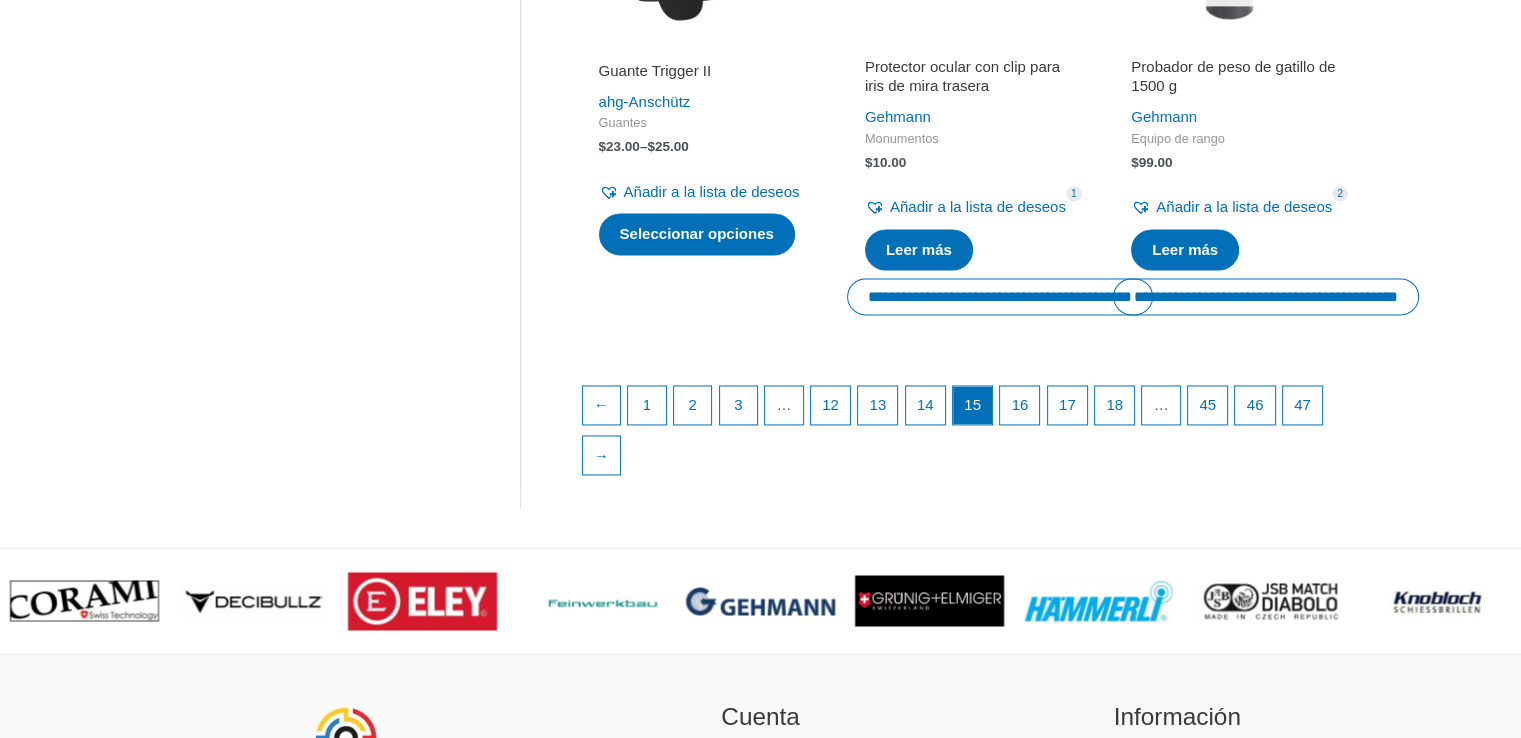 scroll, scrollTop: 3100, scrollLeft: 0, axis: vertical 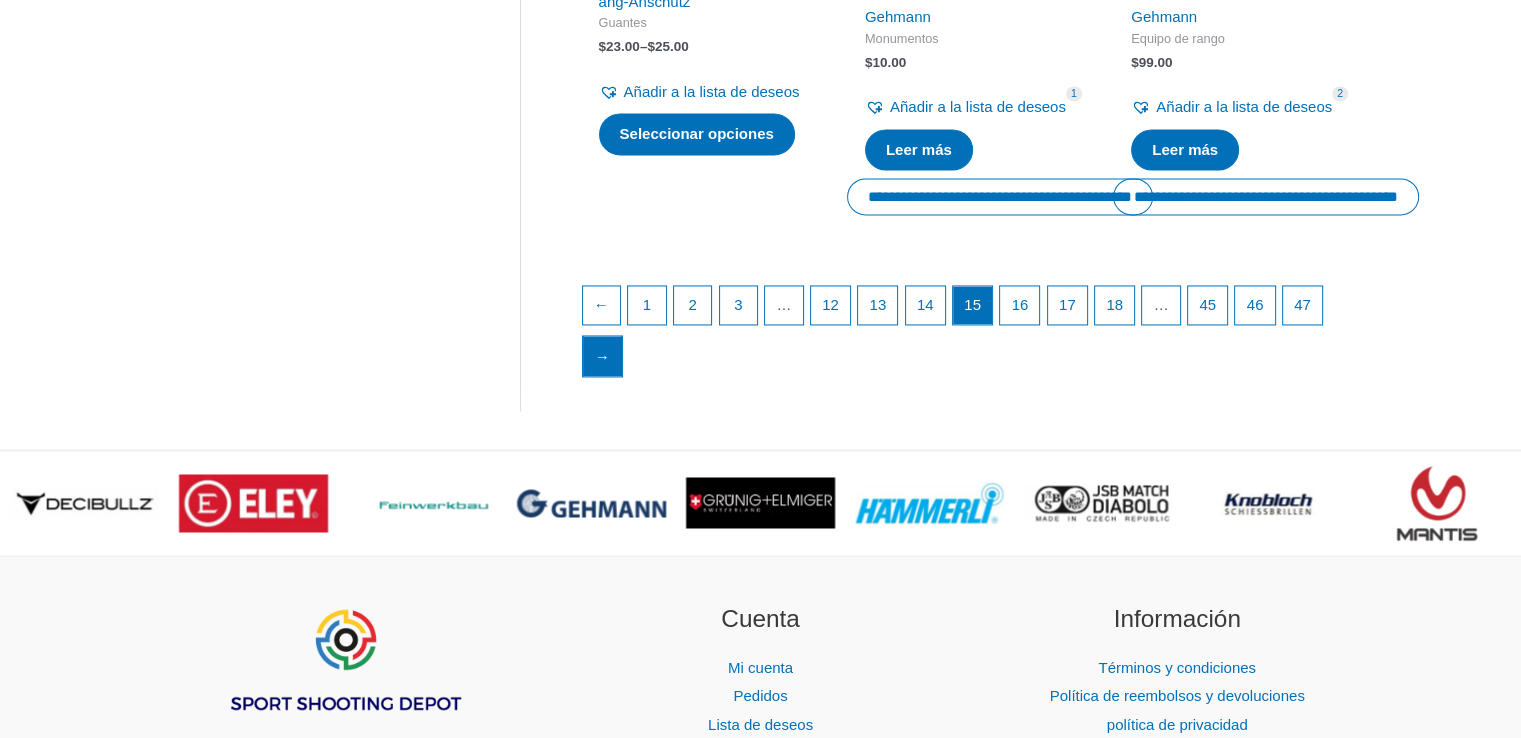 click on "→" at bounding box center (602, 356) 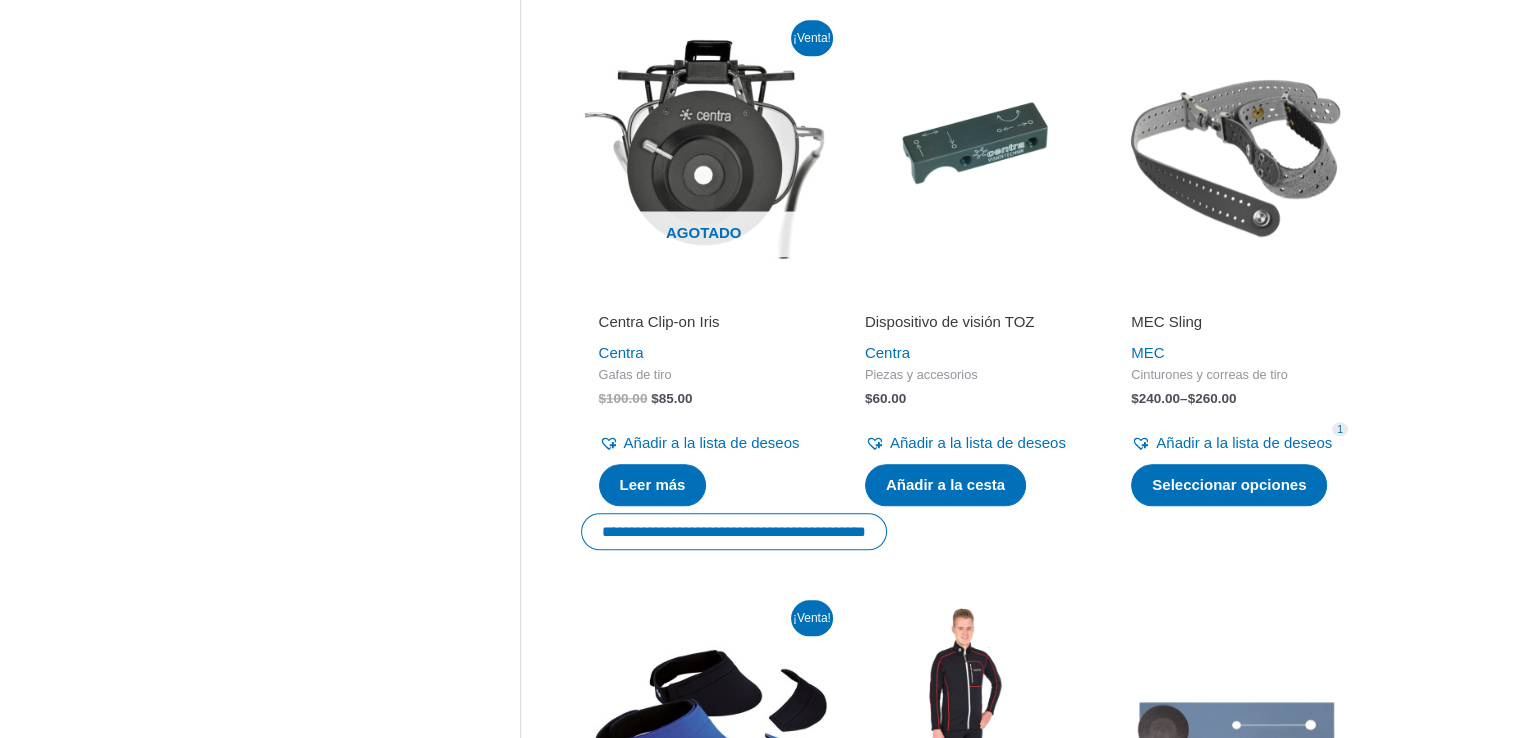 scroll, scrollTop: 2200, scrollLeft: 0, axis: vertical 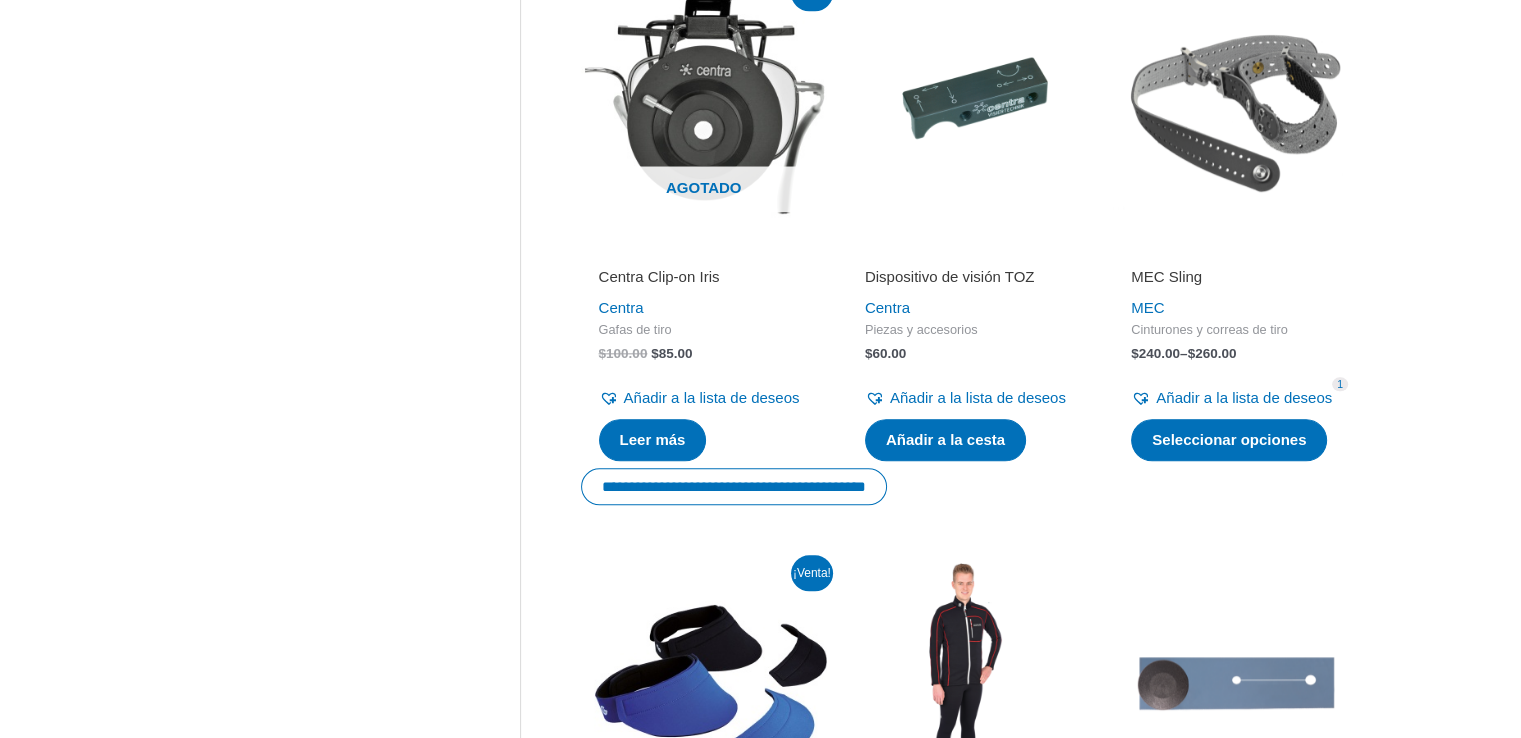 click on "Dispositivo de visión TOZ" at bounding box center (950, 276) 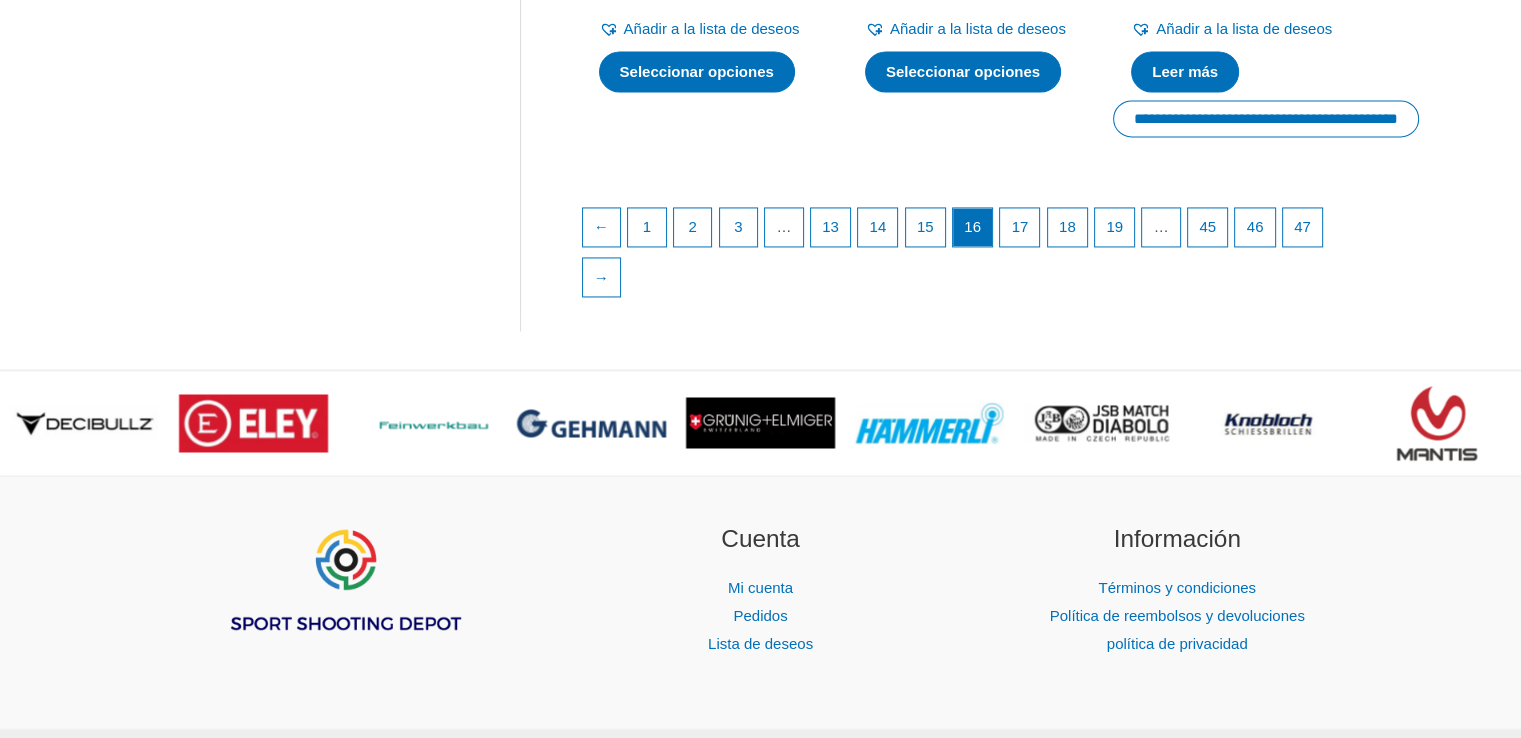 scroll, scrollTop: 3200, scrollLeft: 0, axis: vertical 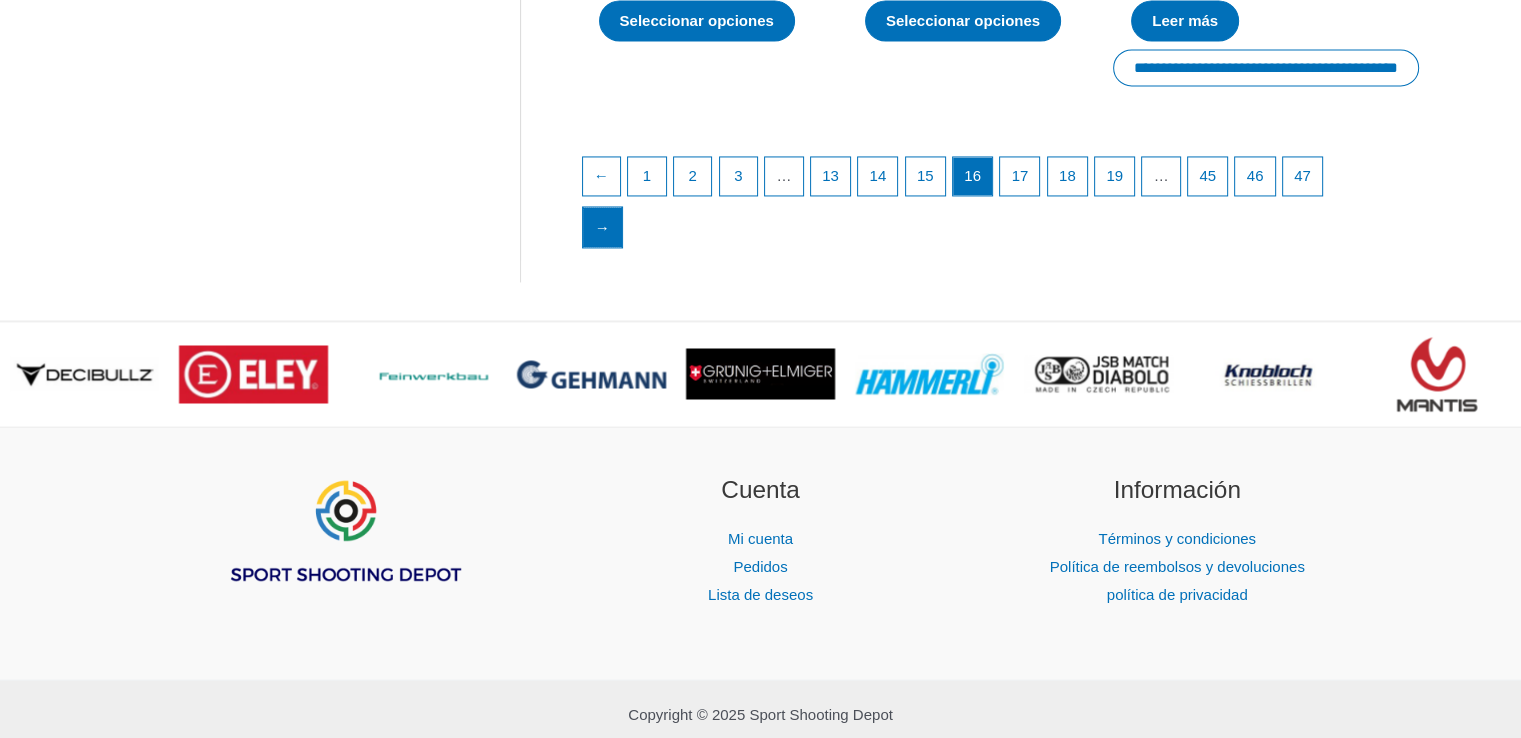 click on "→" at bounding box center [602, 227] 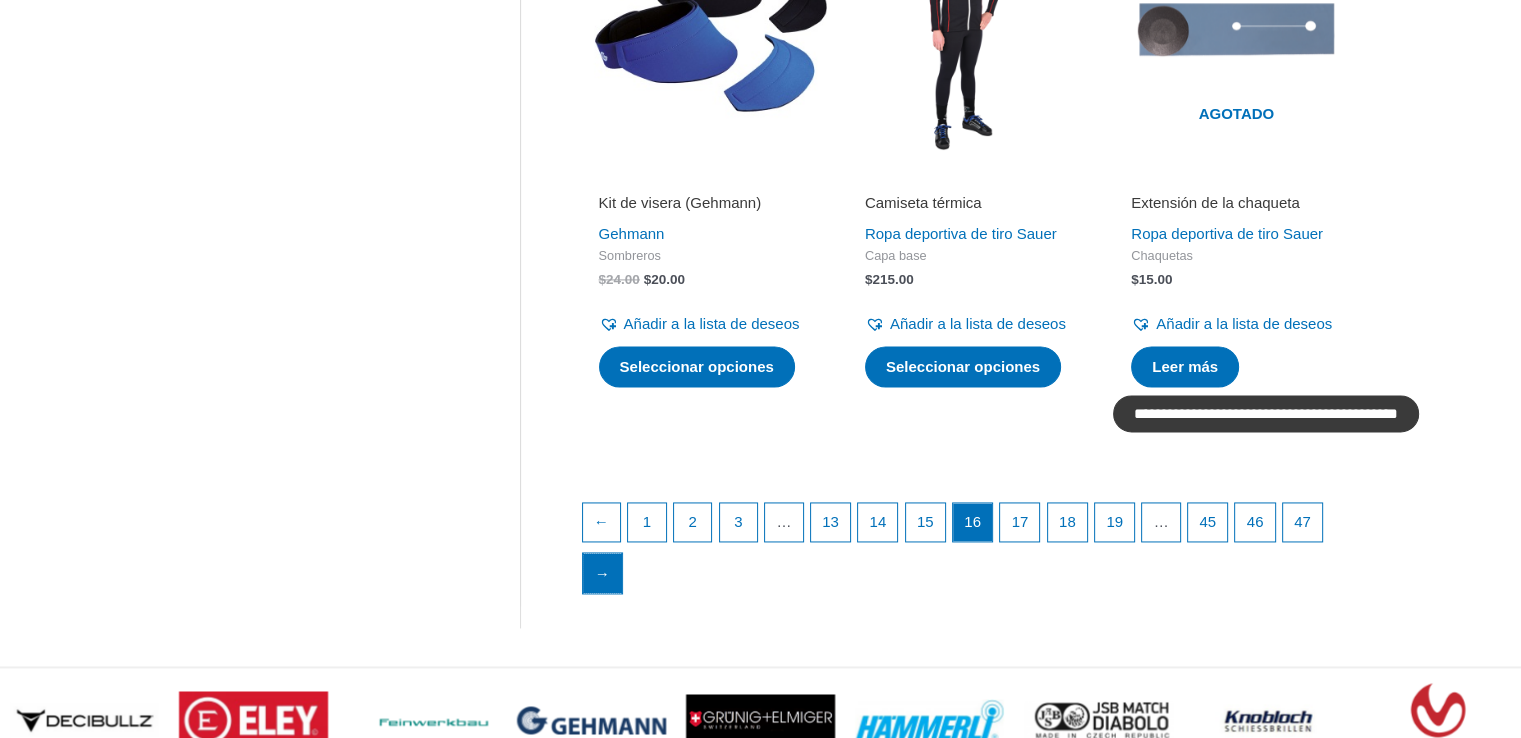 scroll, scrollTop: 2700, scrollLeft: 0, axis: vertical 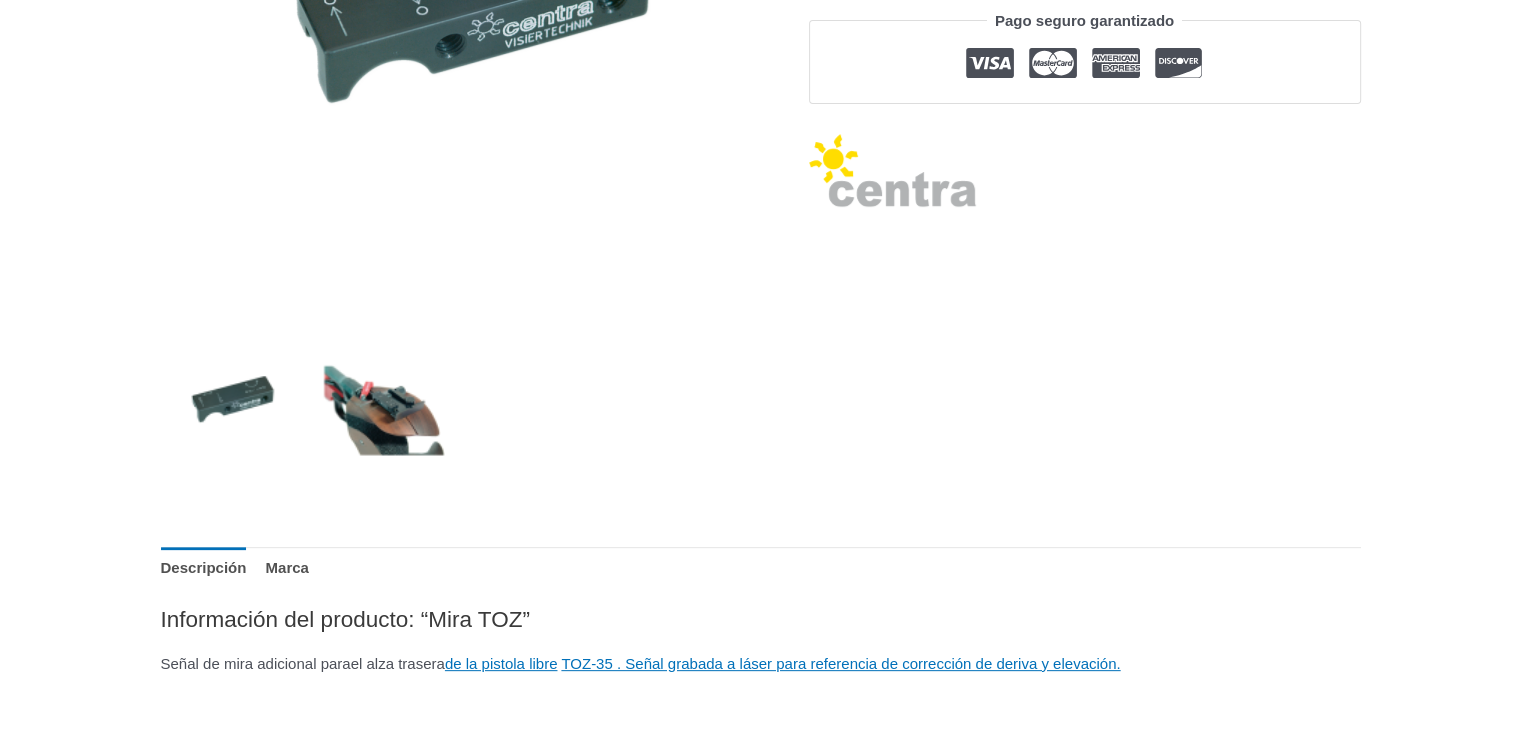 click at bounding box center [383, 402] 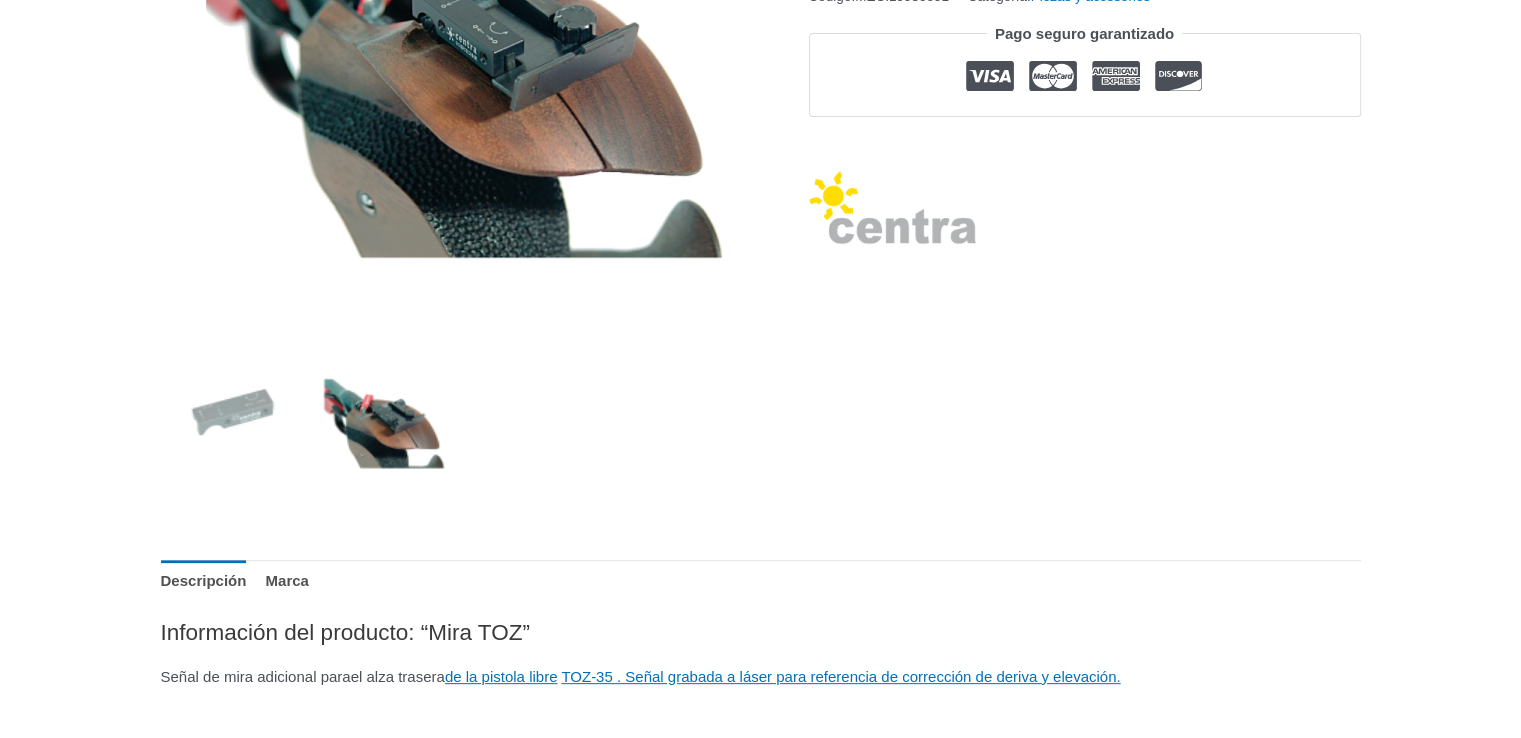 scroll, scrollTop: 352, scrollLeft: 0, axis: vertical 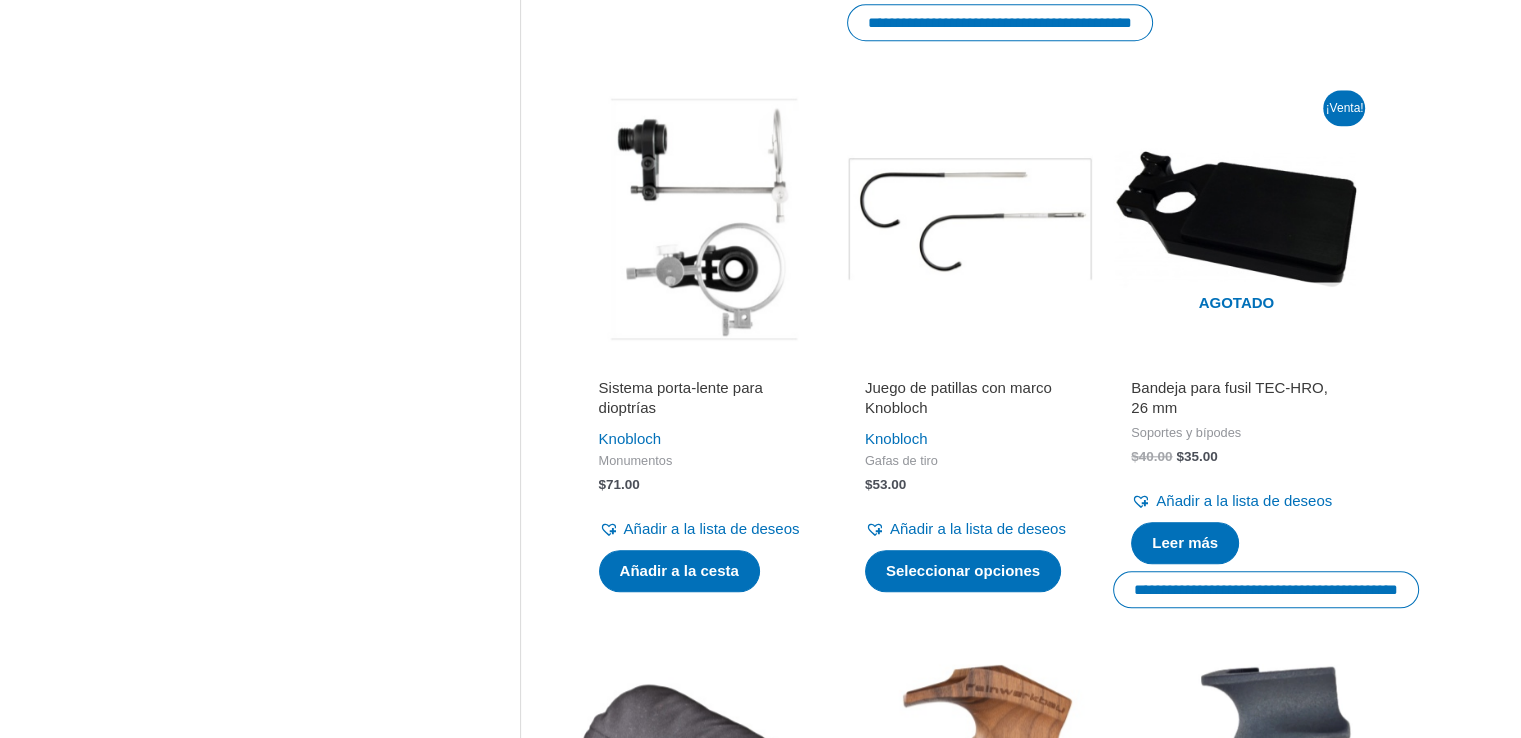 click at bounding box center (704, 219) 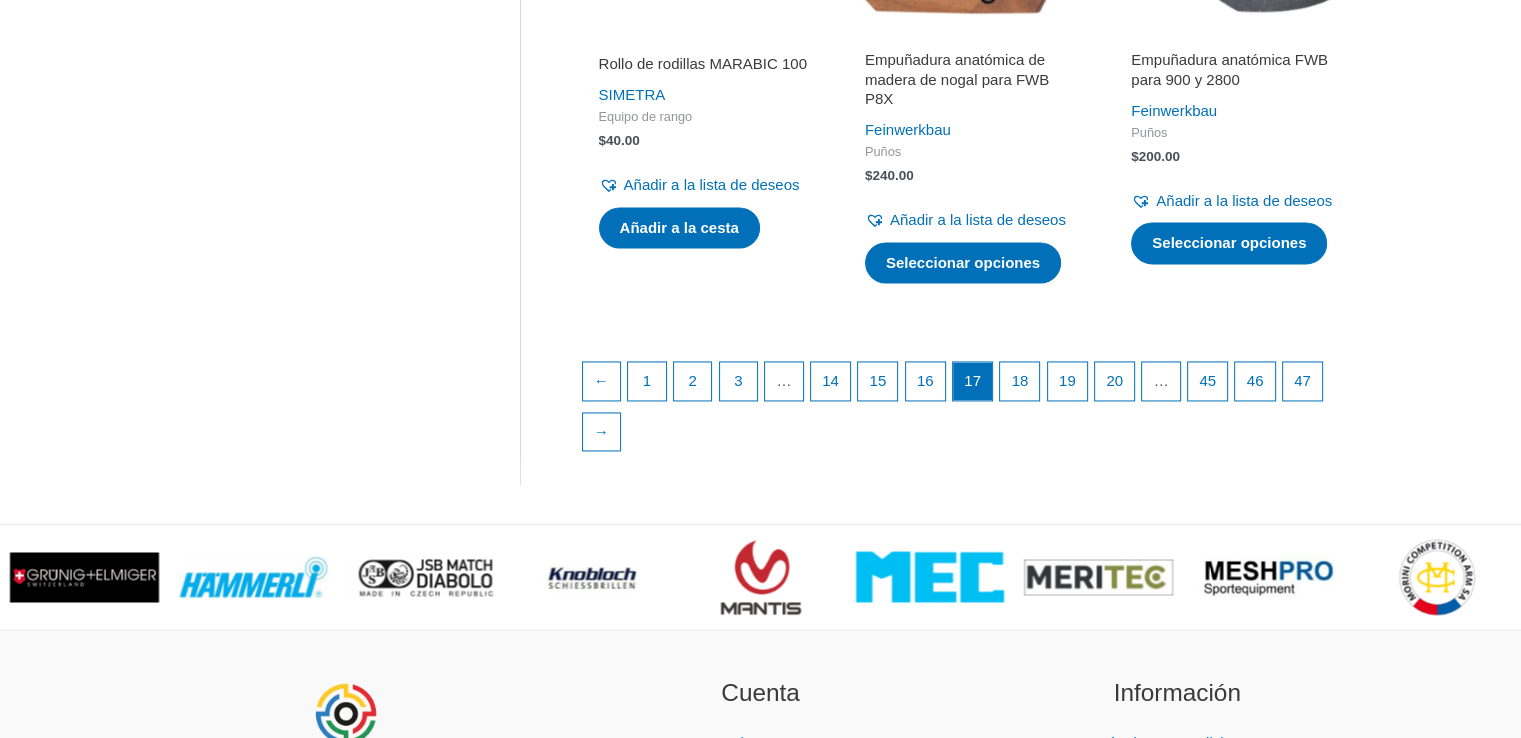 scroll, scrollTop: 3000, scrollLeft: 0, axis: vertical 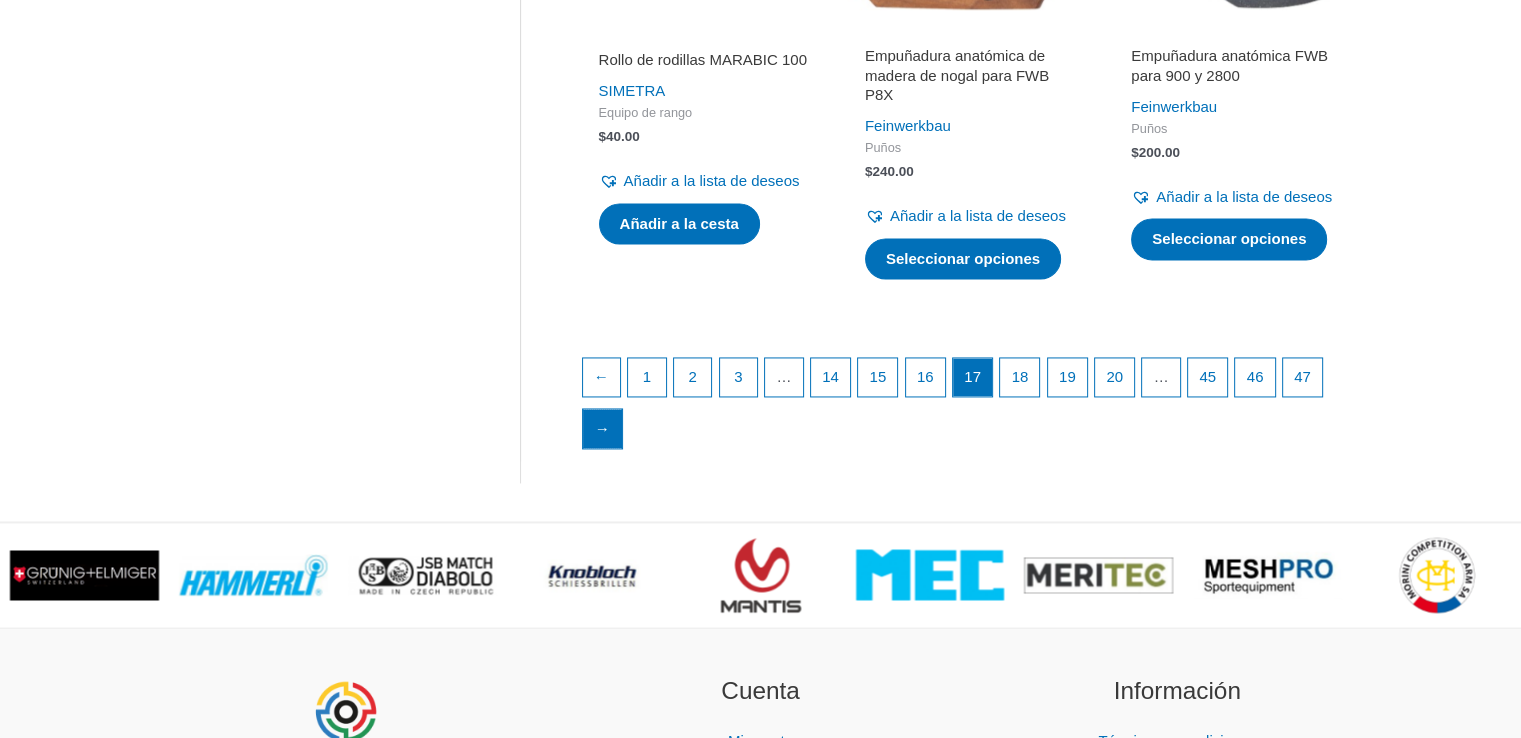 click on "→" at bounding box center [602, 428] 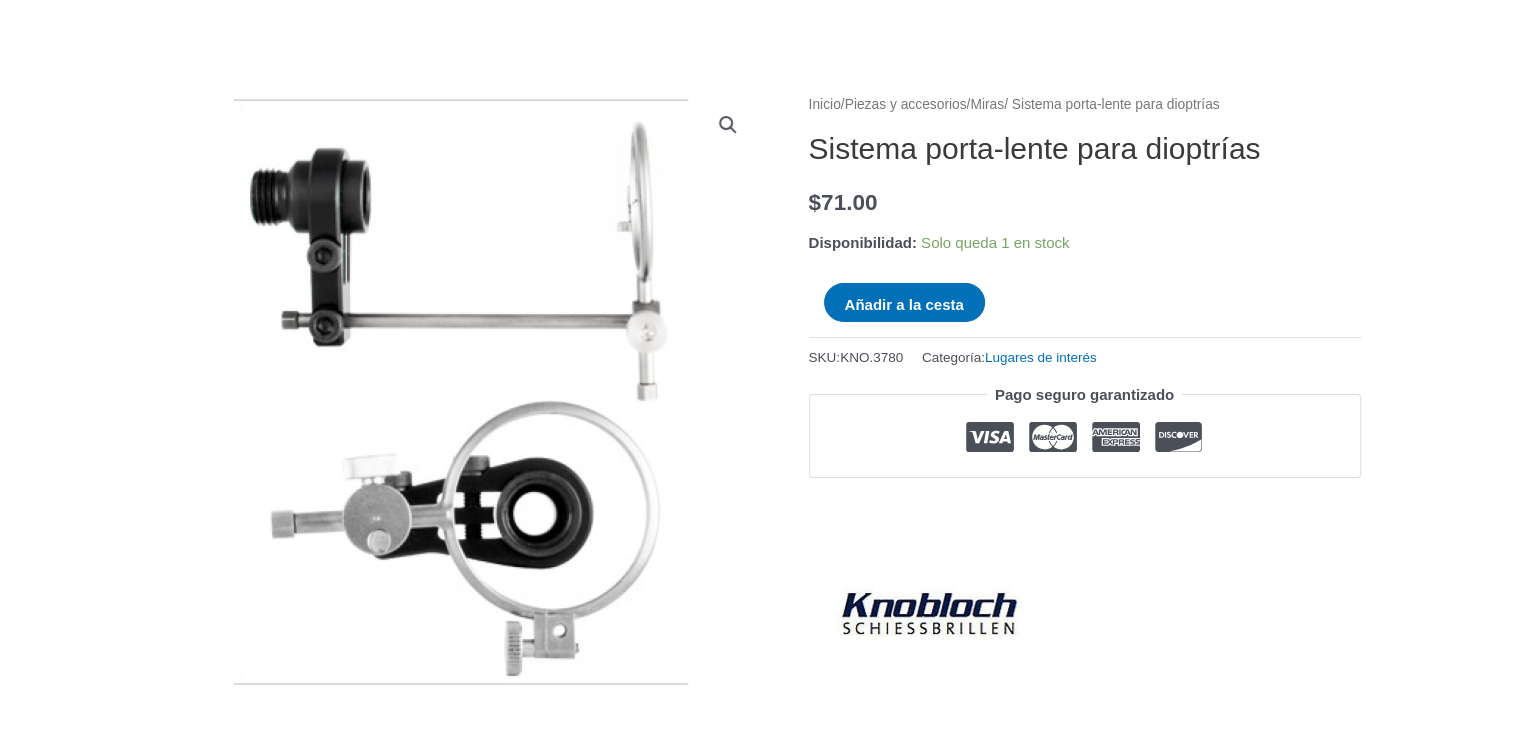 scroll, scrollTop: 200, scrollLeft: 0, axis: vertical 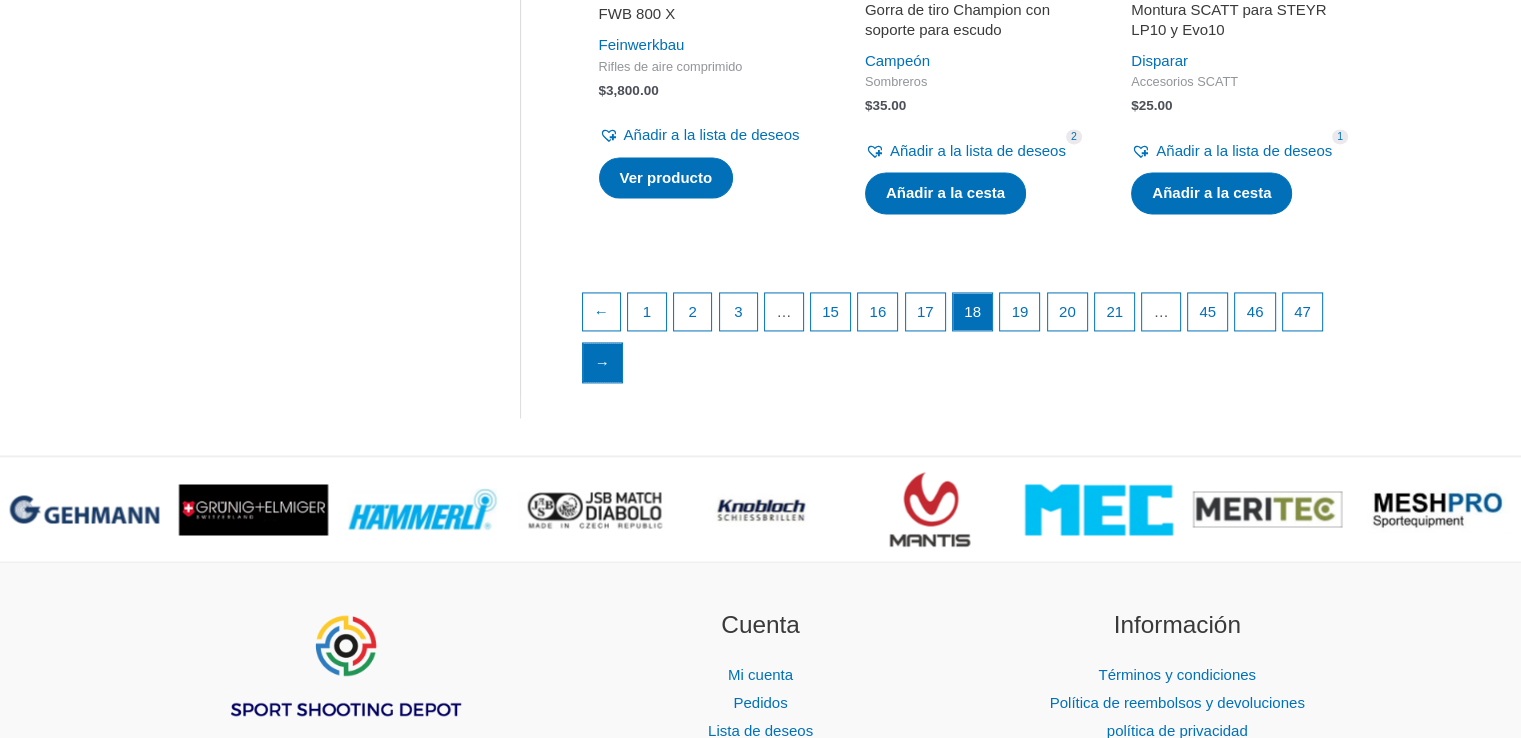 click on "→" at bounding box center [603, 363] 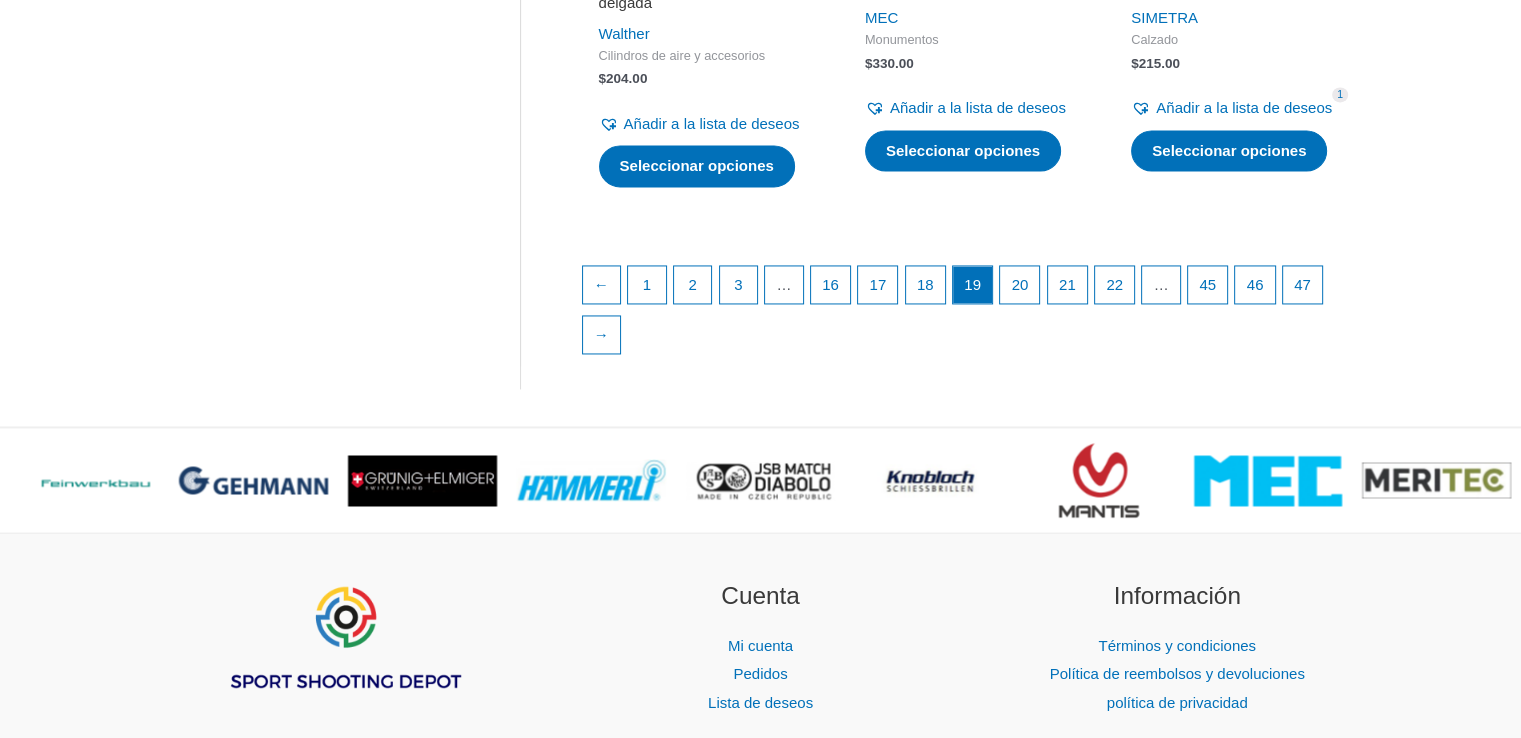 scroll, scrollTop: 3200, scrollLeft: 0, axis: vertical 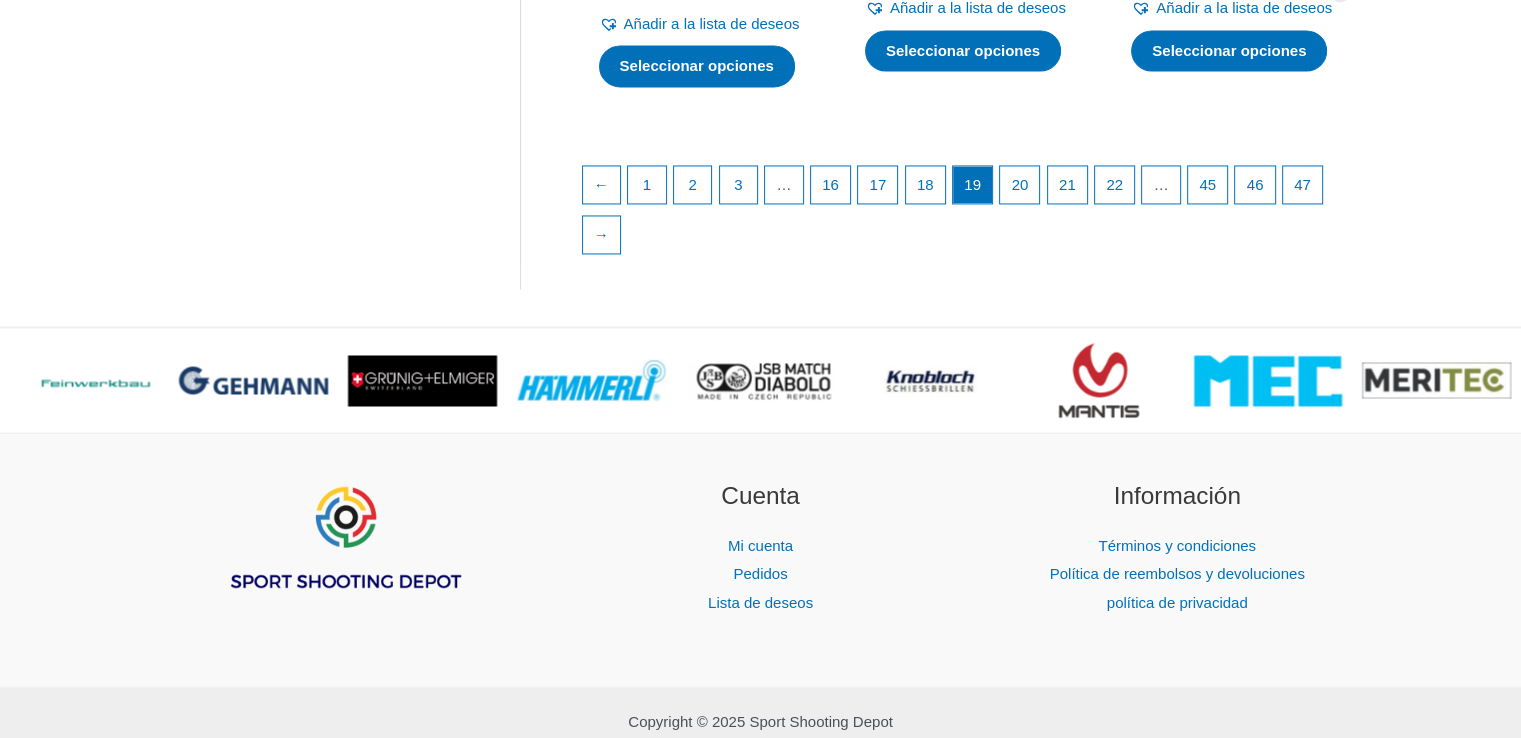 click on "→" at bounding box center [602, 235] 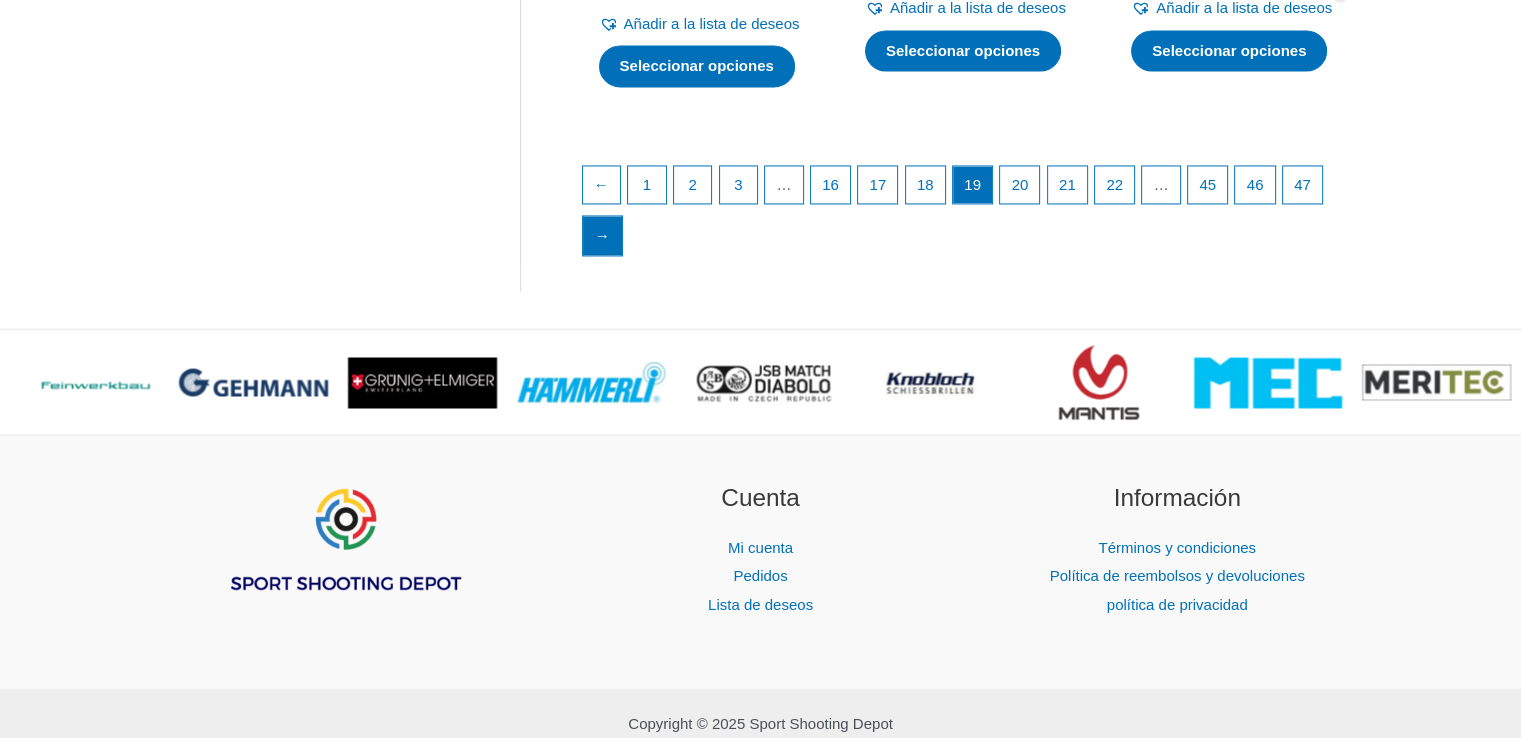 click on "→" at bounding box center (602, 235) 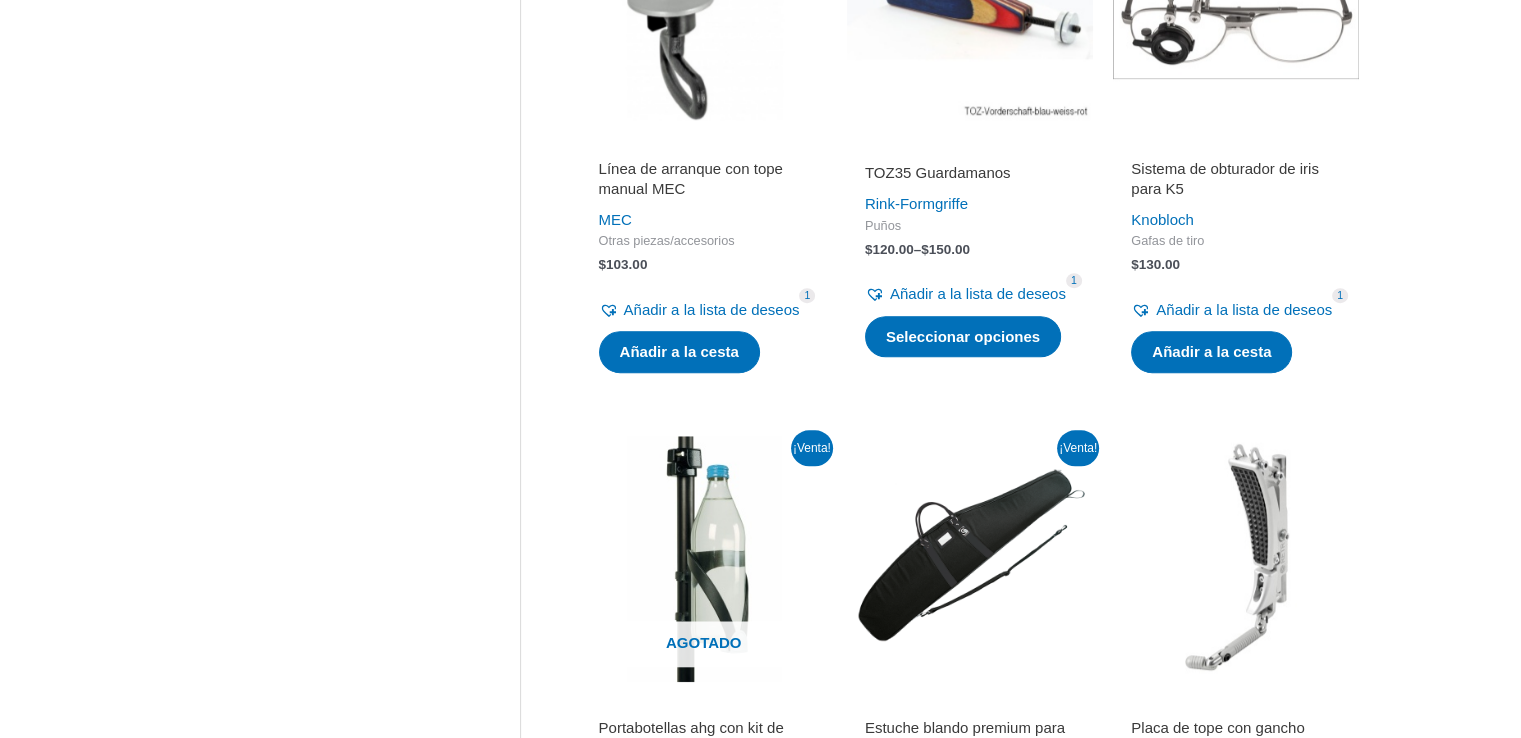 scroll, scrollTop: 1700, scrollLeft: 0, axis: vertical 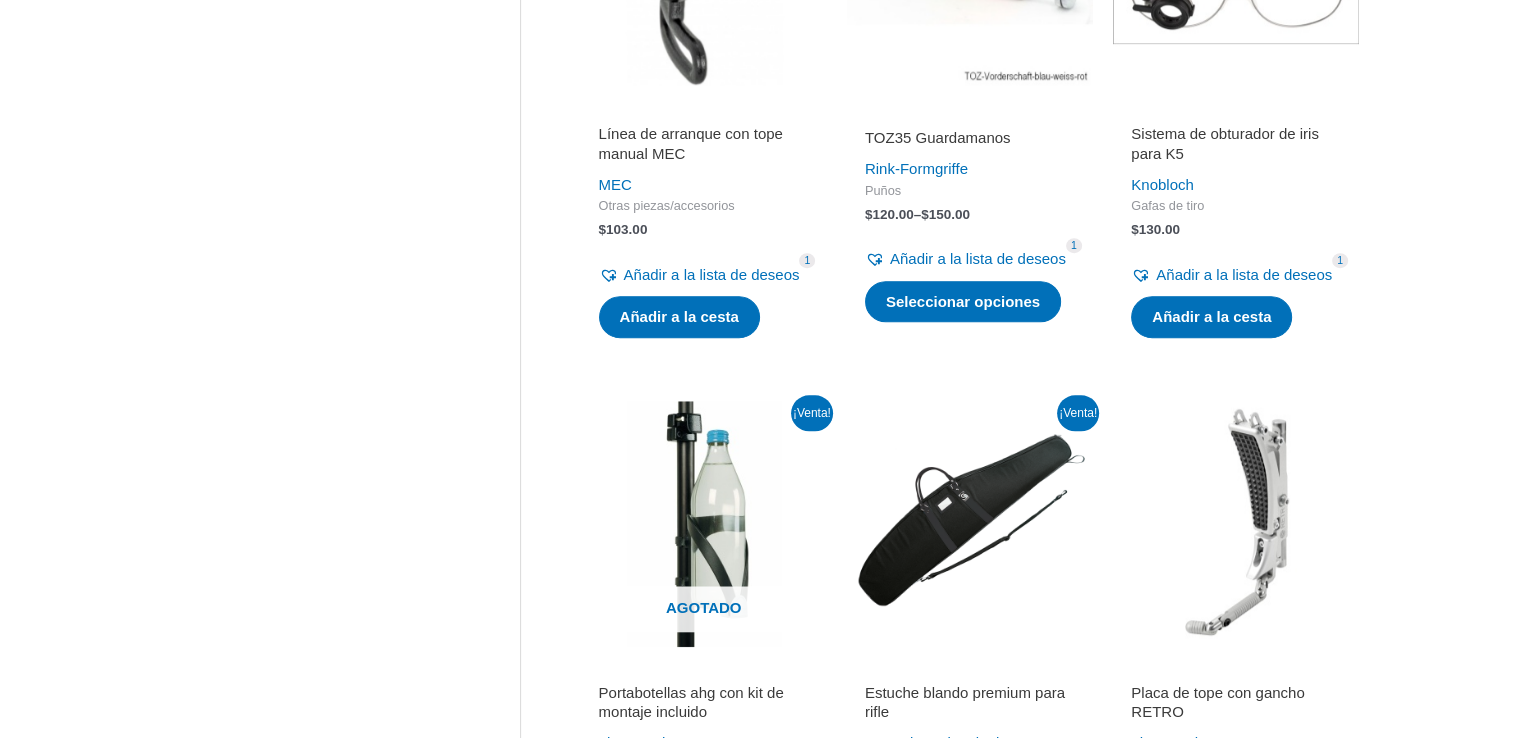 click at bounding box center (970, -35) 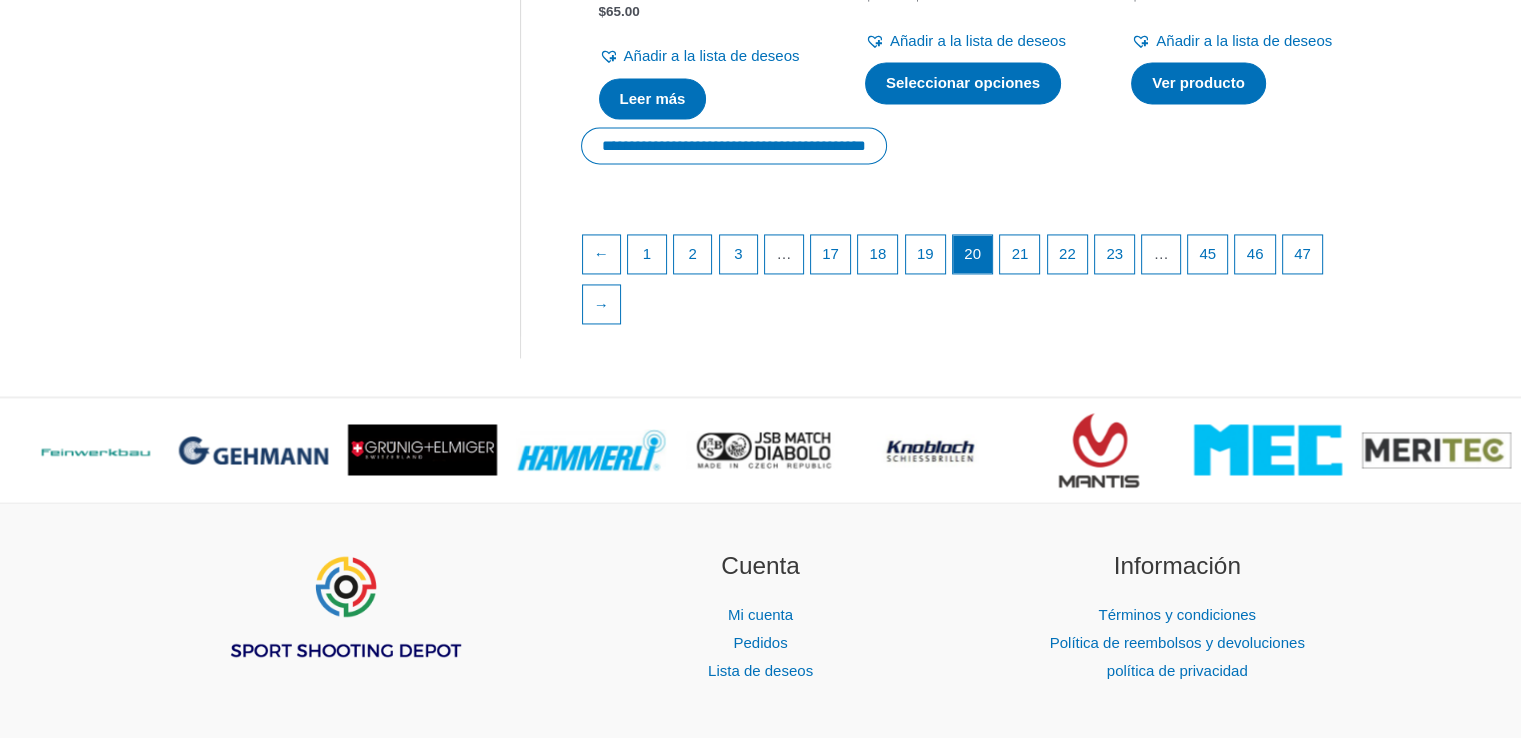 scroll, scrollTop: 3200, scrollLeft: 0, axis: vertical 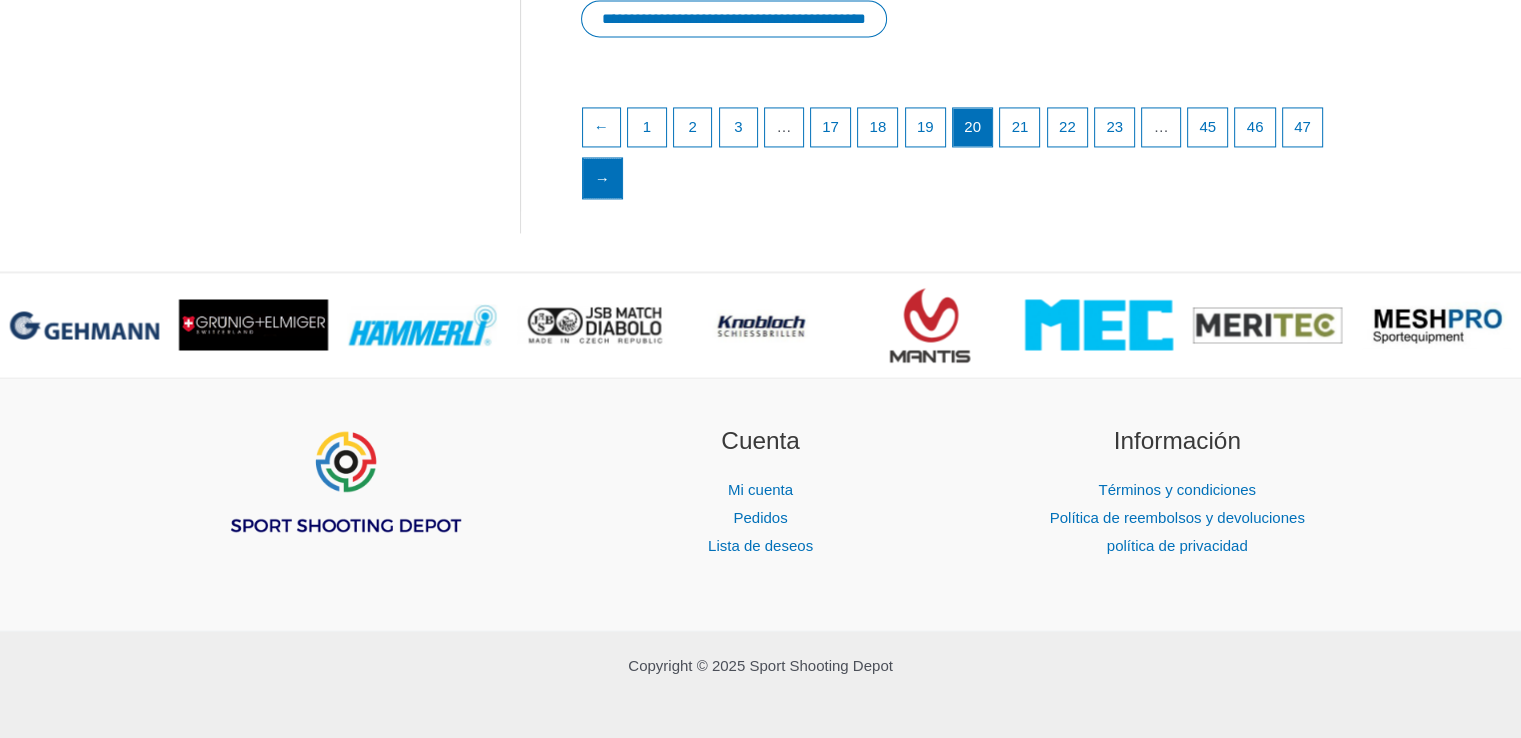 click on "→" at bounding box center [602, 178] 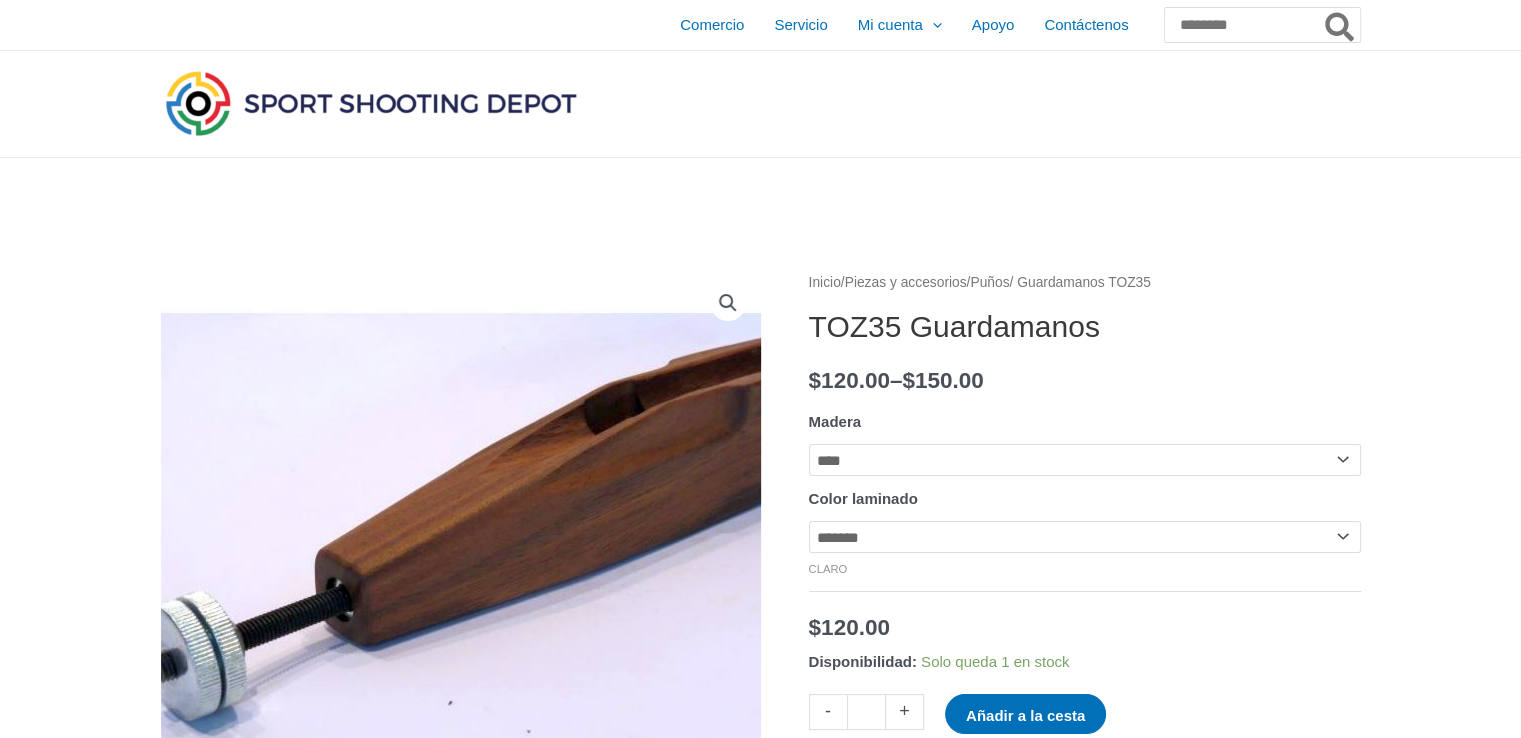 scroll, scrollTop: 100, scrollLeft: 0, axis: vertical 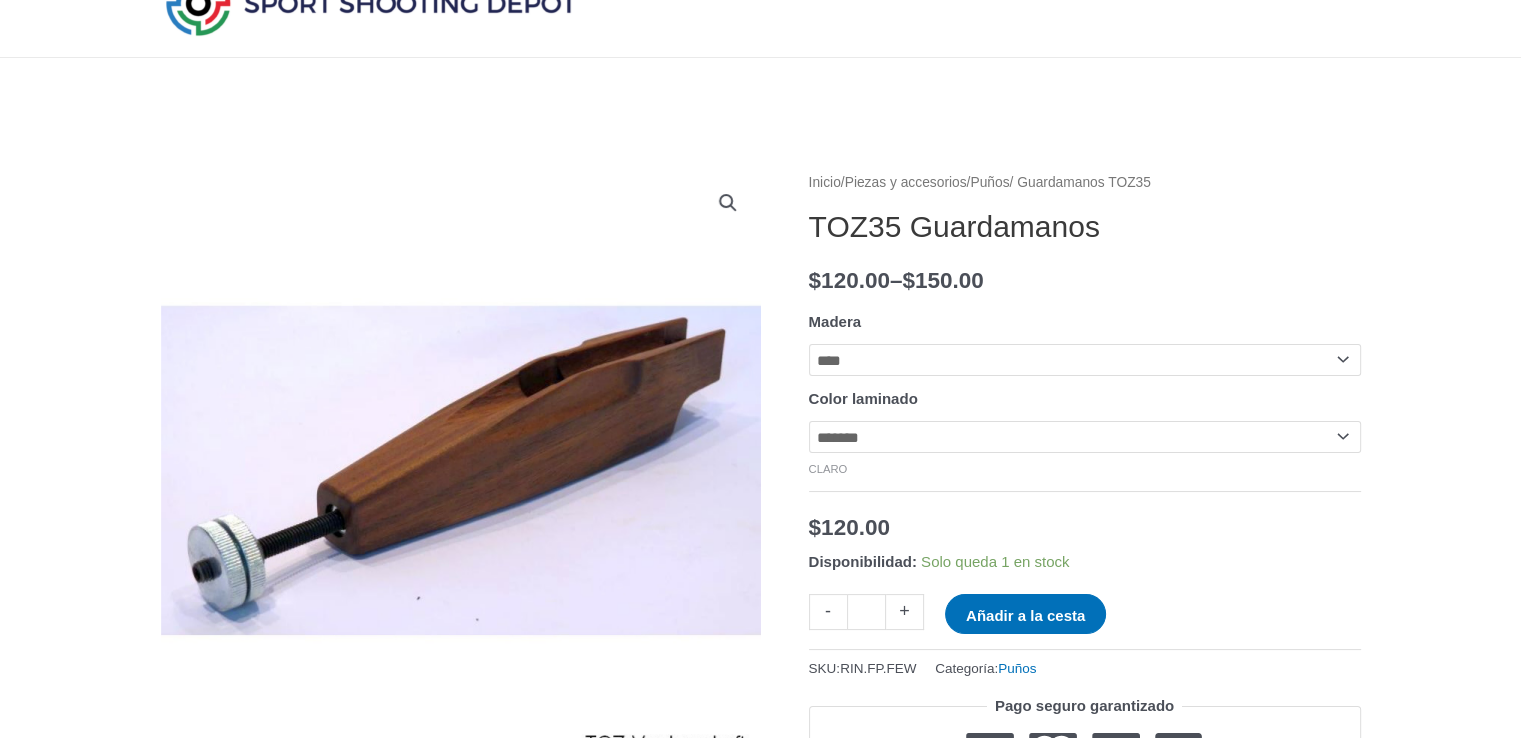 click on "**********" 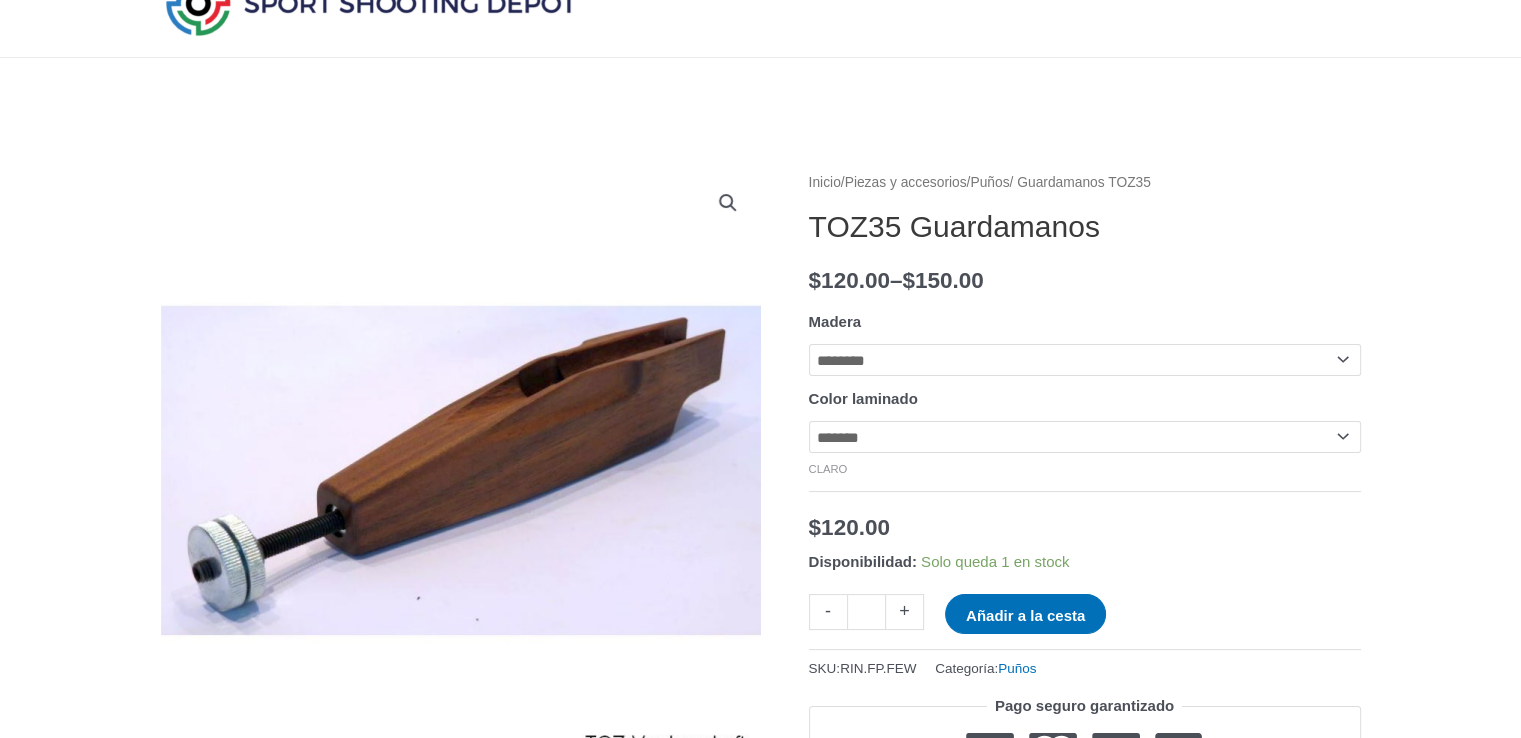 click on "**********" 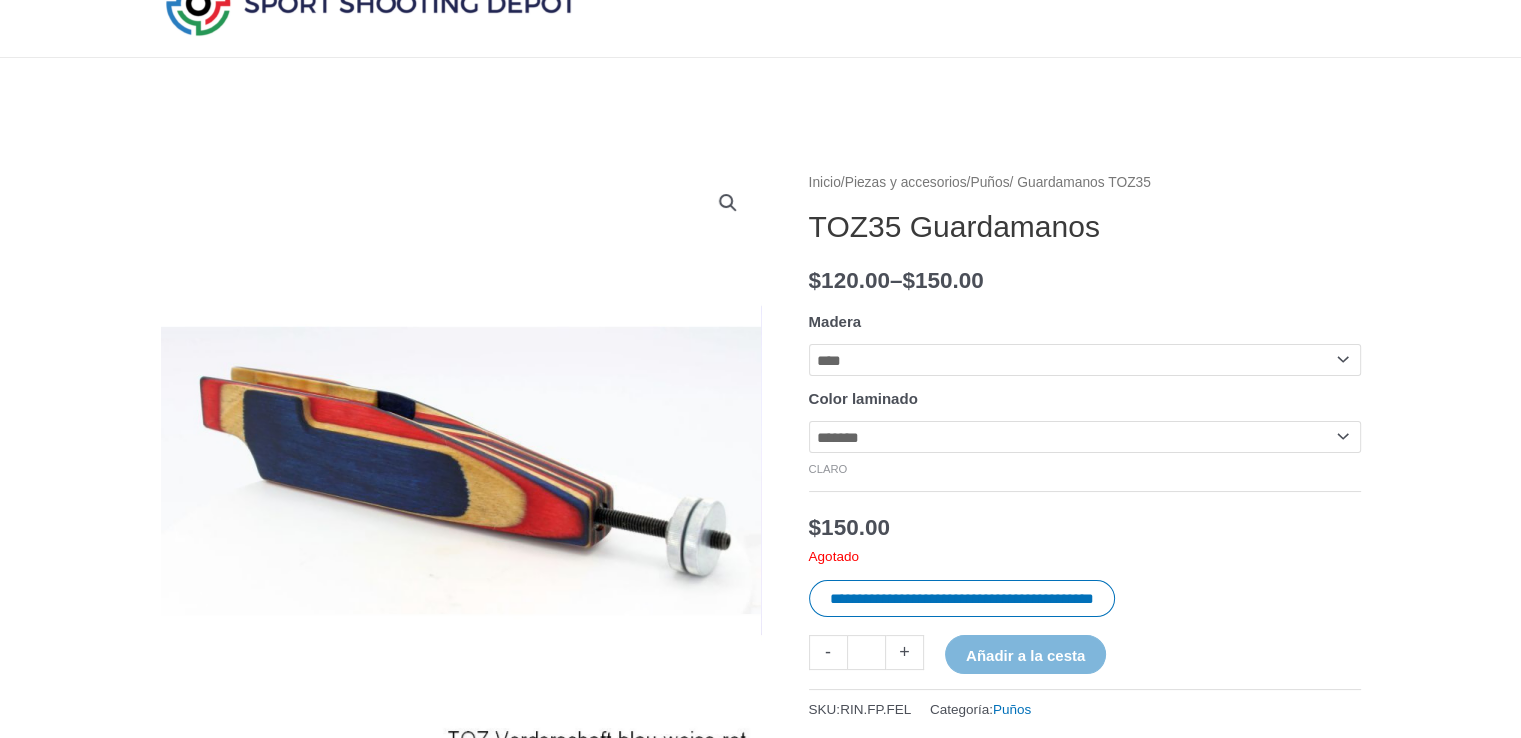 click on "**********" 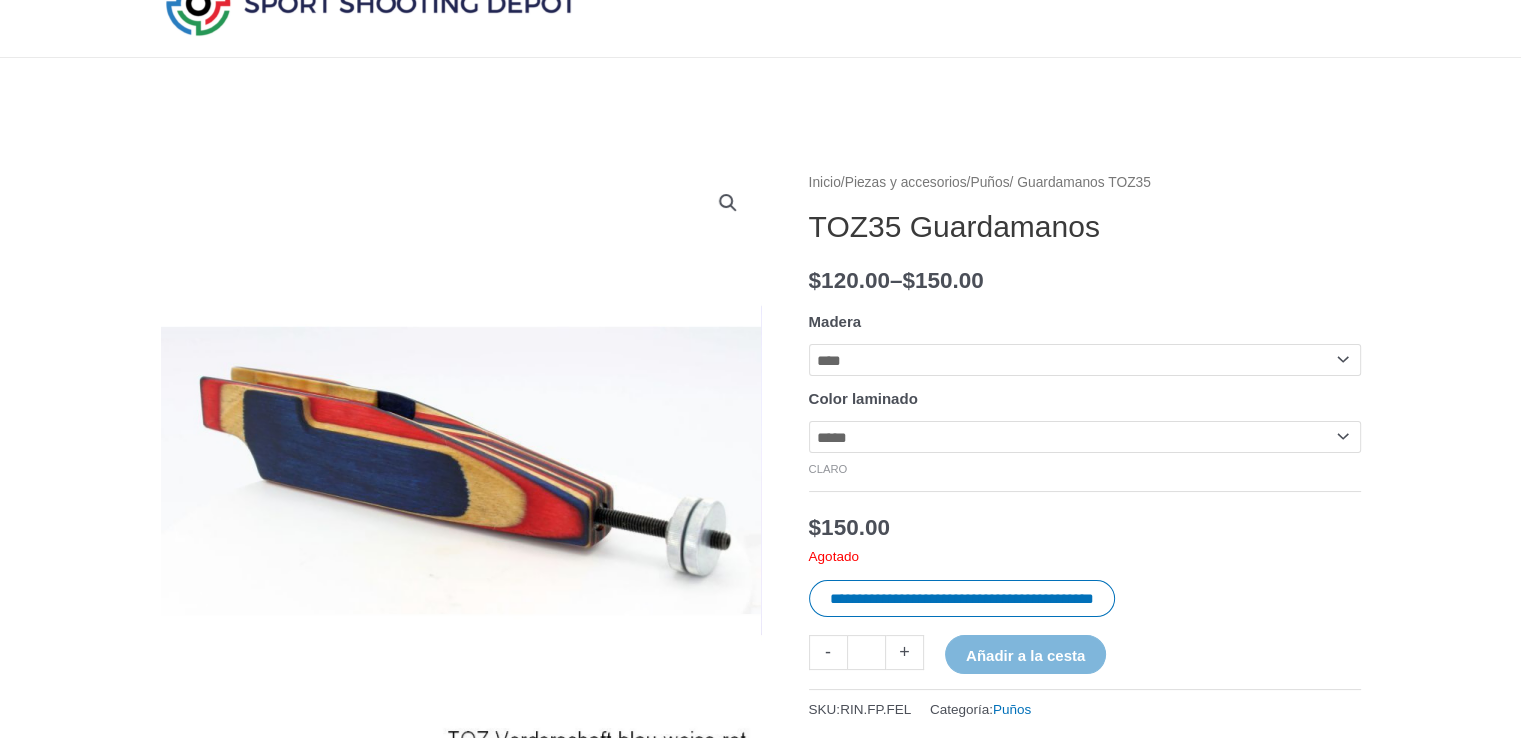 click on "**********" 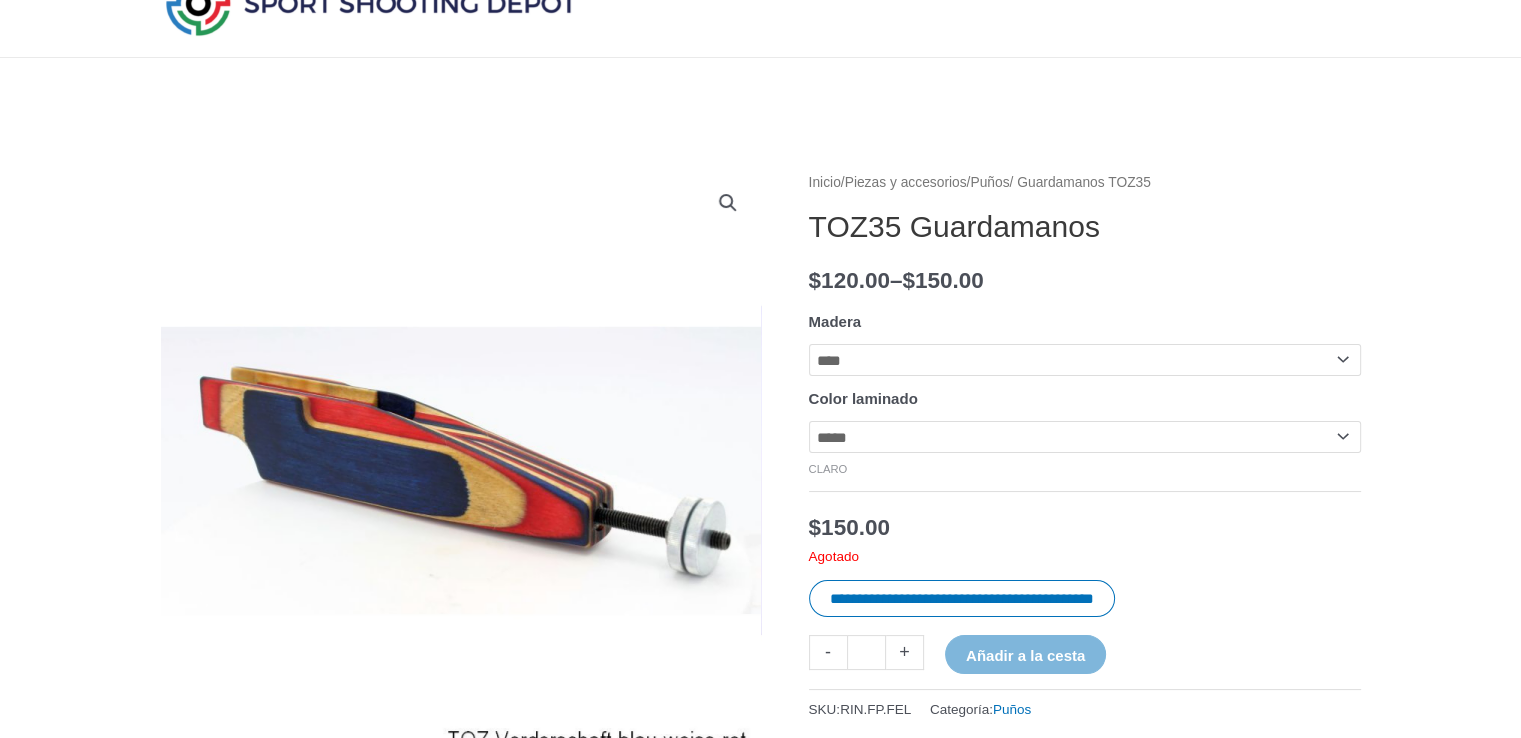 select on "*****" 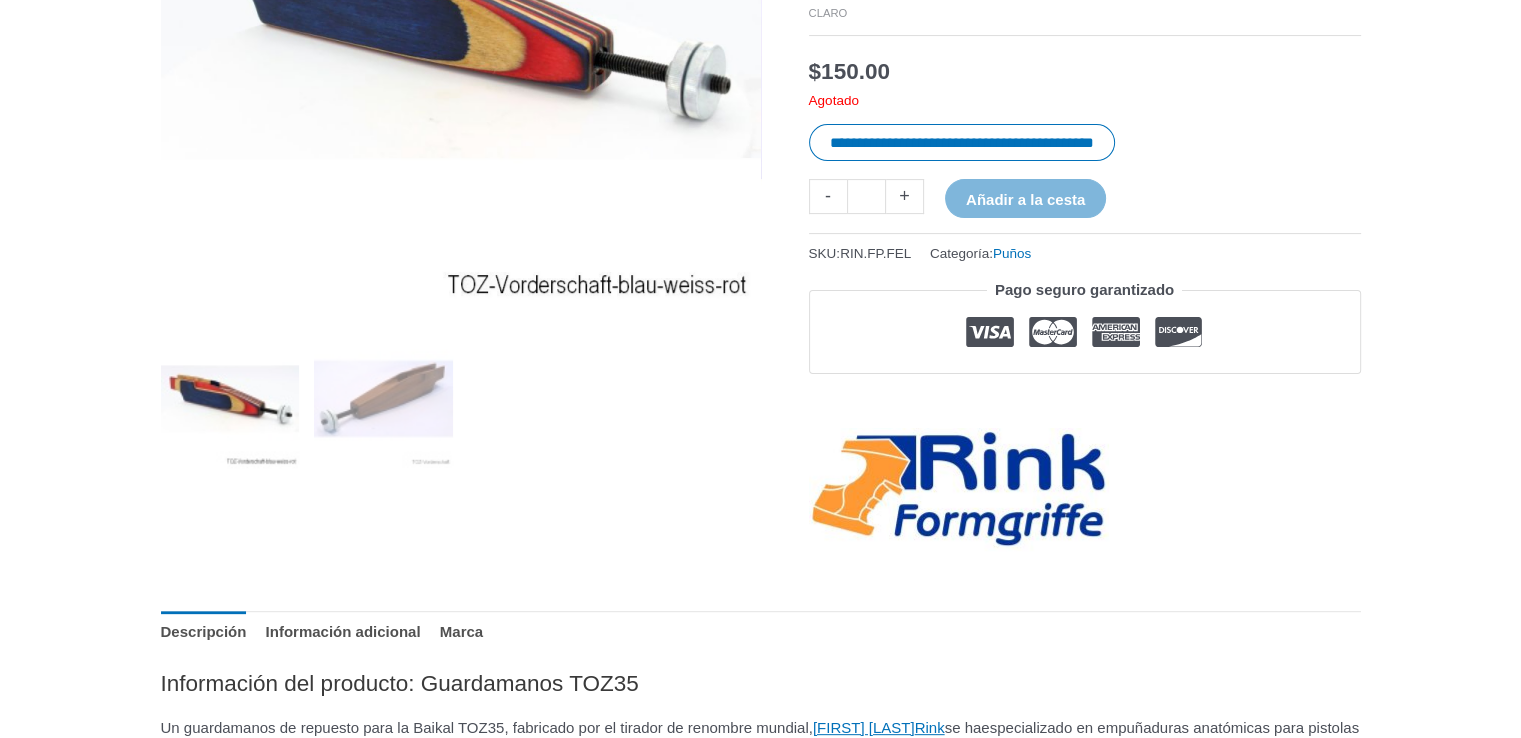 scroll, scrollTop: 600, scrollLeft: 0, axis: vertical 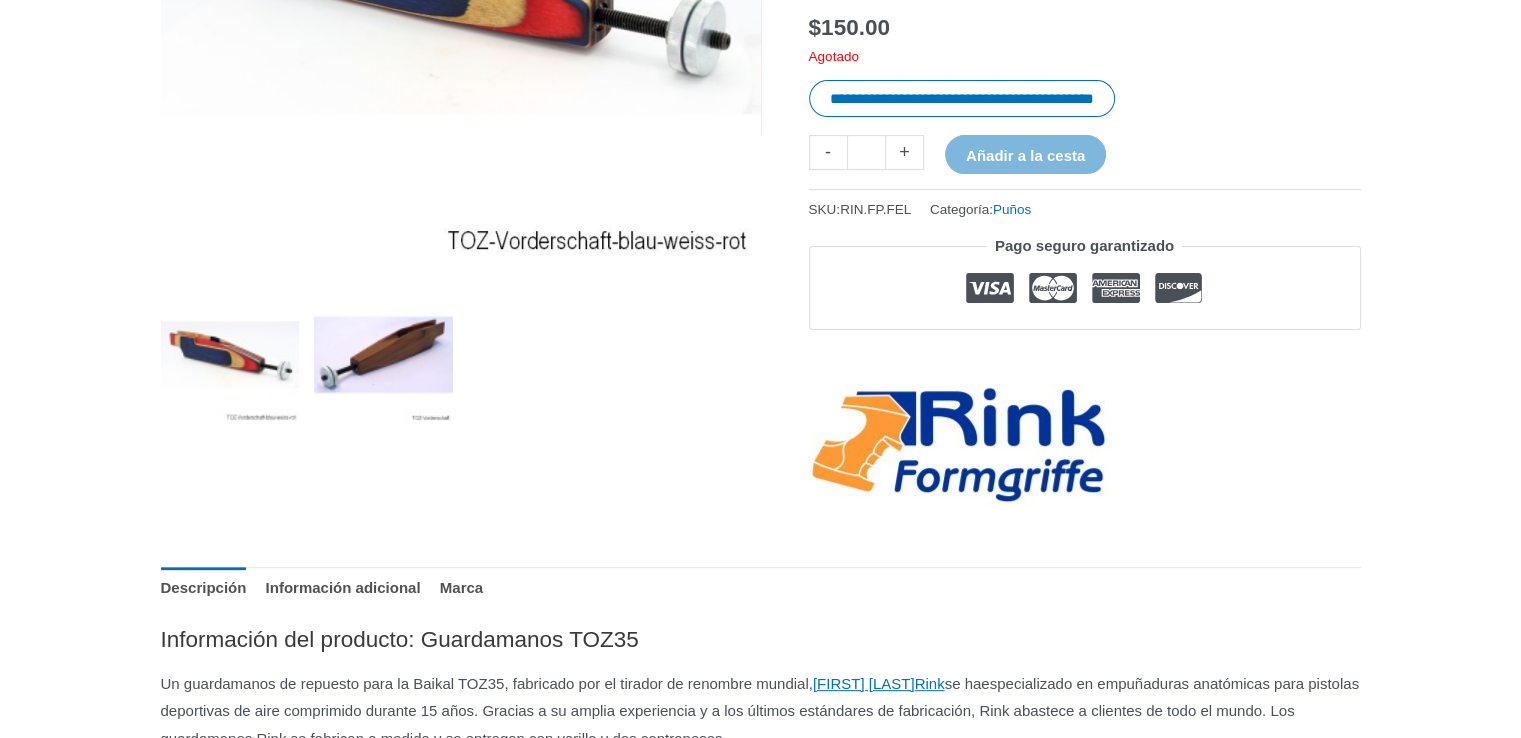 click at bounding box center [383, 354] 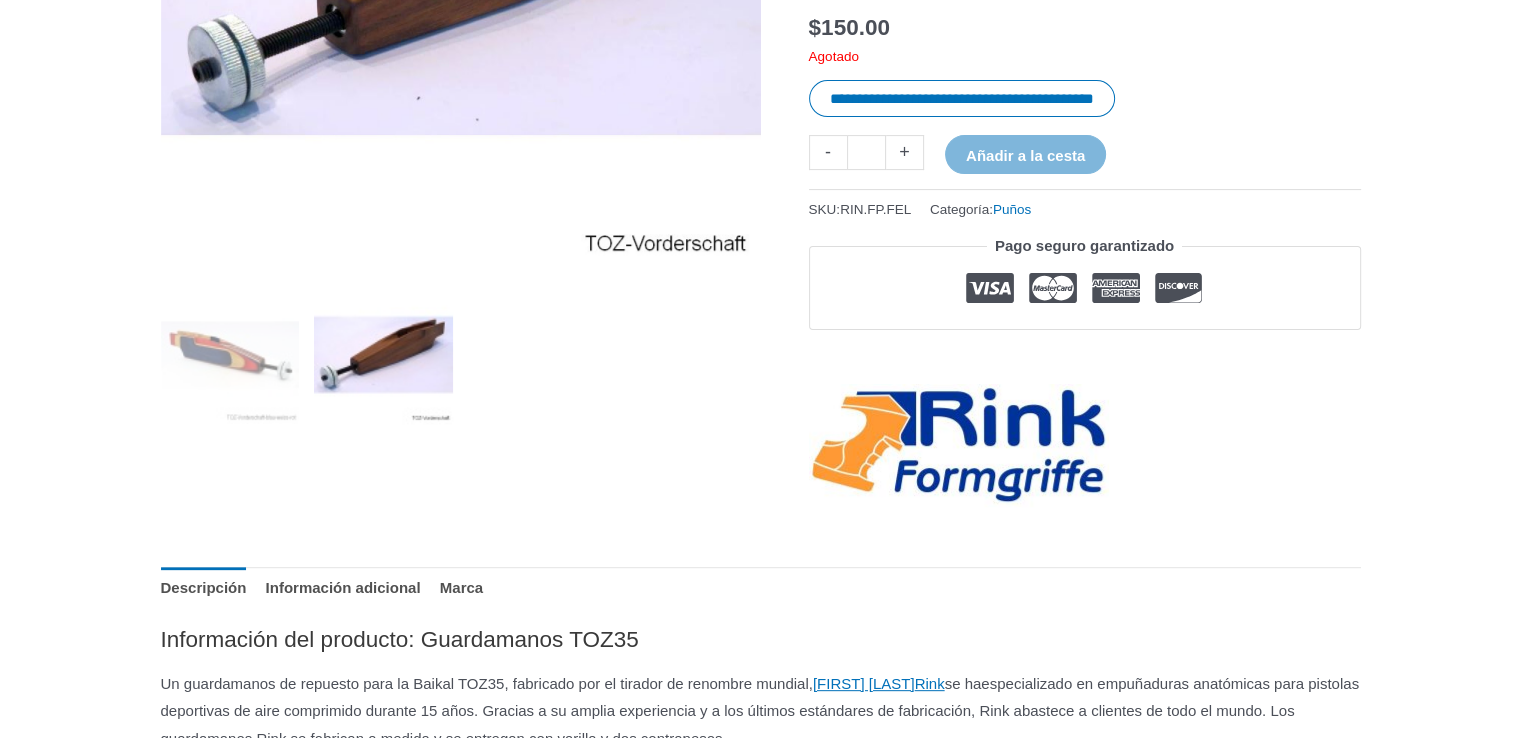 scroll, scrollTop: 300, scrollLeft: 0, axis: vertical 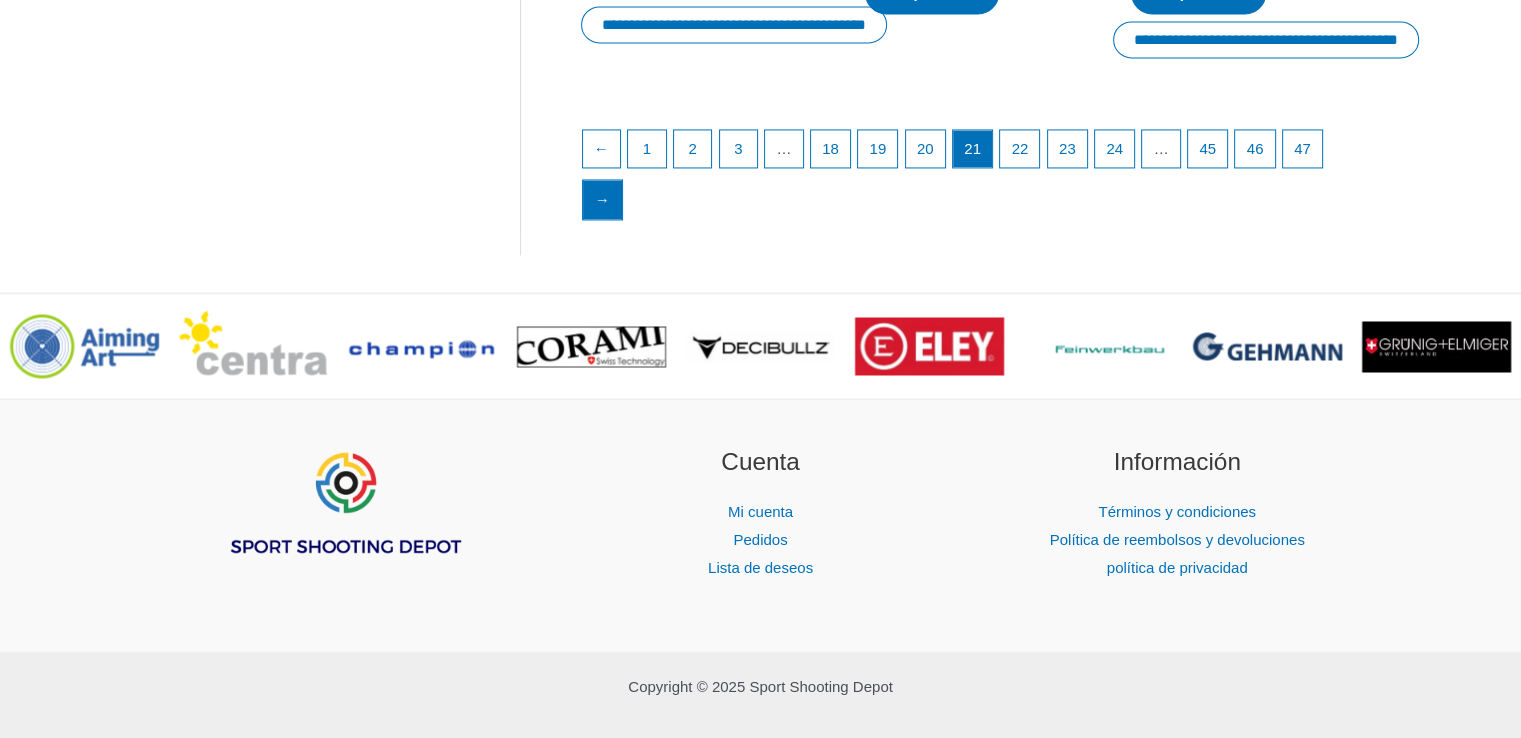 click on "→" at bounding box center [603, 200] 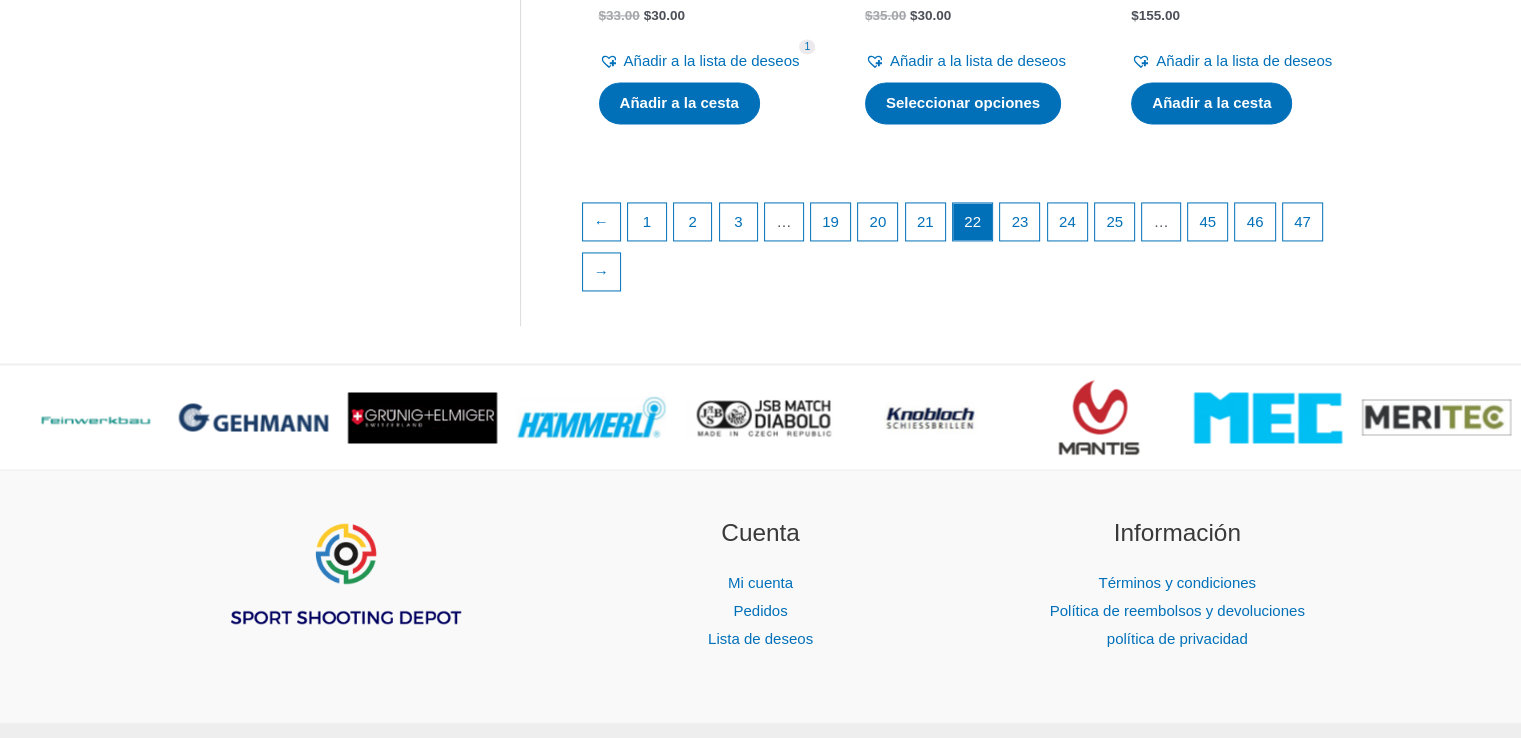 scroll, scrollTop: 3100, scrollLeft: 0, axis: vertical 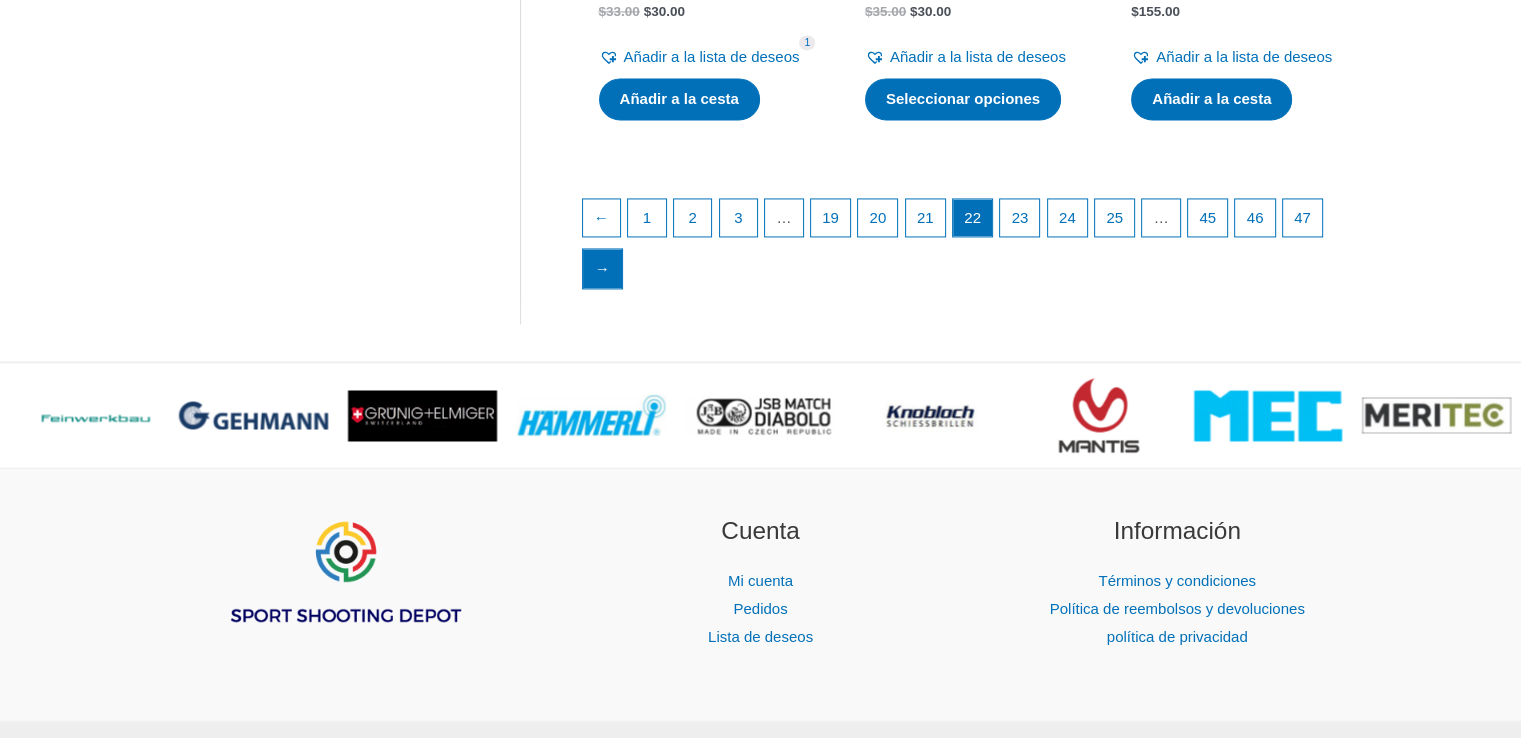 click on "→" at bounding box center [603, 269] 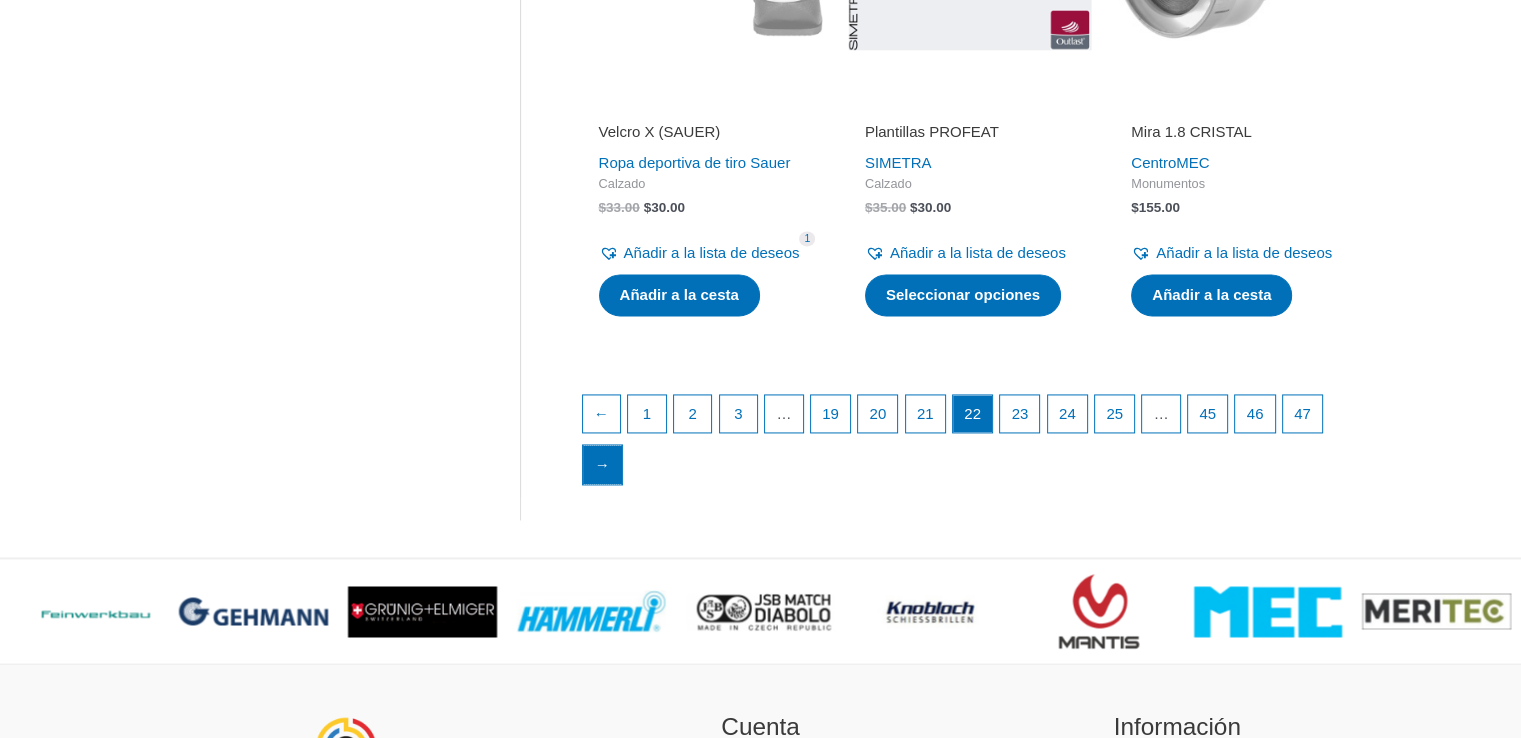 scroll, scrollTop: 2900, scrollLeft: 0, axis: vertical 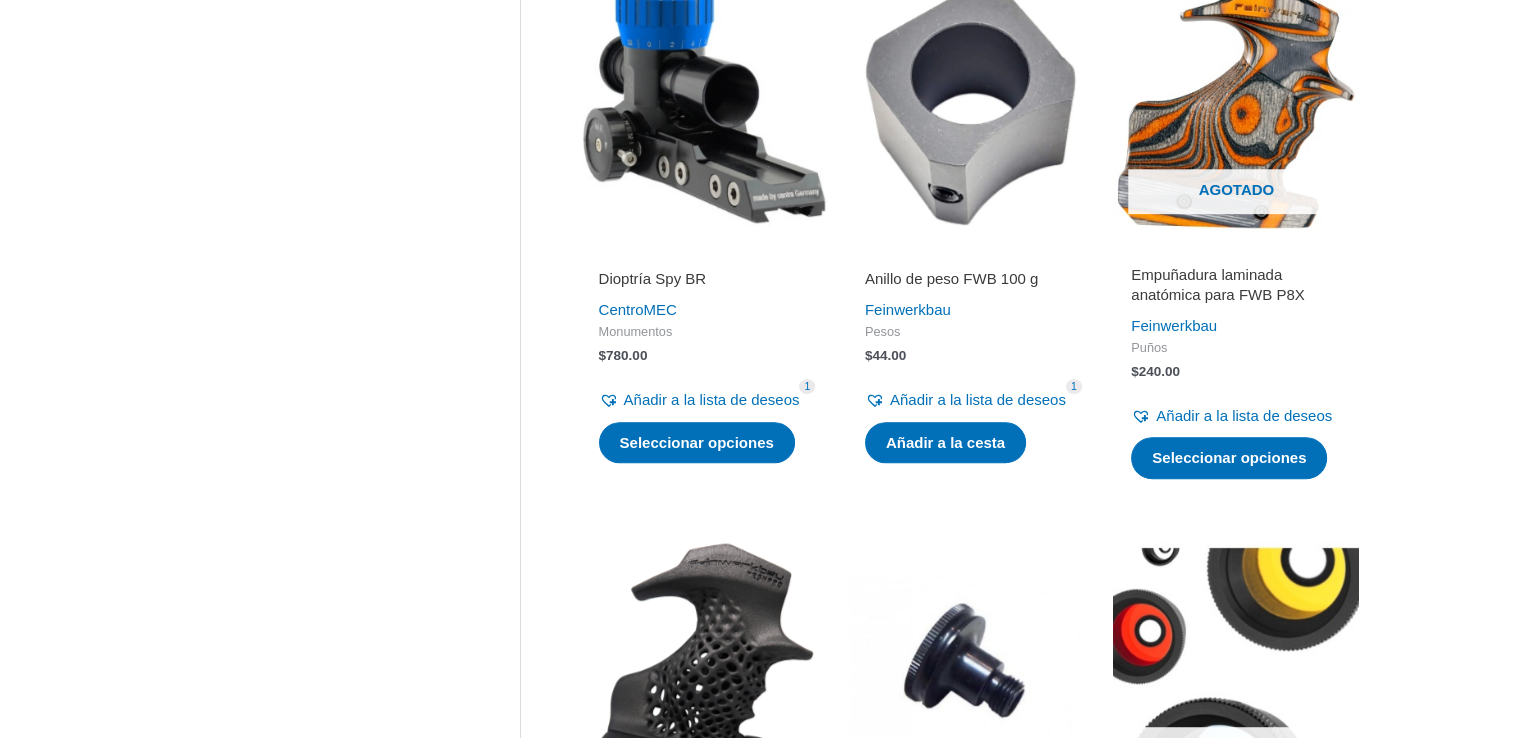 click at bounding box center (970, 106) 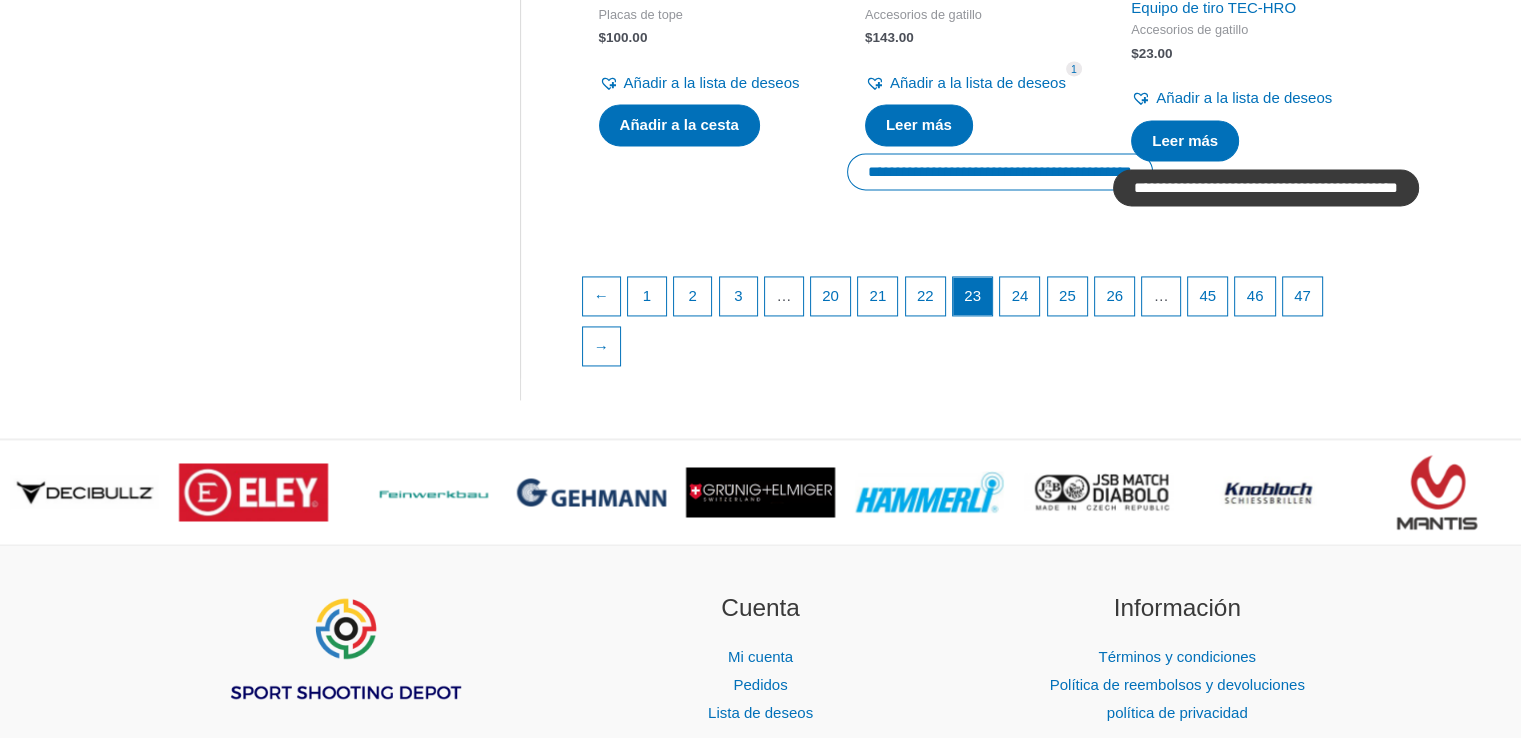 scroll, scrollTop: 3000, scrollLeft: 0, axis: vertical 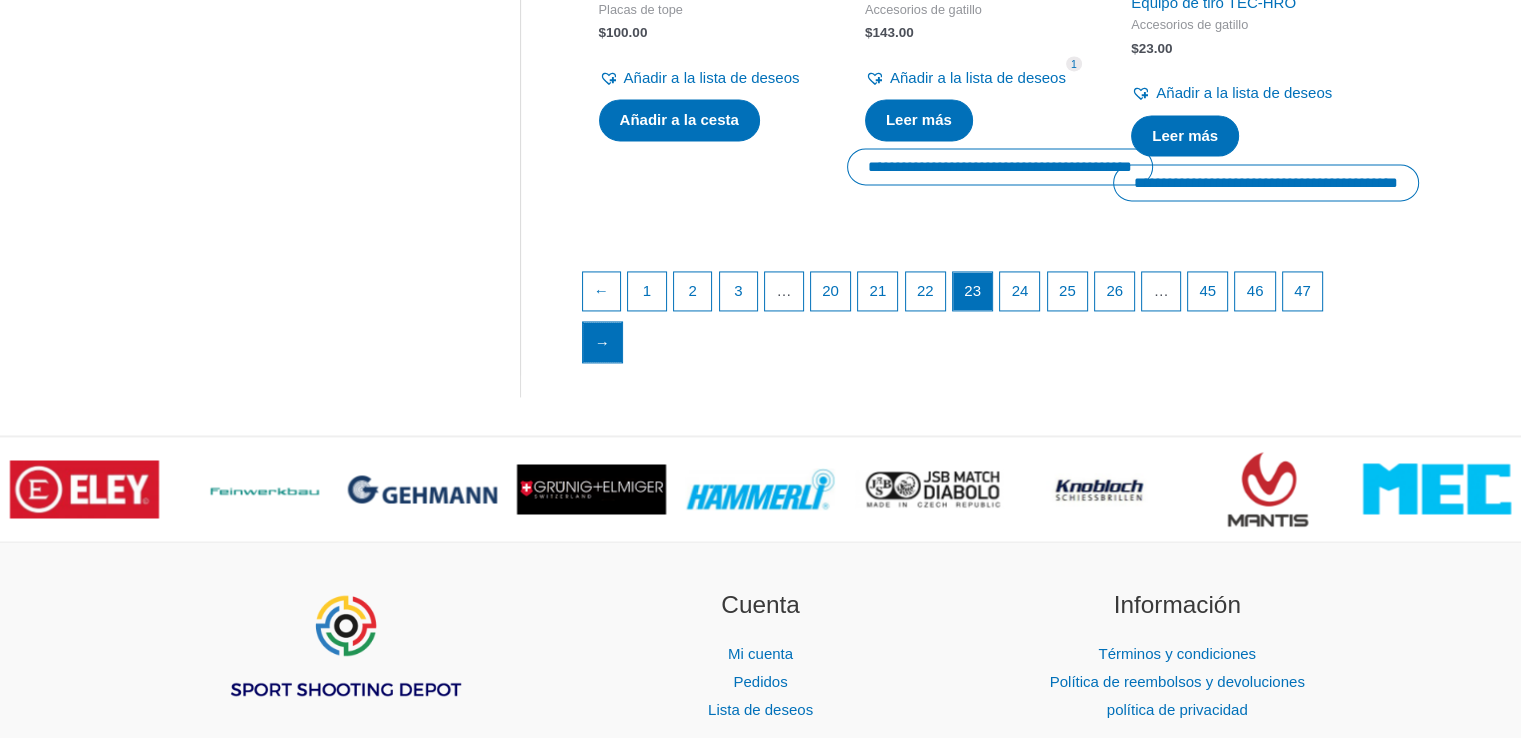 click on "→" at bounding box center (602, 342) 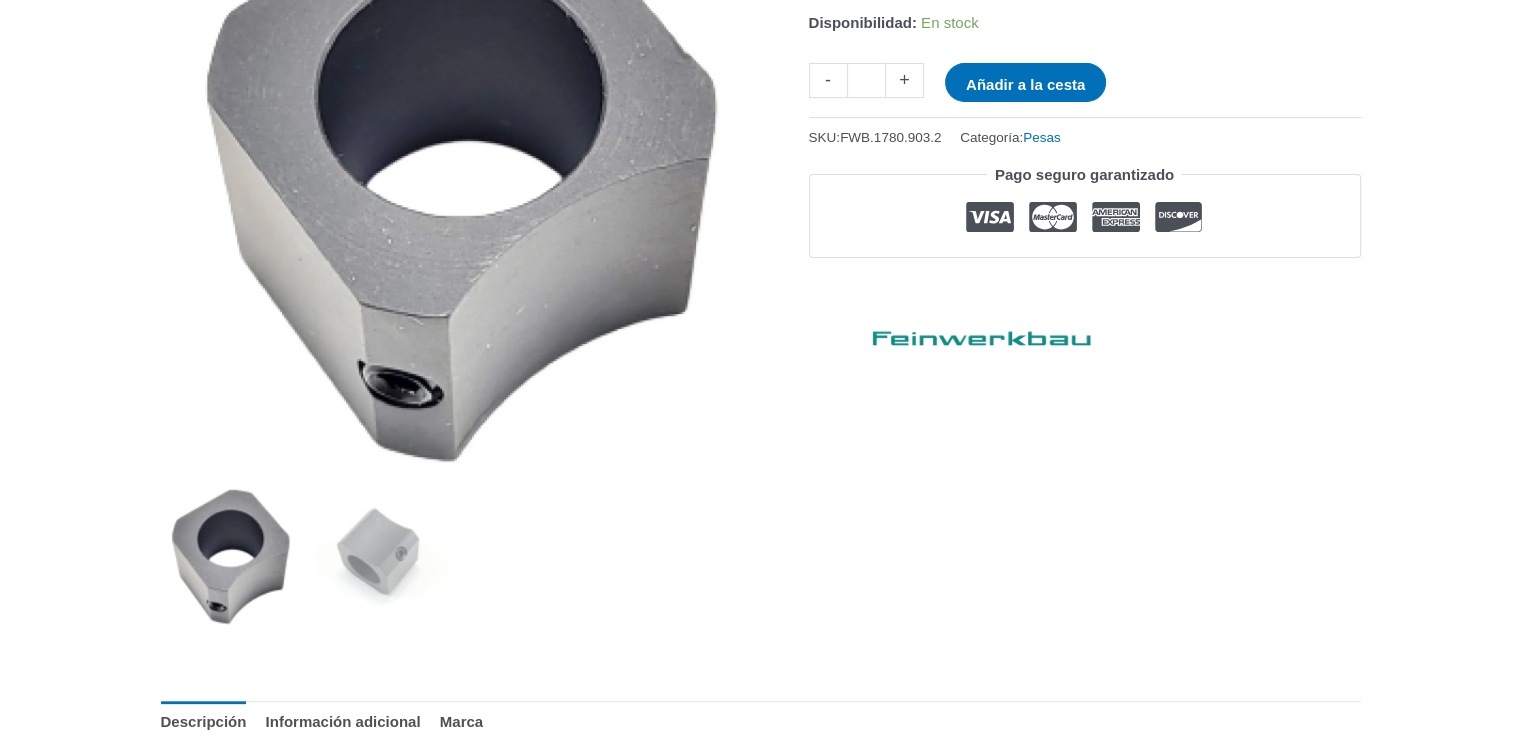 scroll, scrollTop: 400, scrollLeft: 0, axis: vertical 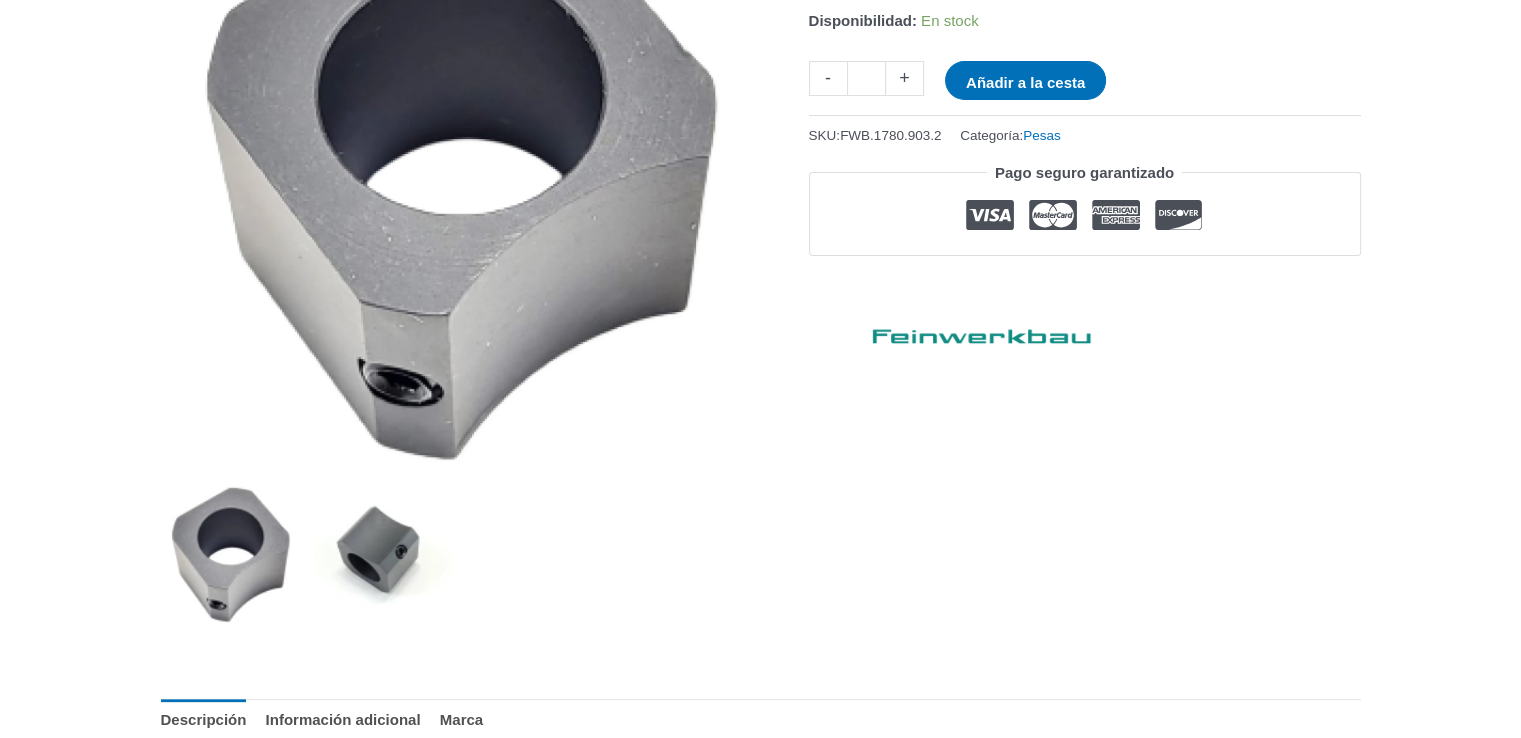 click at bounding box center [383, 554] 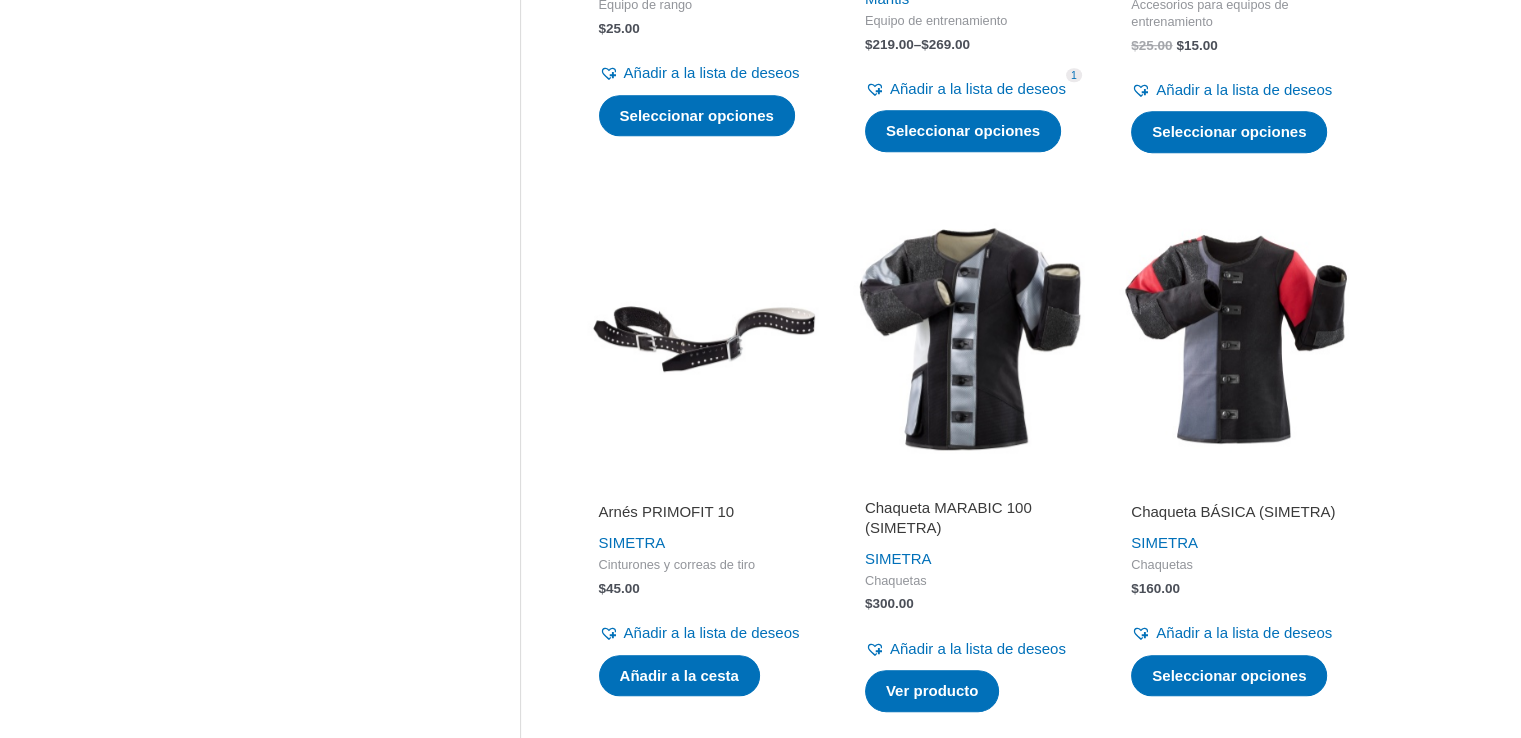 scroll, scrollTop: 1400, scrollLeft: 0, axis: vertical 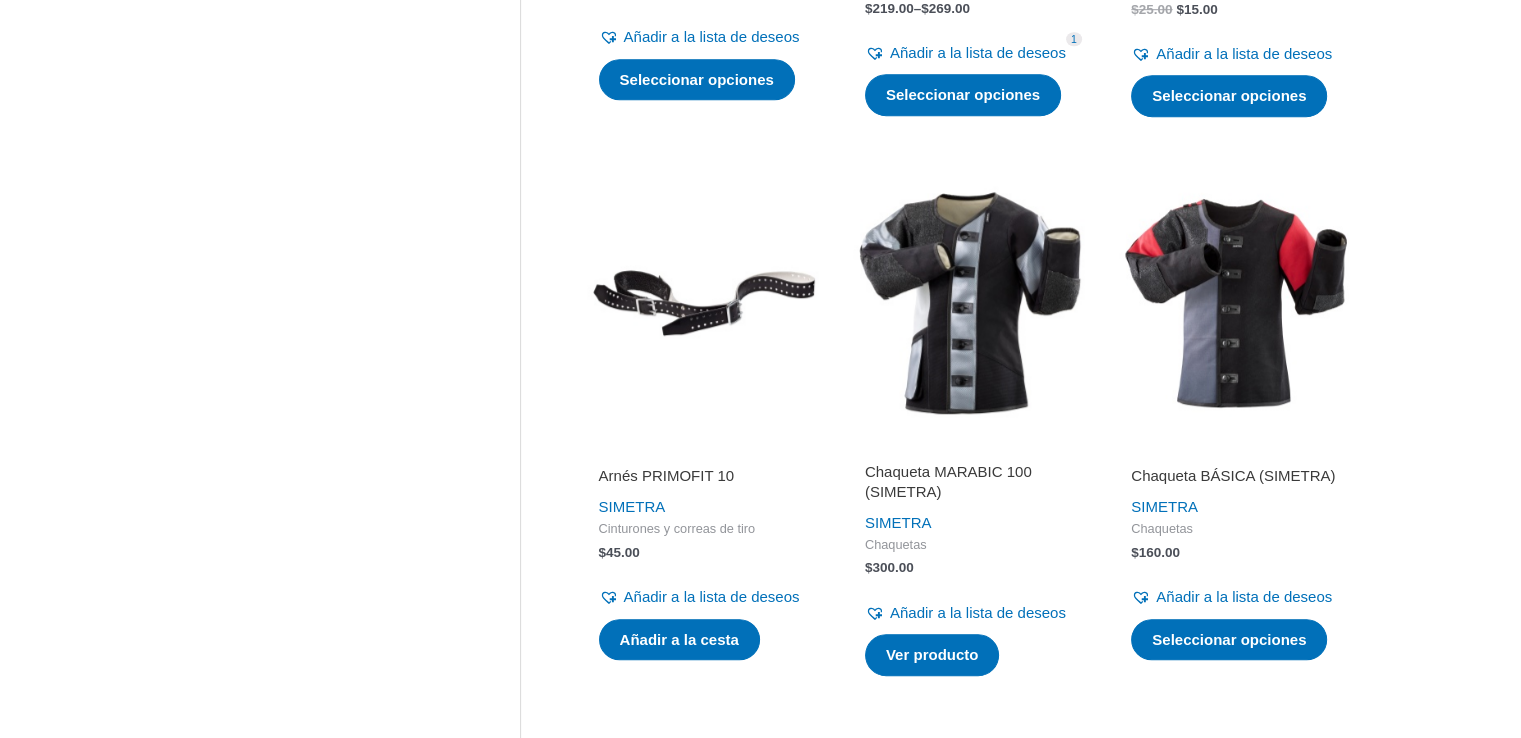 click at bounding box center (1236, 303) 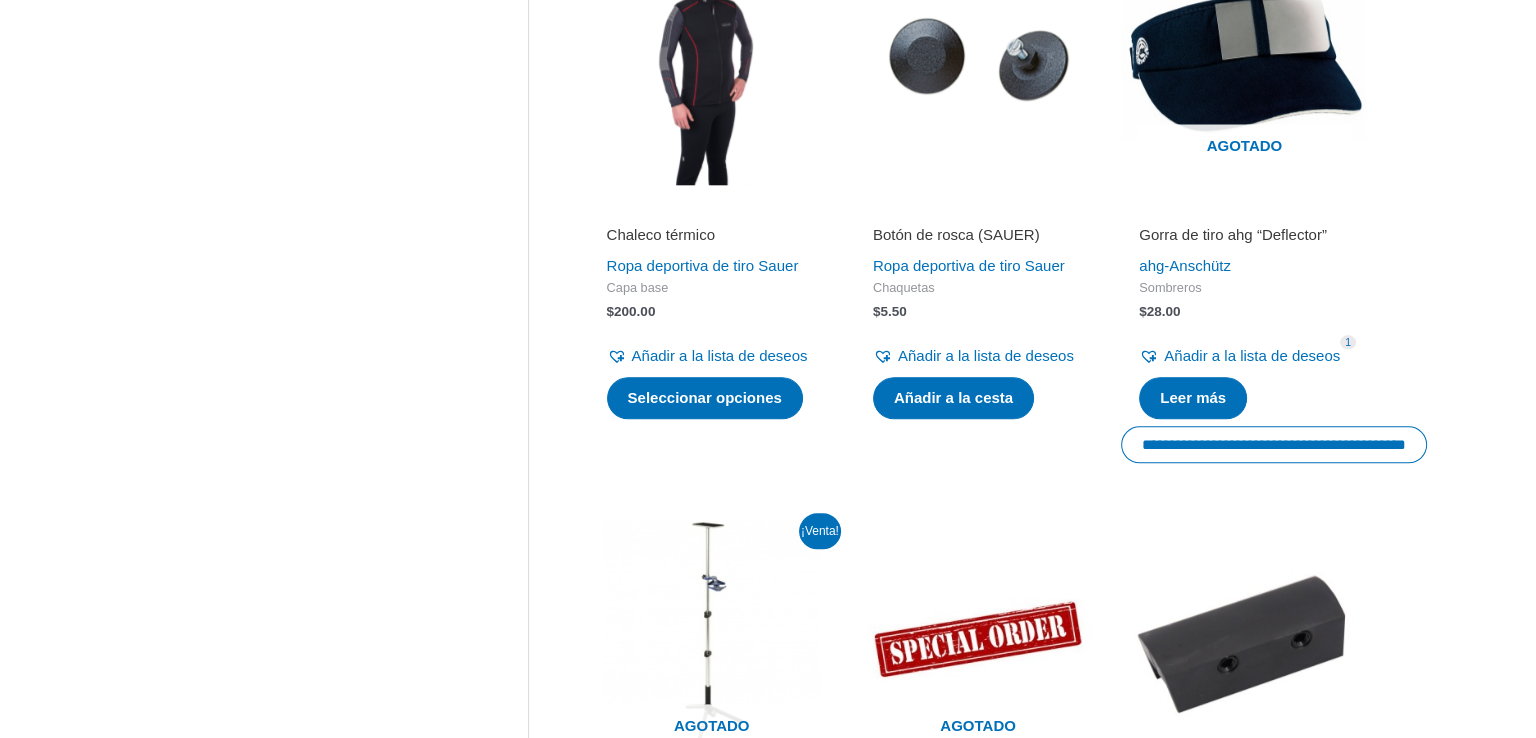 scroll, scrollTop: 2300, scrollLeft: 0, axis: vertical 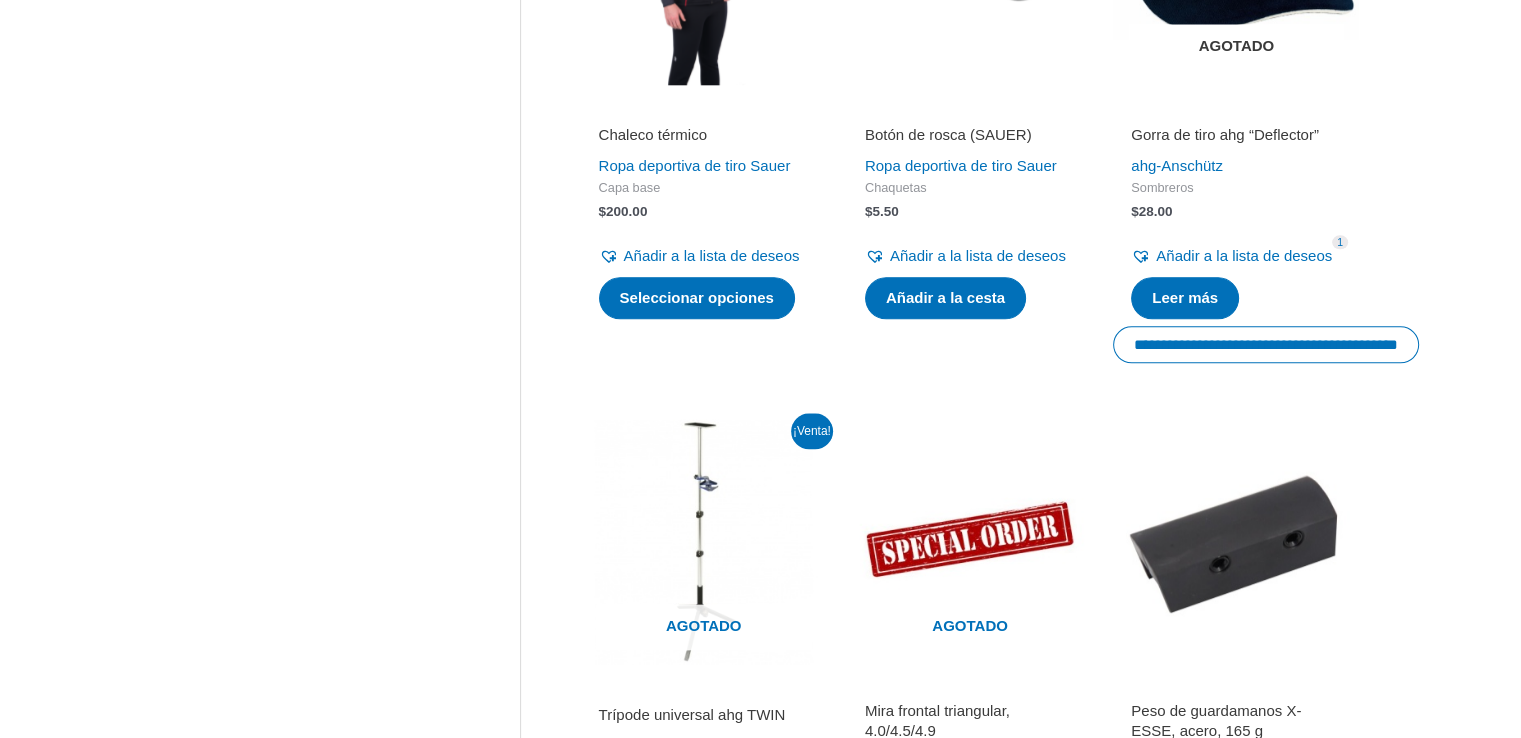click at bounding box center [1236, -38] 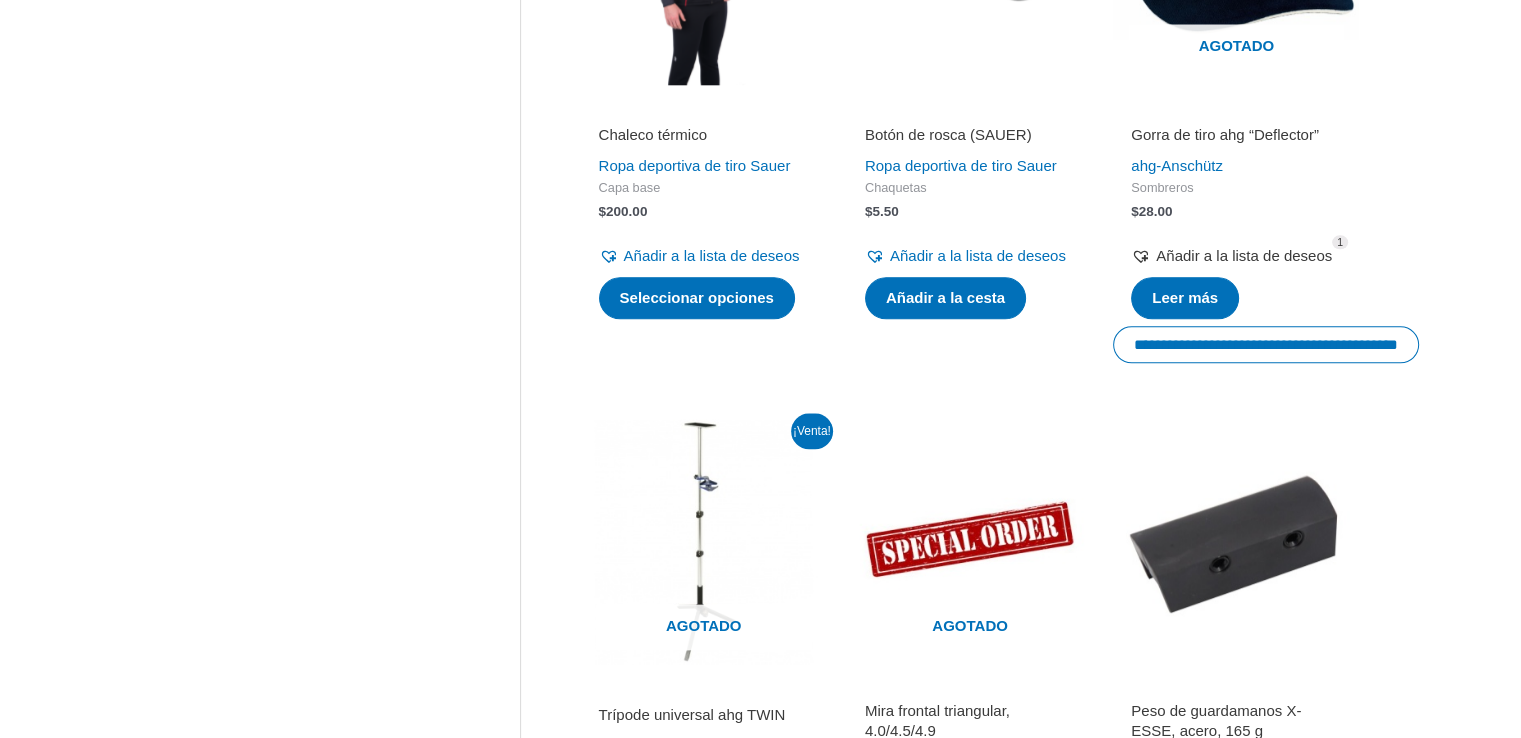 click on "Añadir a la lista de deseos" at bounding box center [1244, 255] 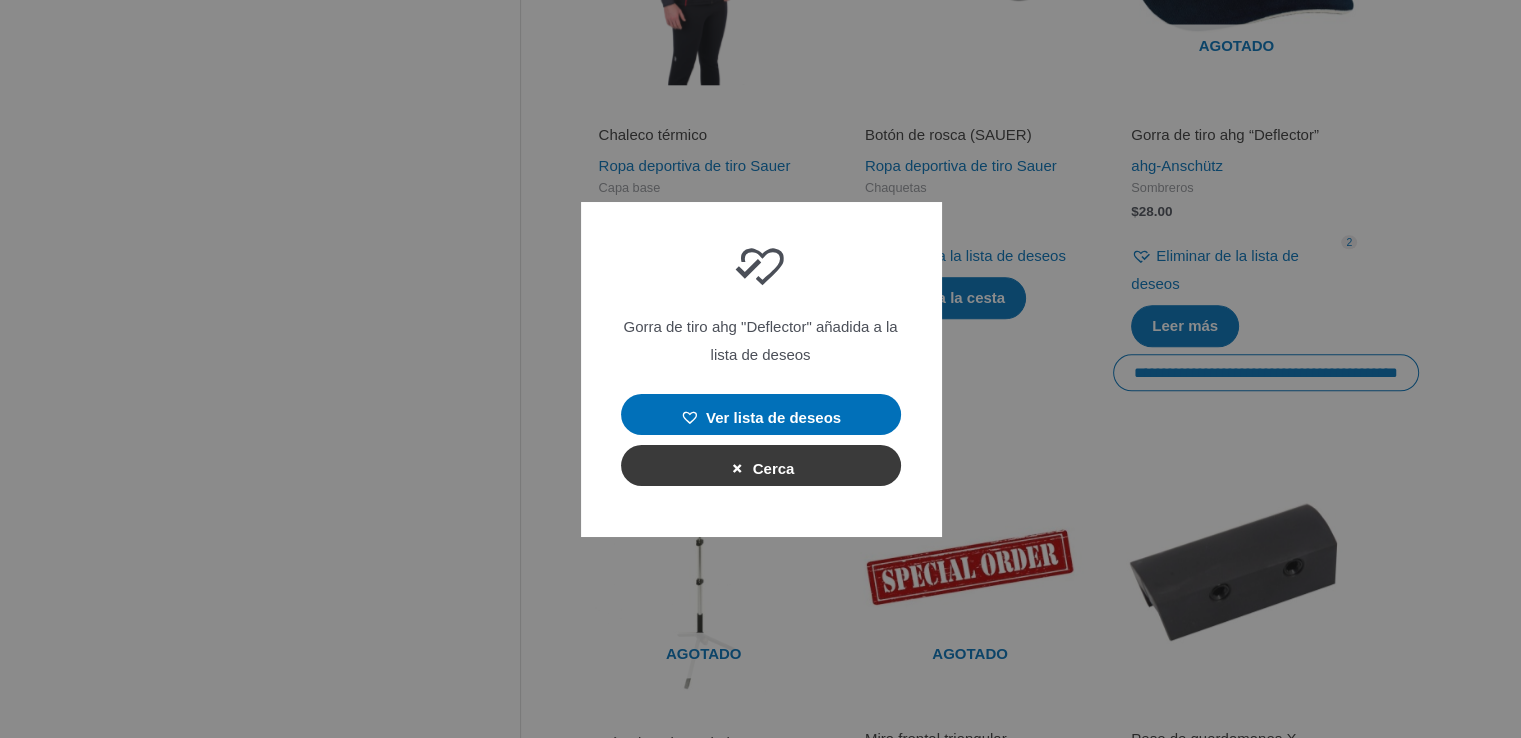 click on "Cerca" at bounding box center (774, 468) 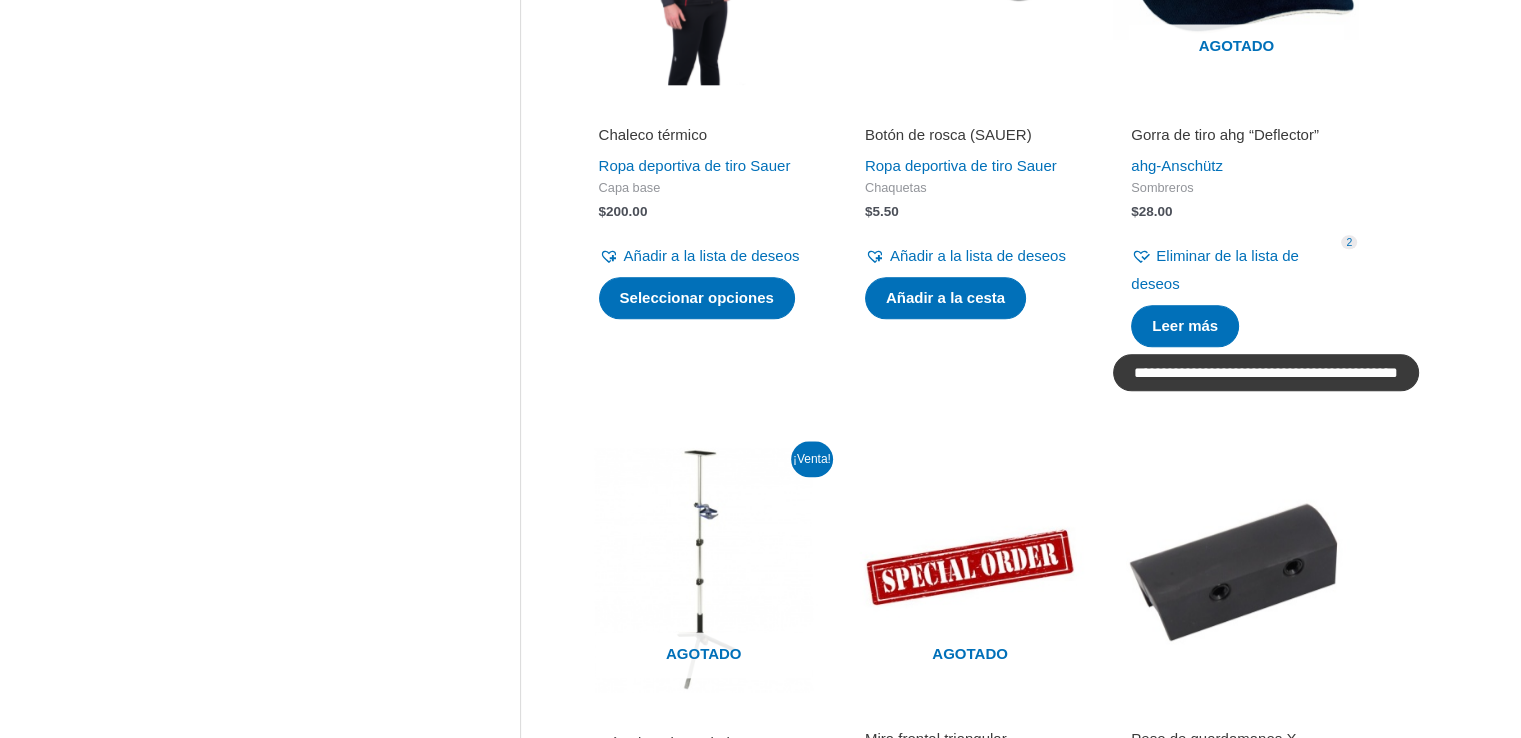 click on "**********" at bounding box center (1266, 372) 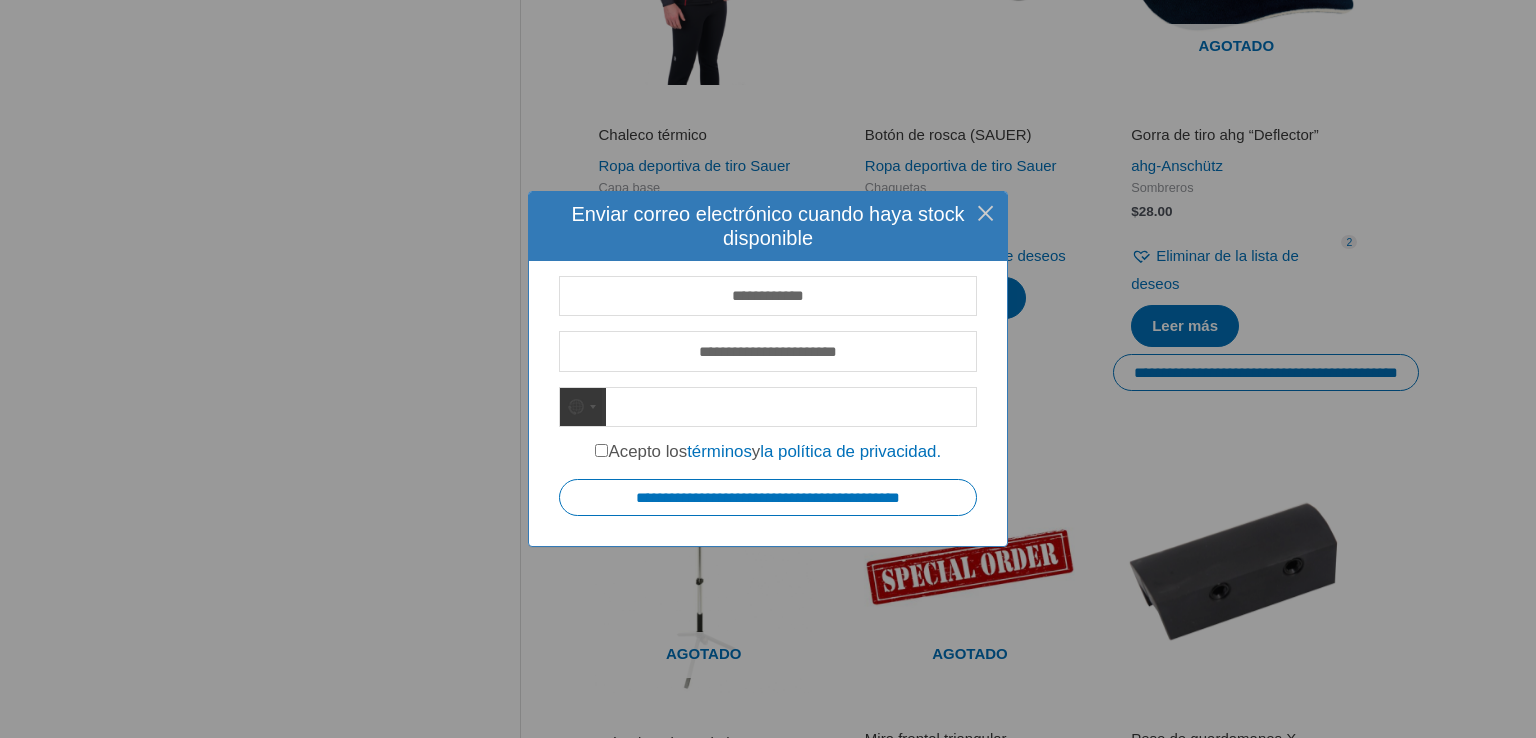click on "No se ha seleccionado ningún país" at bounding box center (581, 407) 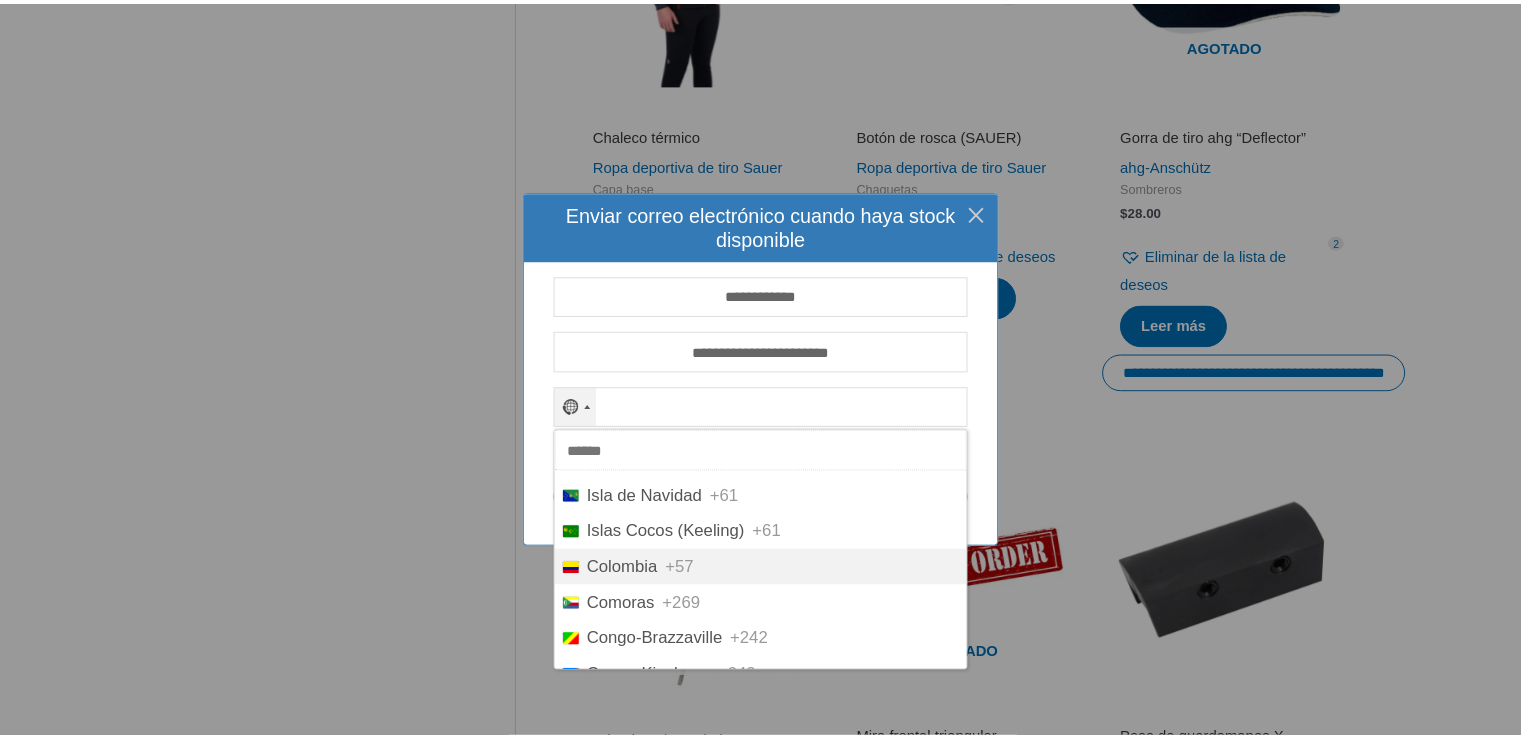 scroll, scrollTop: 1700, scrollLeft: 0, axis: vertical 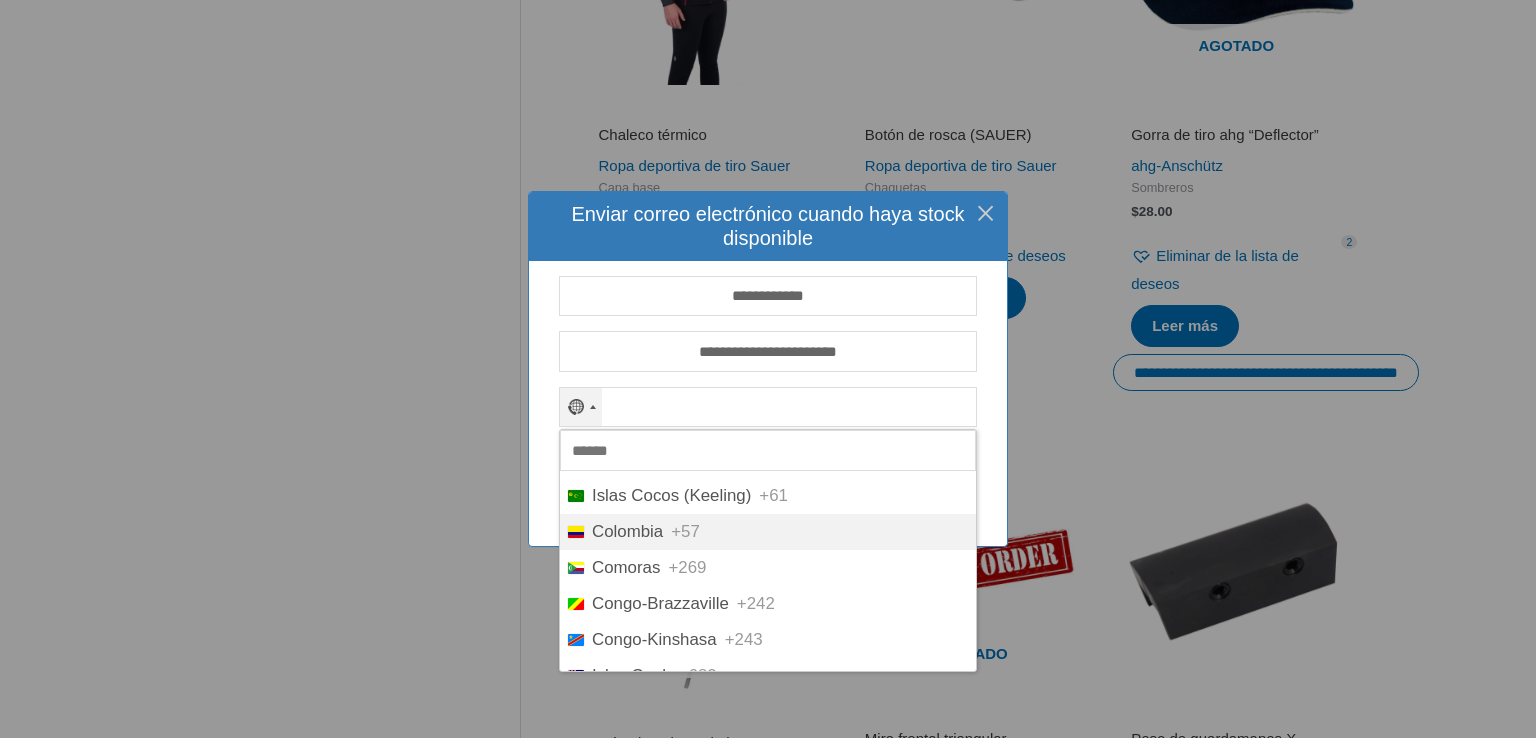 click on "Colombia" at bounding box center (627, 531) 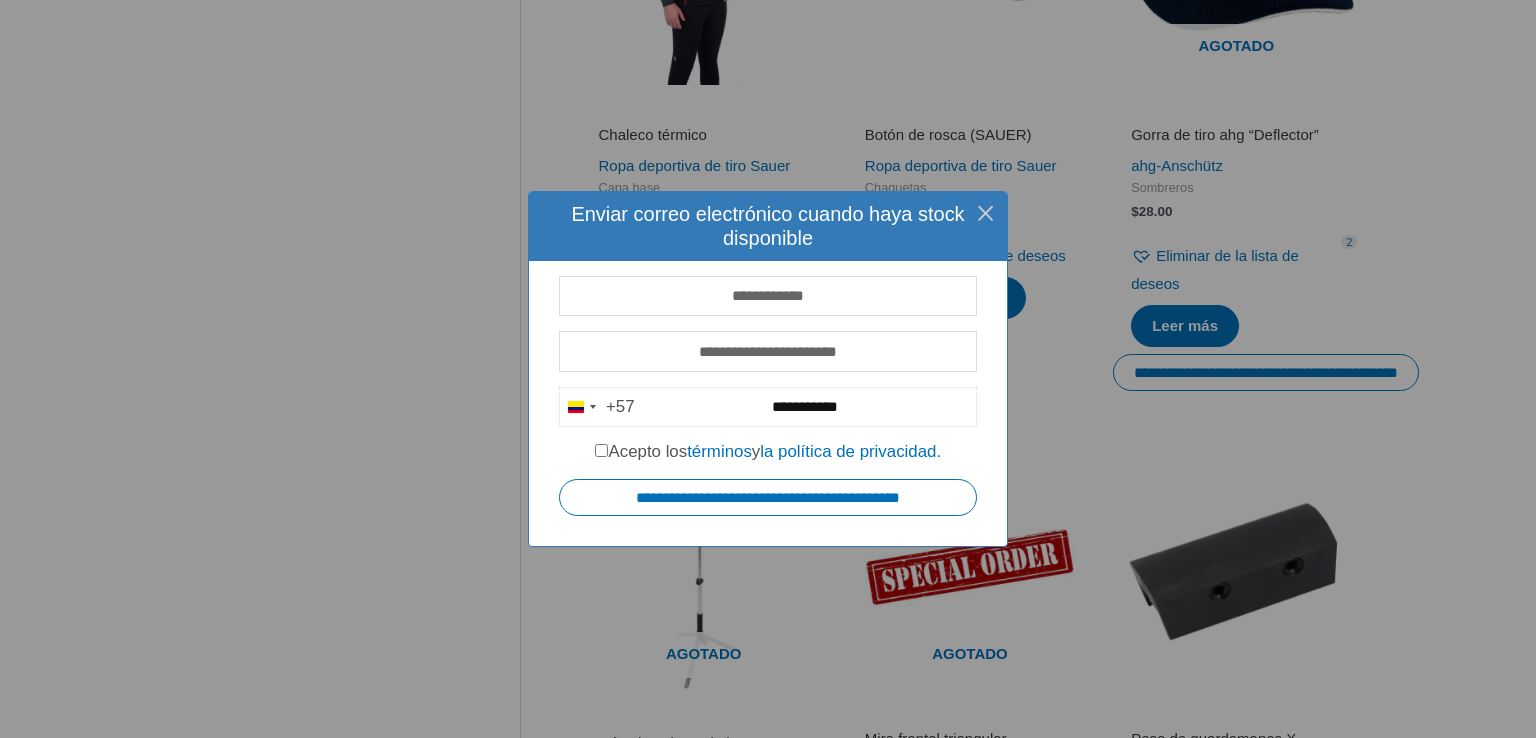 type on "**********" 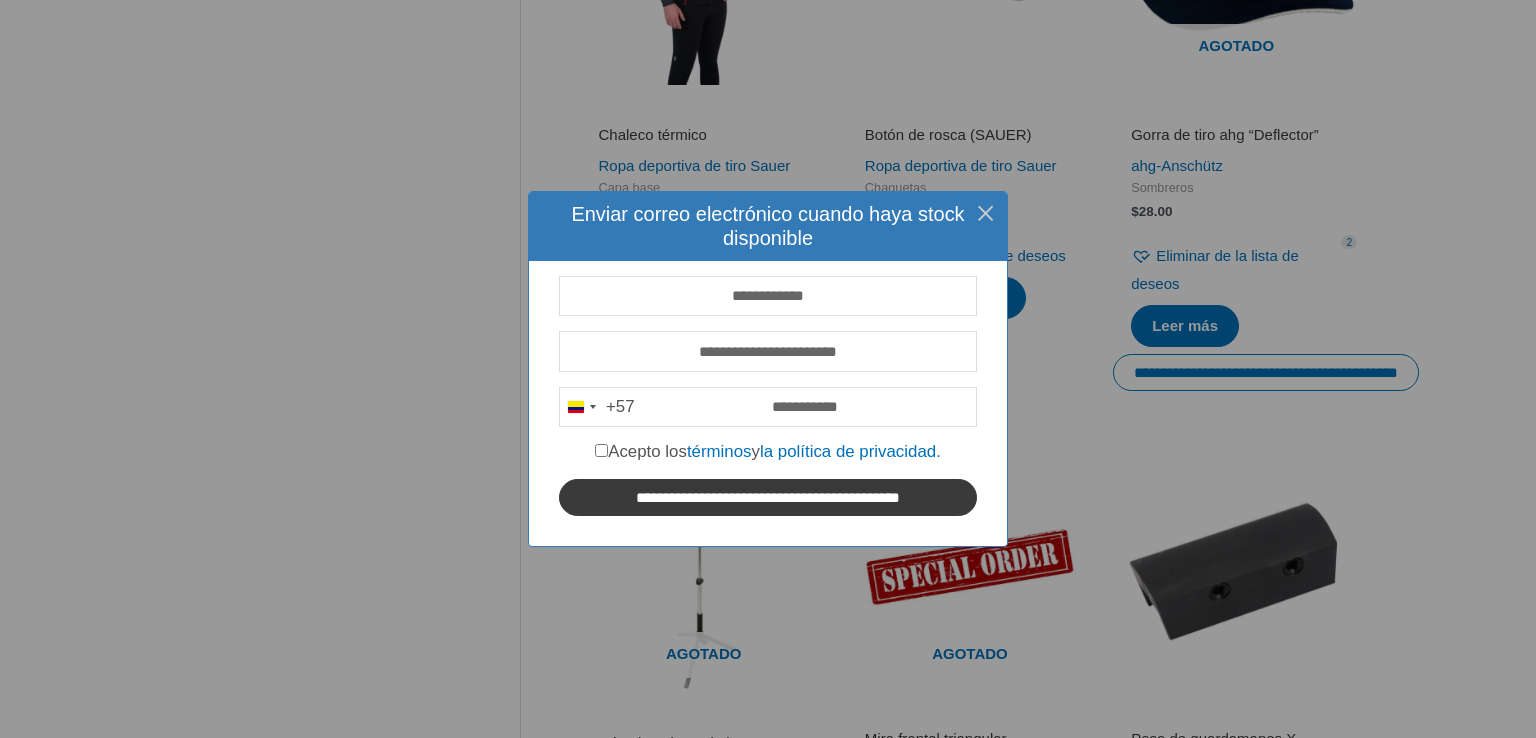 click on "**********" at bounding box center [768, 497] 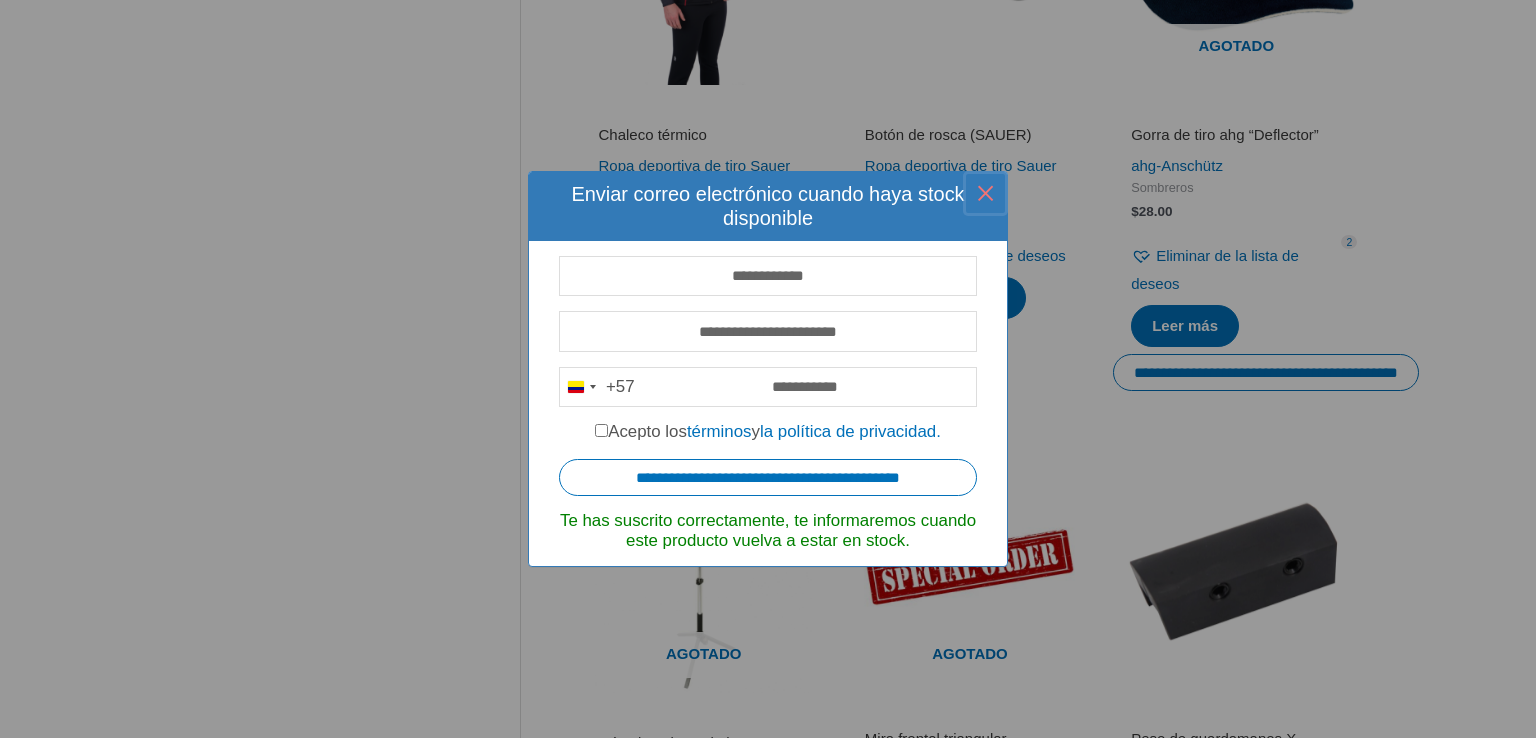 click on "×" at bounding box center (985, 193) 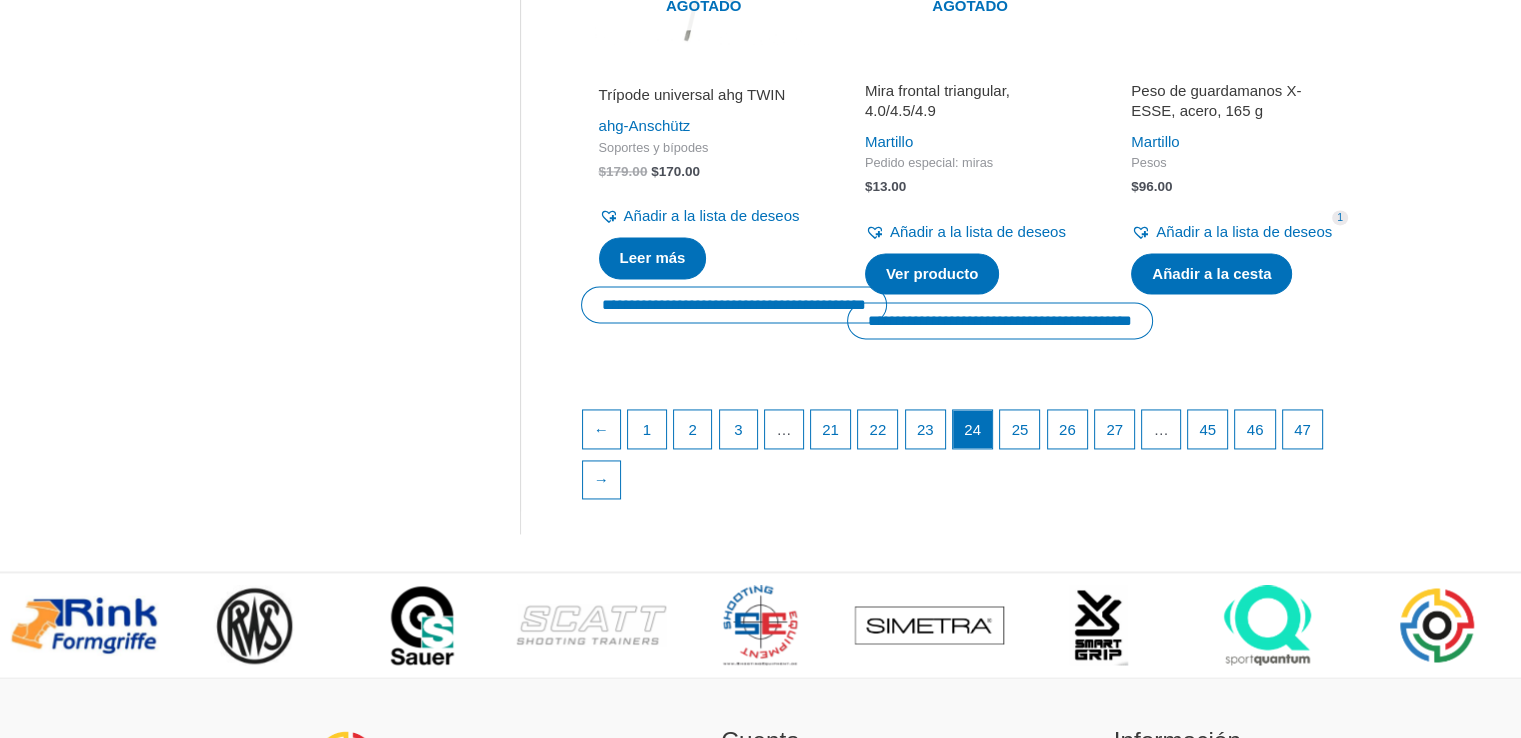 scroll, scrollTop: 3100, scrollLeft: 0, axis: vertical 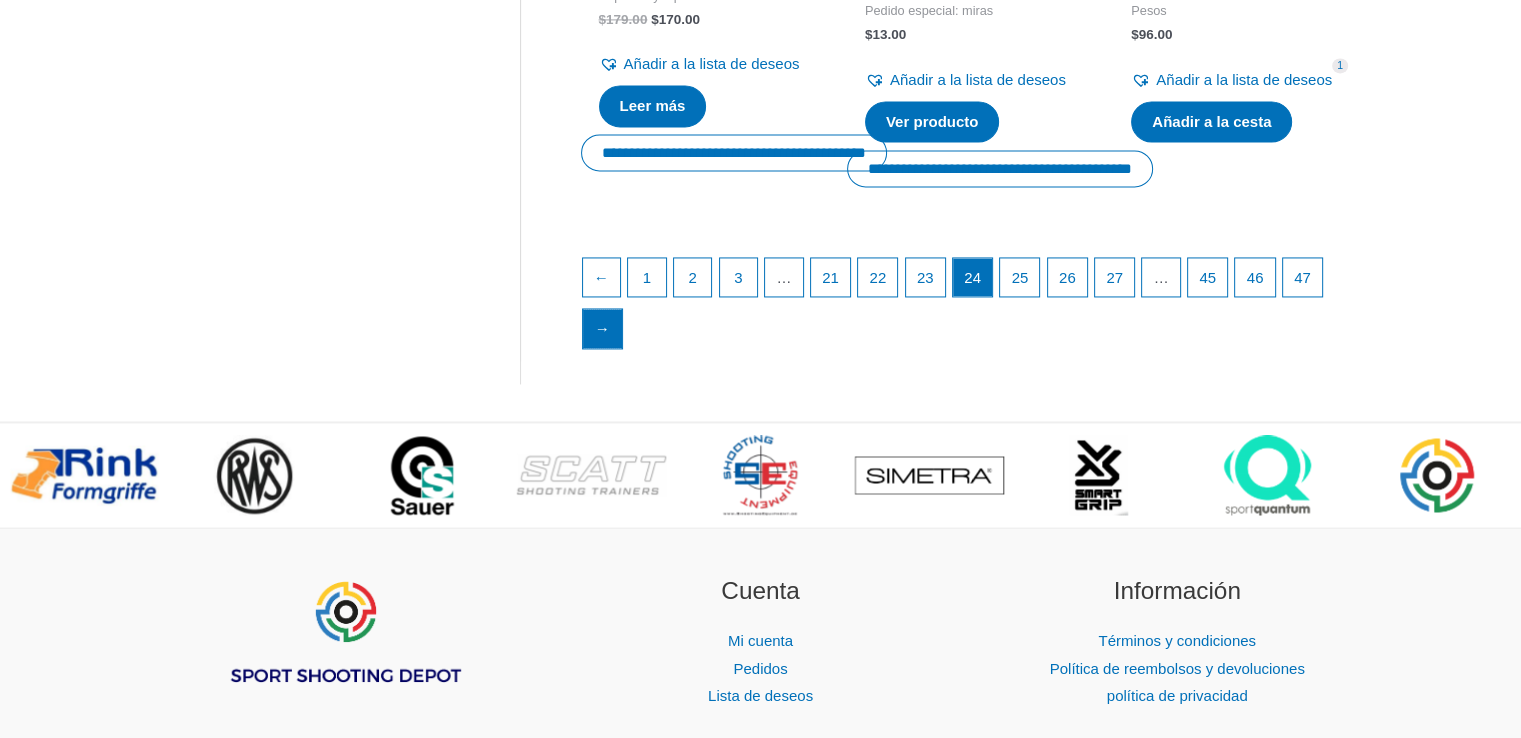 click on "→" at bounding box center [602, 328] 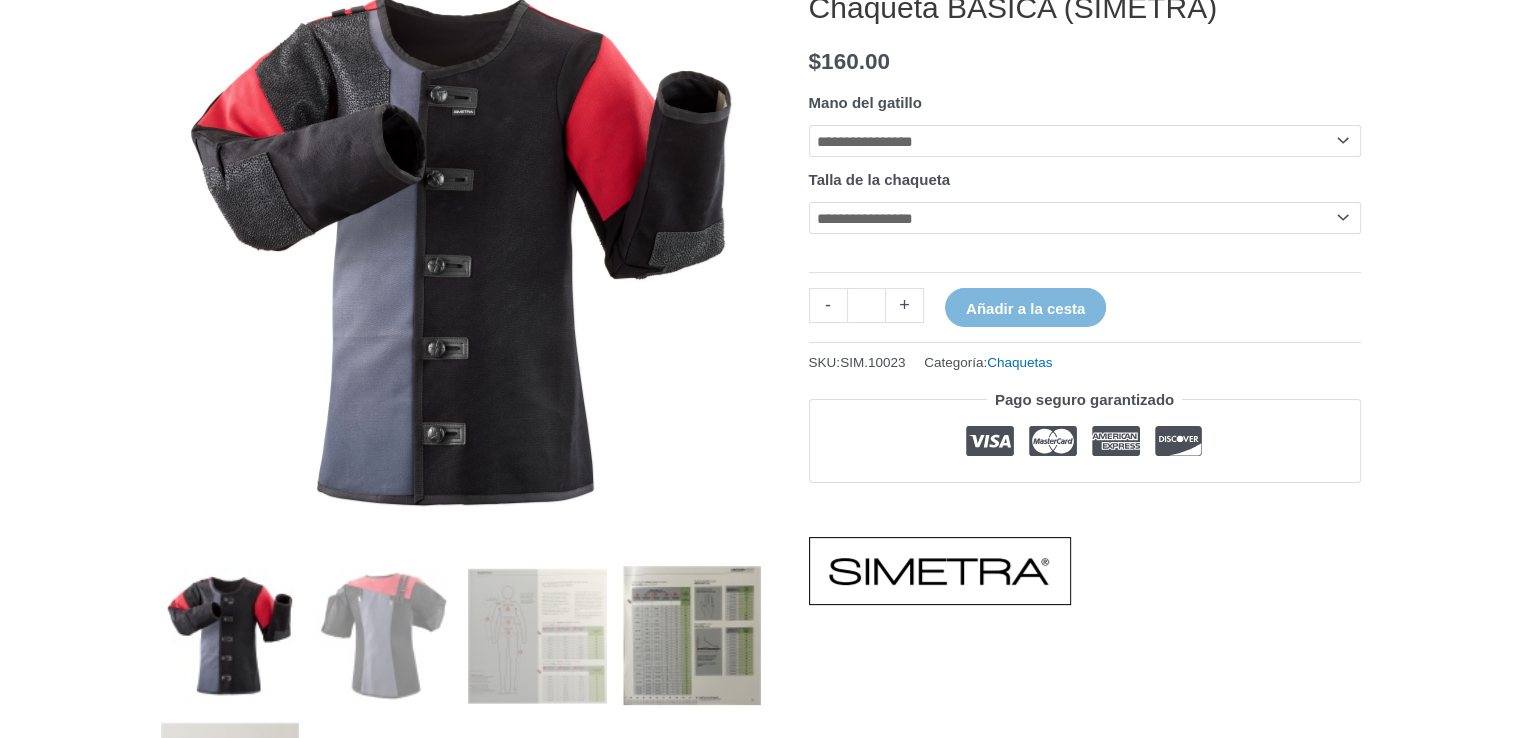 scroll, scrollTop: 500, scrollLeft: 0, axis: vertical 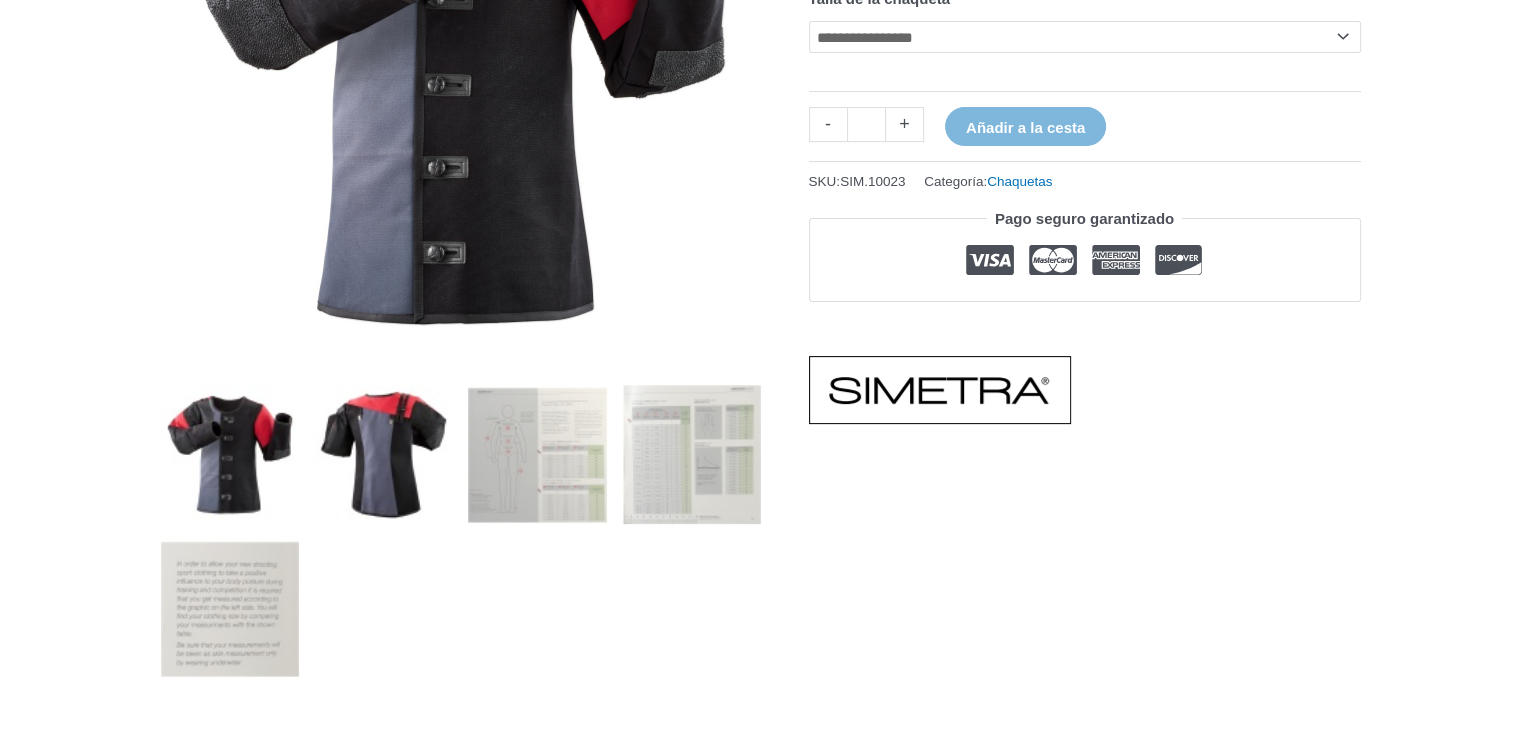 click at bounding box center [383, 454] 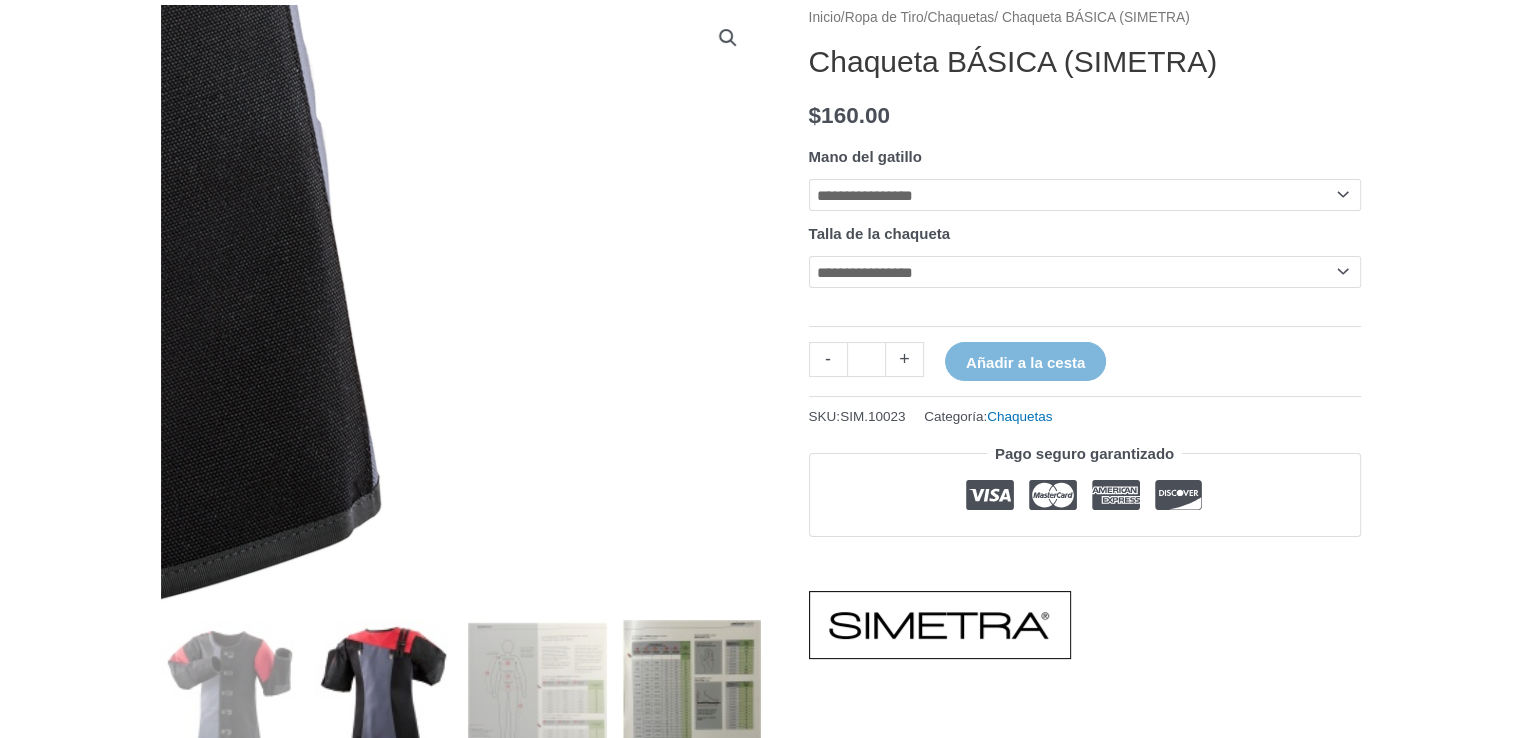 scroll, scrollTop: 300, scrollLeft: 0, axis: vertical 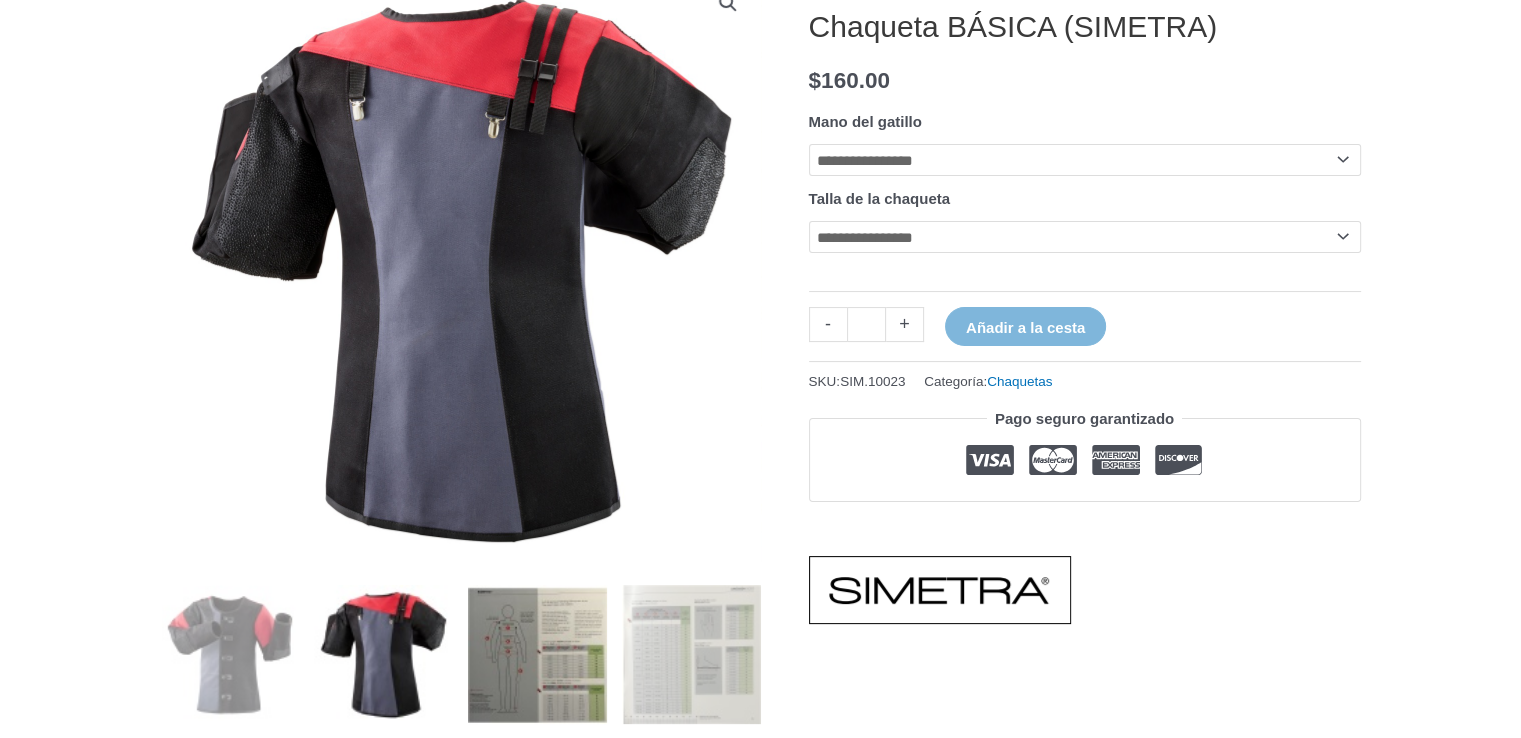 click at bounding box center (537, 654) 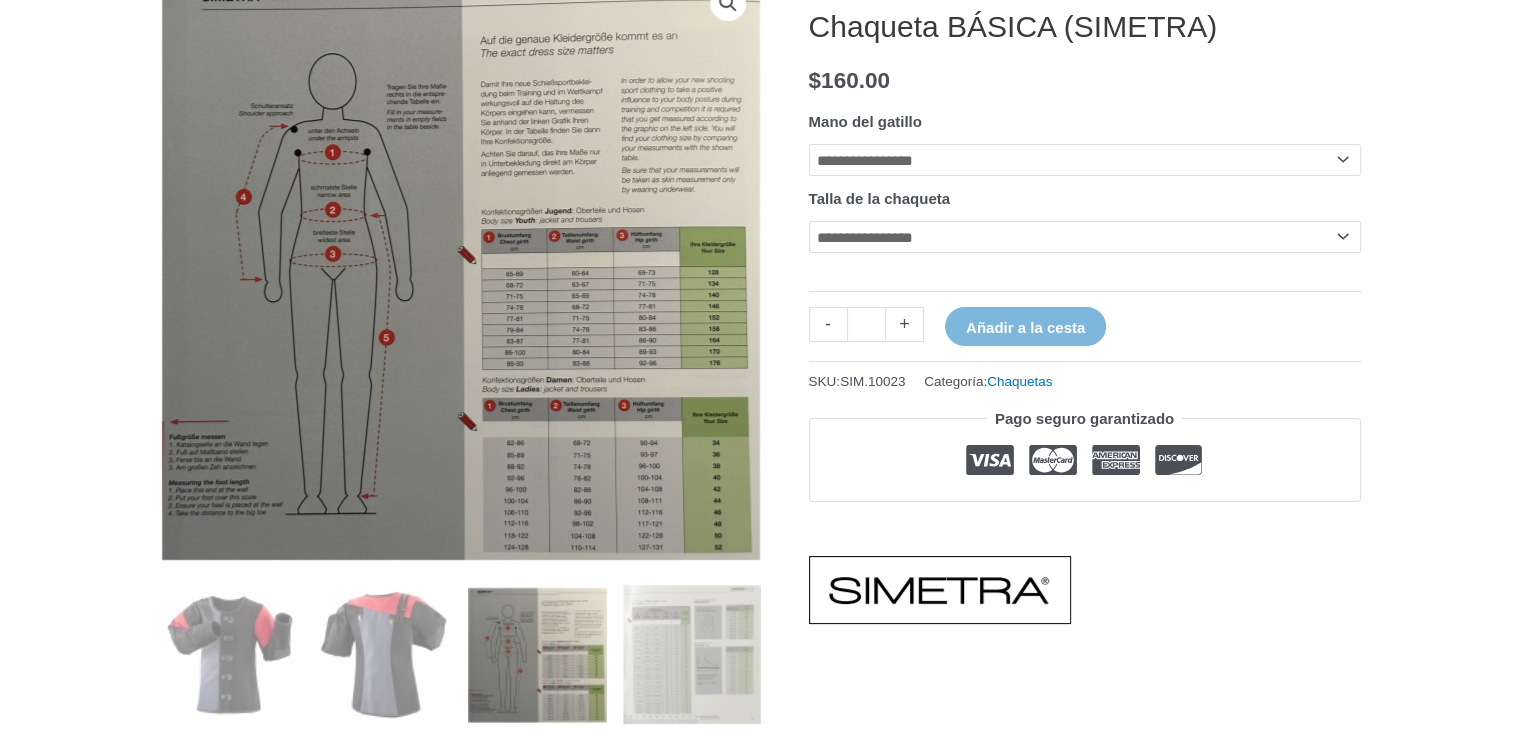 click on "**********" 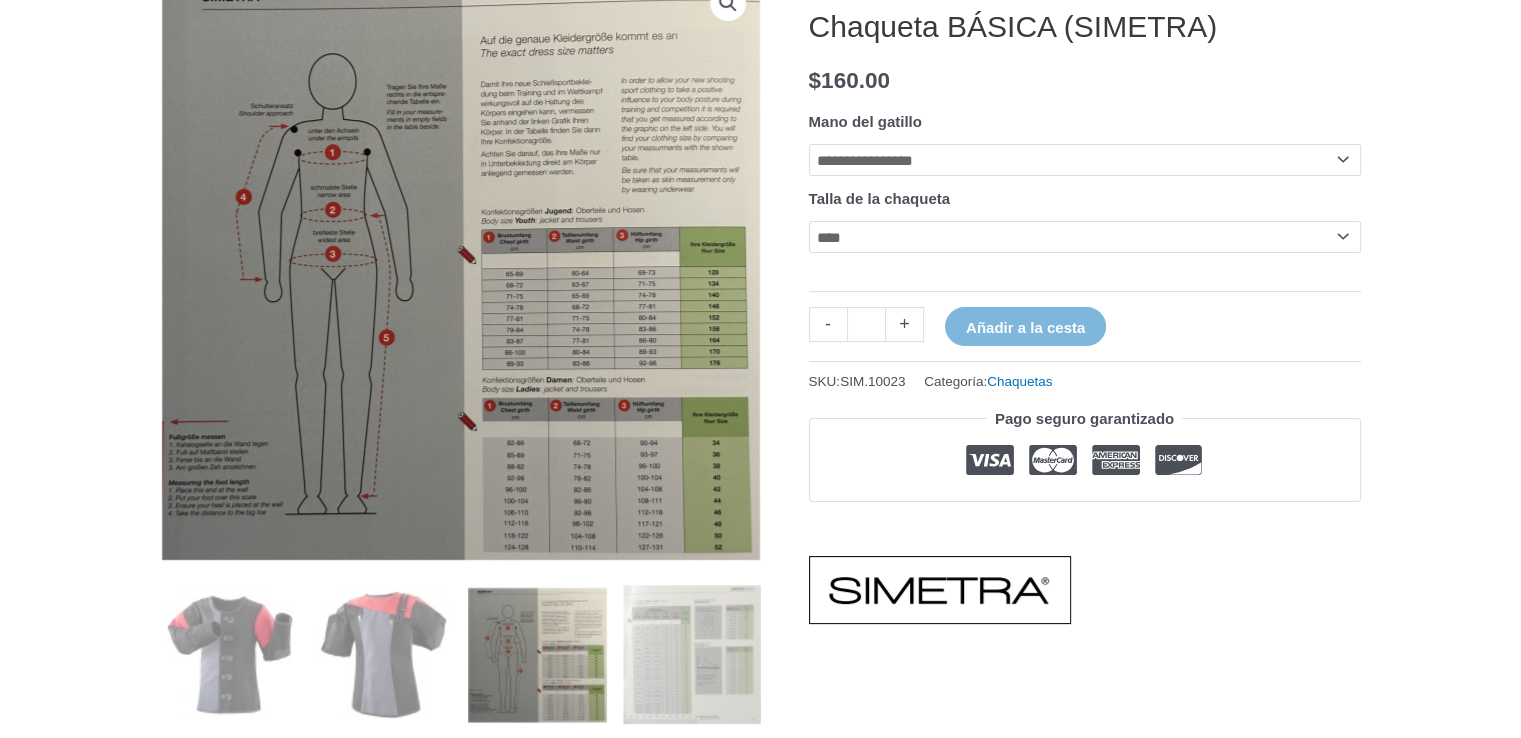 click on "**********" 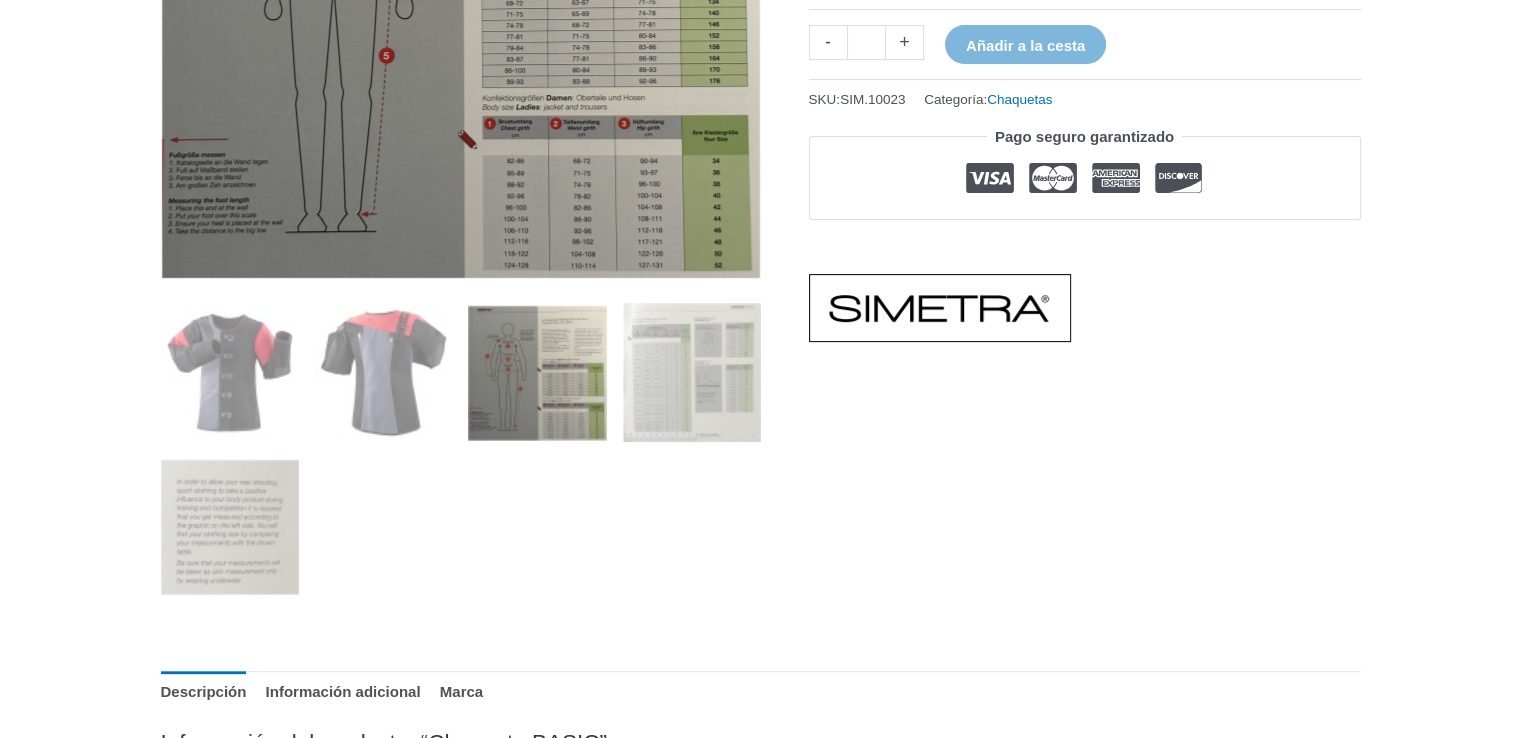 scroll, scrollTop: 600, scrollLeft: 0, axis: vertical 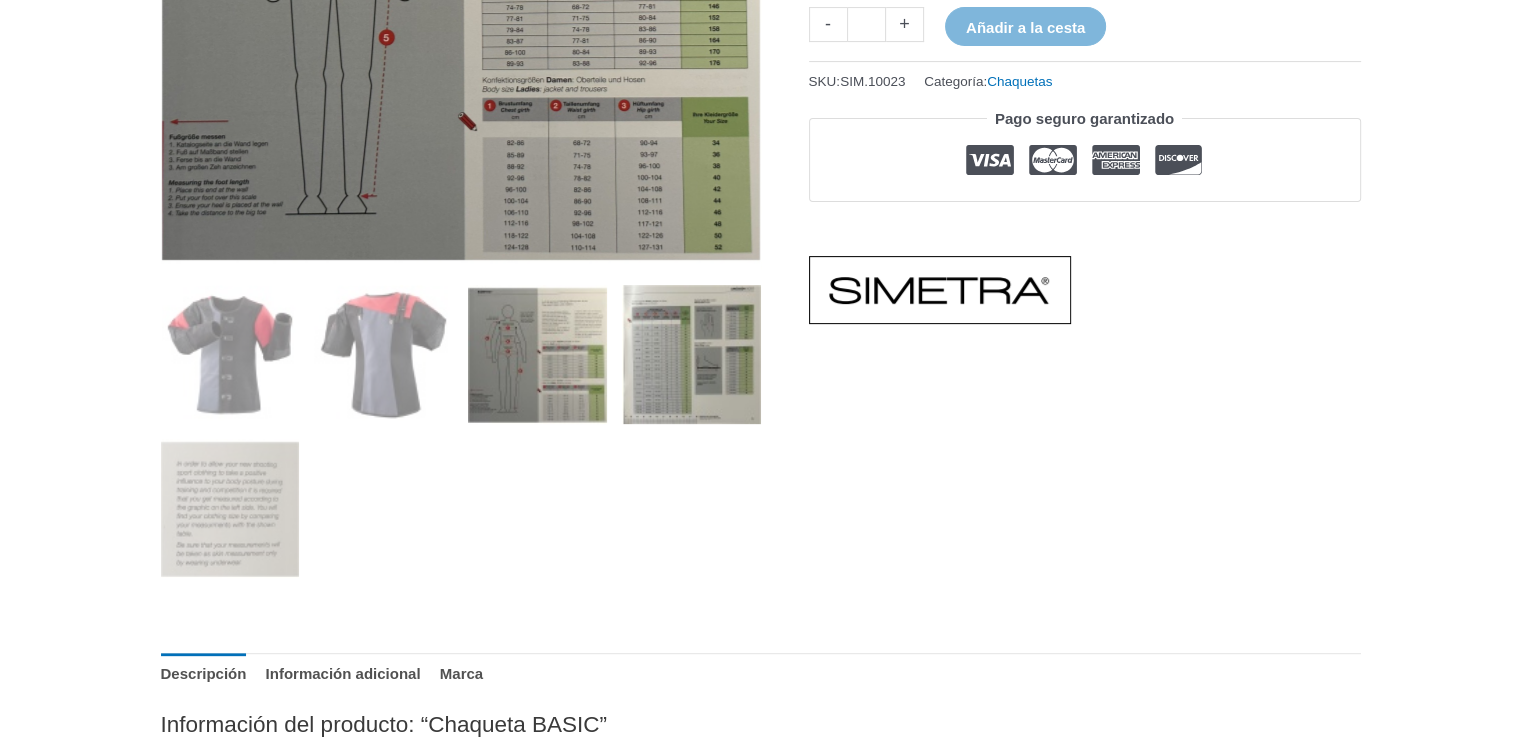 click at bounding box center (691, 354) 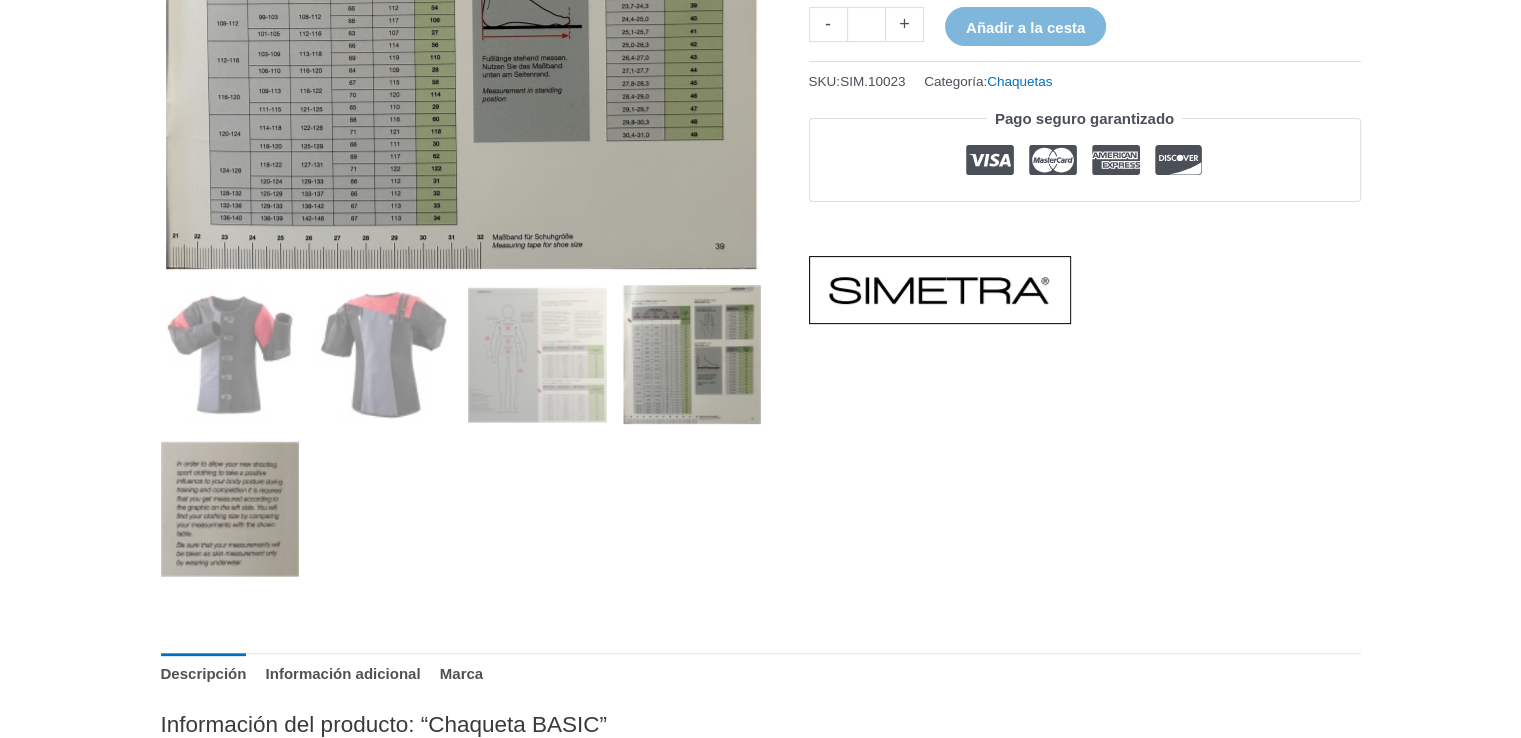 click at bounding box center [230, 508] 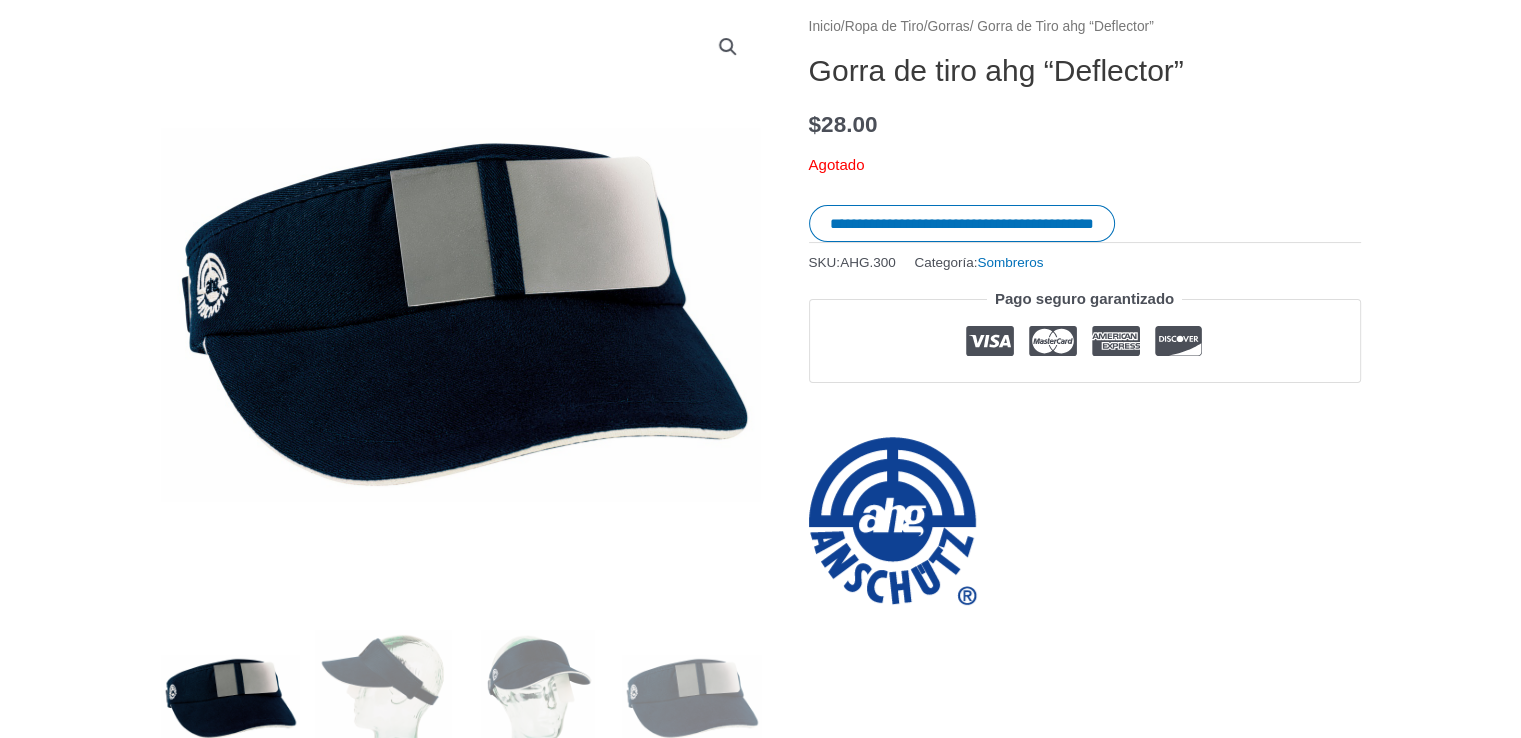 scroll, scrollTop: 300, scrollLeft: 0, axis: vertical 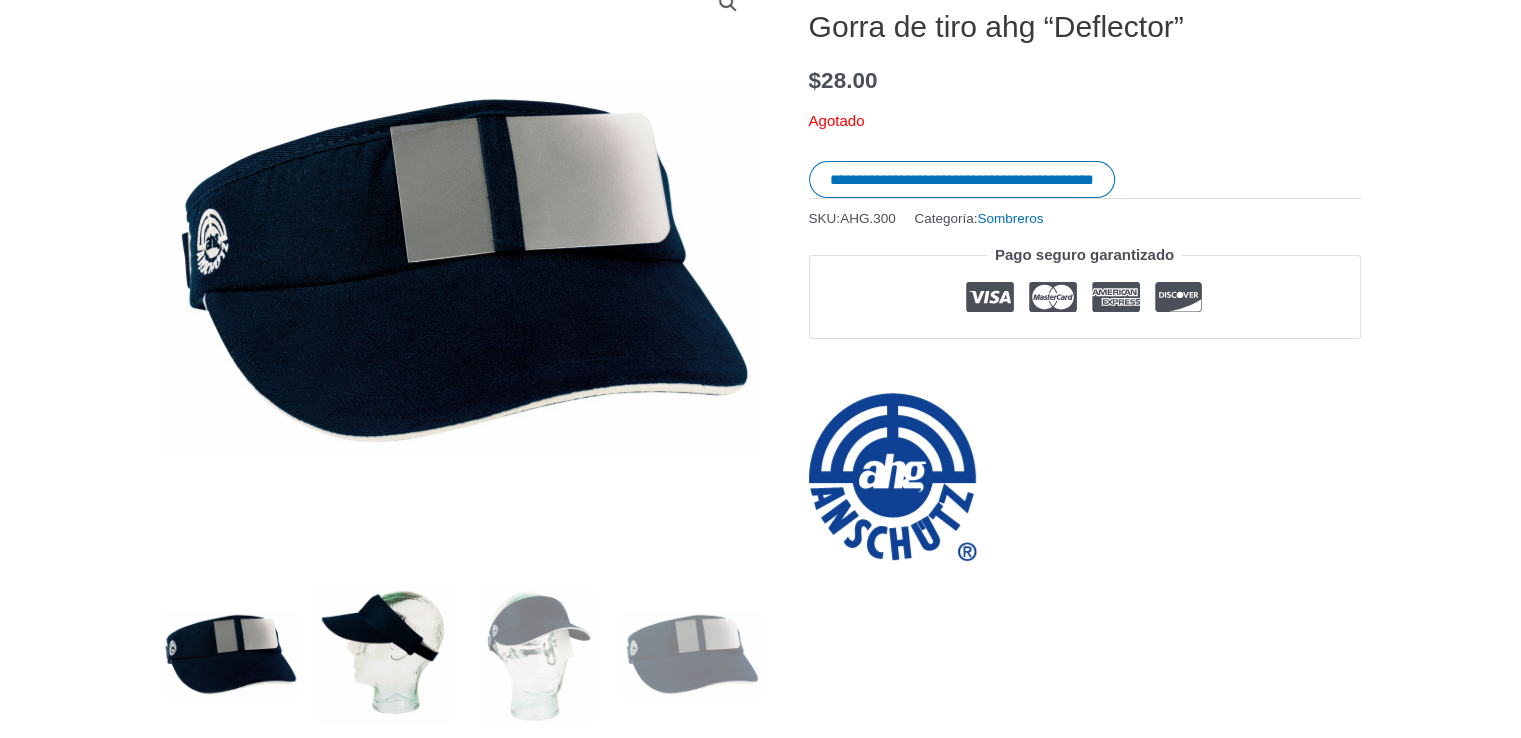 click at bounding box center (383, 654) 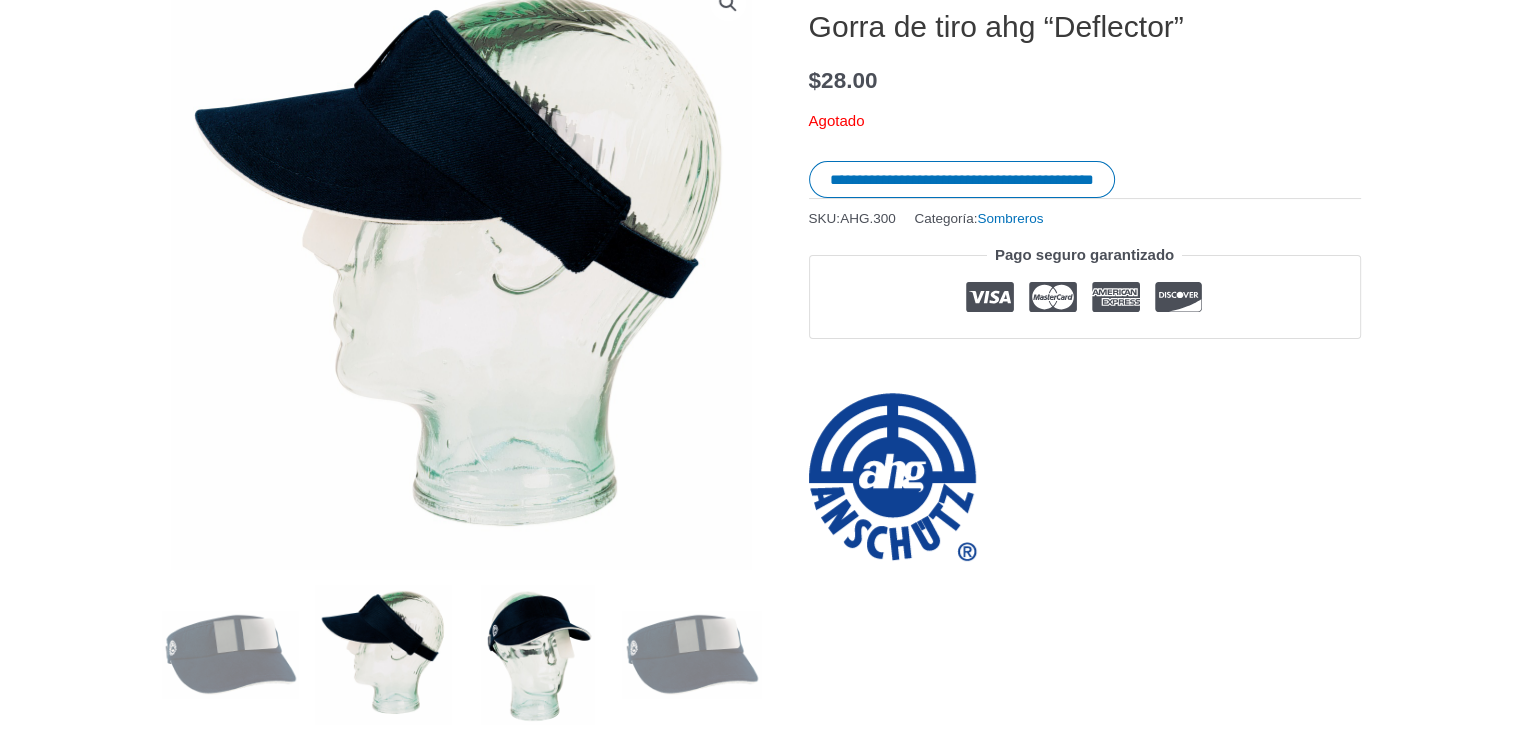 click at bounding box center (537, 654) 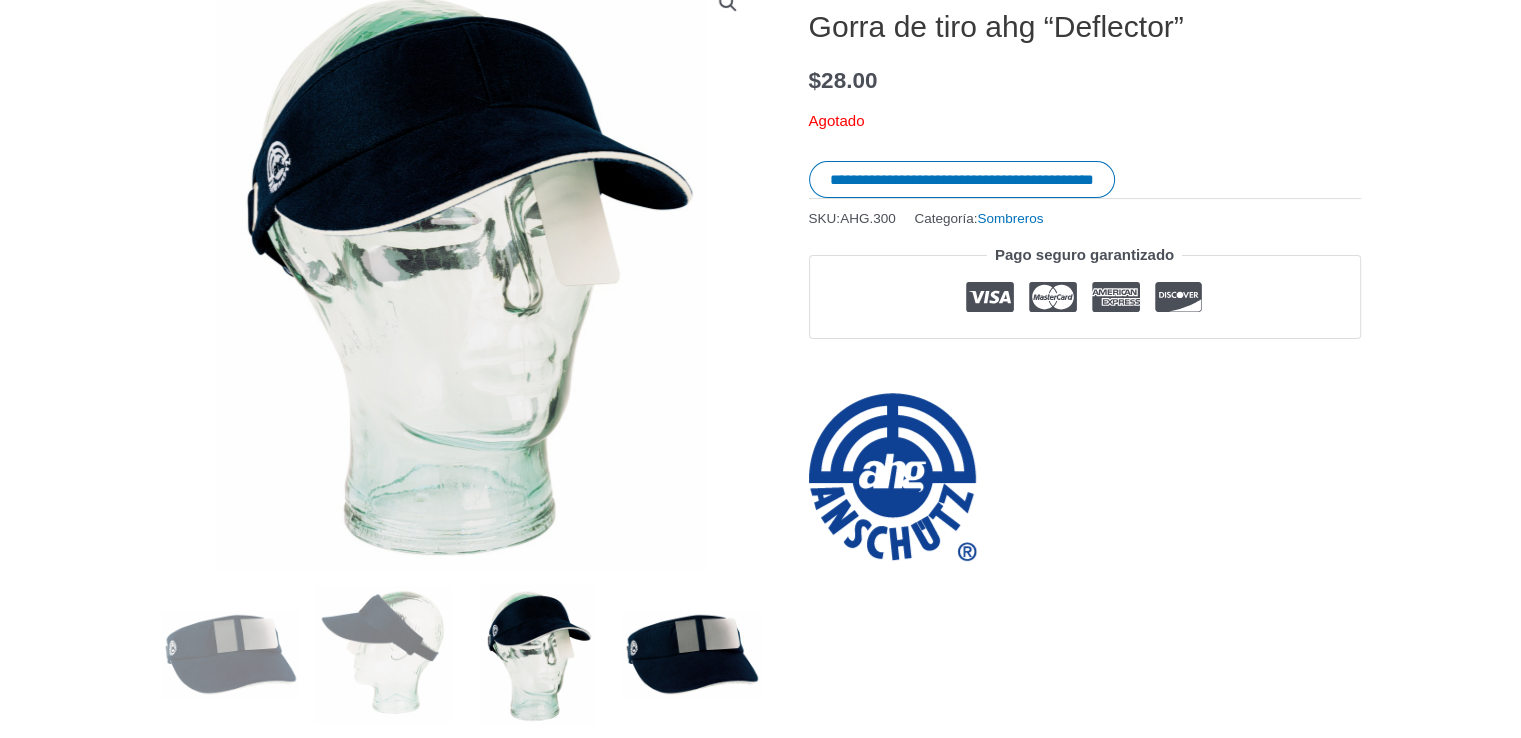 click at bounding box center [691, 654] 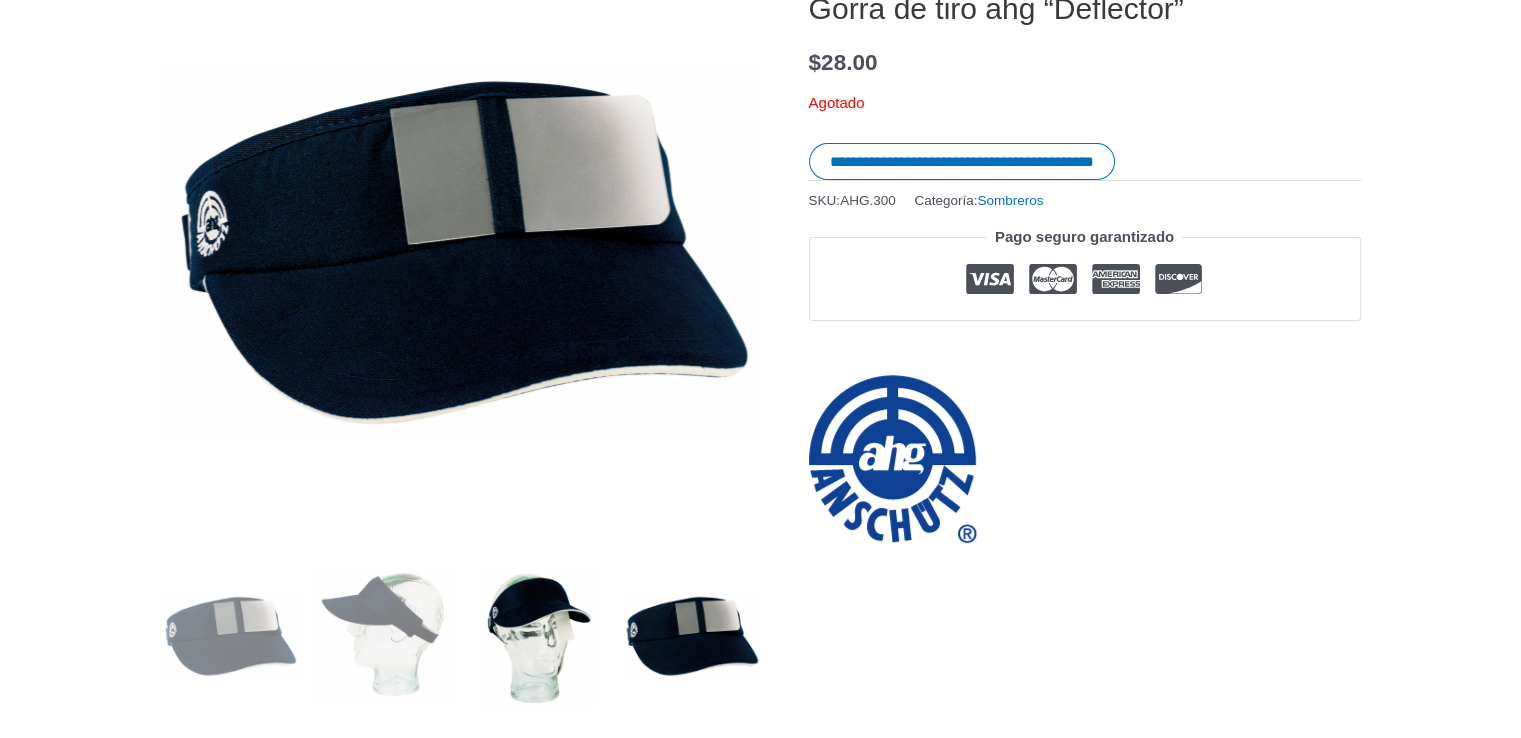 scroll, scrollTop: 300, scrollLeft: 0, axis: vertical 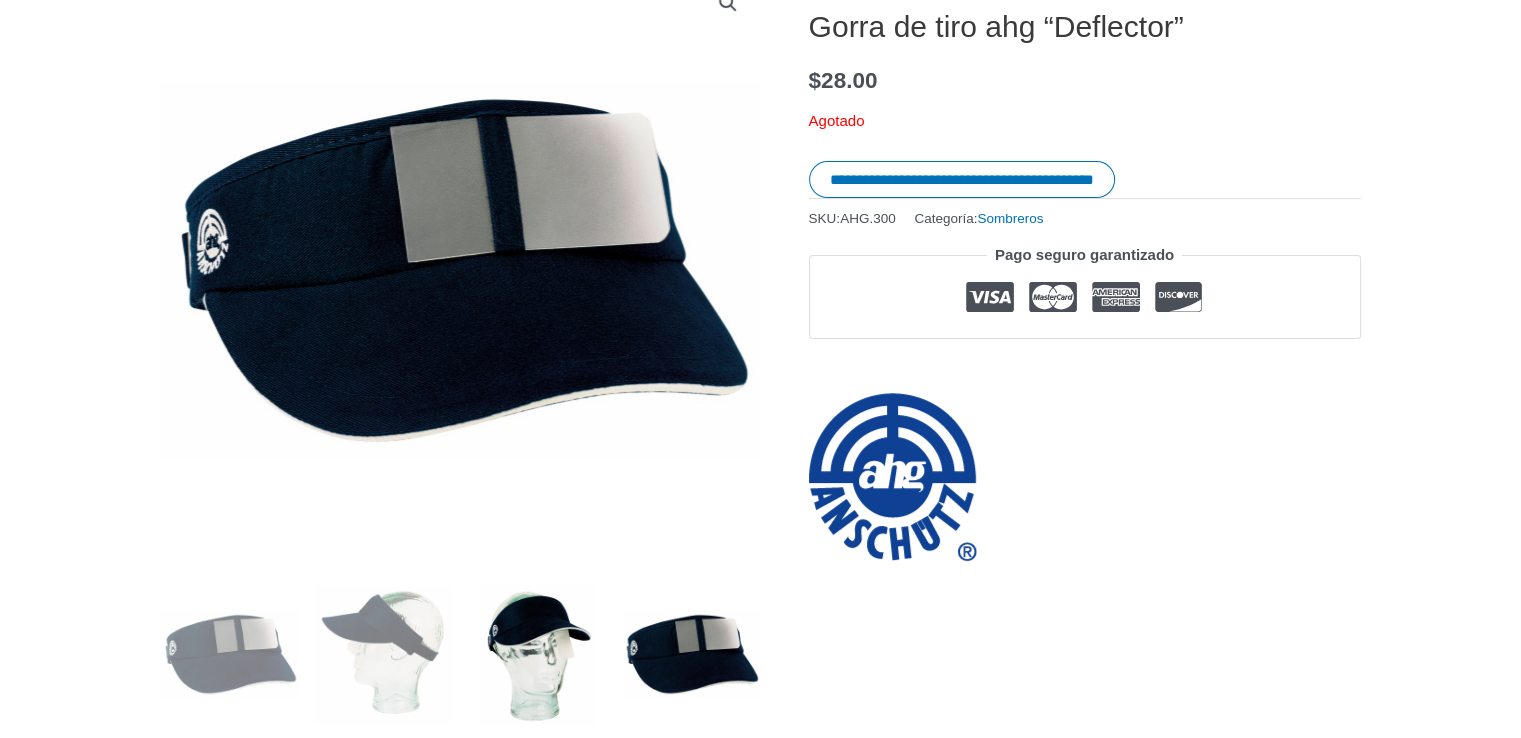 click at bounding box center [537, 654] 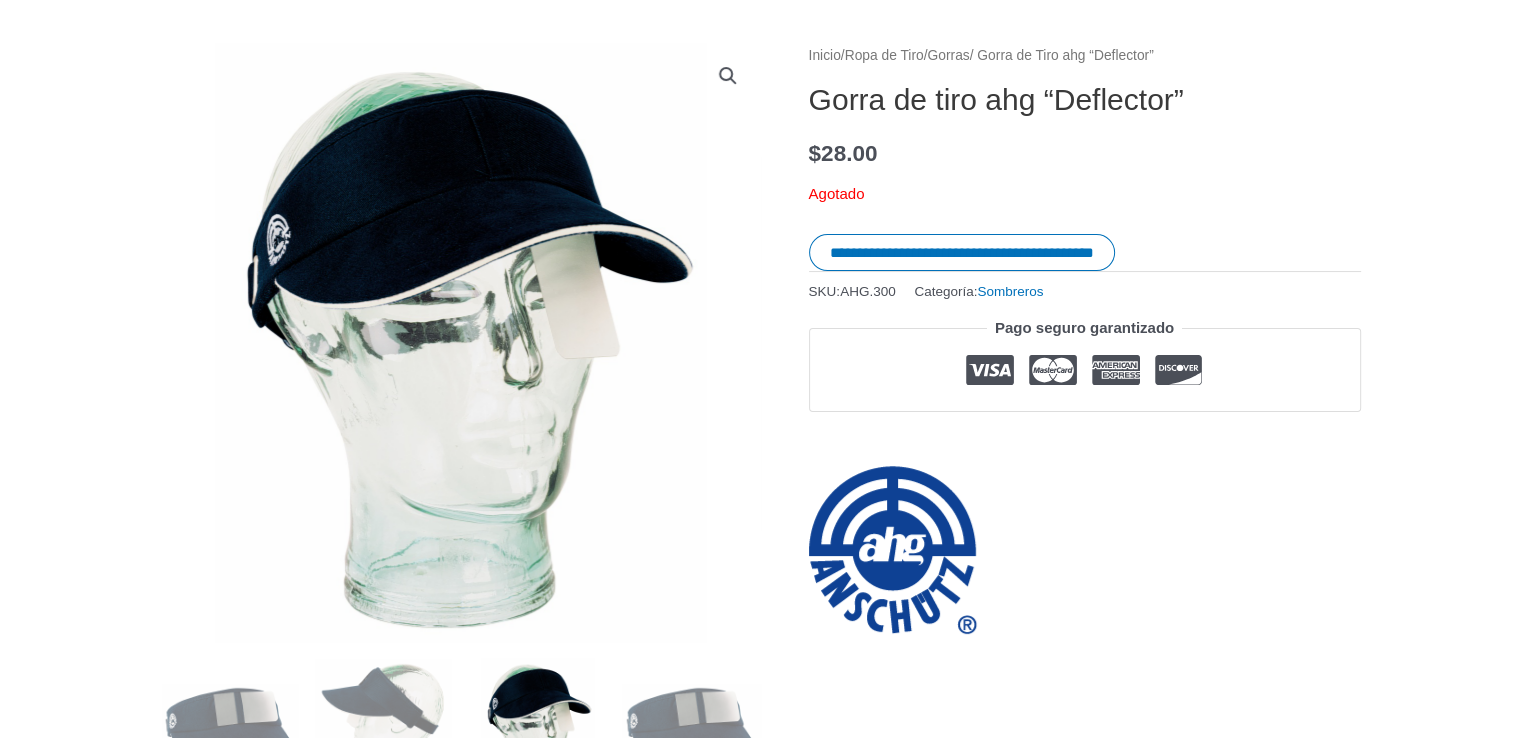 scroll, scrollTop: 100, scrollLeft: 0, axis: vertical 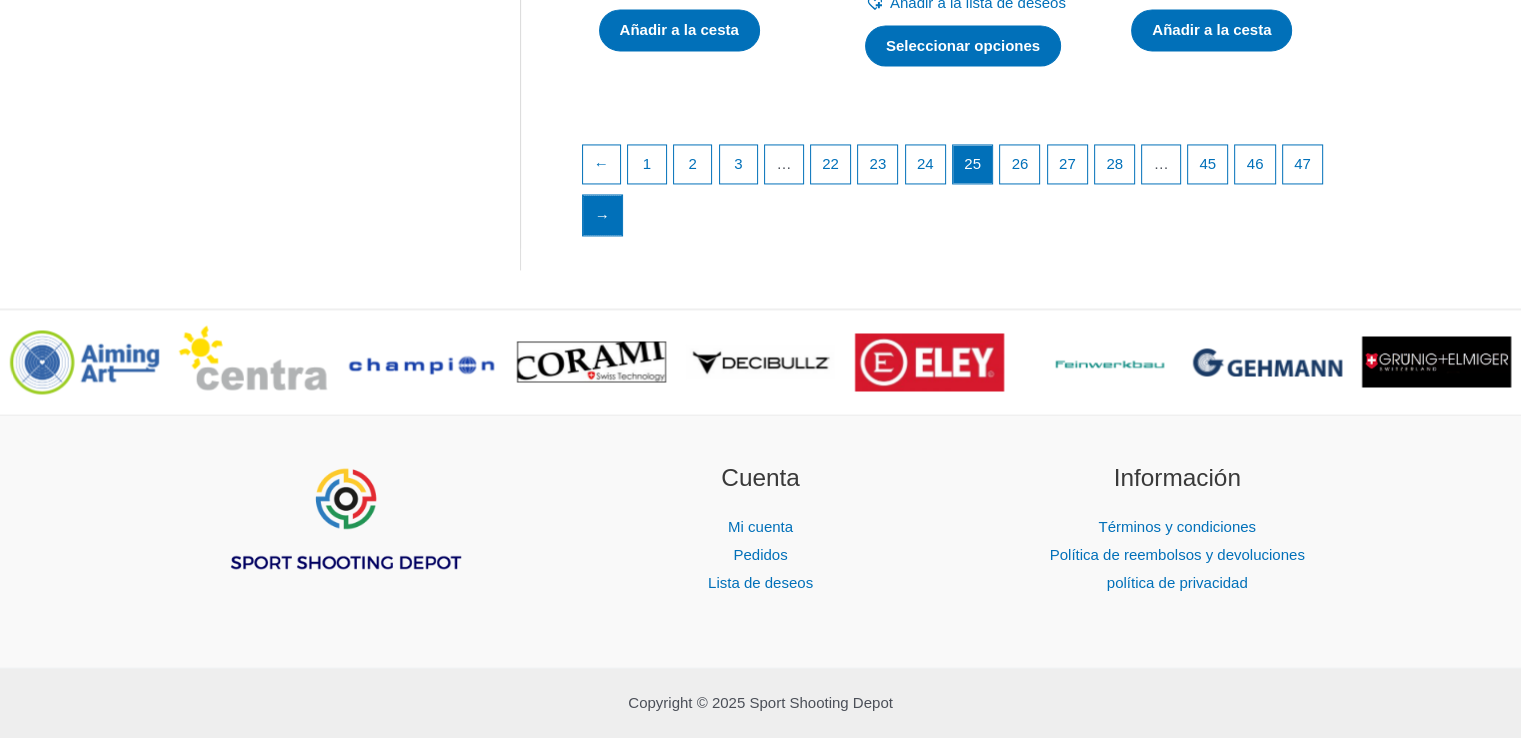 click on "→" at bounding box center (603, 215) 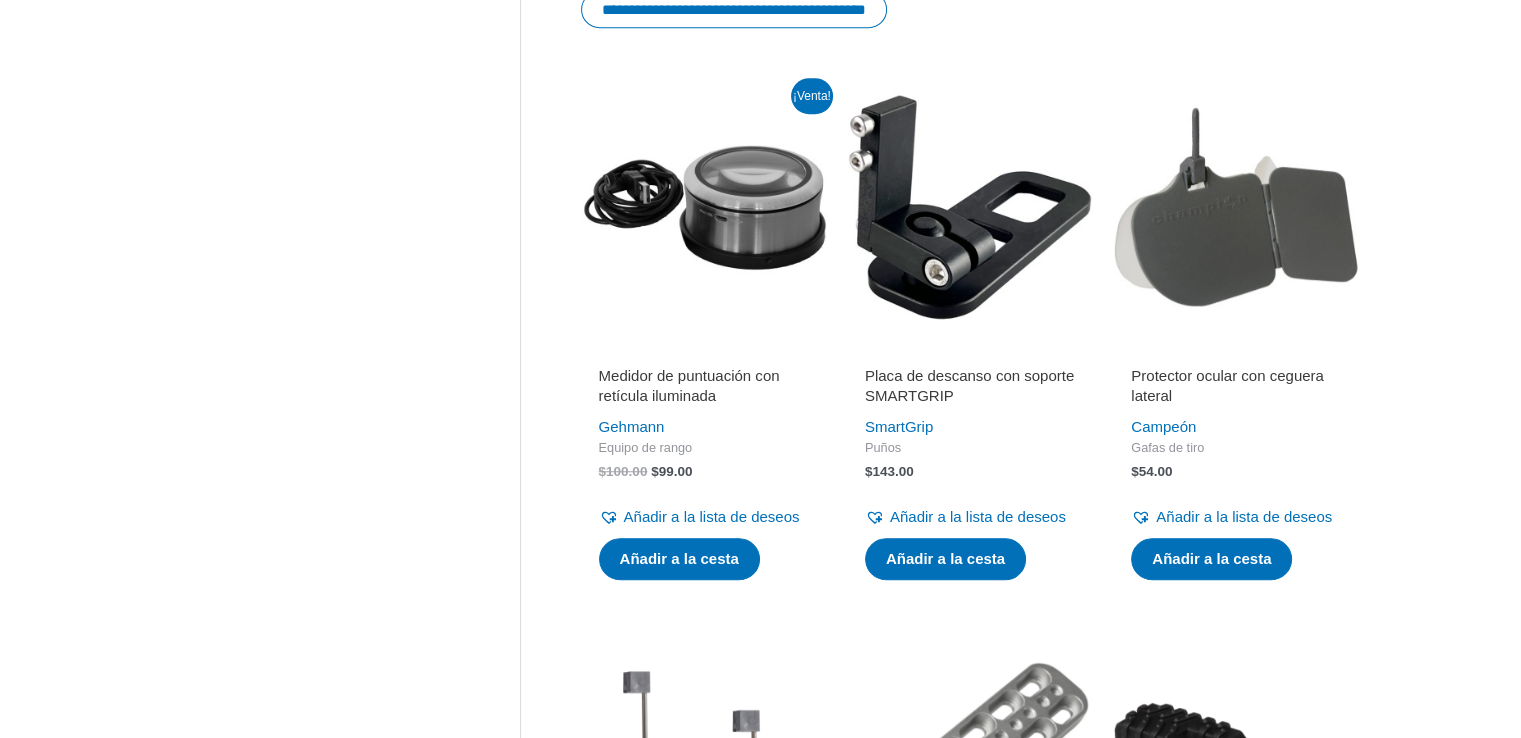 scroll, scrollTop: 1500, scrollLeft: 0, axis: vertical 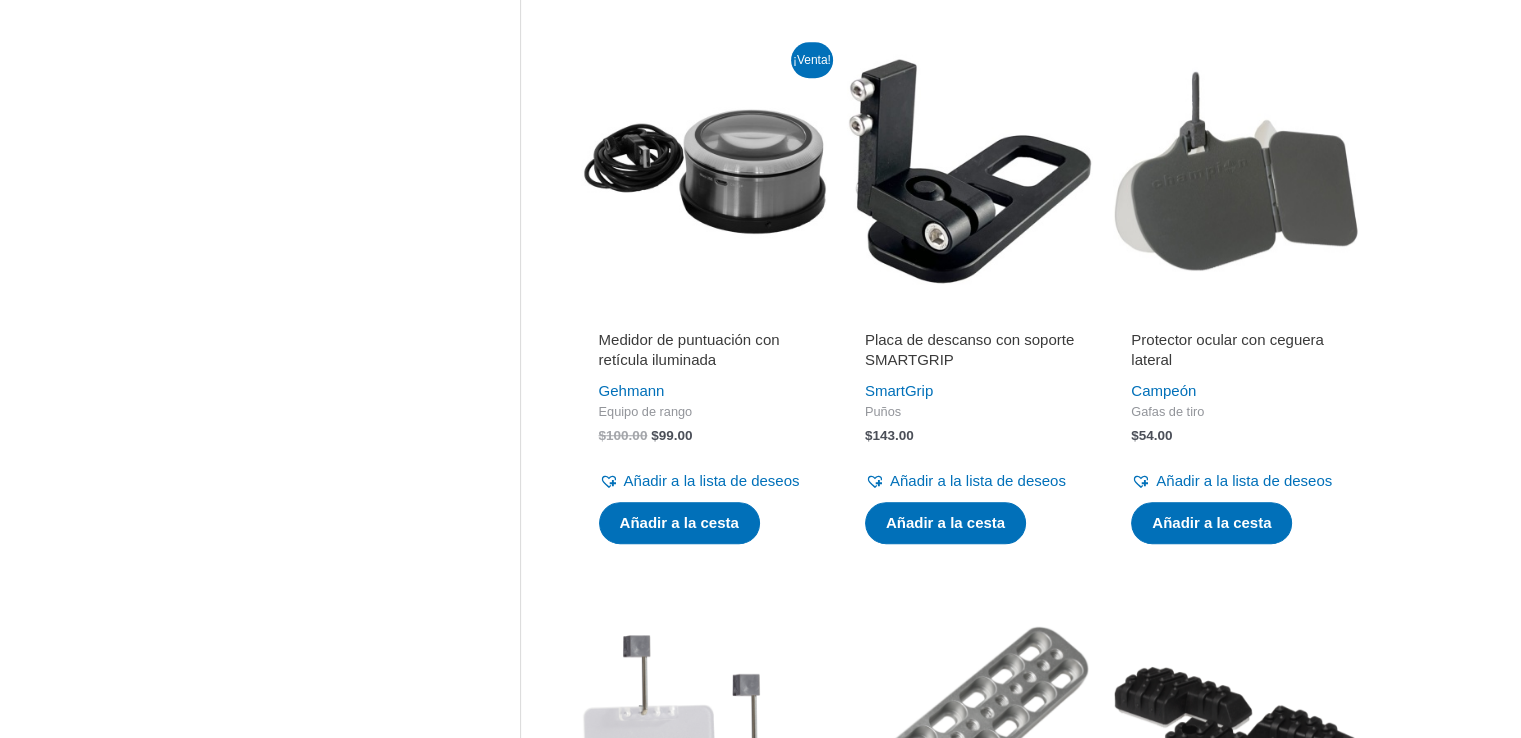 click on "Medidor de puntuación con retícula iluminada" at bounding box center (689, 349) 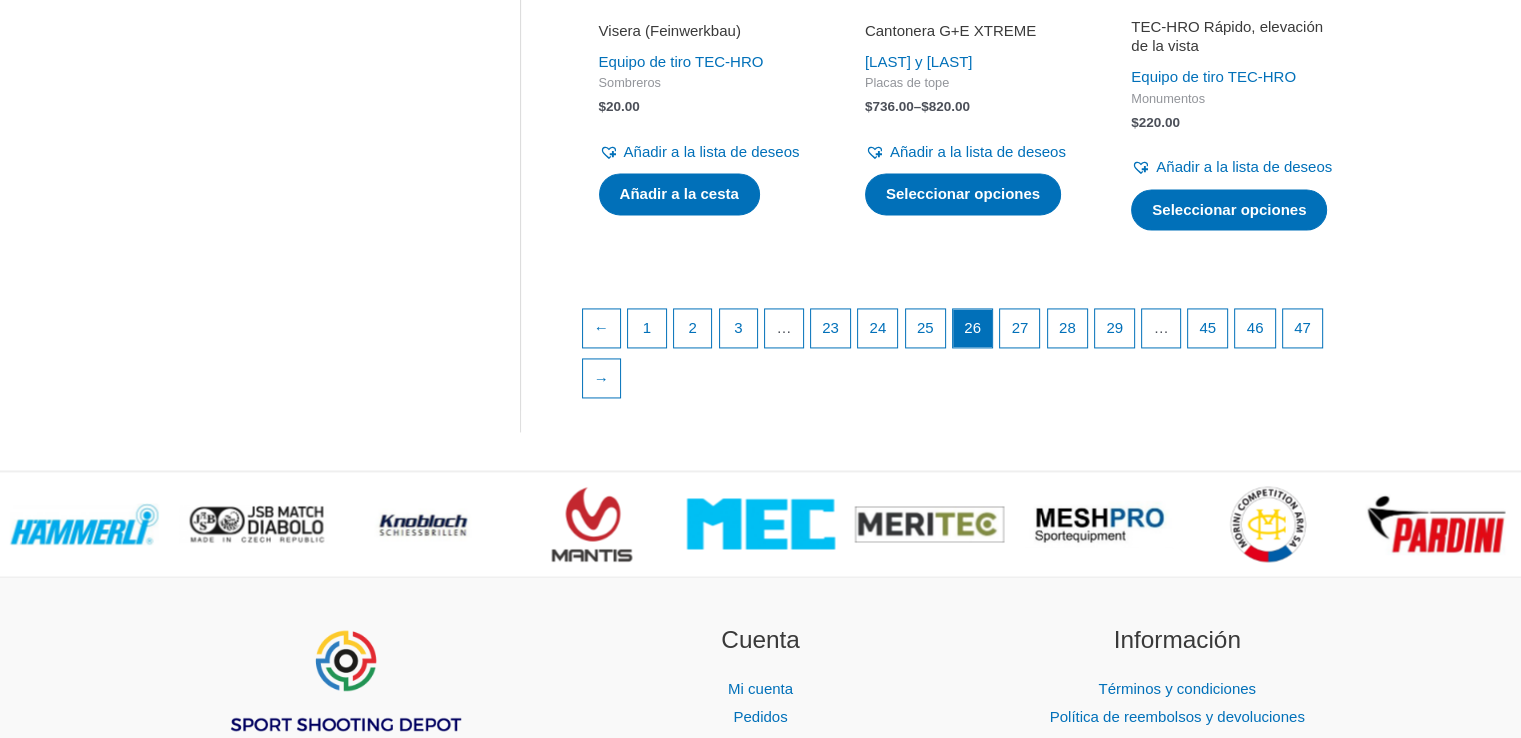 scroll, scrollTop: 3000, scrollLeft: 0, axis: vertical 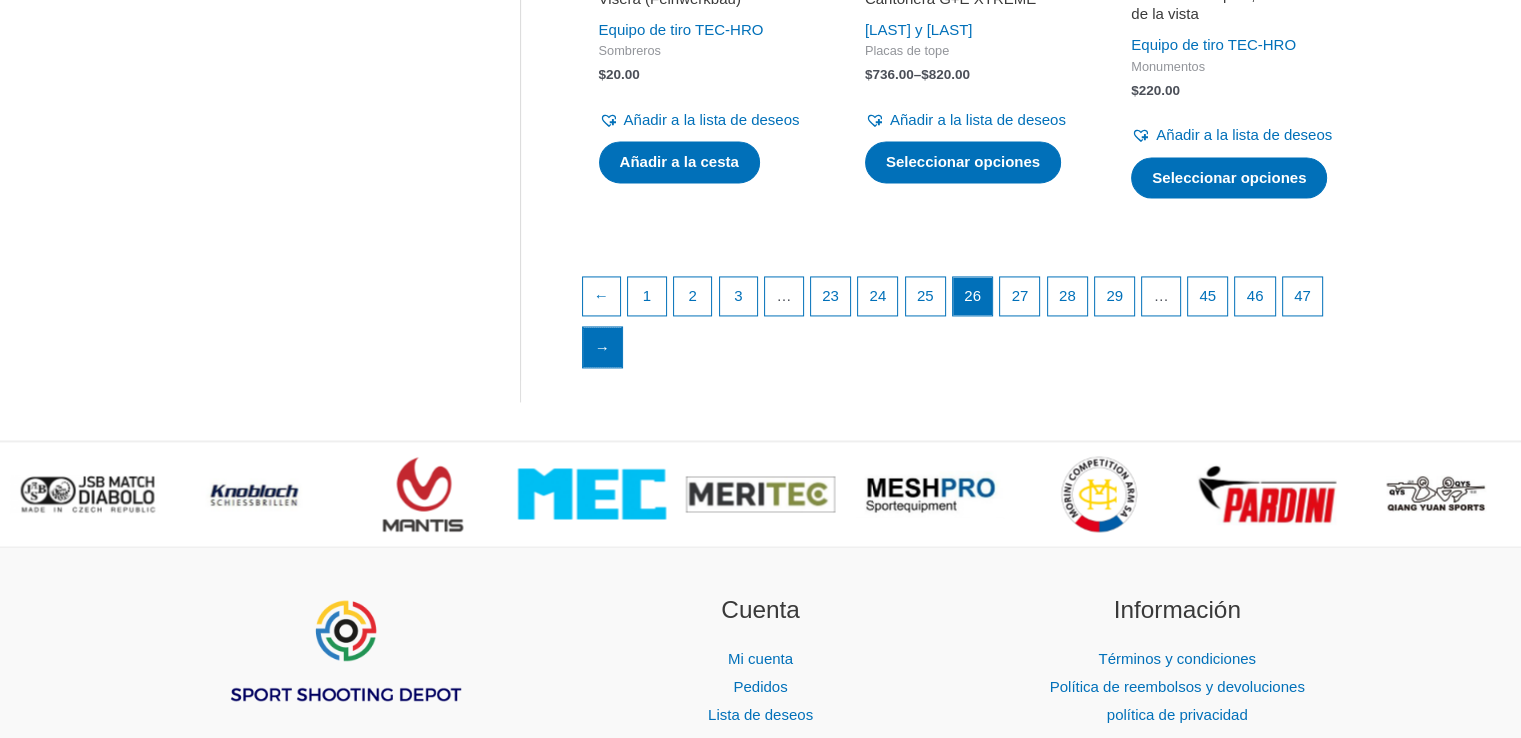 click on "→" at bounding box center [602, 347] 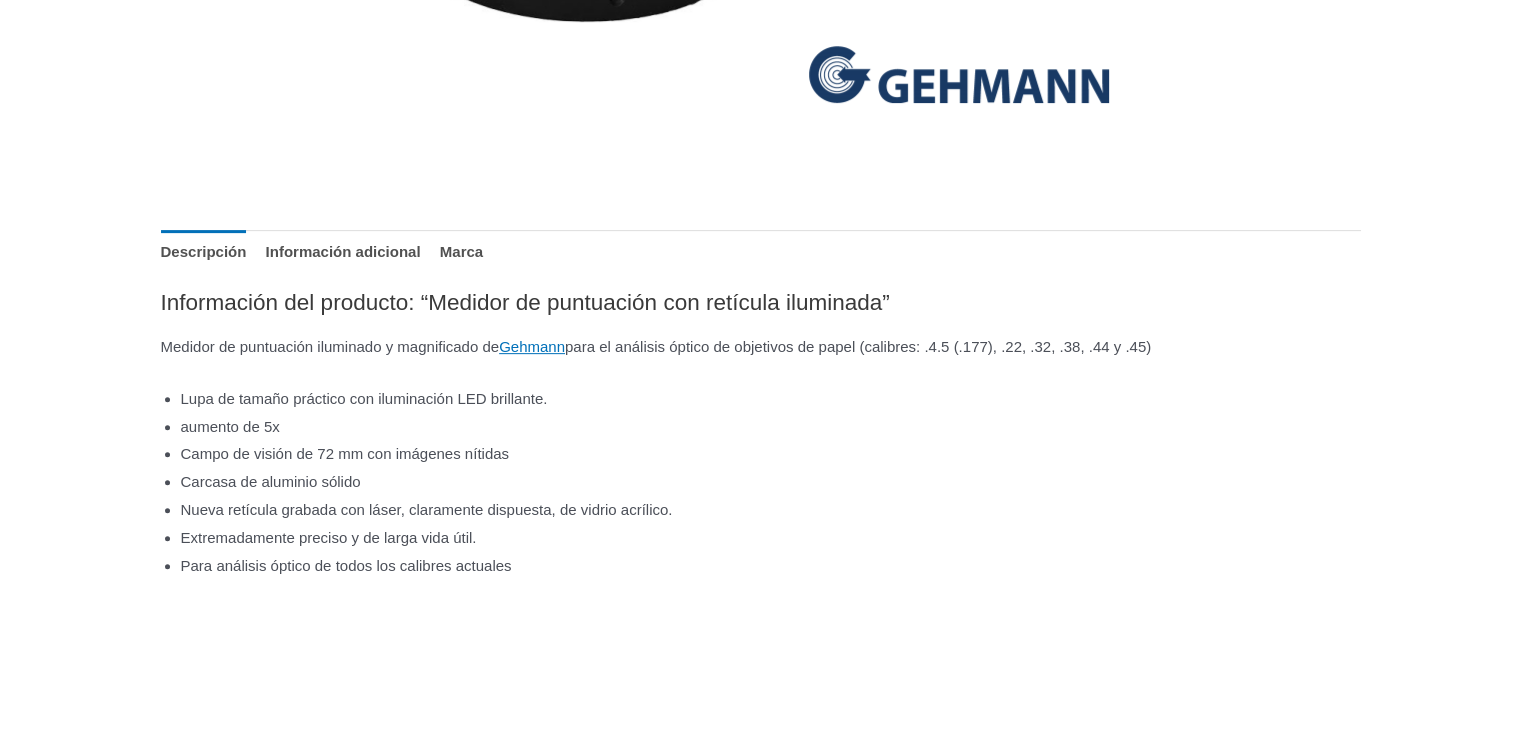 scroll, scrollTop: 200, scrollLeft: 0, axis: vertical 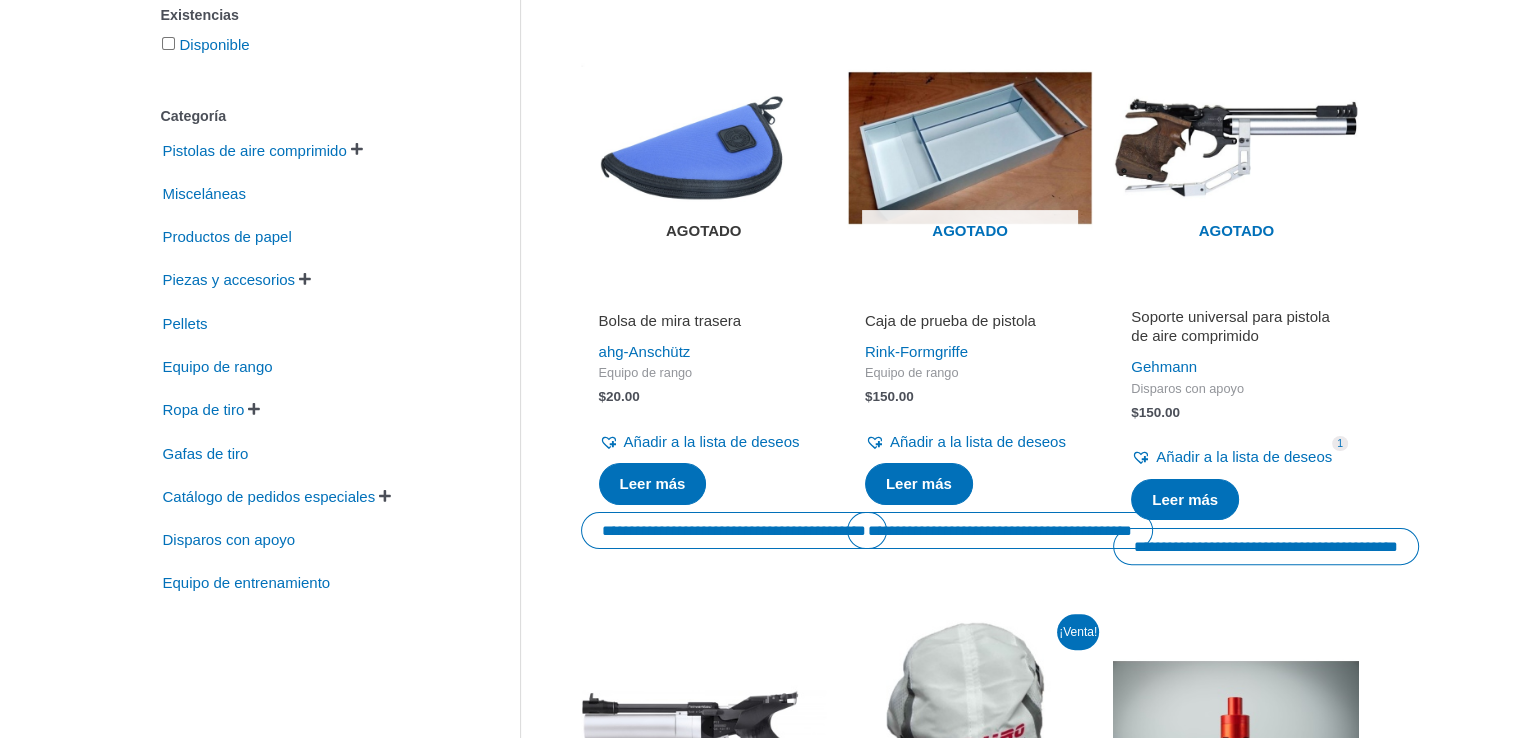 click on "Agotado" at bounding box center [704, 230] 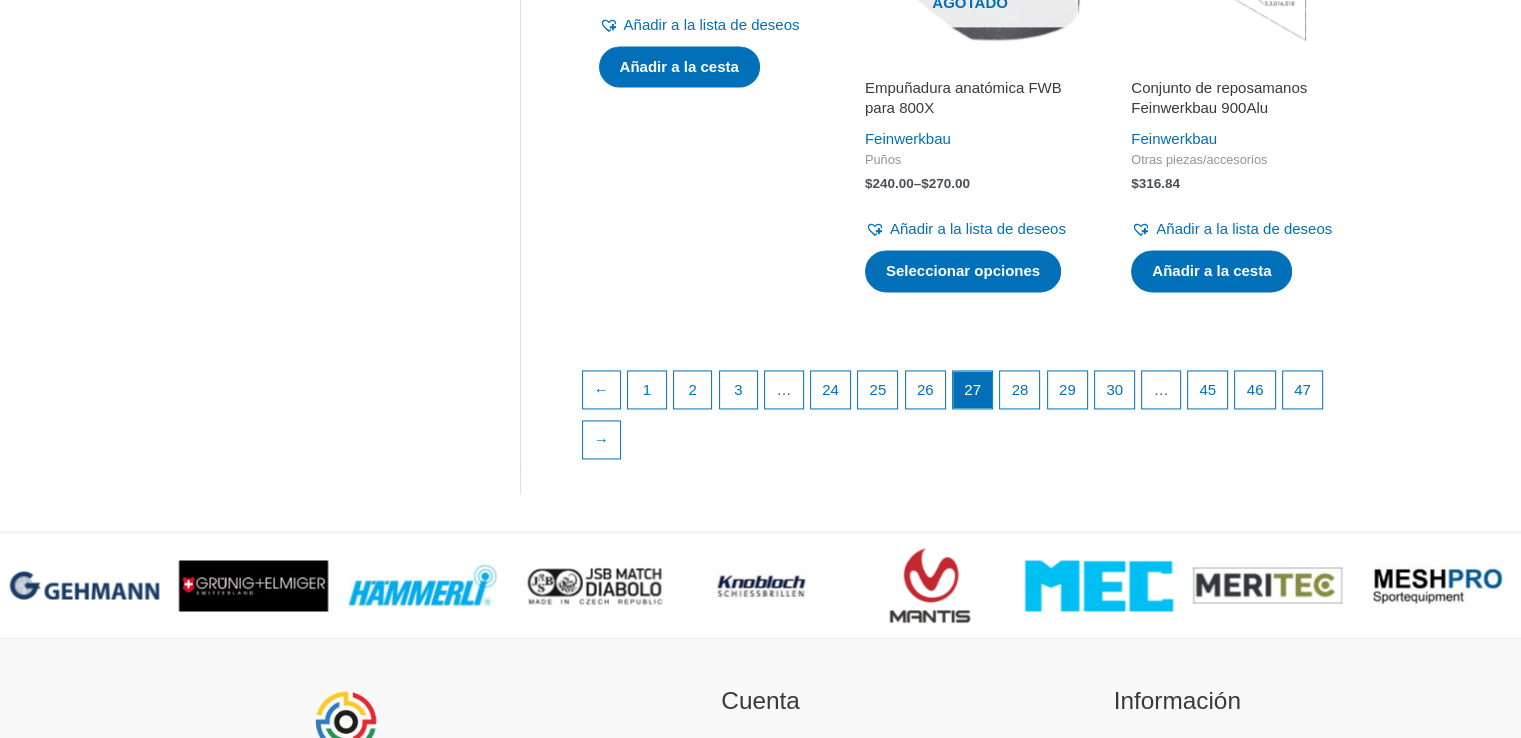 scroll, scrollTop: 3000, scrollLeft: 0, axis: vertical 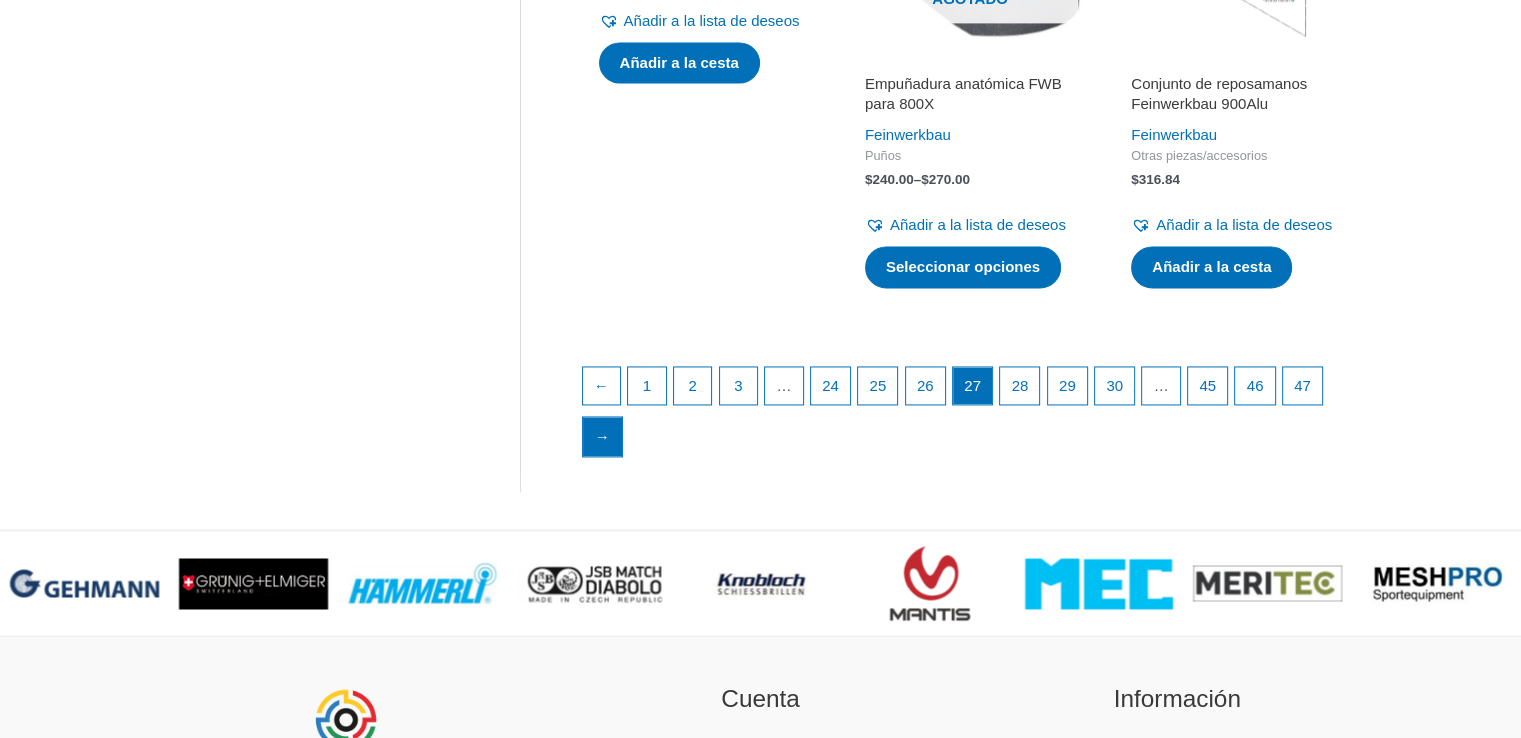 click on "→" at bounding box center (602, 436) 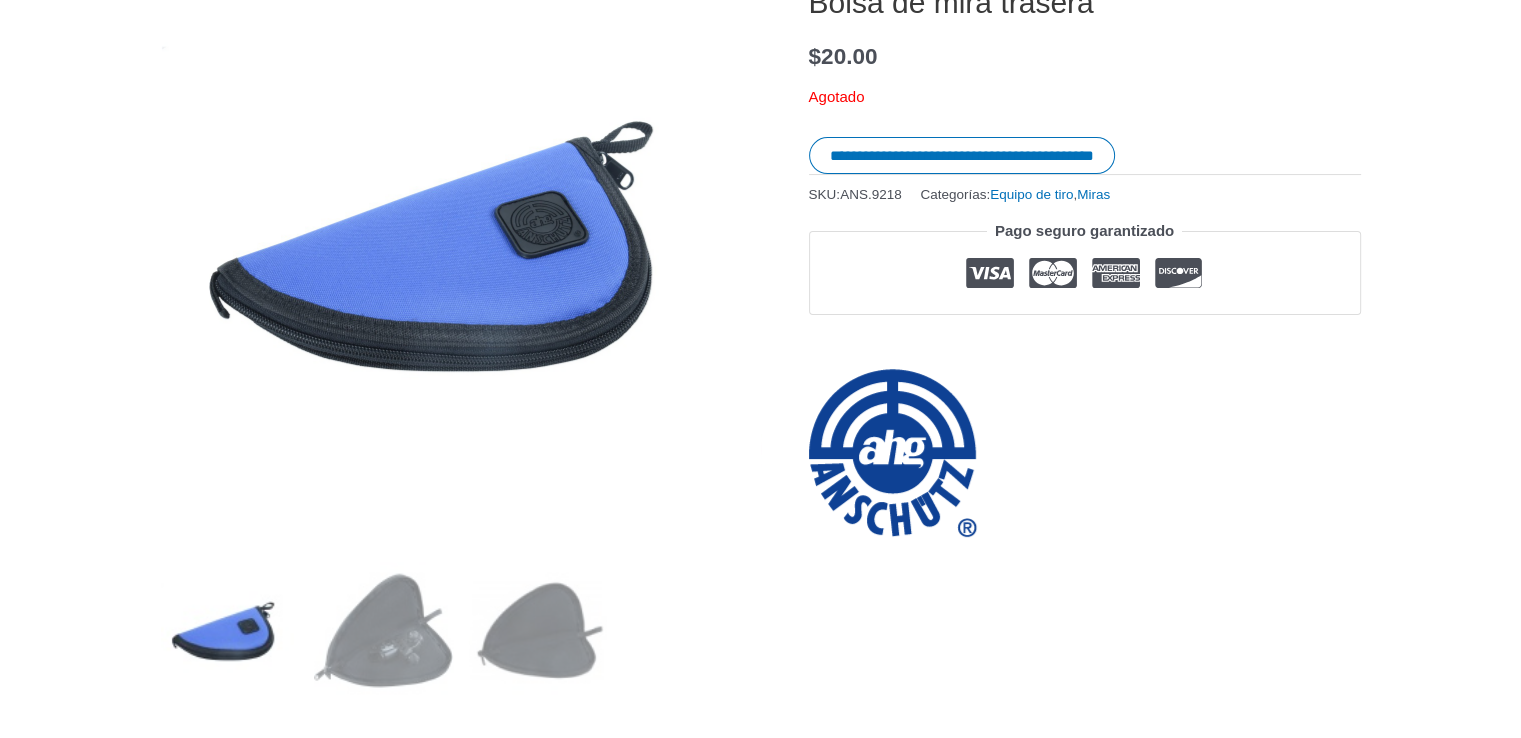scroll, scrollTop: 400, scrollLeft: 0, axis: vertical 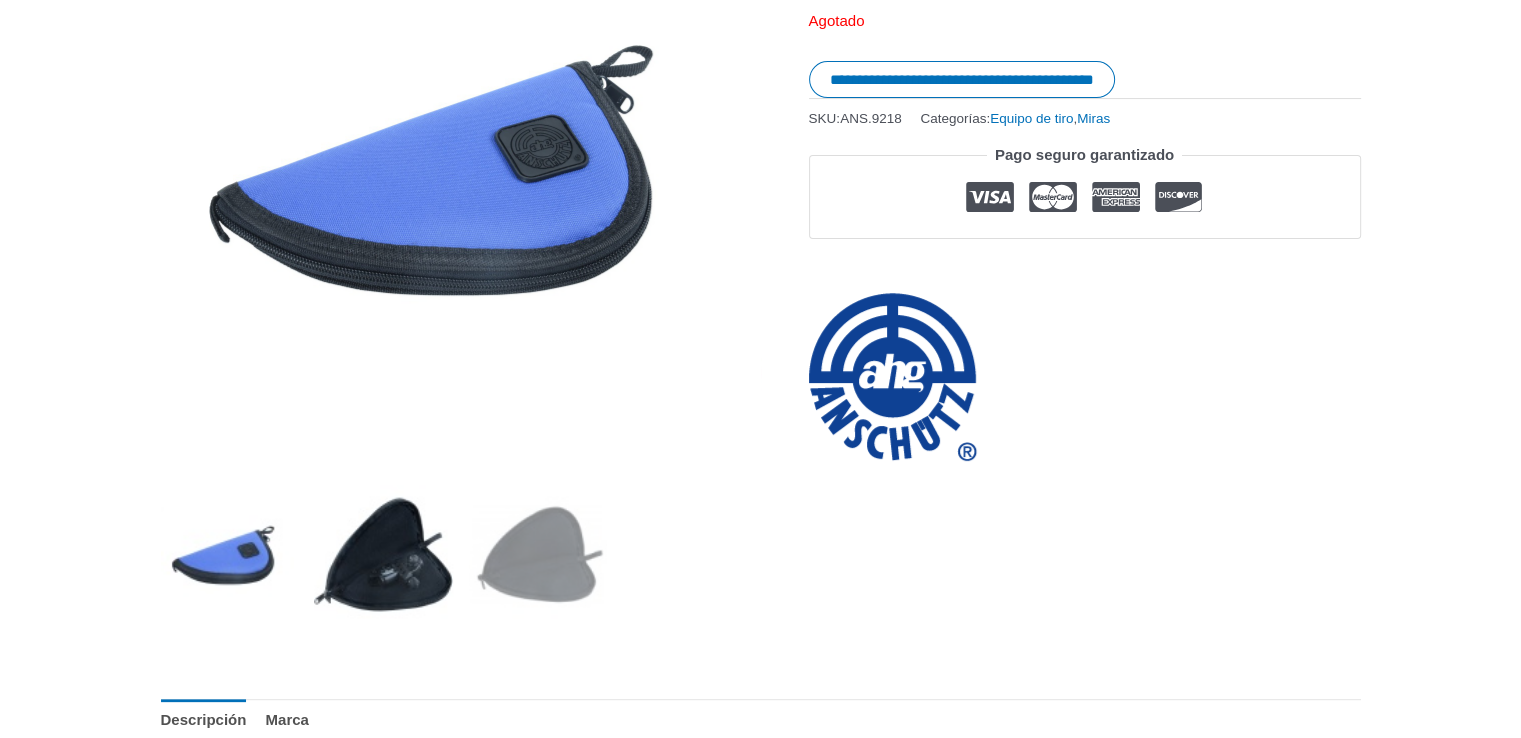 click at bounding box center (383, 554) 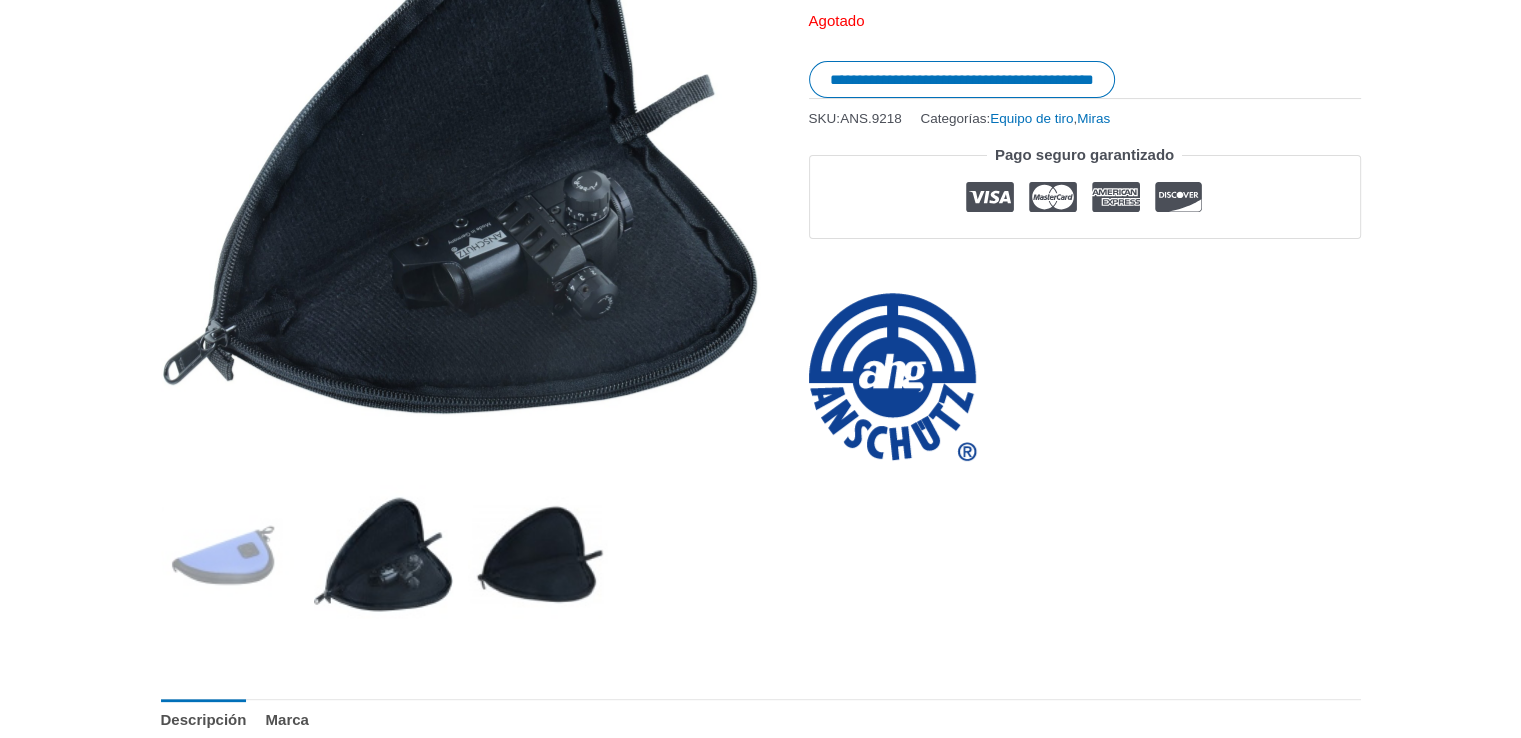 click at bounding box center (537, 554) 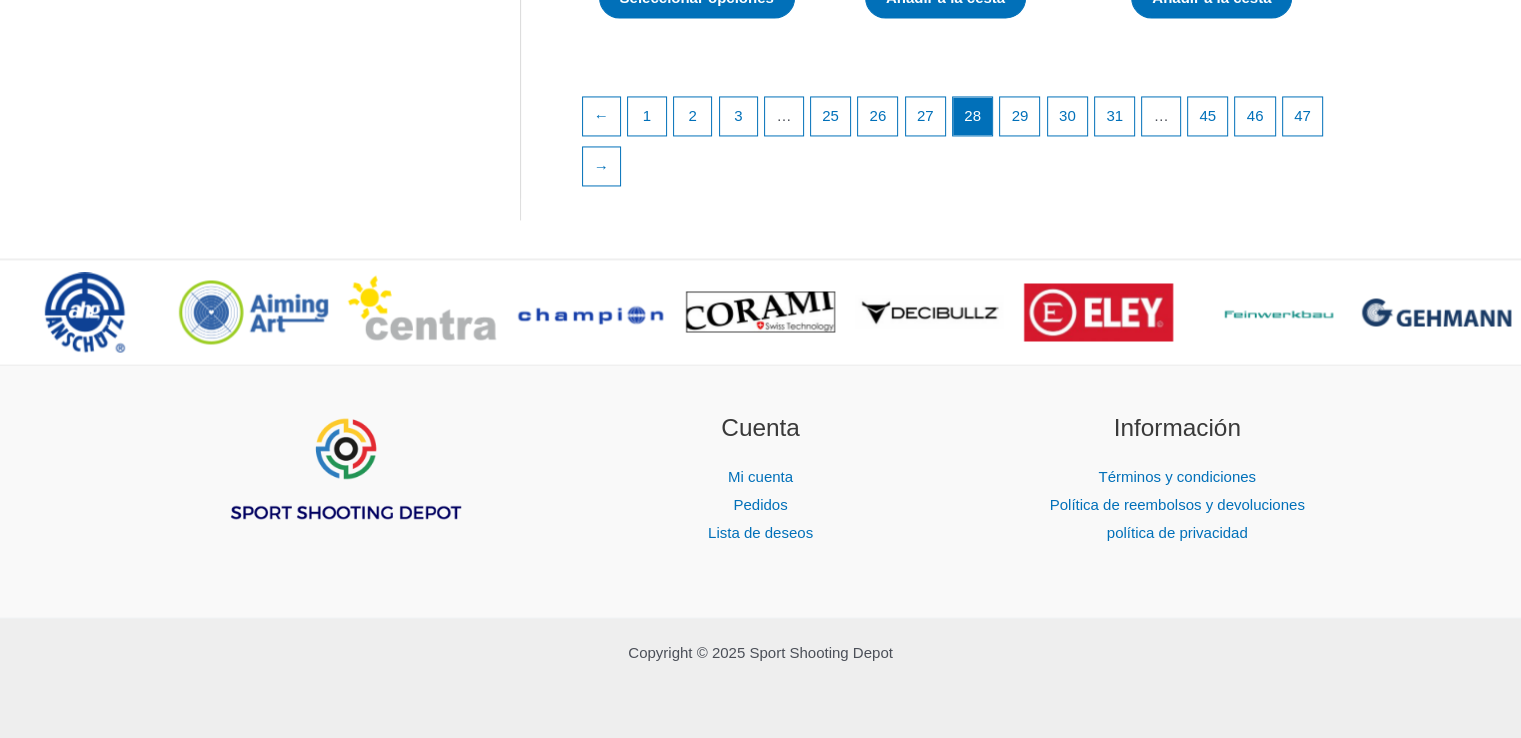 scroll, scrollTop: 3400, scrollLeft: 0, axis: vertical 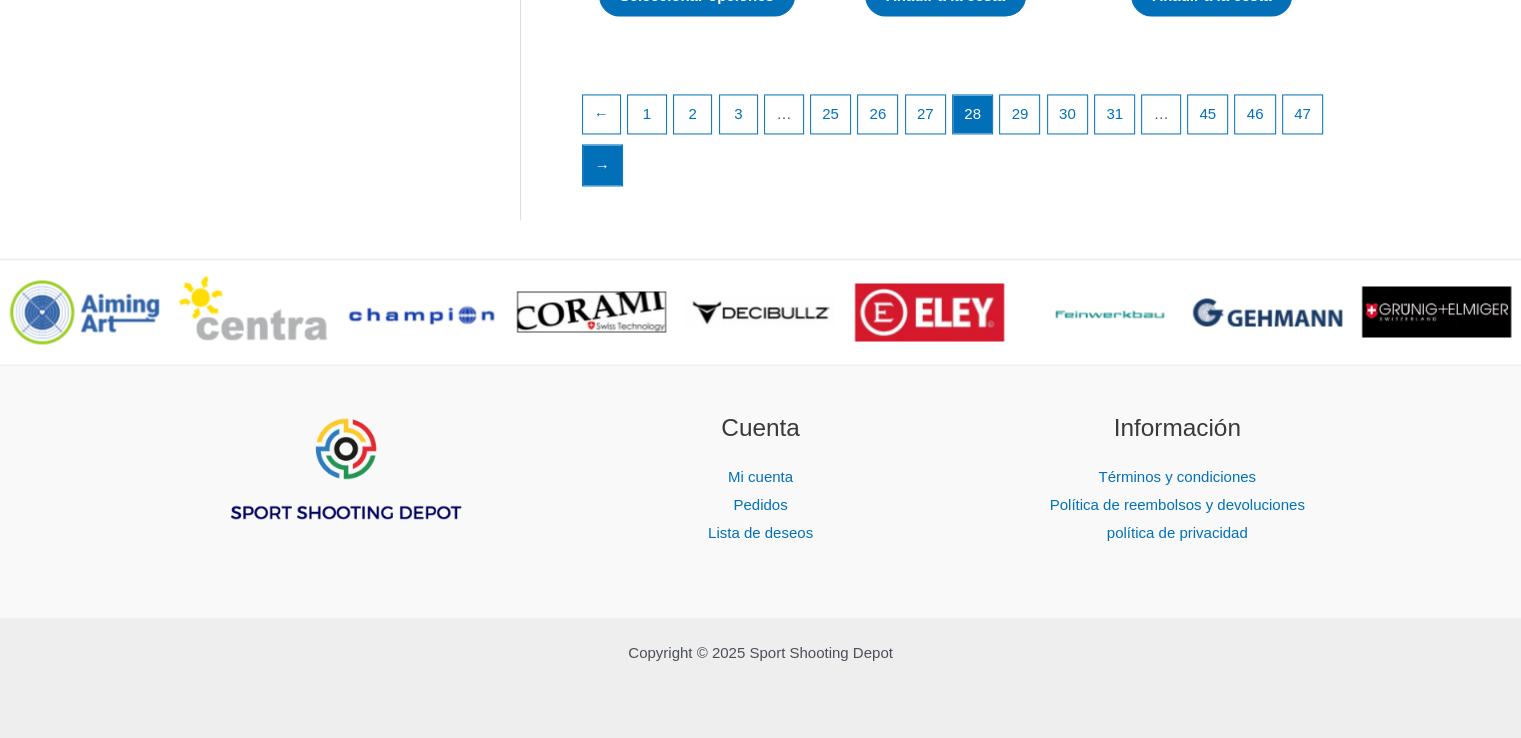 click on "→" at bounding box center (602, 165) 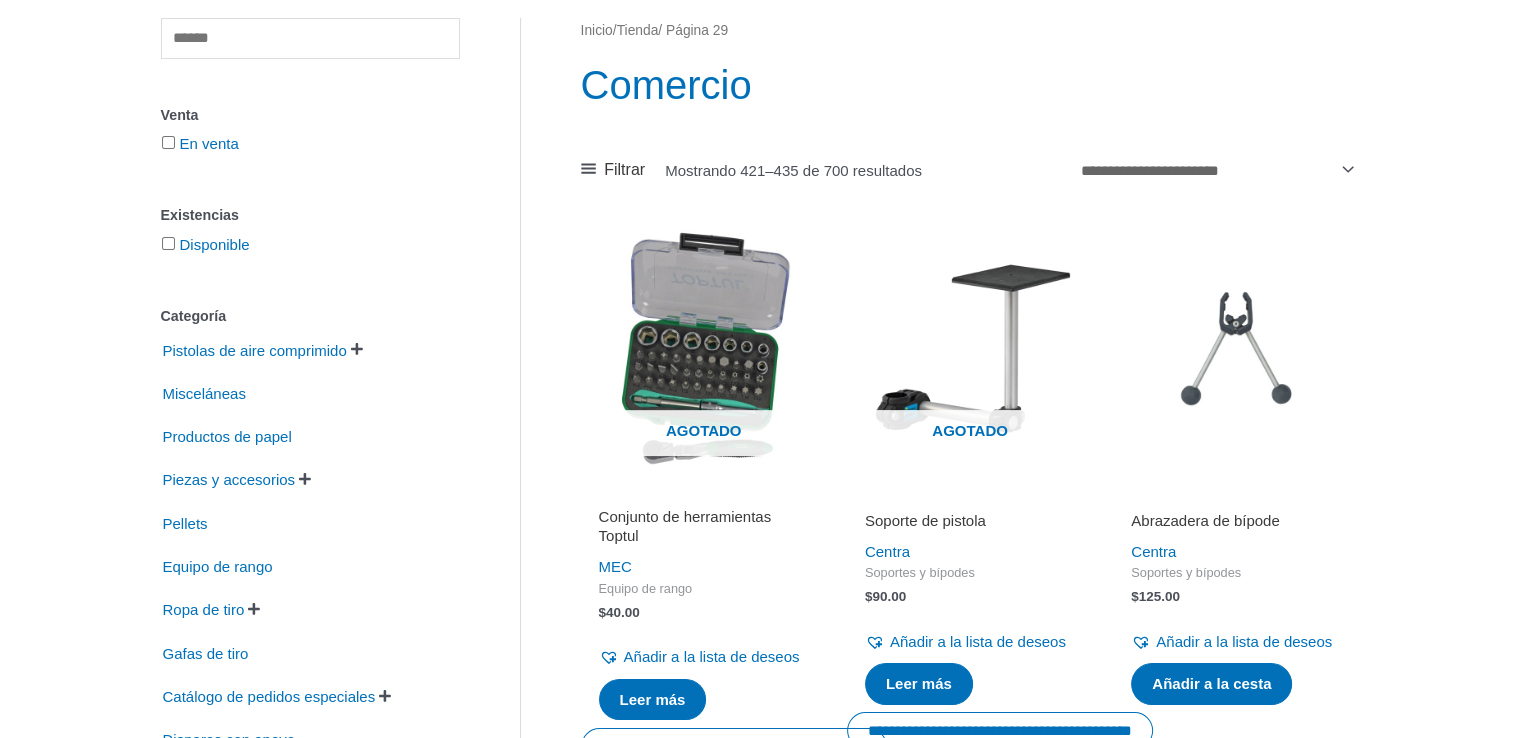 scroll, scrollTop: 300, scrollLeft: 0, axis: vertical 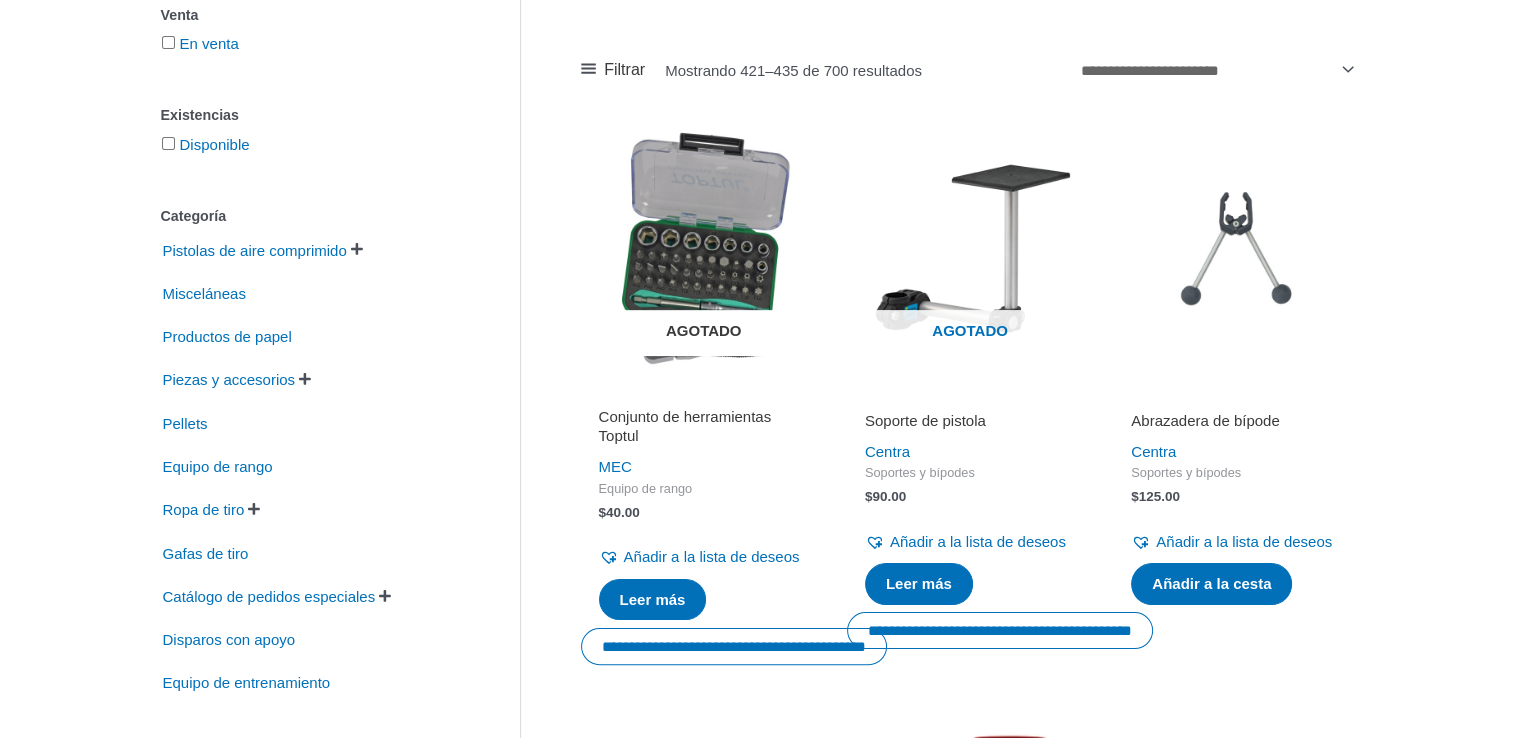 click at bounding box center (704, 247) 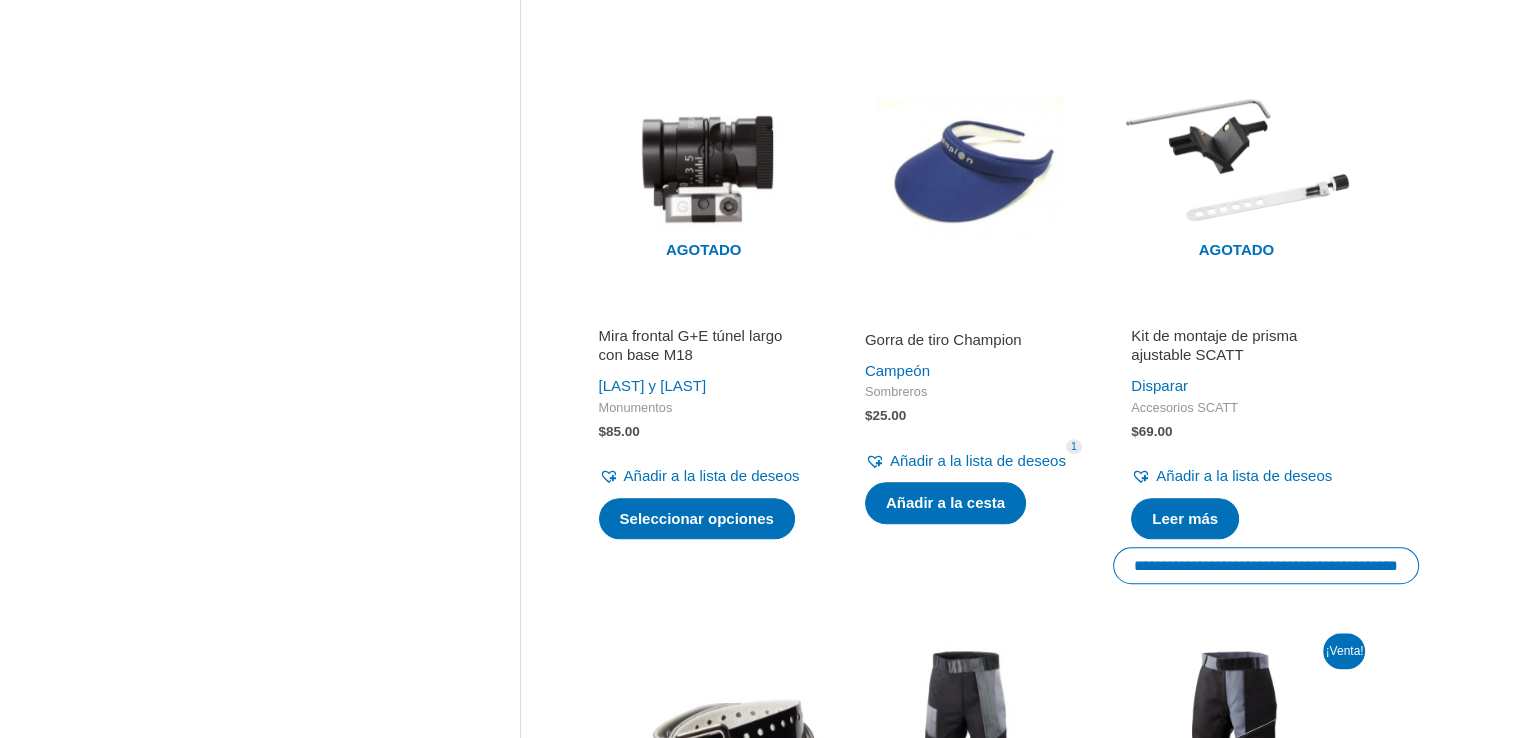 scroll, scrollTop: 1600, scrollLeft: 0, axis: vertical 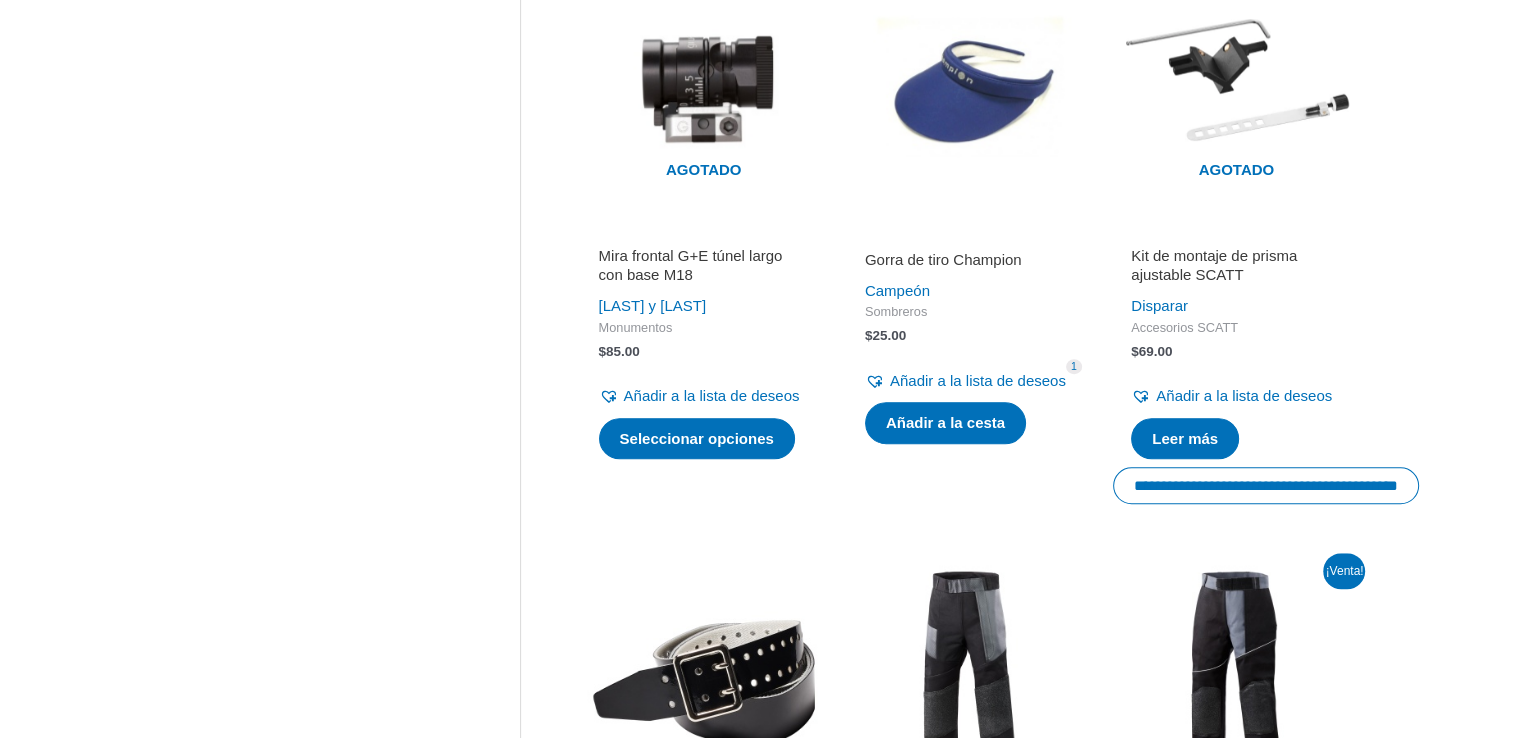 click at bounding box center [970, 86] 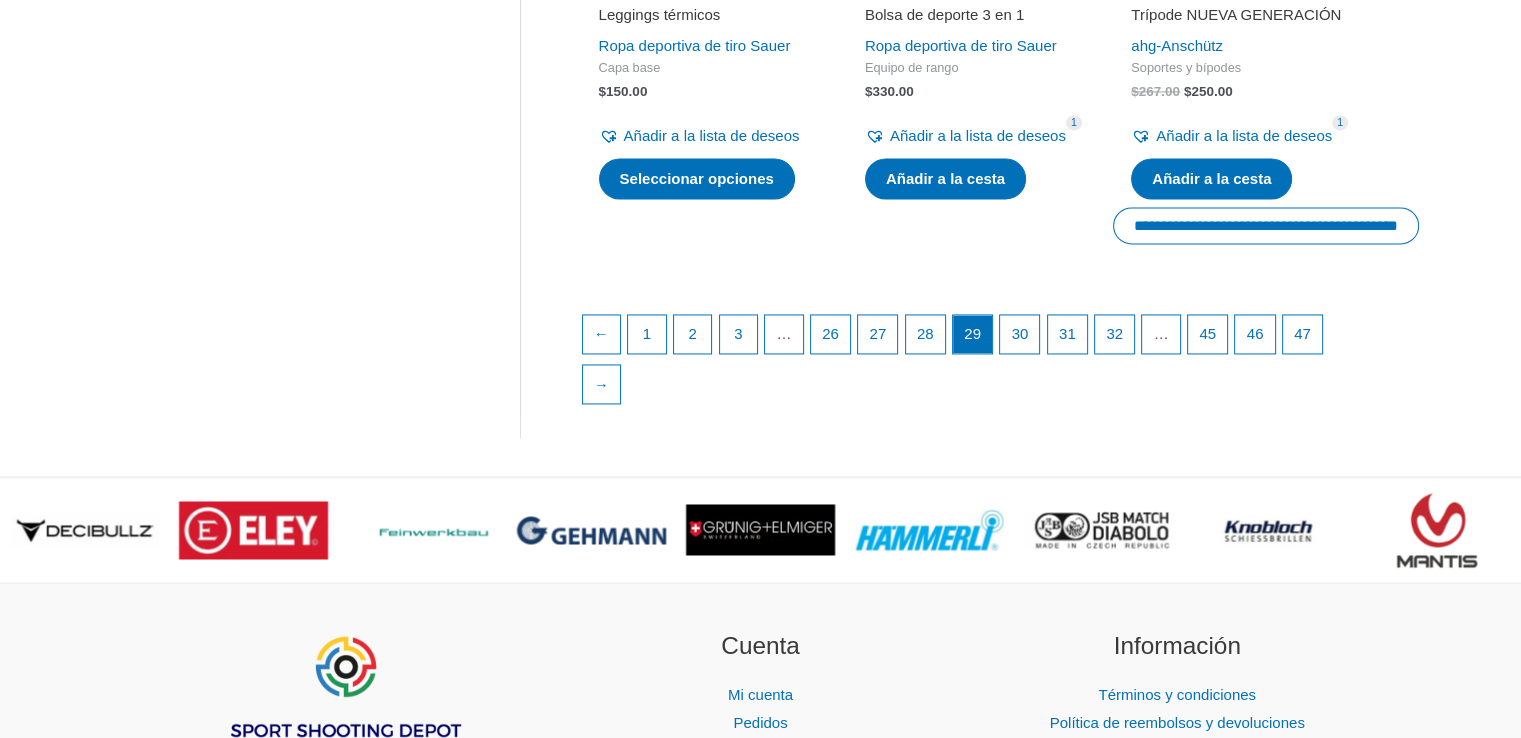 scroll, scrollTop: 3100, scrollLeft: 0, axis: vertical 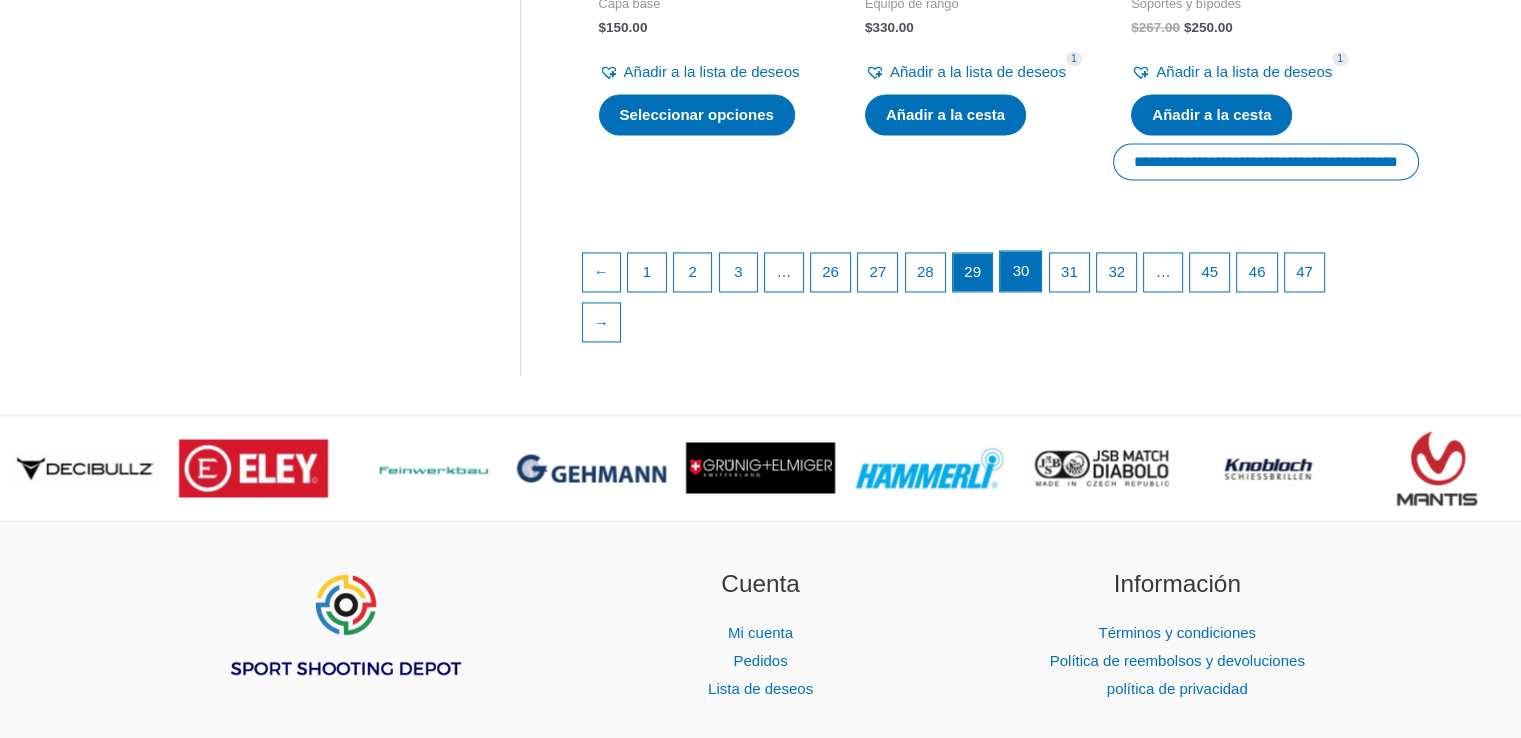 click on "30" at bounding box center [1020, 271] 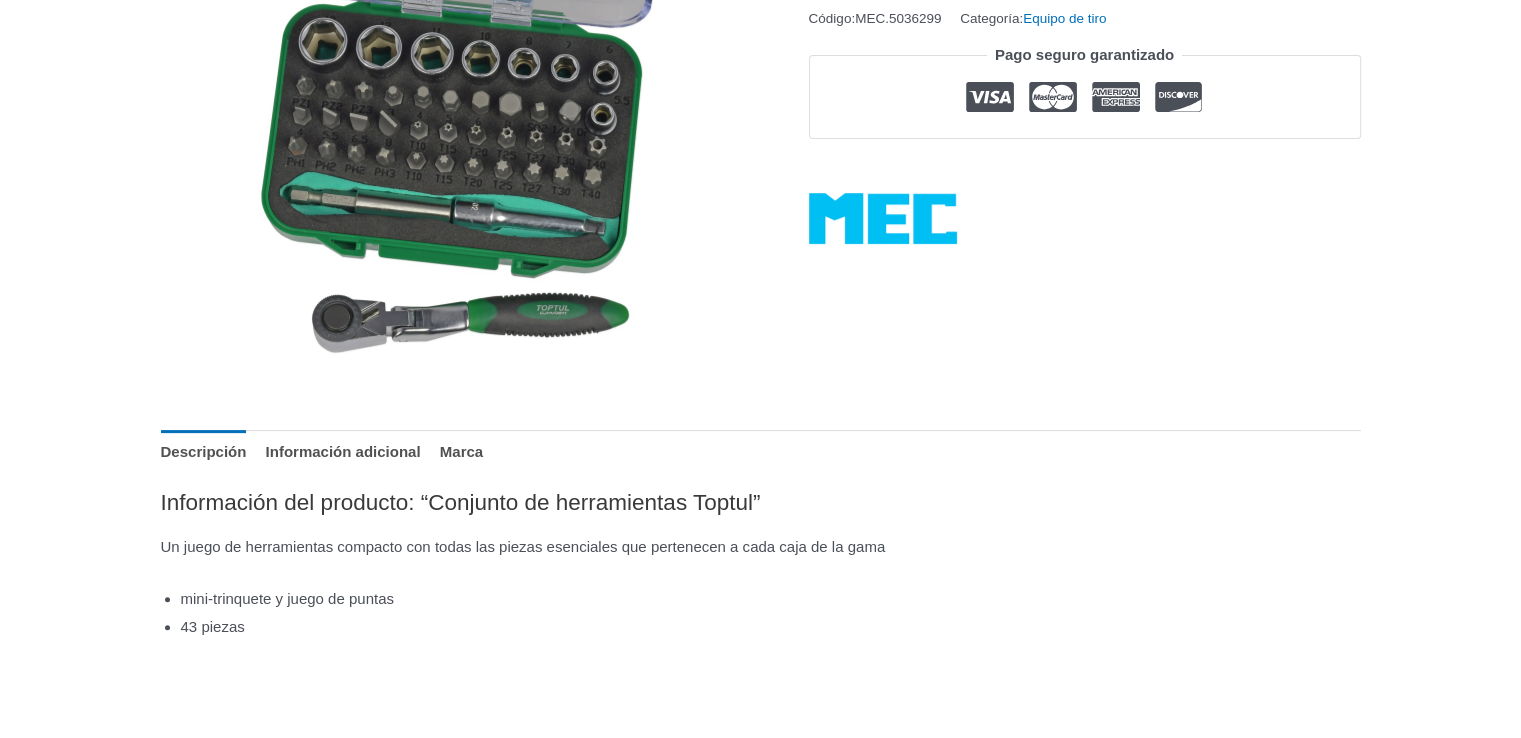scroll, scrollTop: 700, scrollLeft: 0, axis: vertical 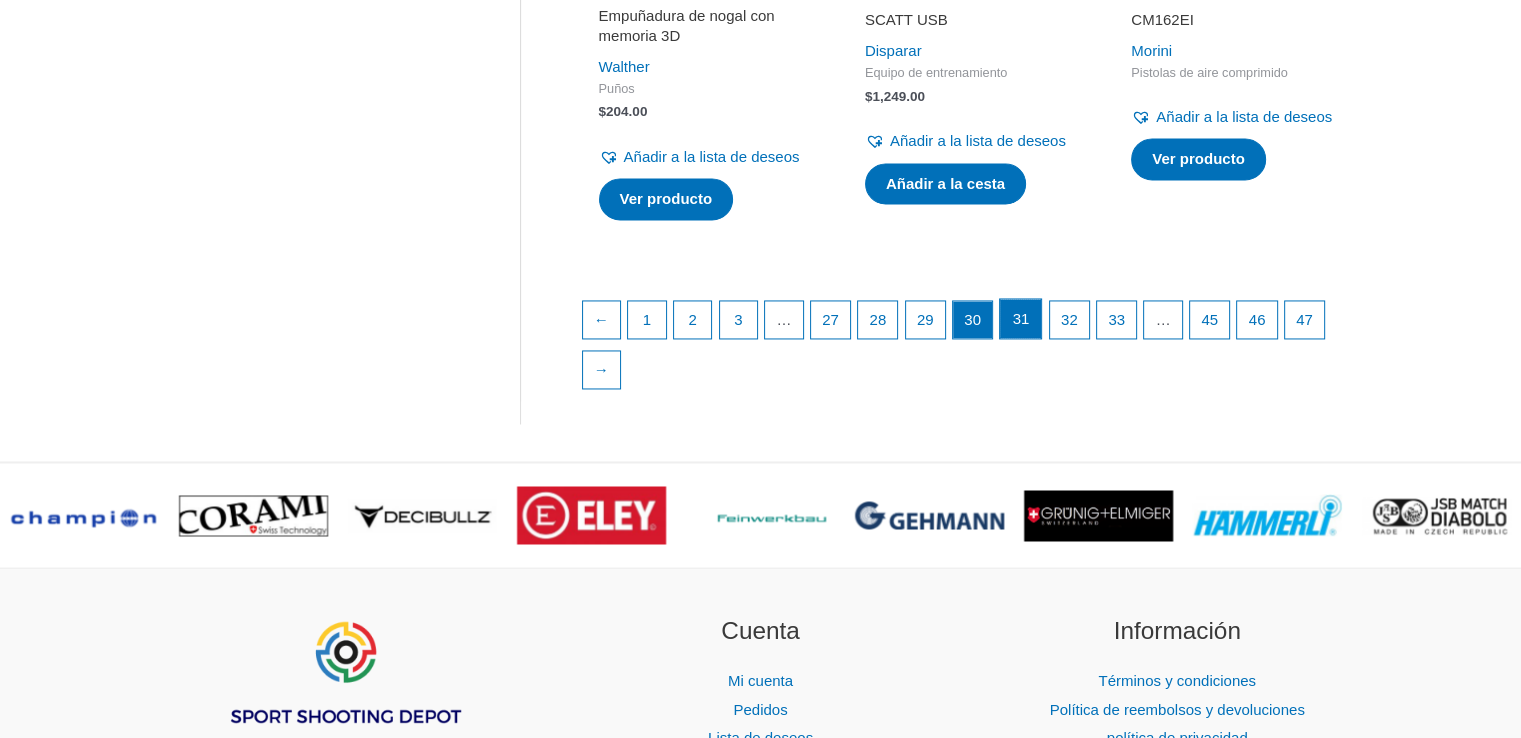 click on "31" at bounding box center (1020, 319) 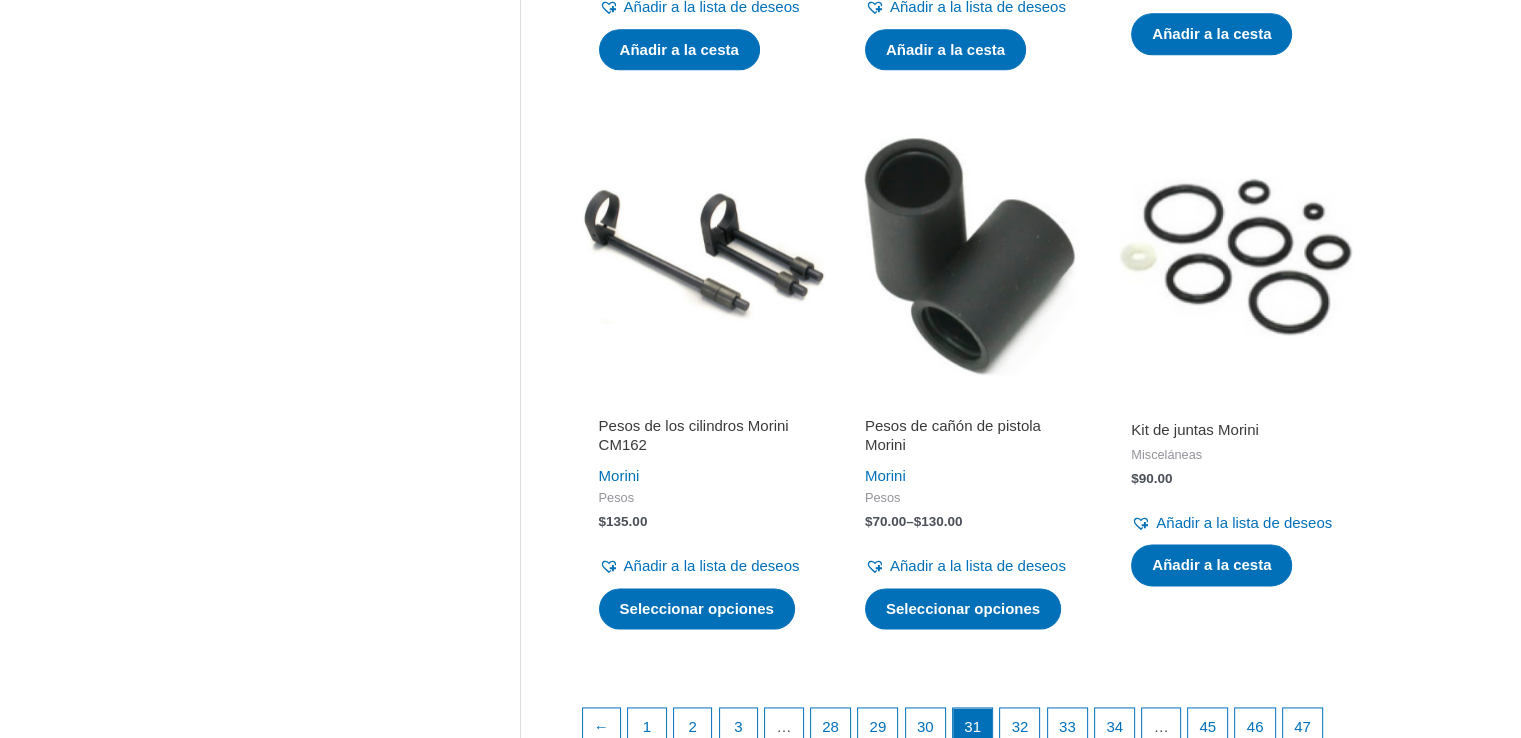 scroll, scrollTop: 3100, scrollLeft: 0, axis: vertical 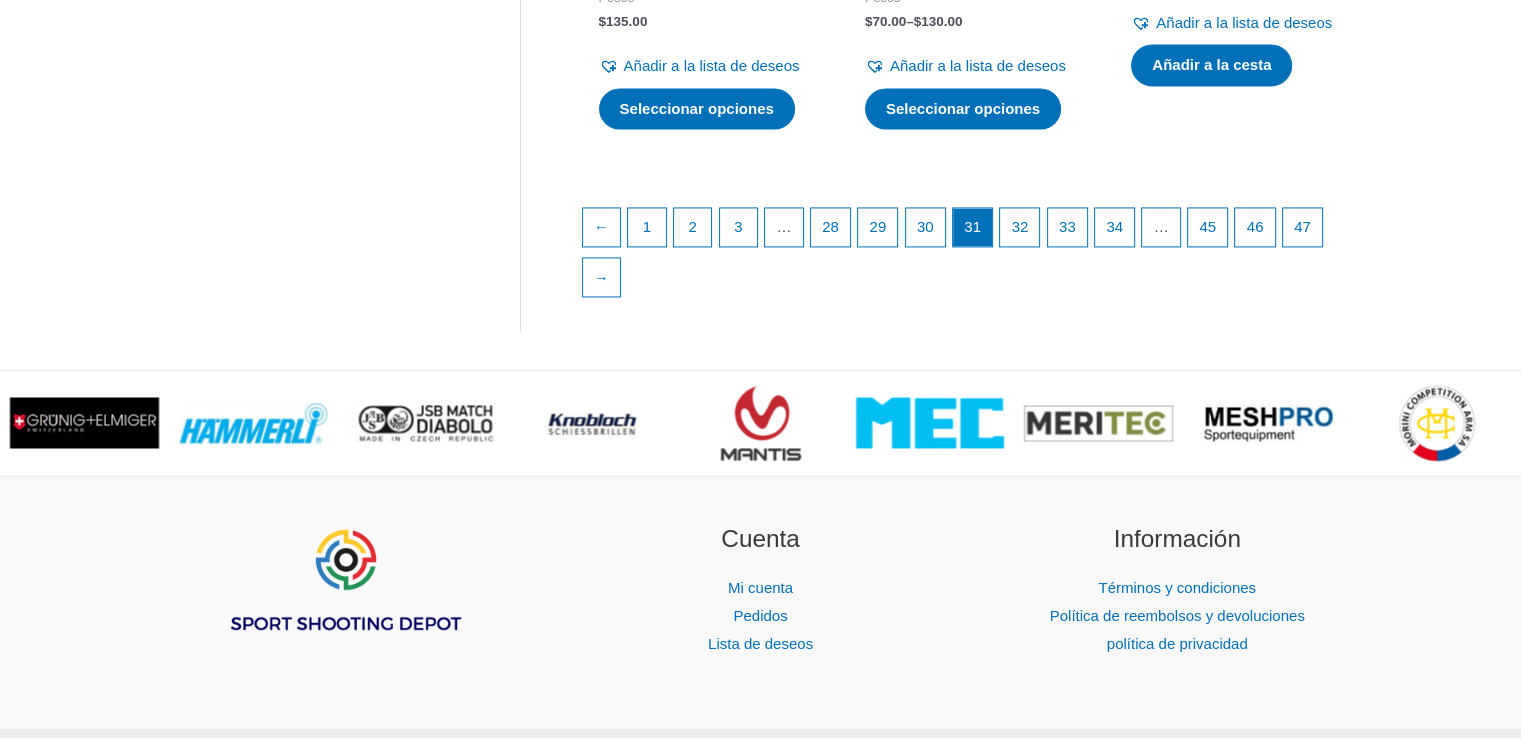 click on "←
1
2
3
…
28
29
30
31
32
33
34
…
45
46
47
→" at bounding box center (970, 257) 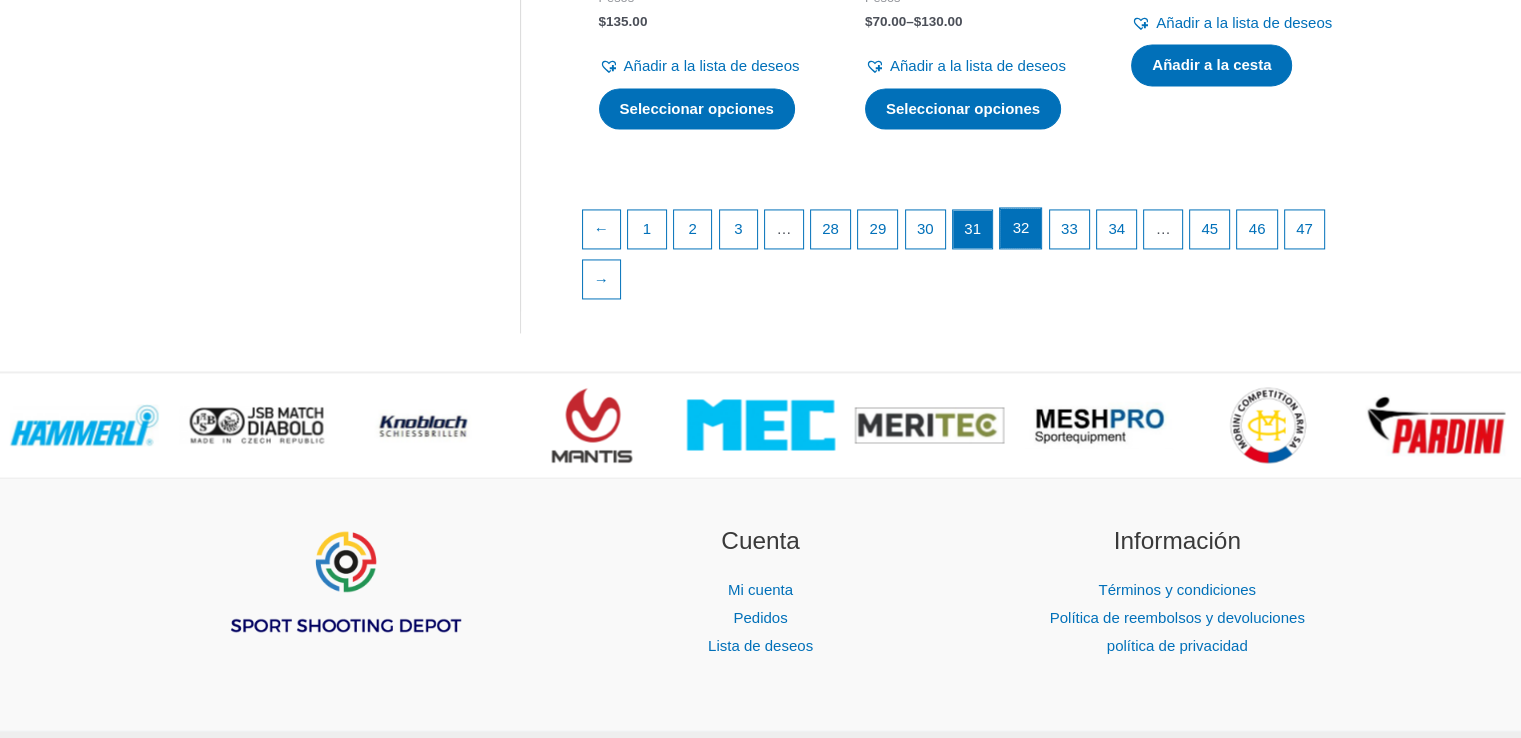 click on "32" at bounding box center (1020, 228) 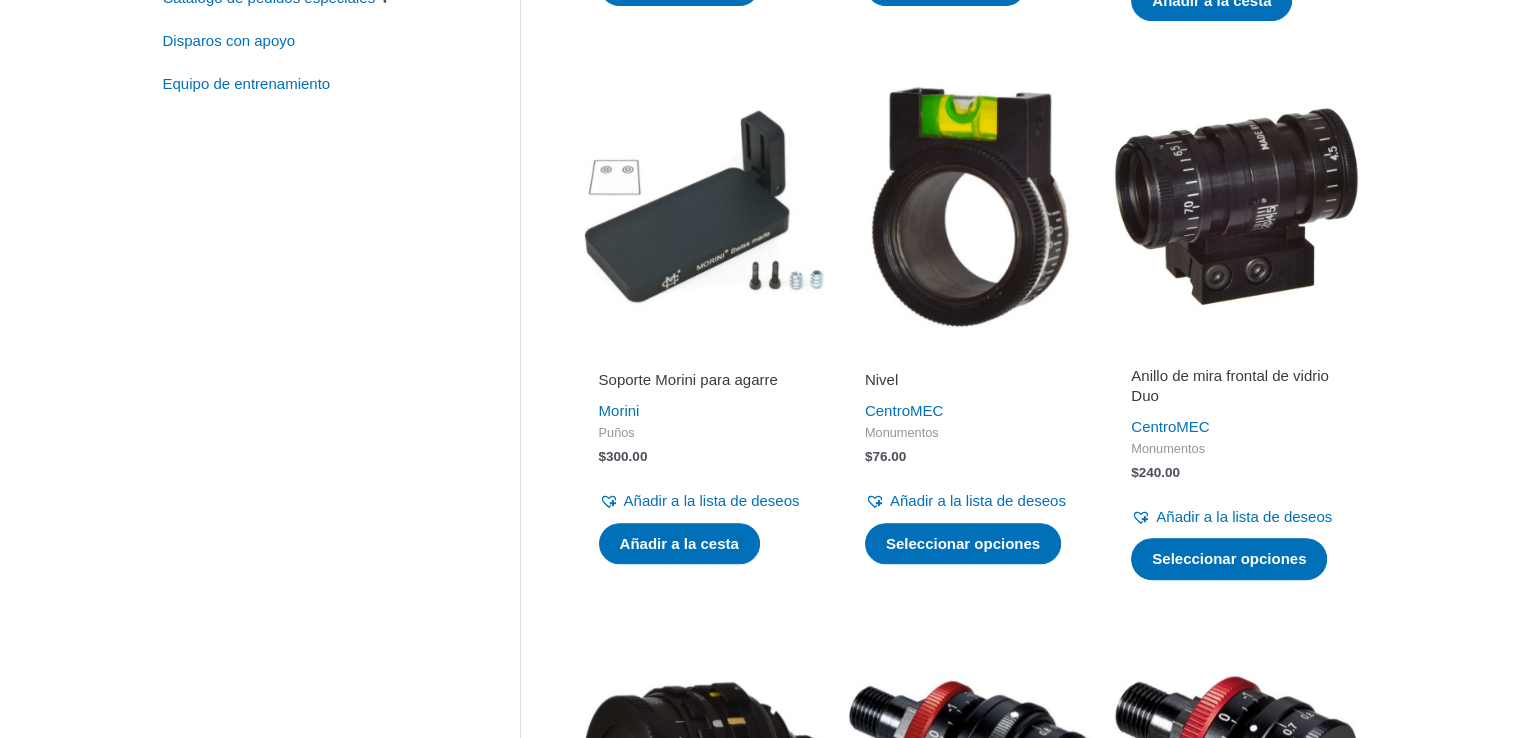 scroll, scrollTop: 900, scrollLeft: 0, axis: vertical 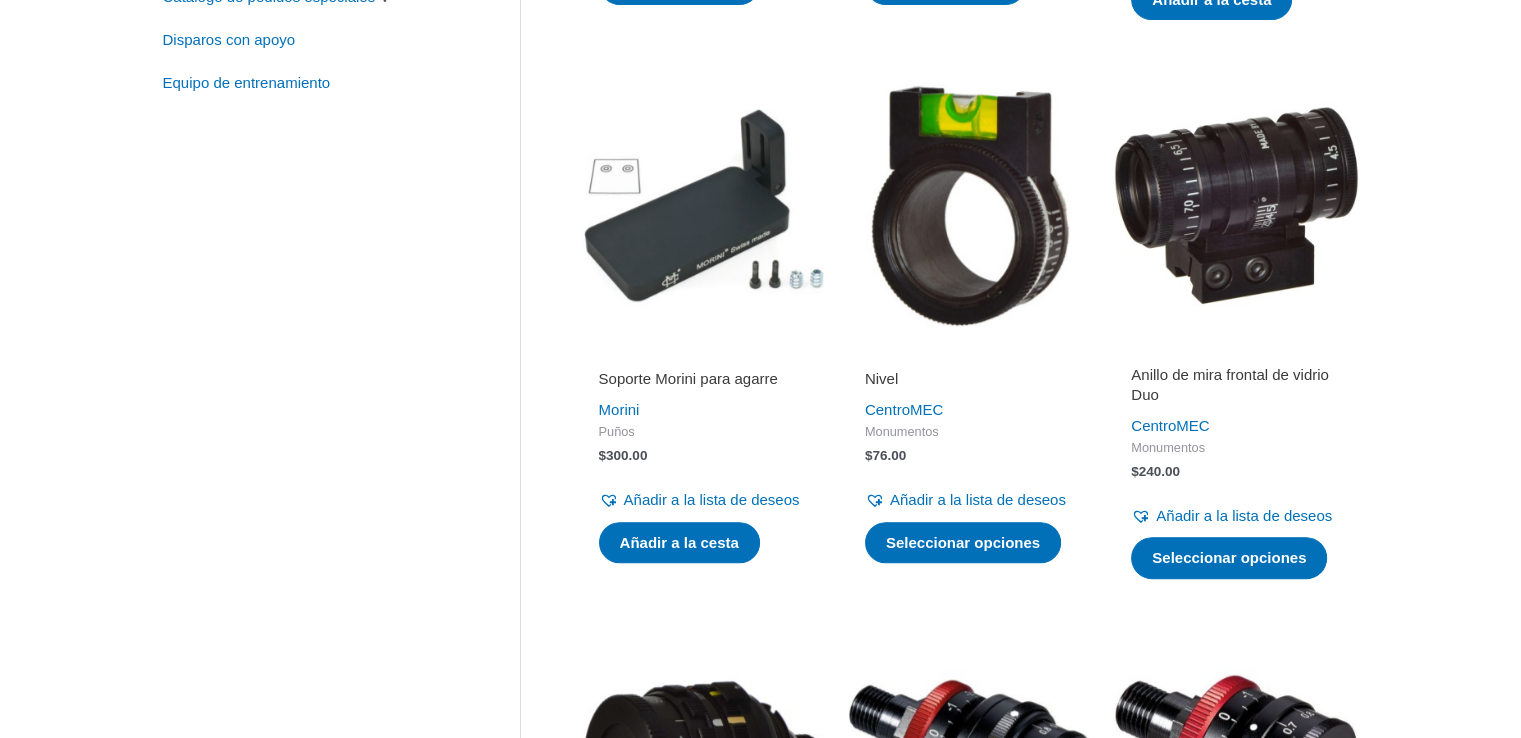 click at bounding box center (1236, 206) 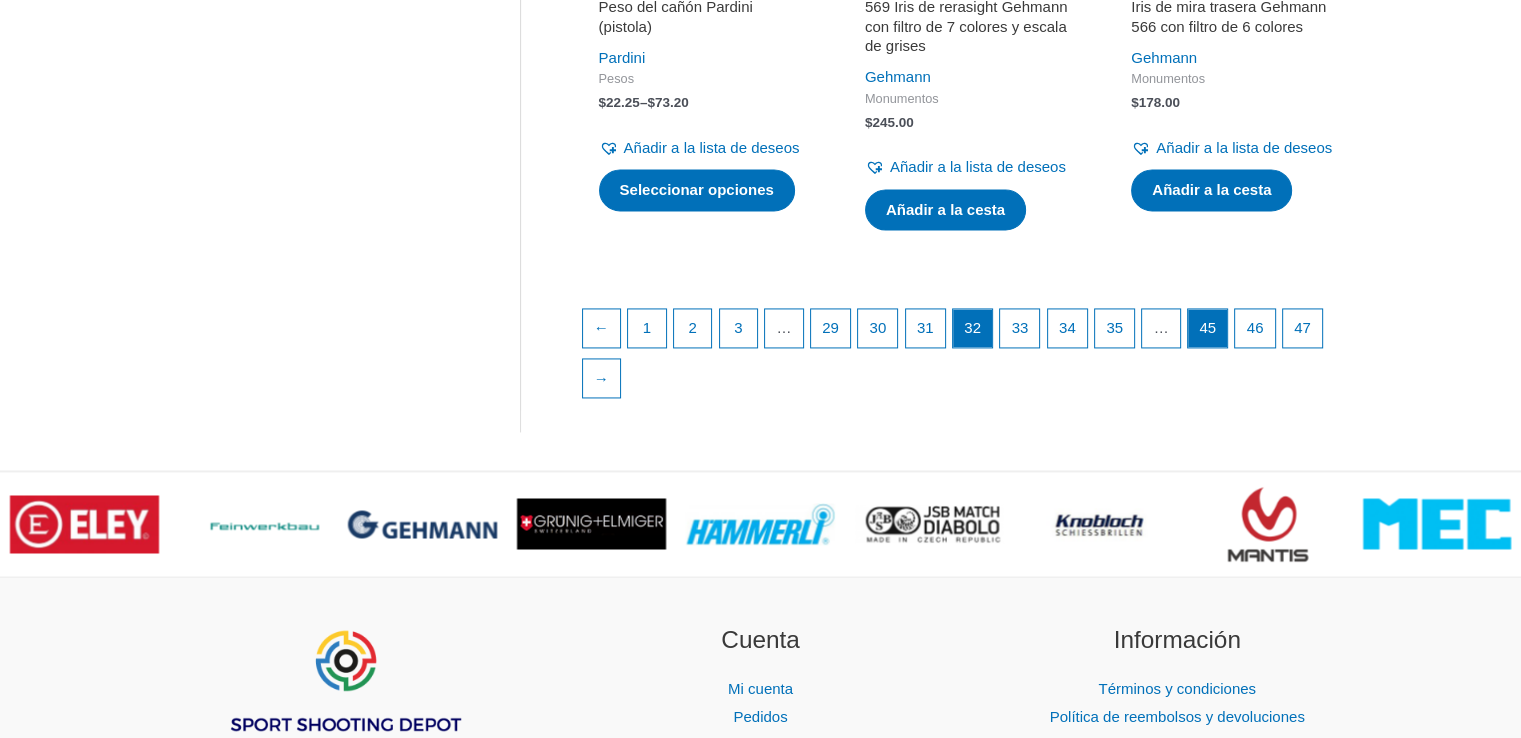 scroll, scrollTop: 3000, scrollLeft: 0, axis: vertical 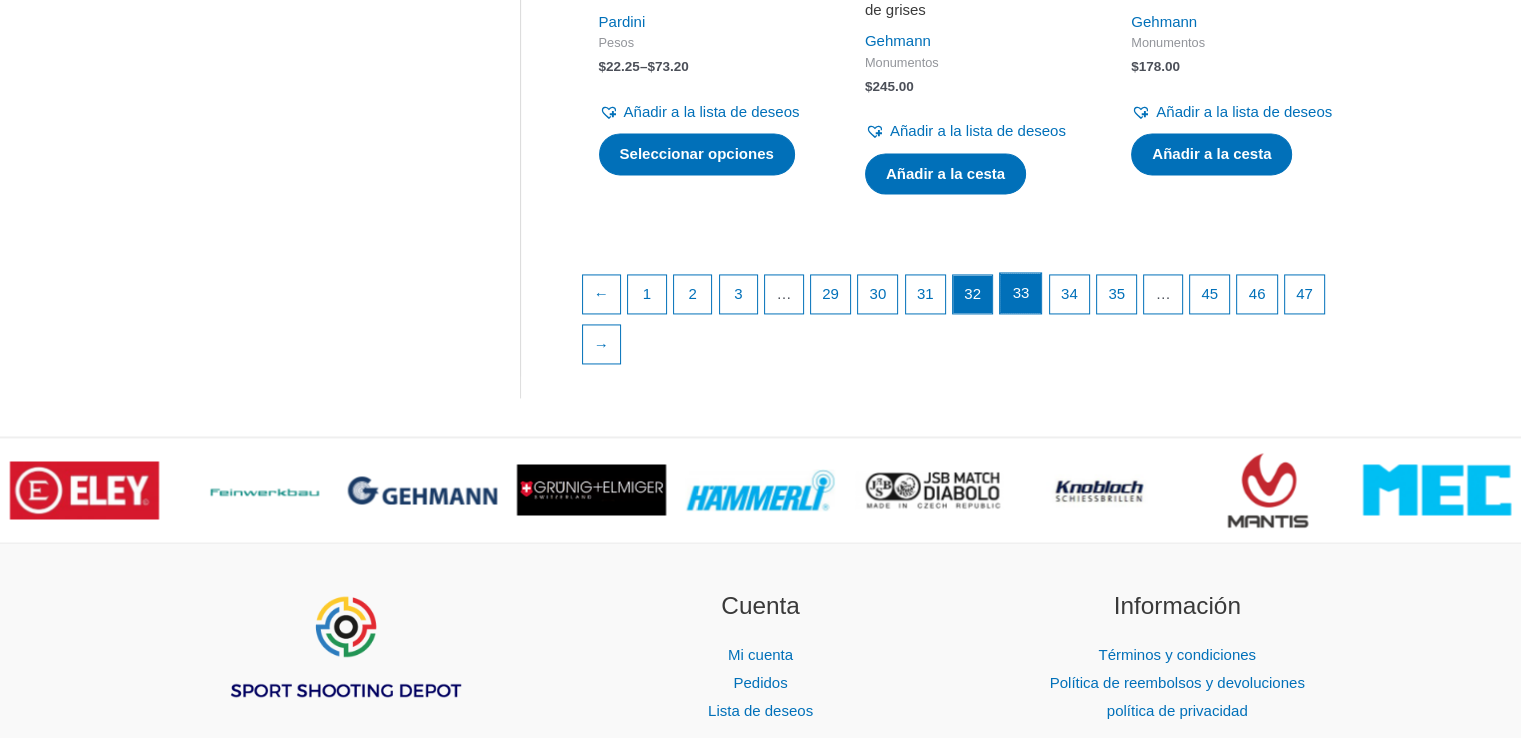 click on "33" at bounding box center (1020, 293) 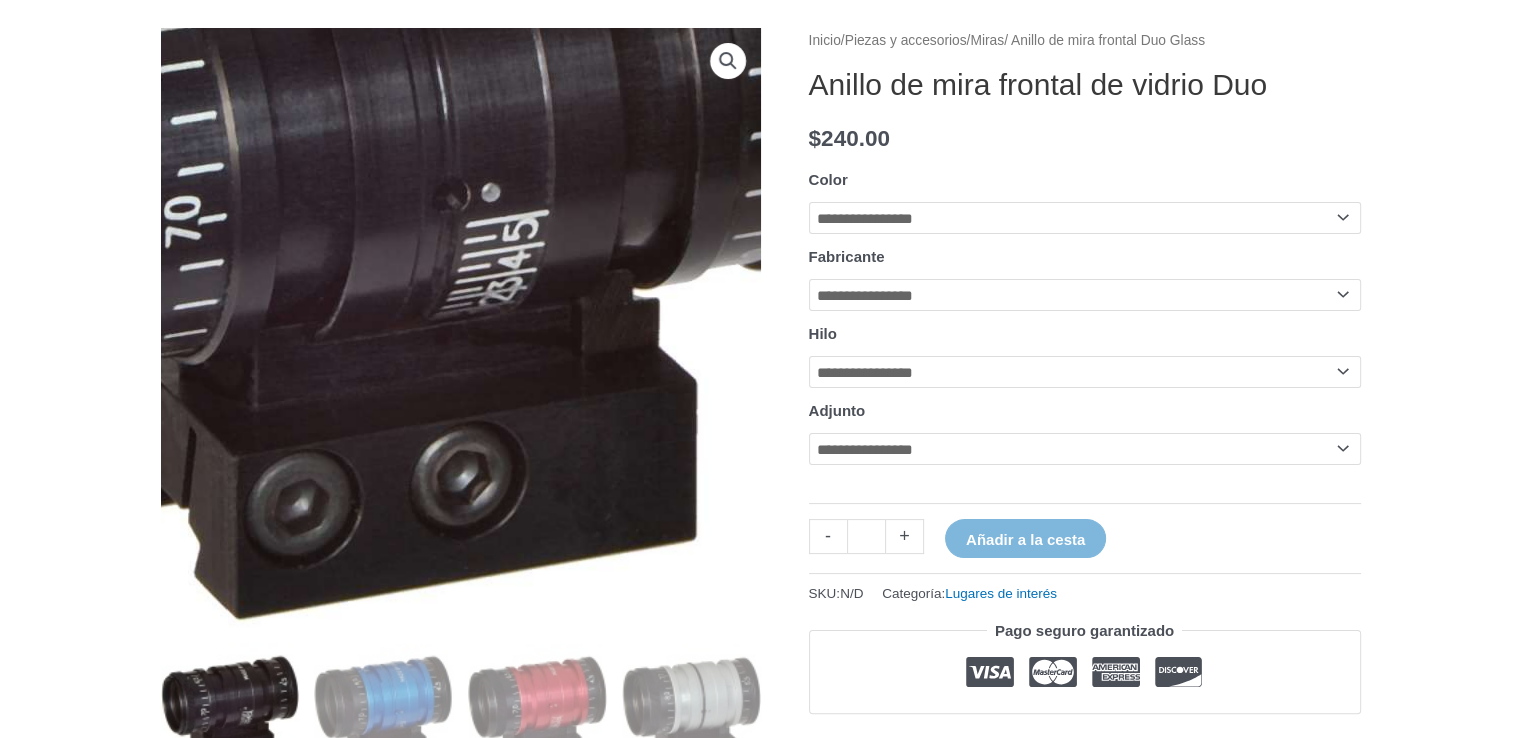 scroll, scrollTop: 200, scrollLeft: 0, axis: vertical 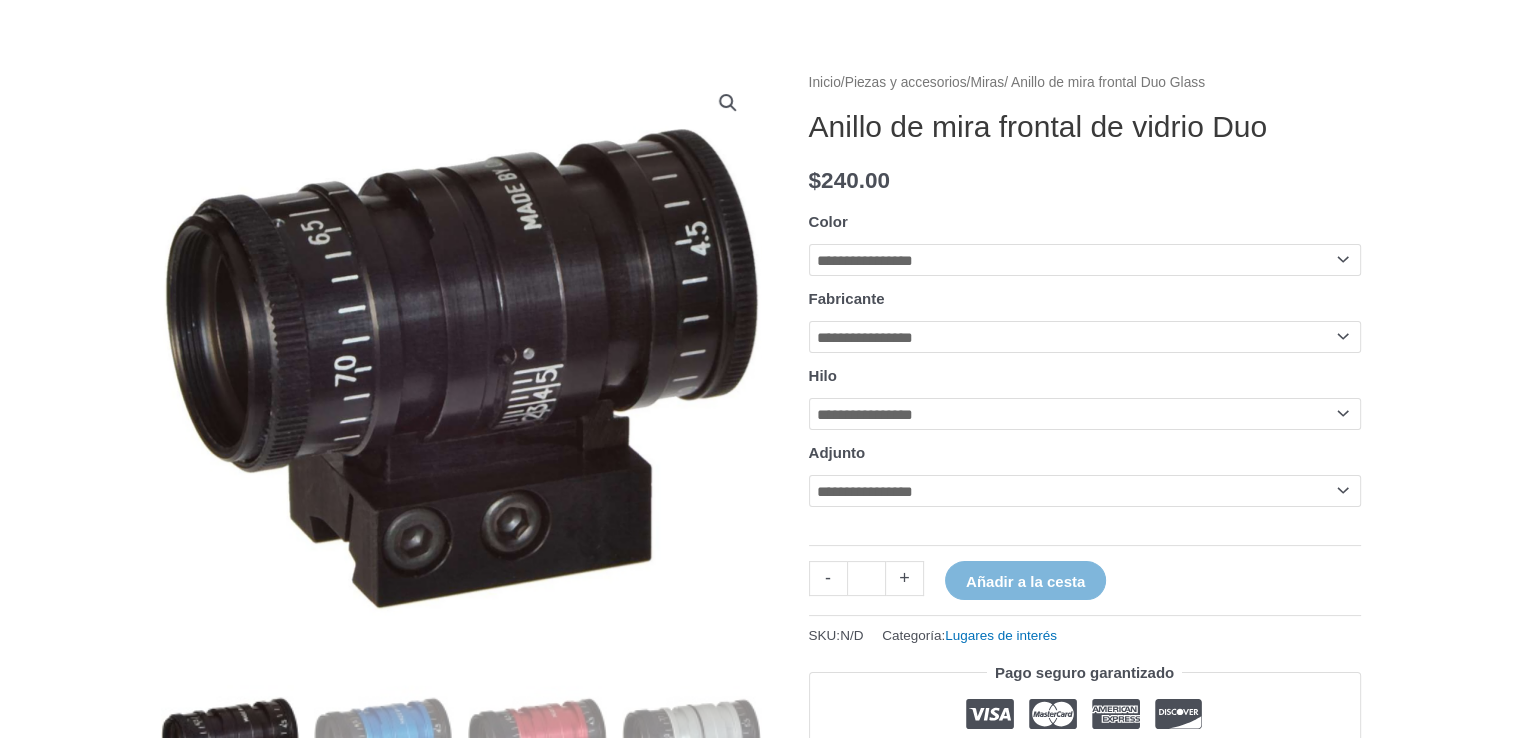 click on "**********" 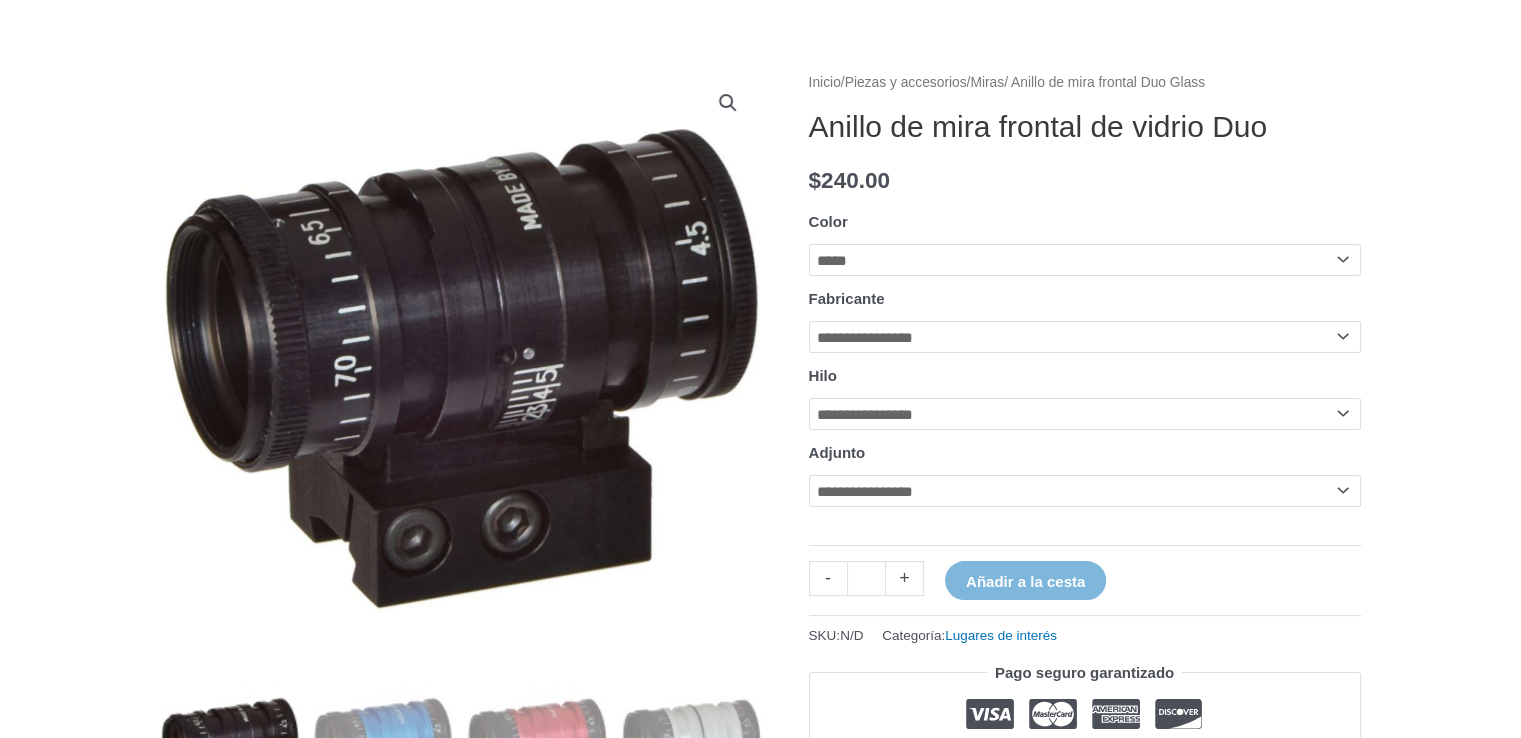 click on "**********" 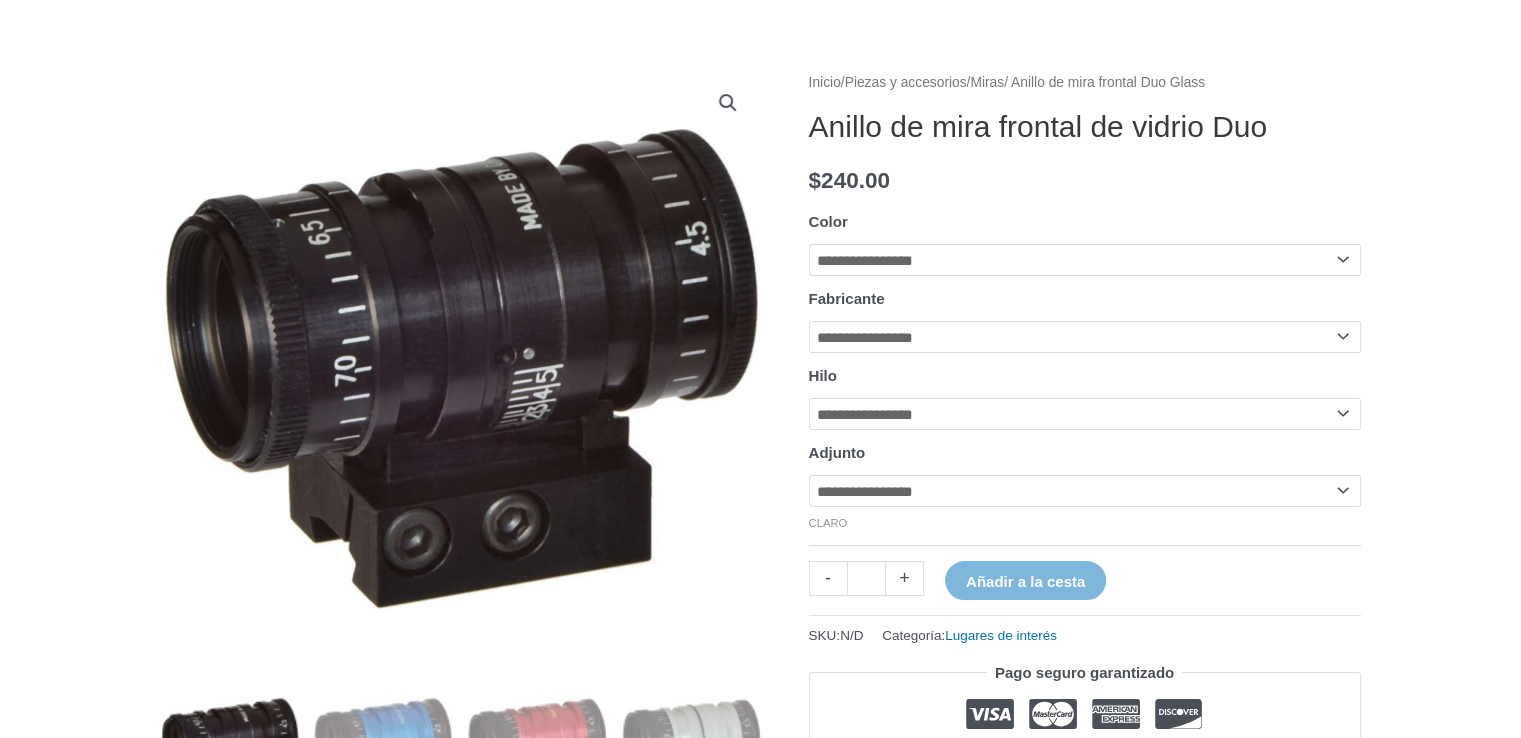 click on "**********" 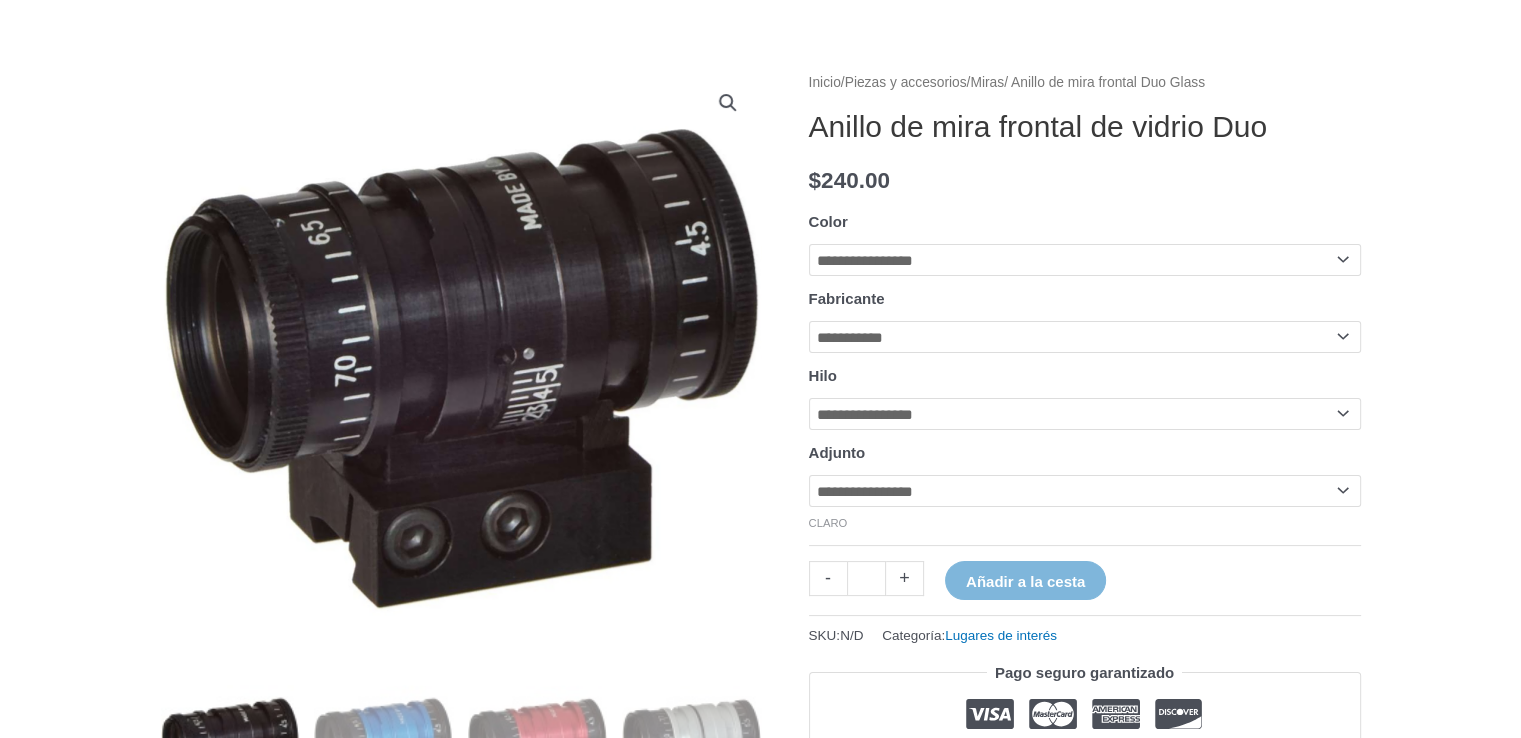 click on "**********" 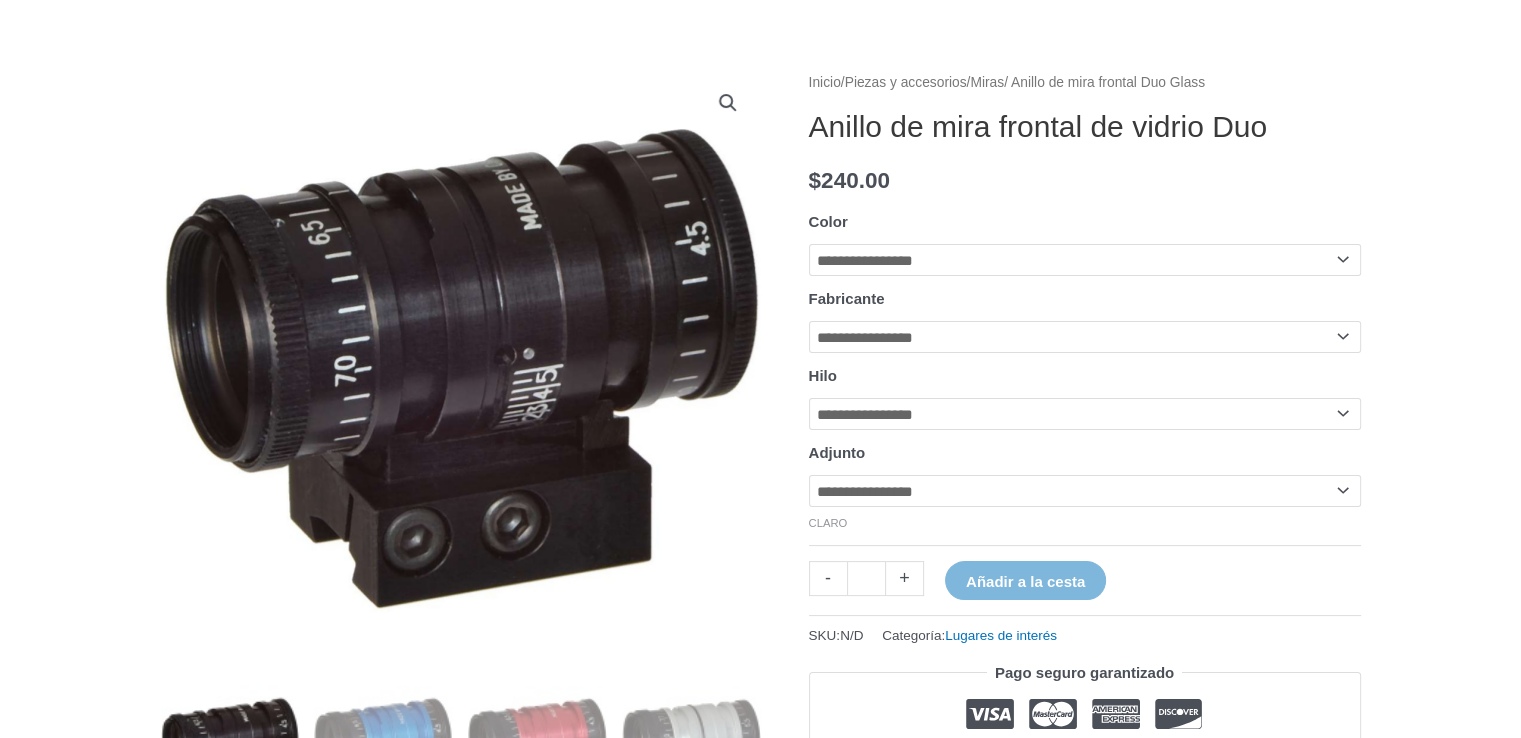 click on "**********" 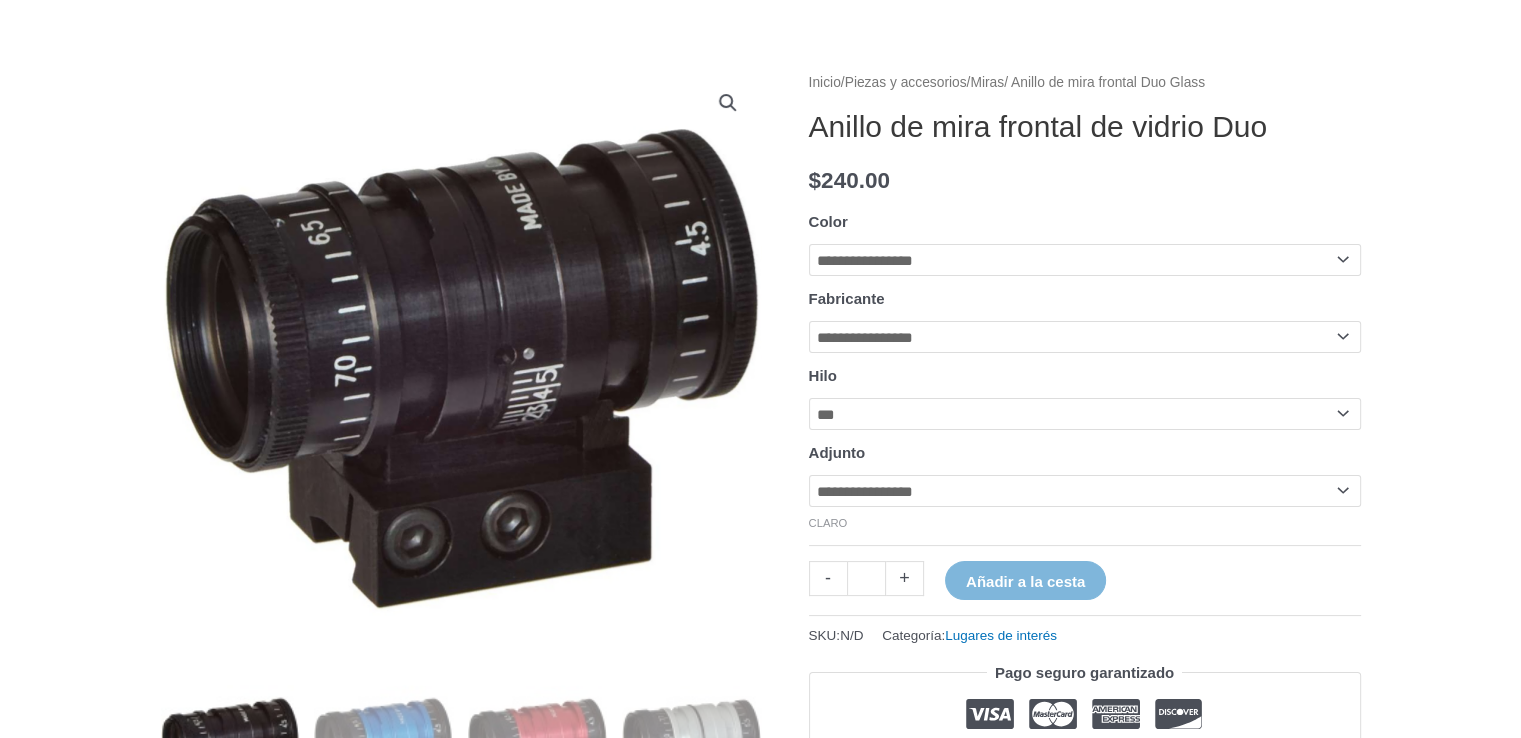 click on "**********" 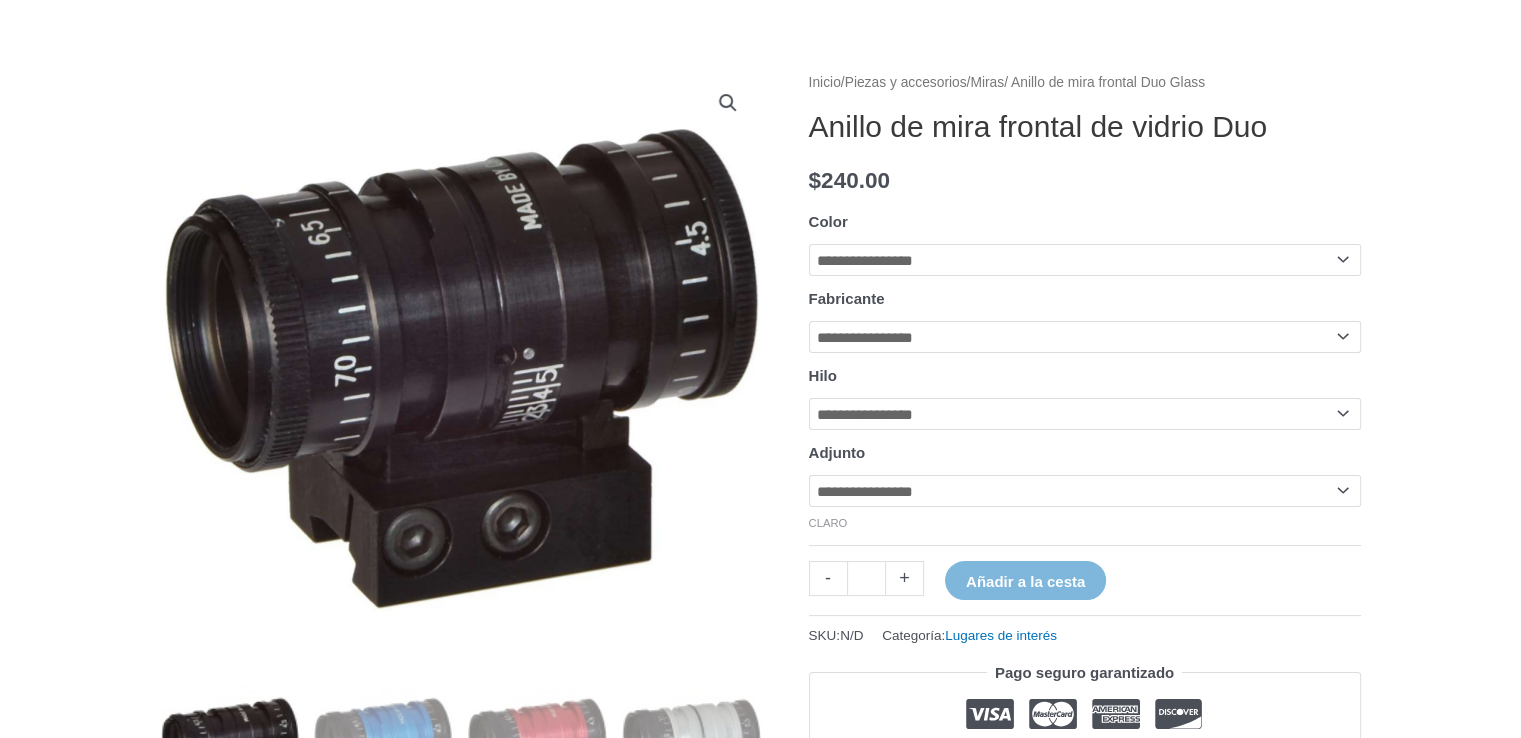 click on "**********" 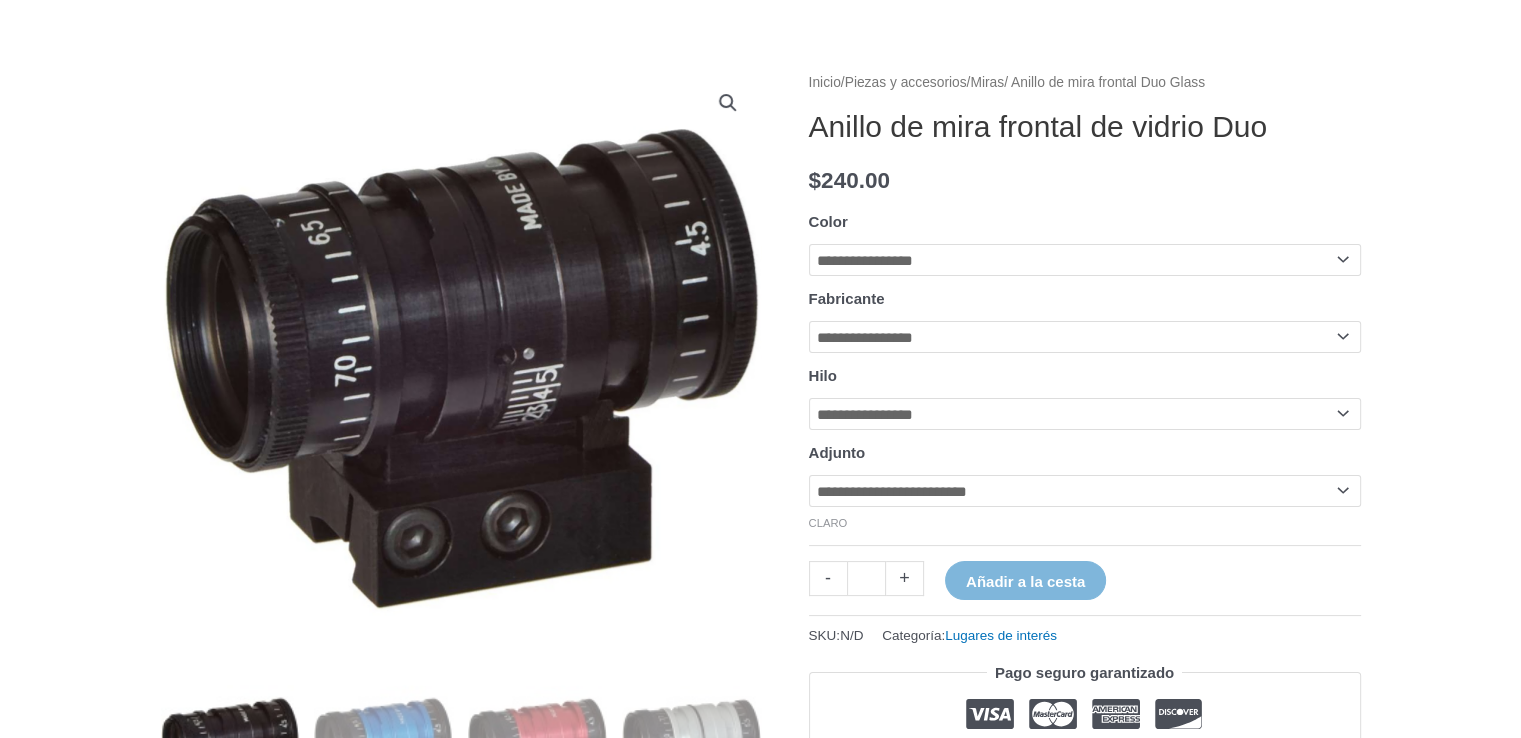 click on "**********" 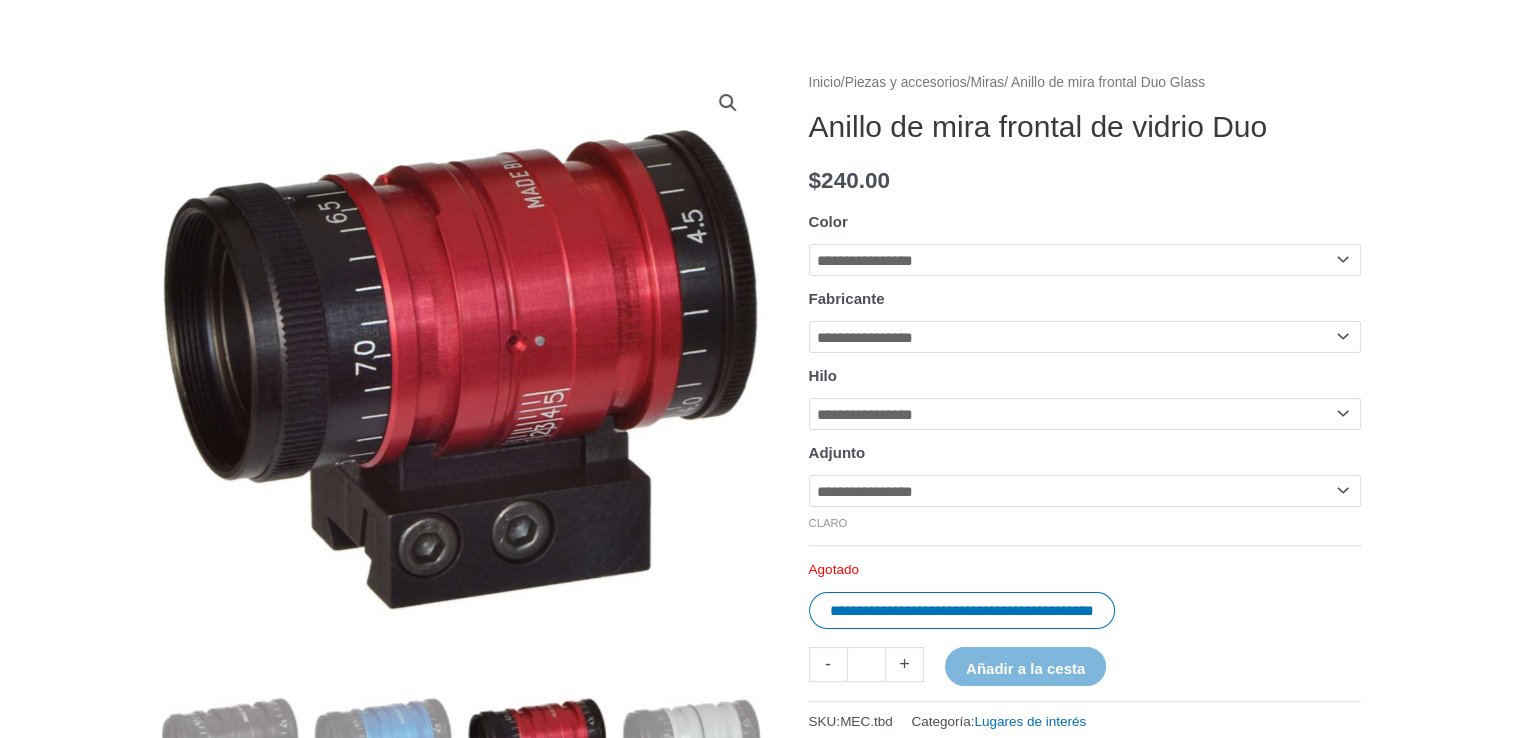 click on "**********" 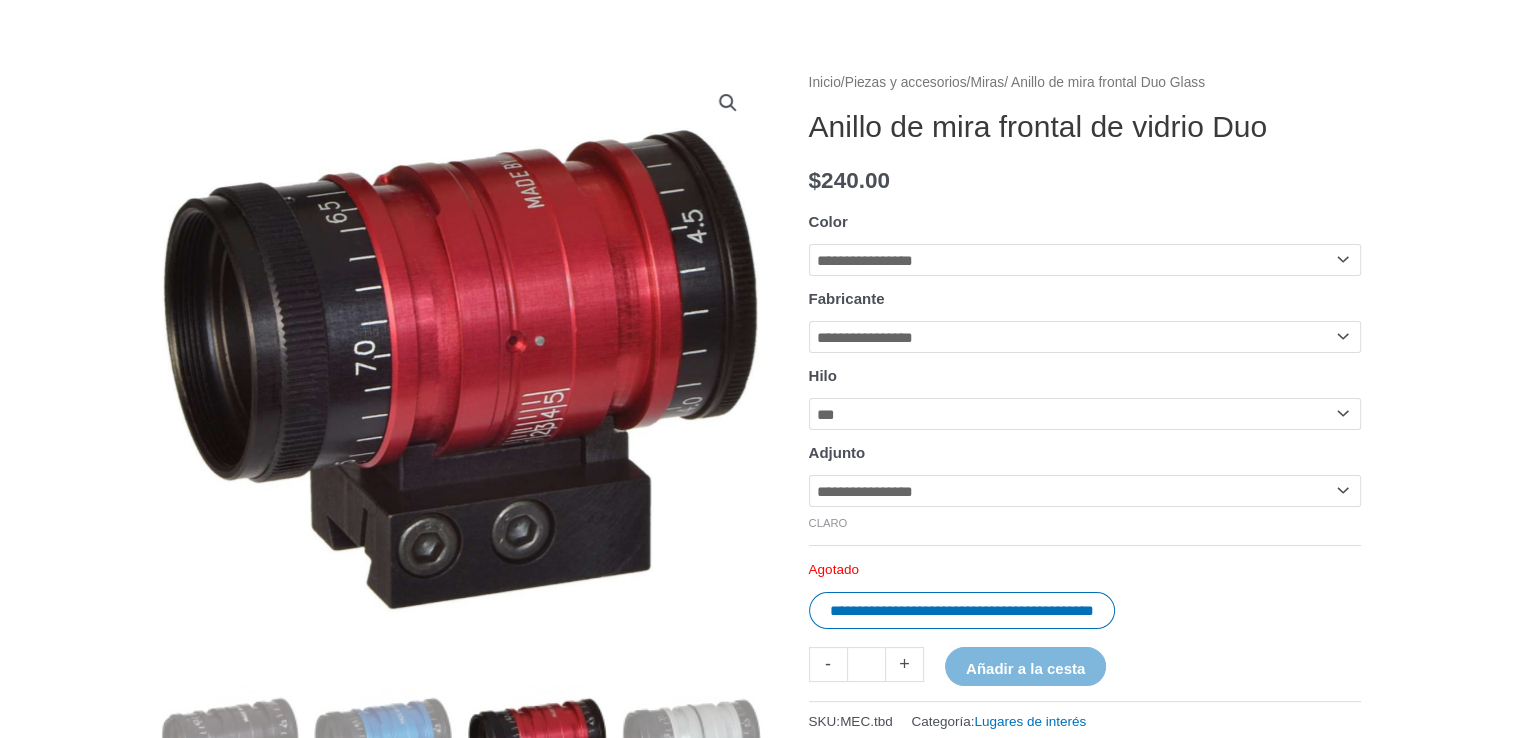 click on "**********" 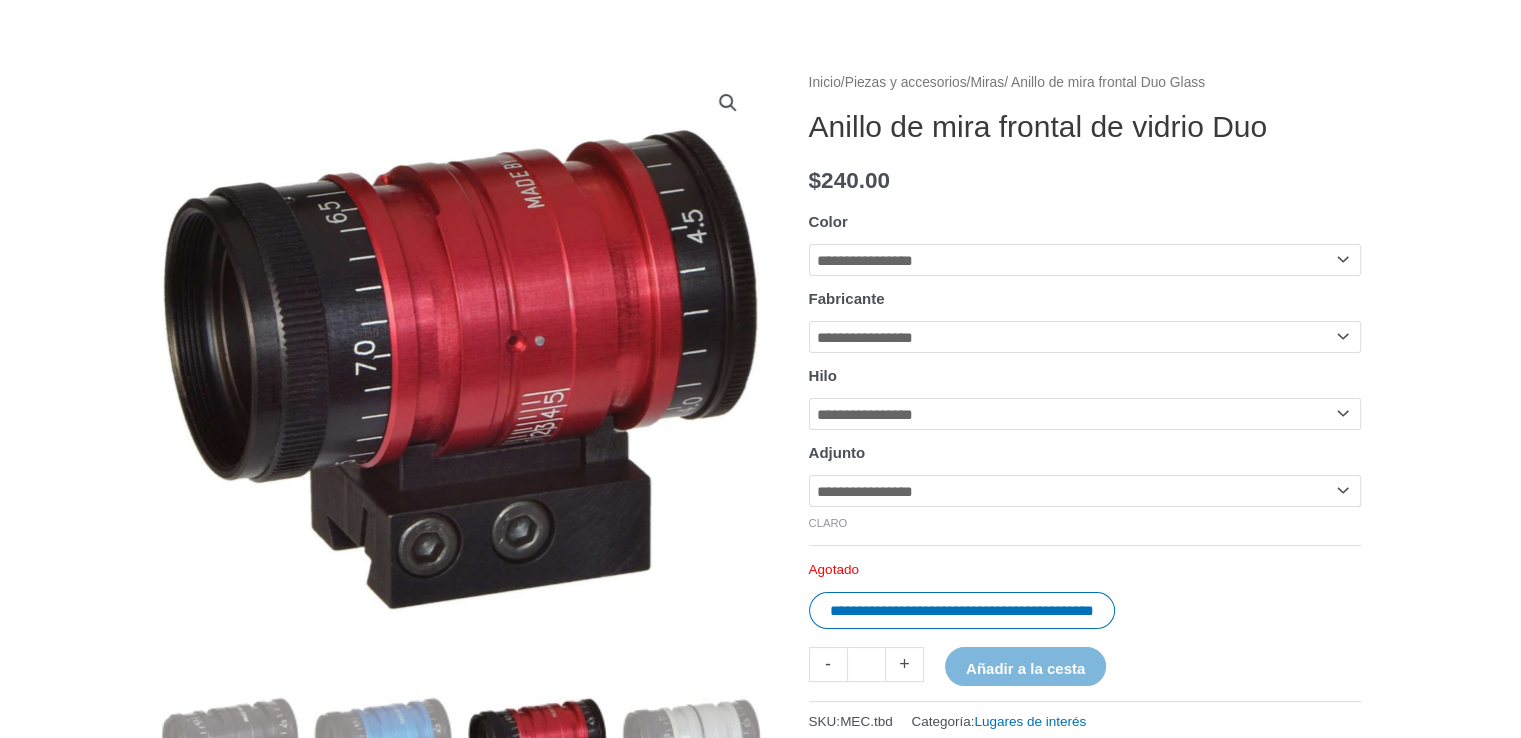 click on "**********" 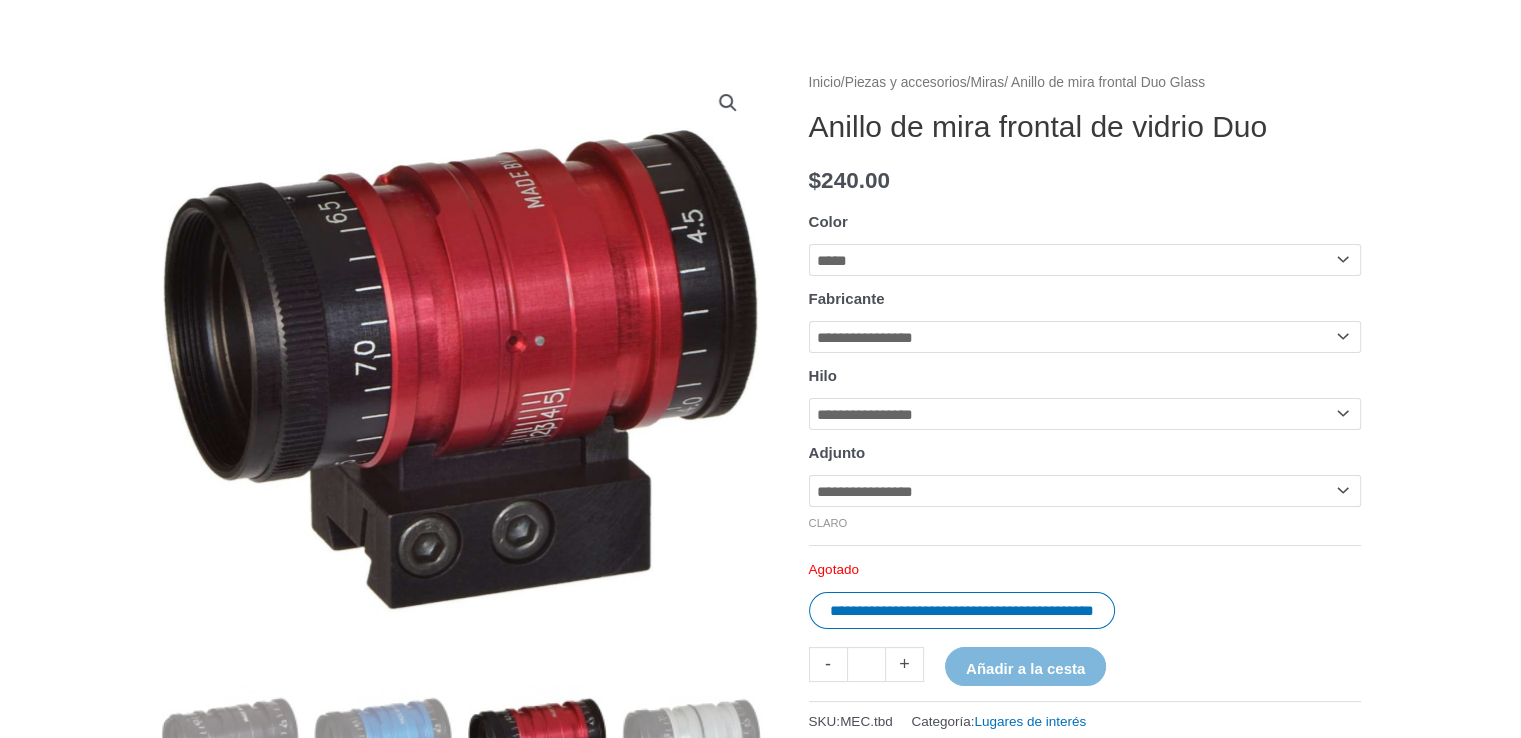 click on "**********" 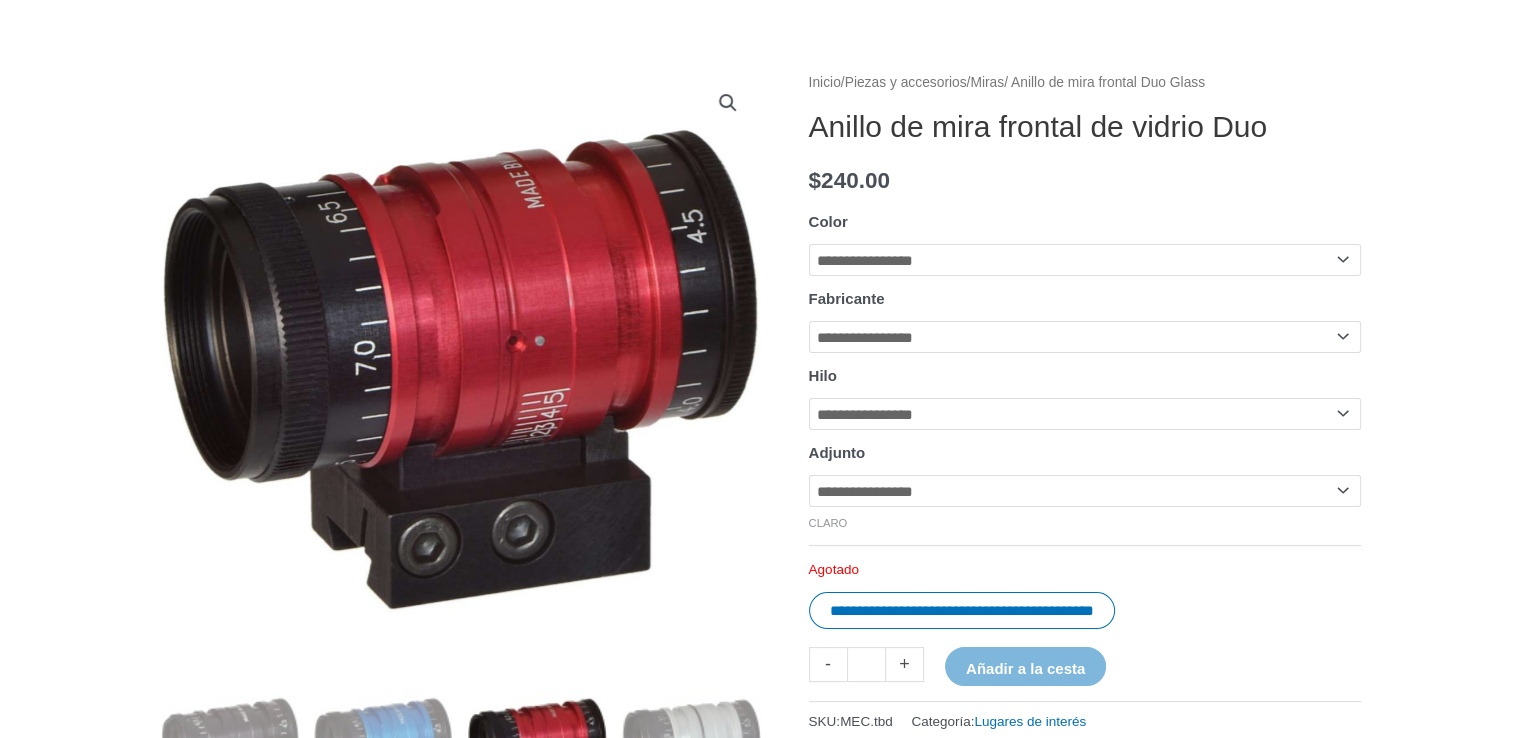 click on "**********" 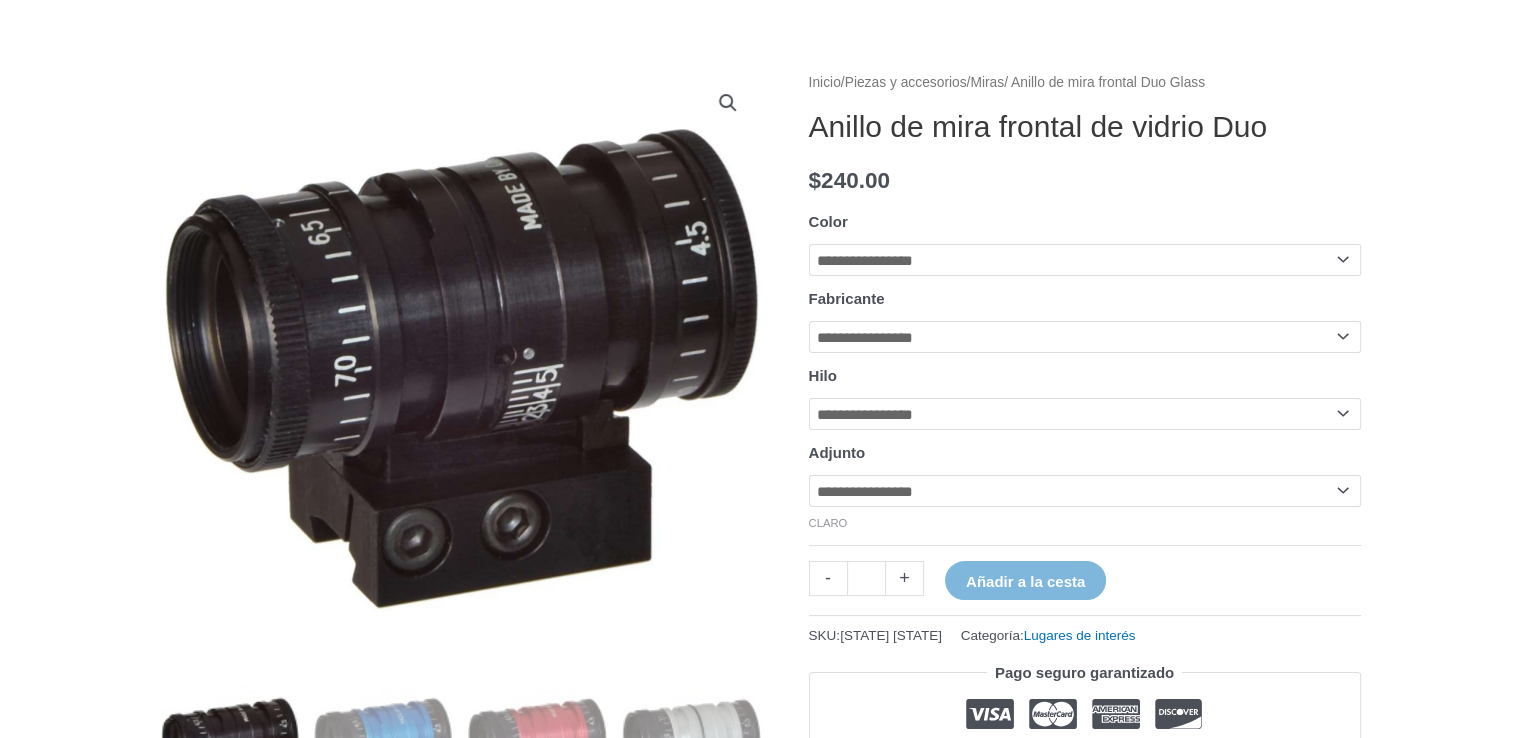 click on "**********" 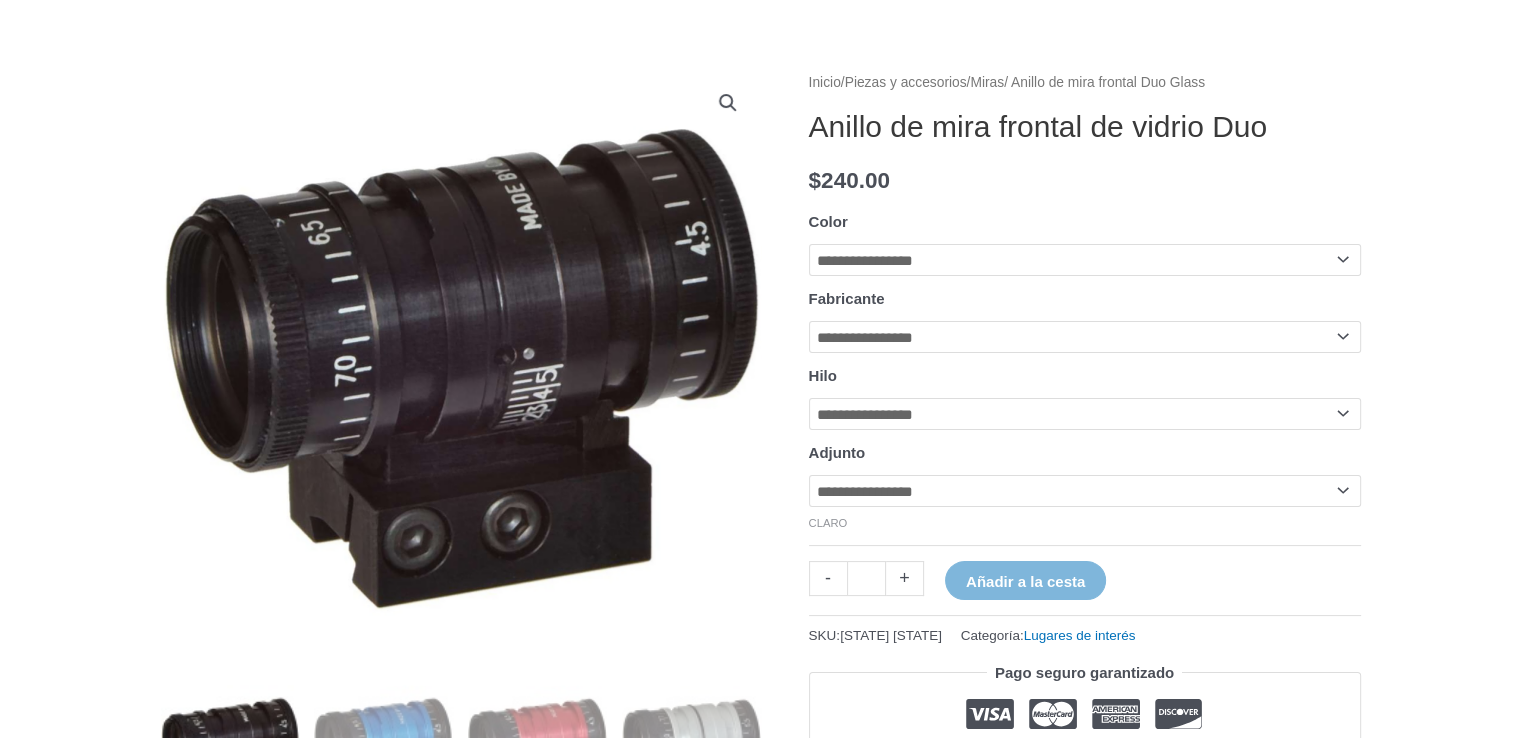 select on "*****" 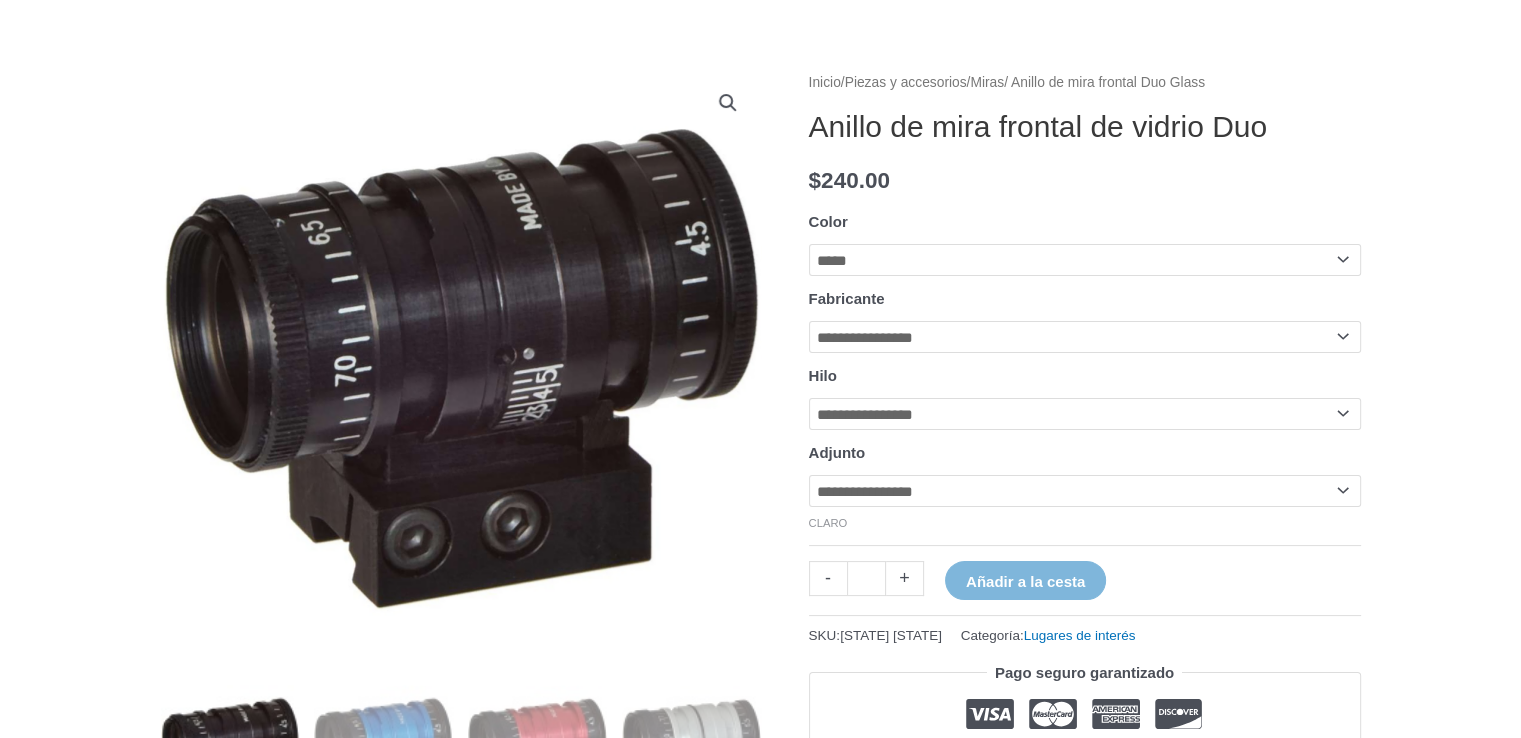 click on "**********" 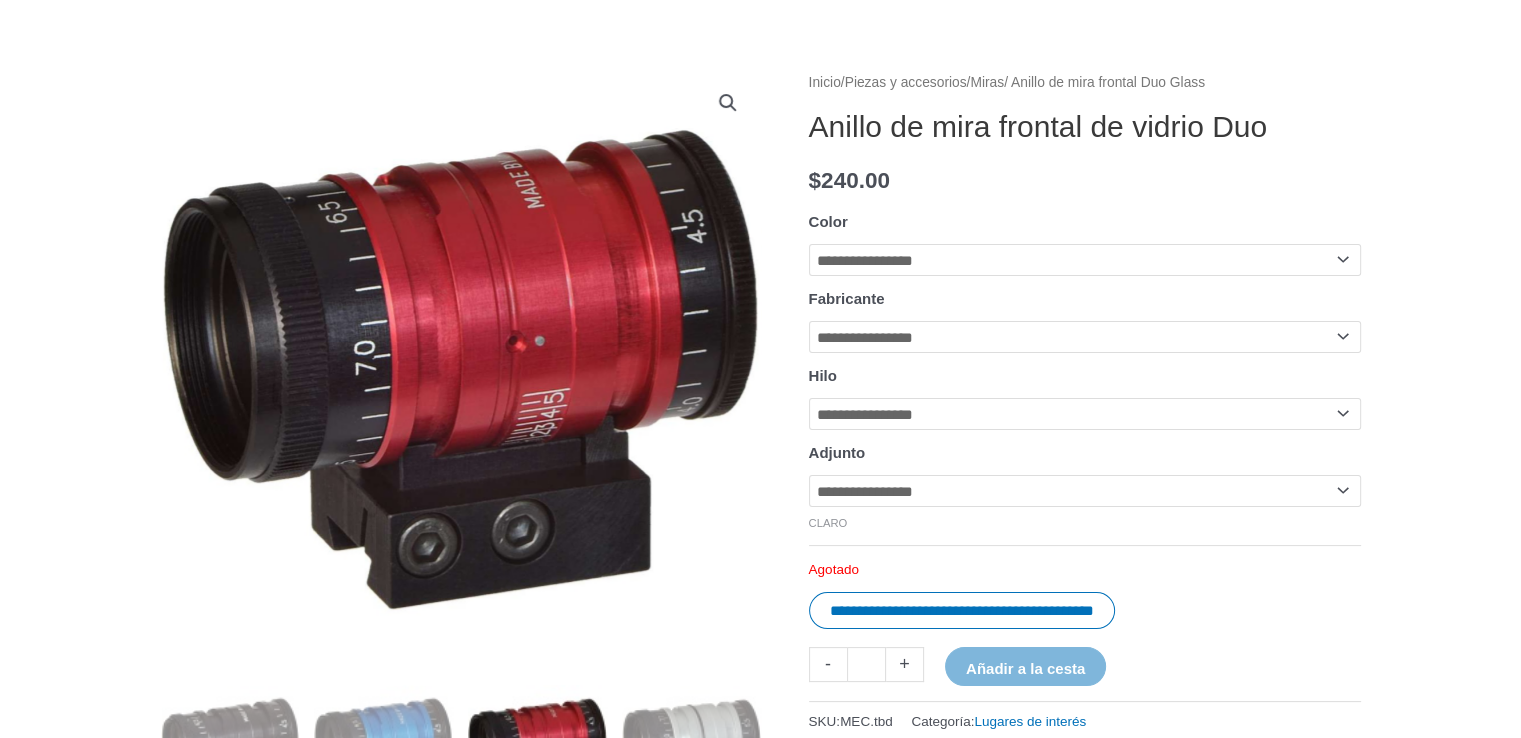 click on "**********" 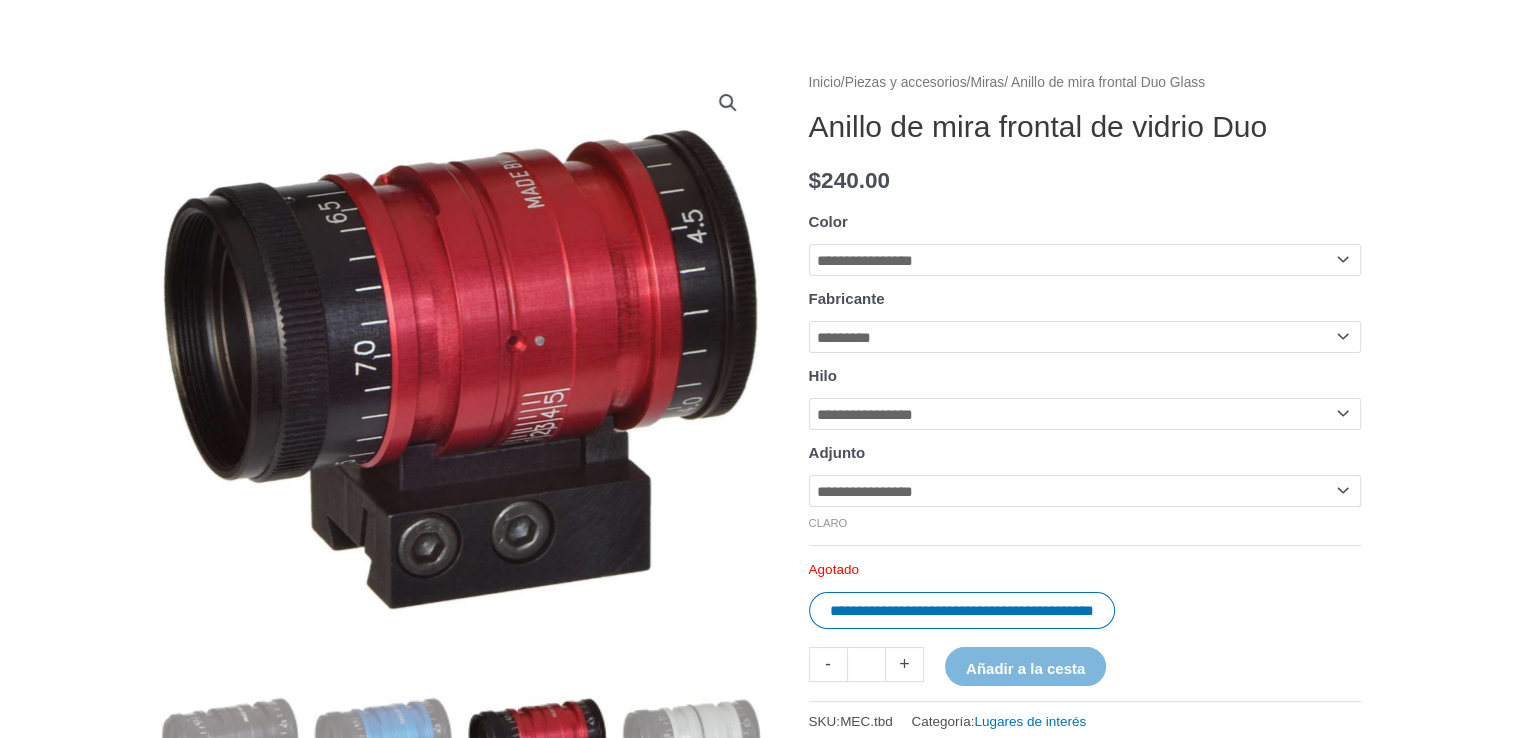 click on "**********" 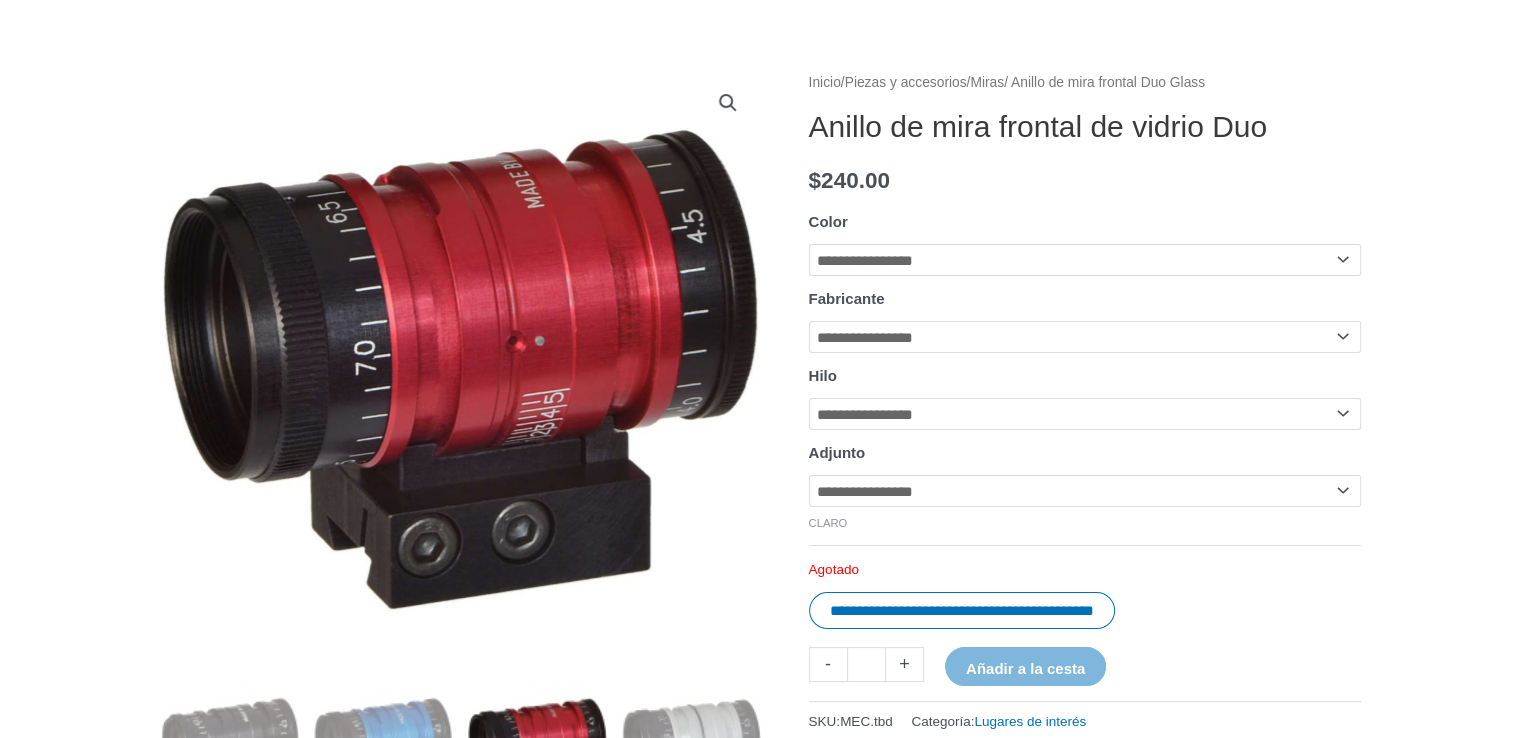 click on "**********" 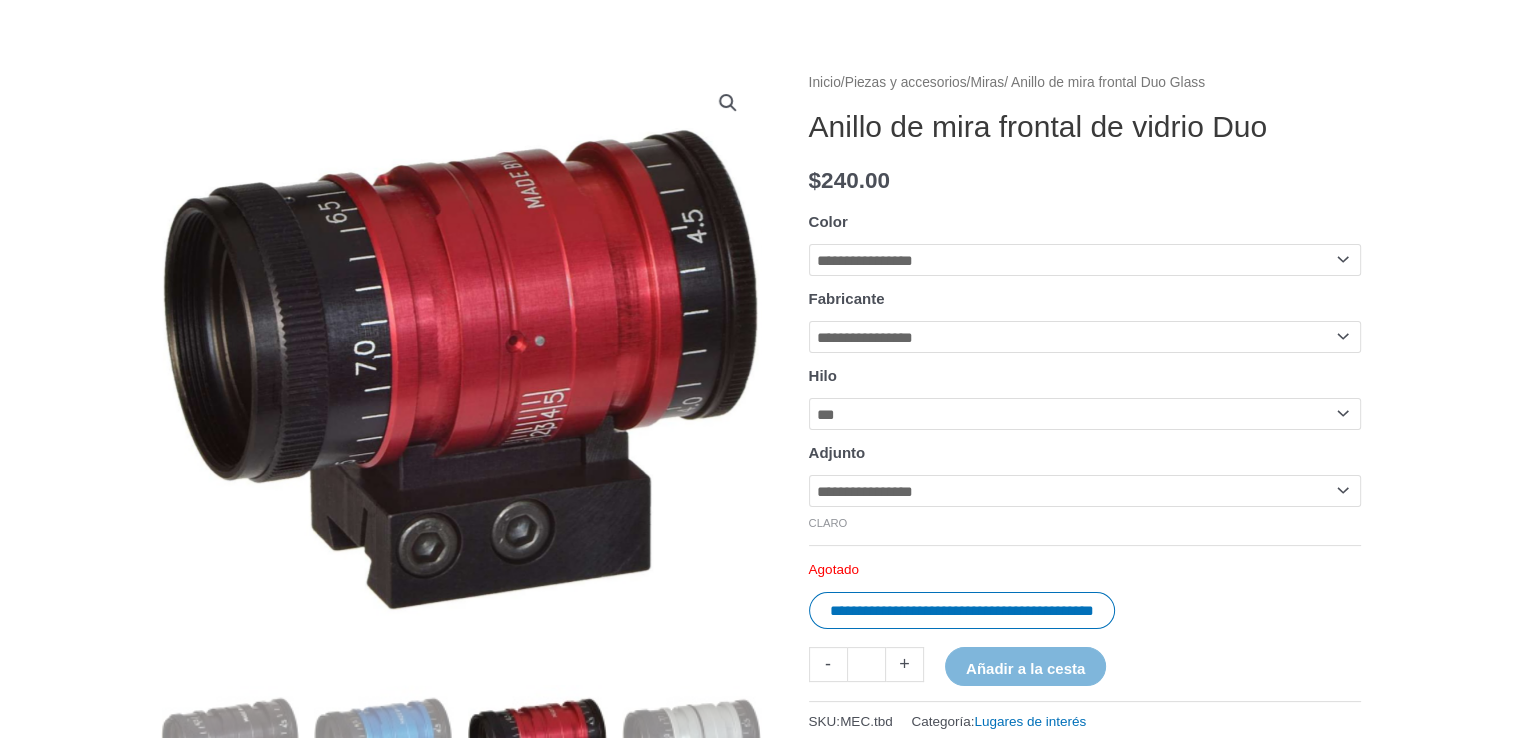 click on "**********" 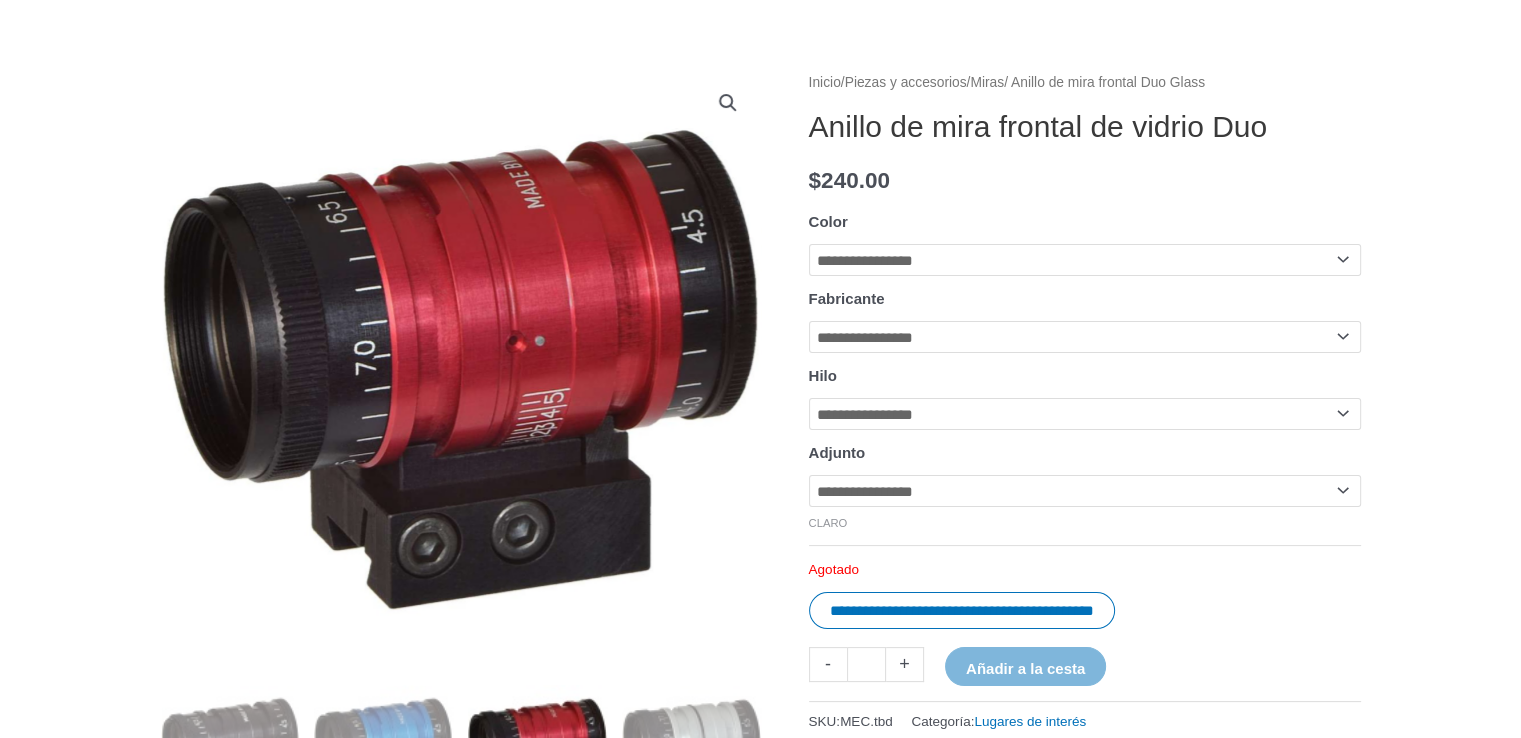 click on "**********" 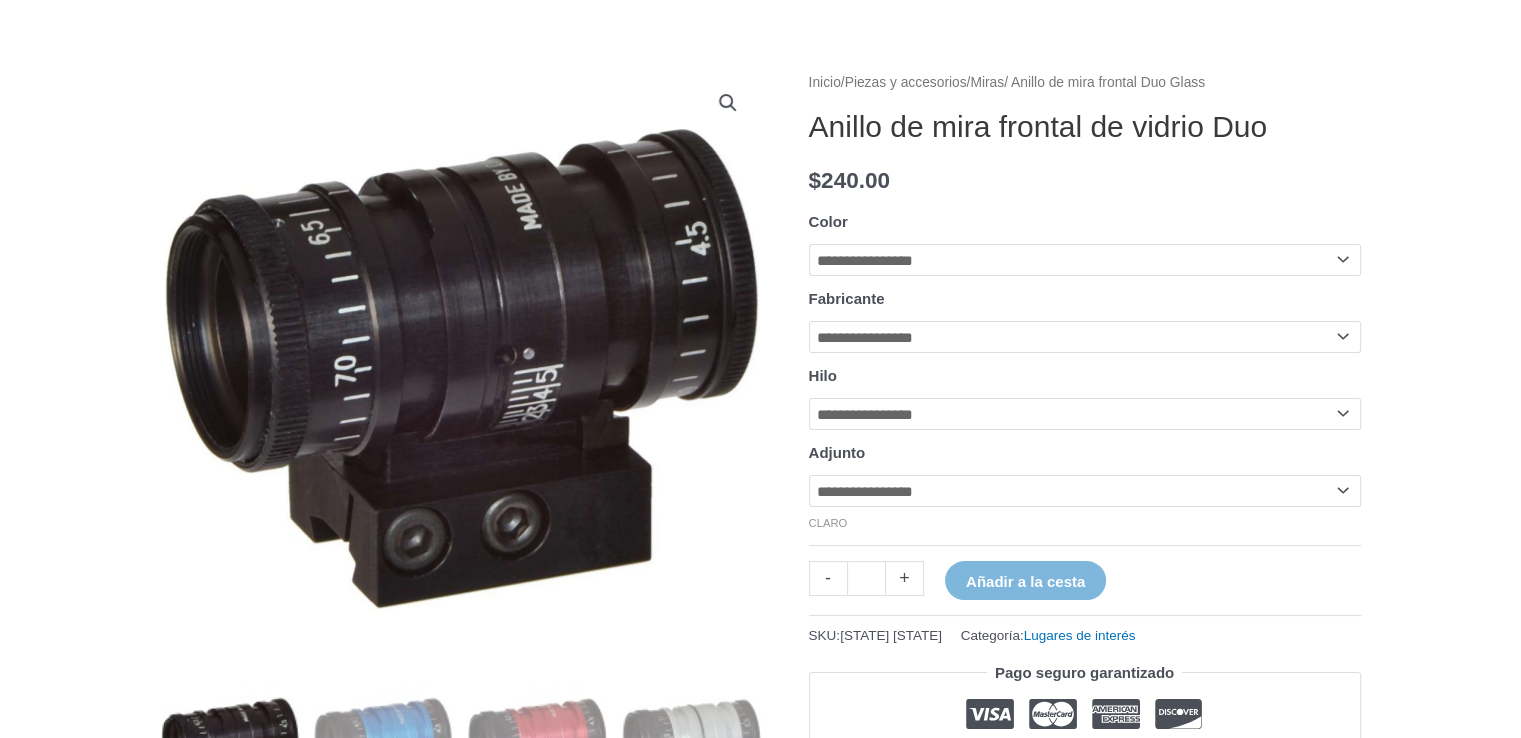 click on "**********" 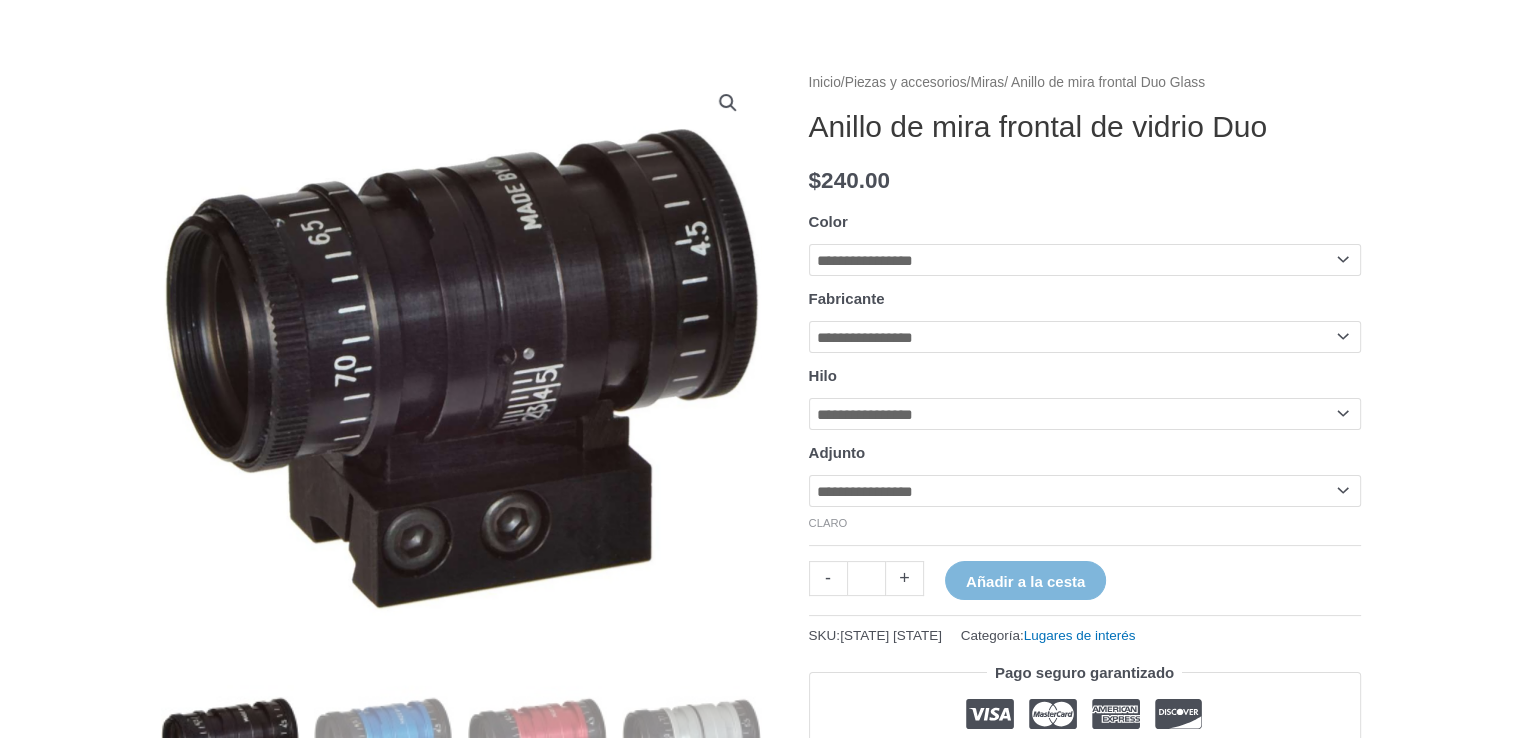 select on "**********" 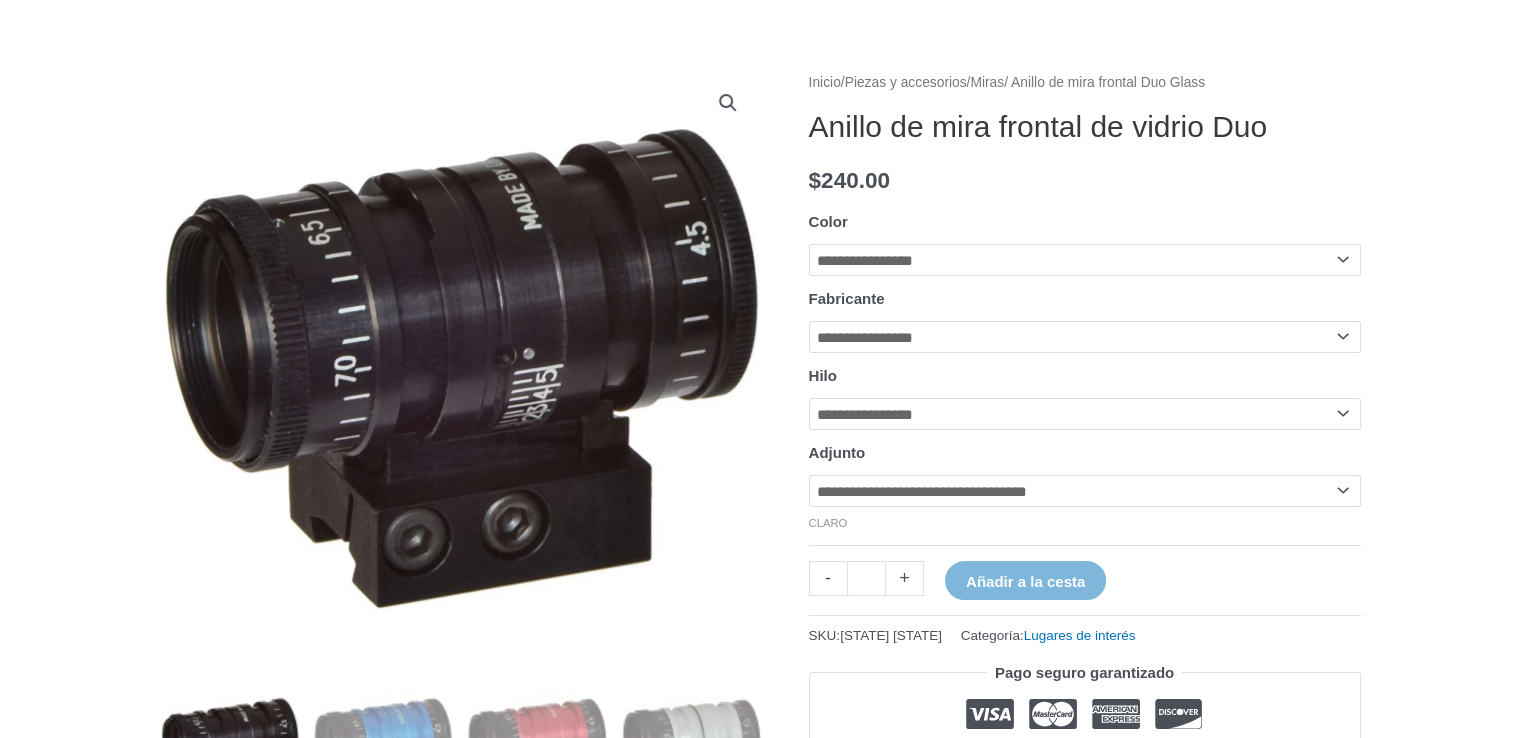 click on "**********" 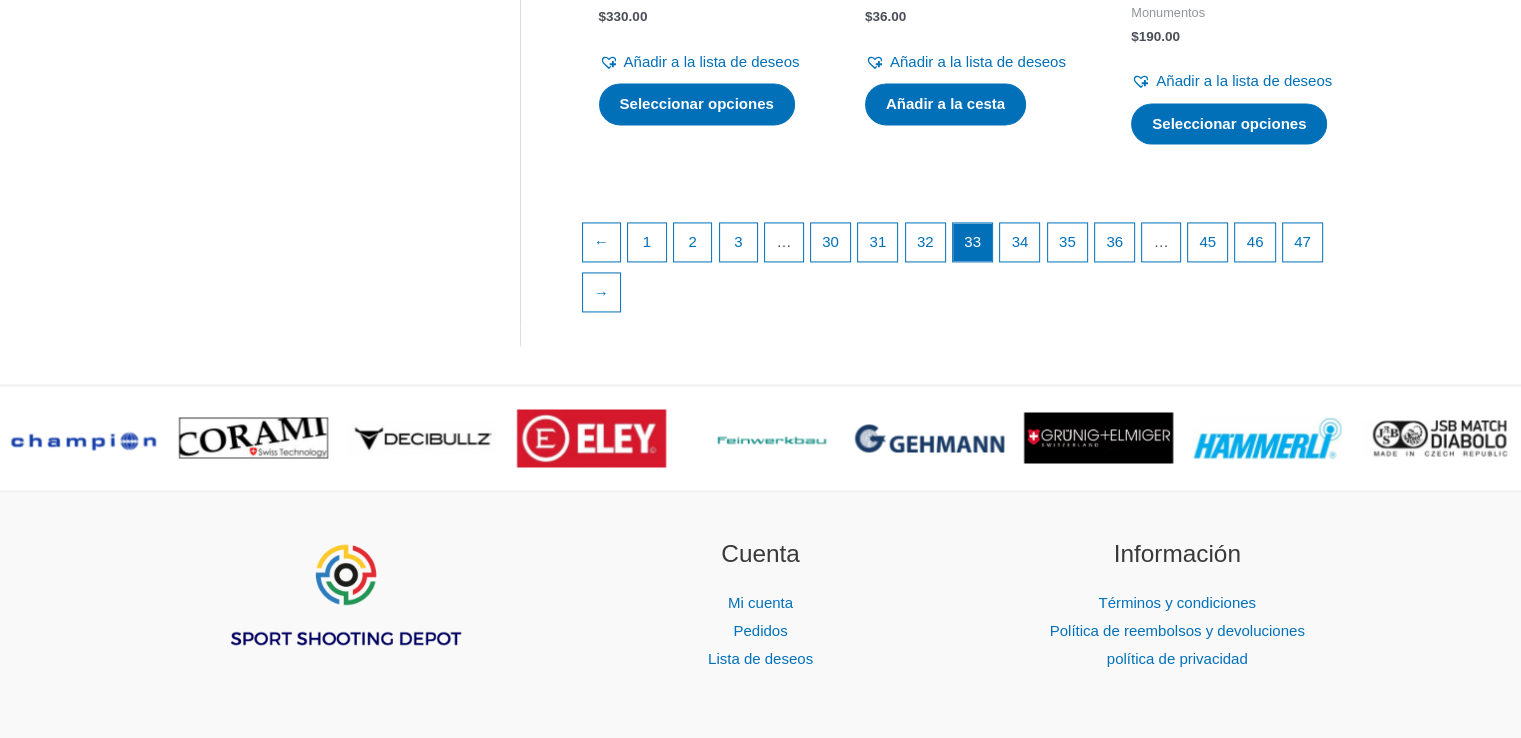 scroll, scrollTop: 3100, scrollLeft: 0, axis: vertical 